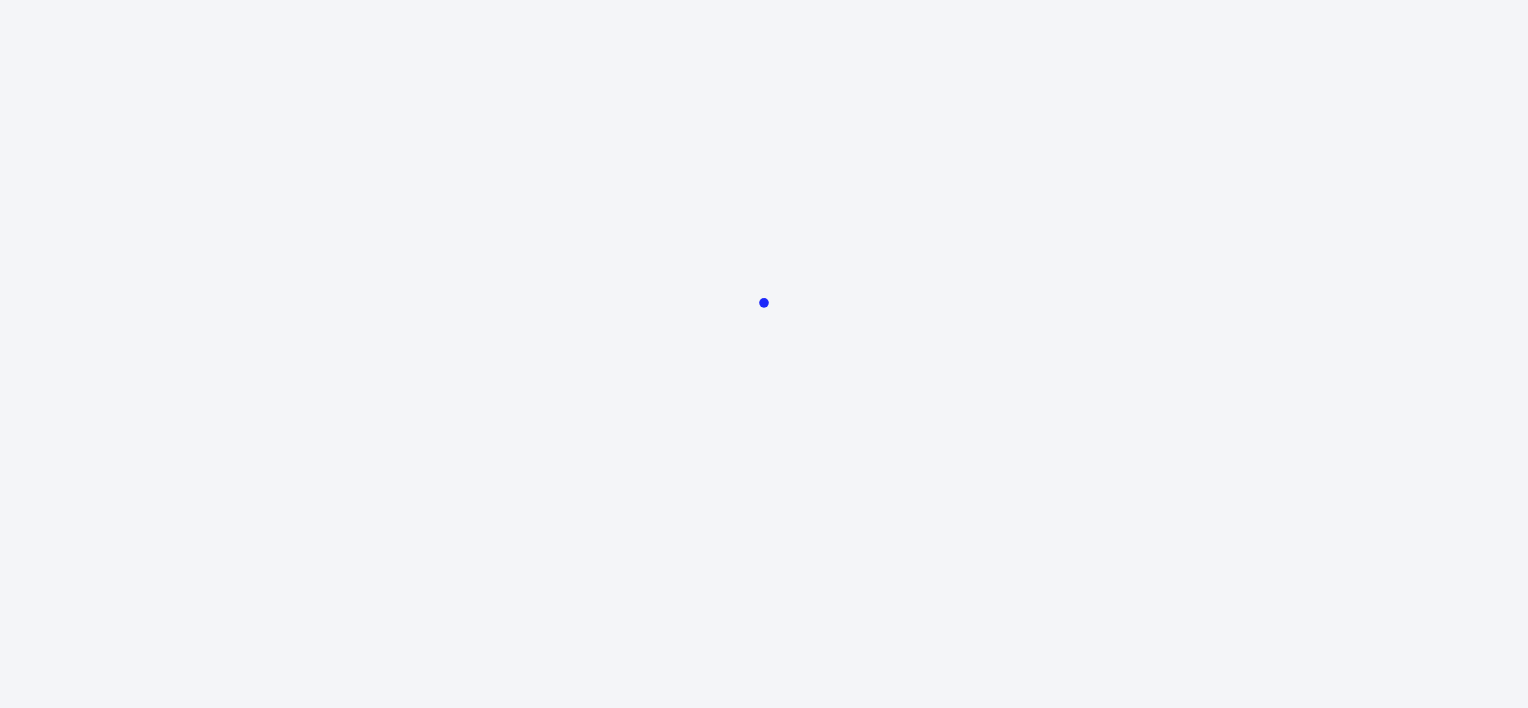 scroll, scrollTop: 0, scrollLeft: 0, axis: both 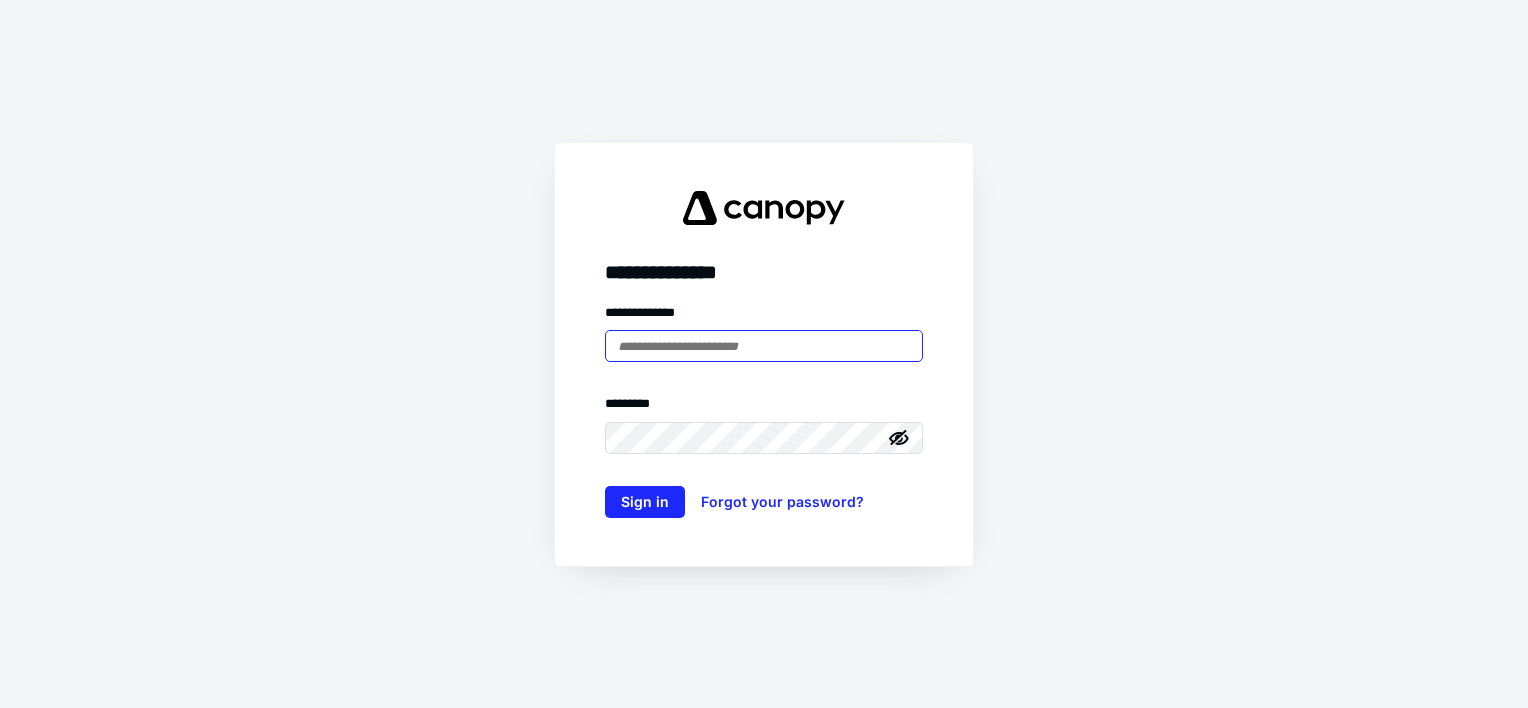 click at bounding box center (764, 346) 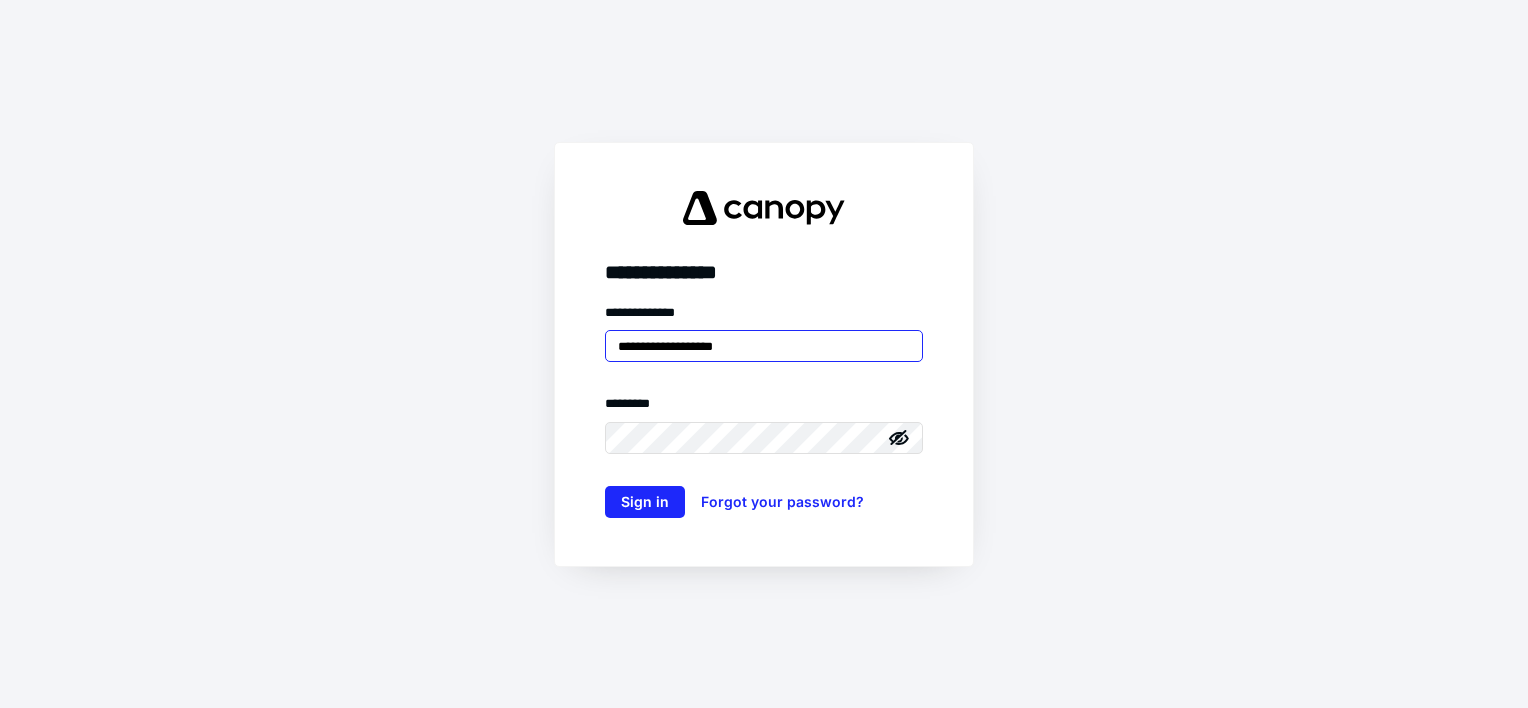 type on "**********" 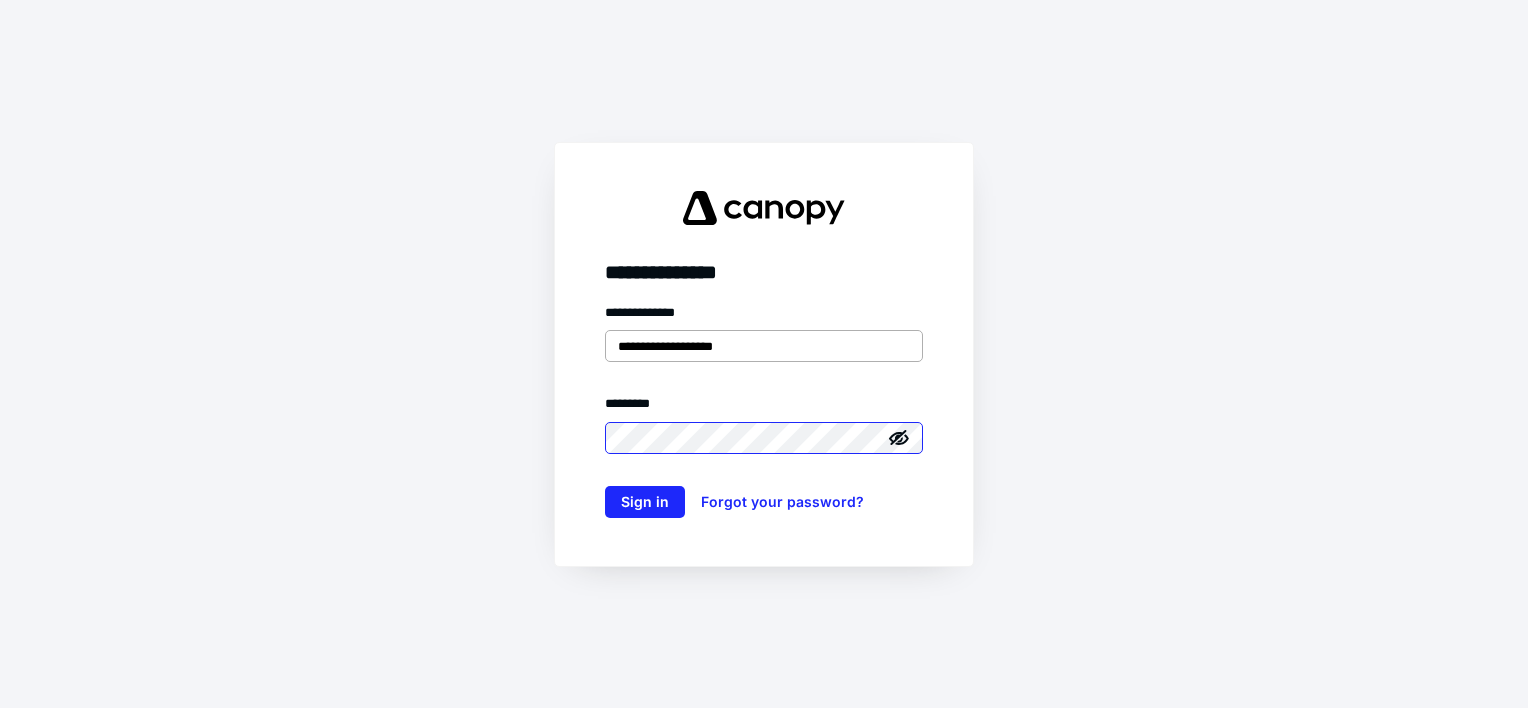 click on "Sign in" at bounding box center (645, 502) 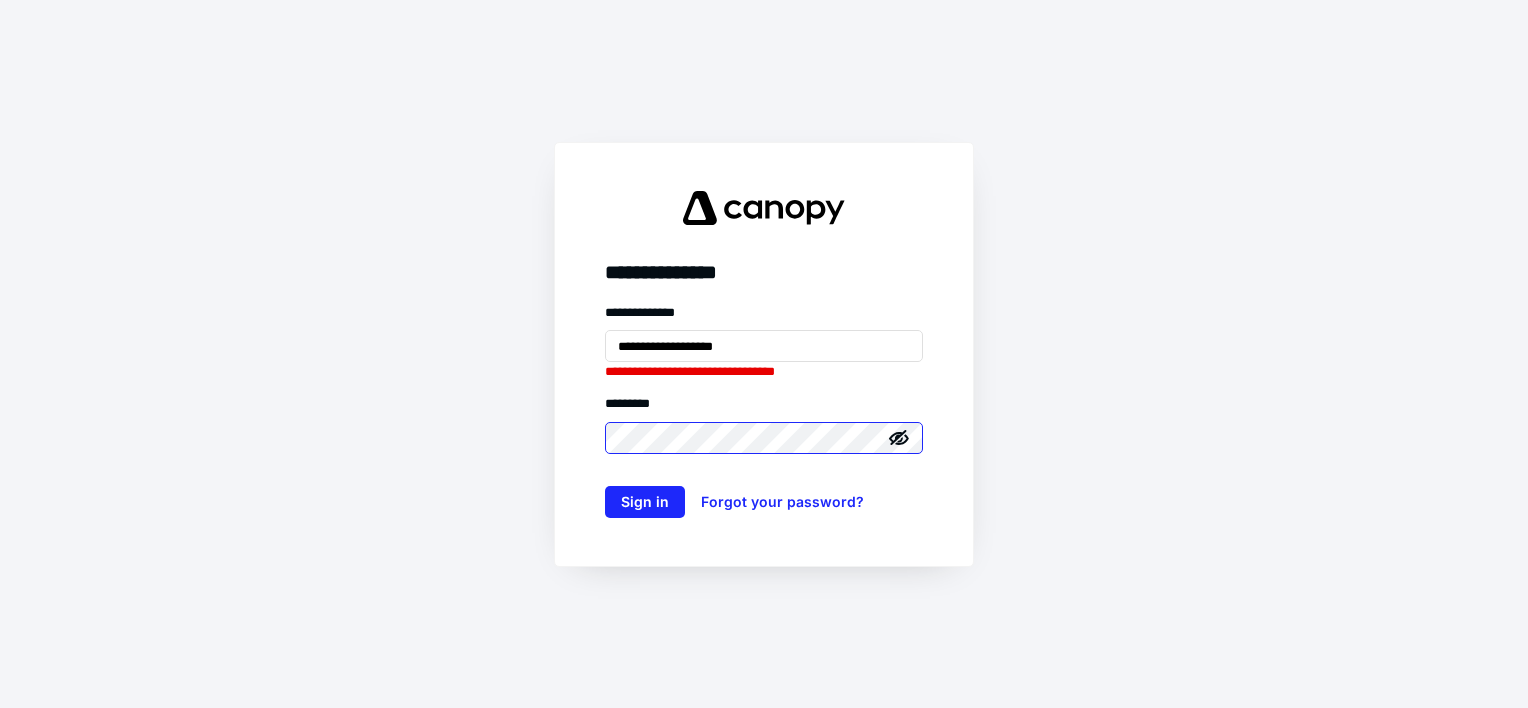 click on "Sign in" at bounding box center (645, 502) 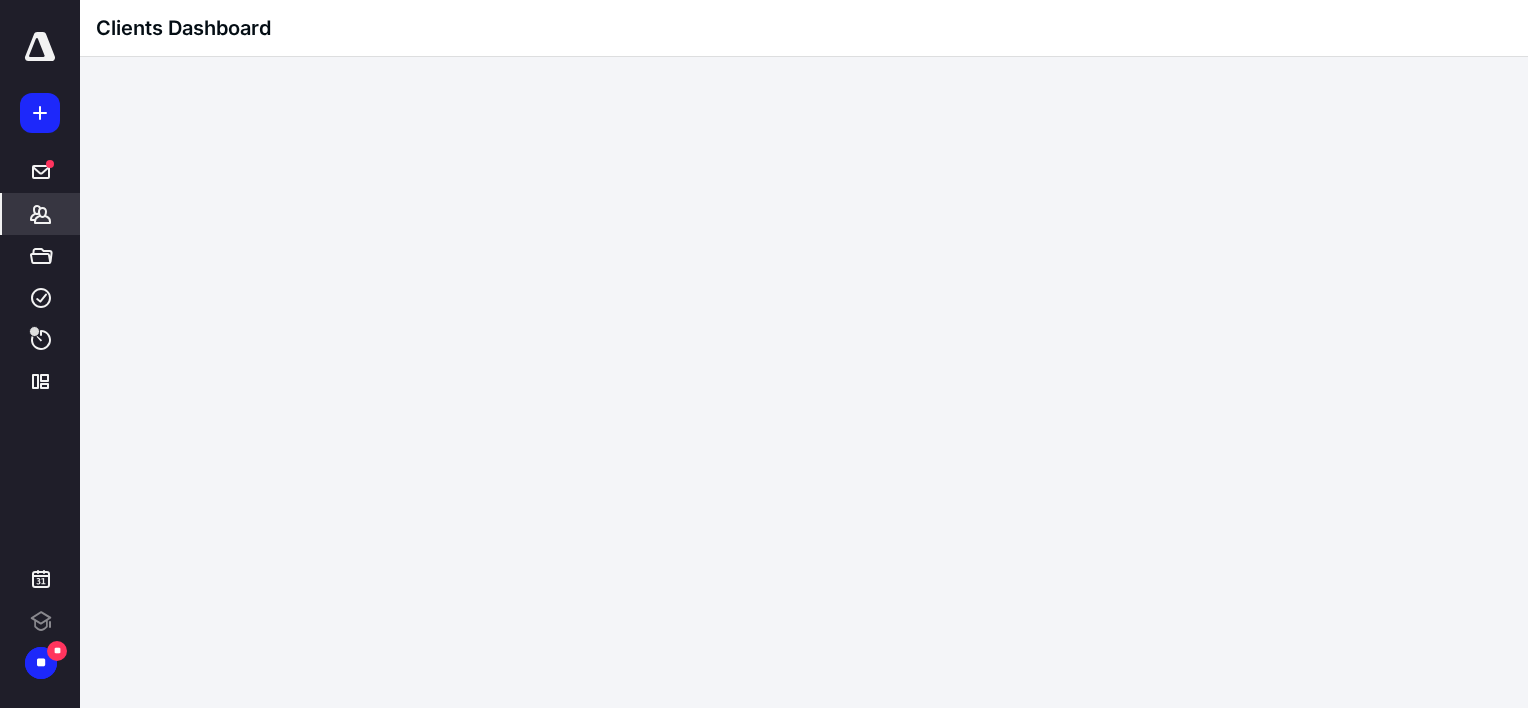 scroll, scrollTop: 0, scrollLeft: 0, axis: both 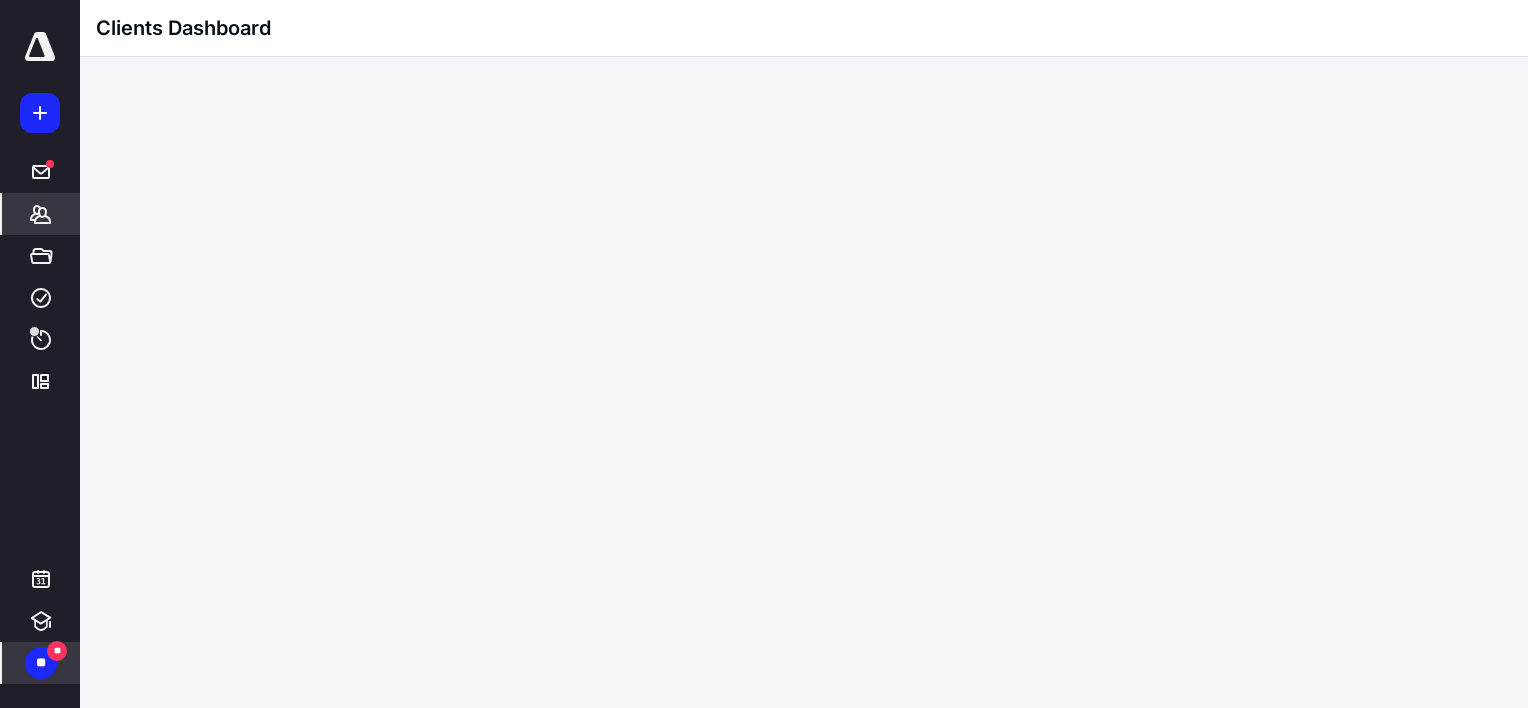 click on "**" at bounding box center [41, 663] 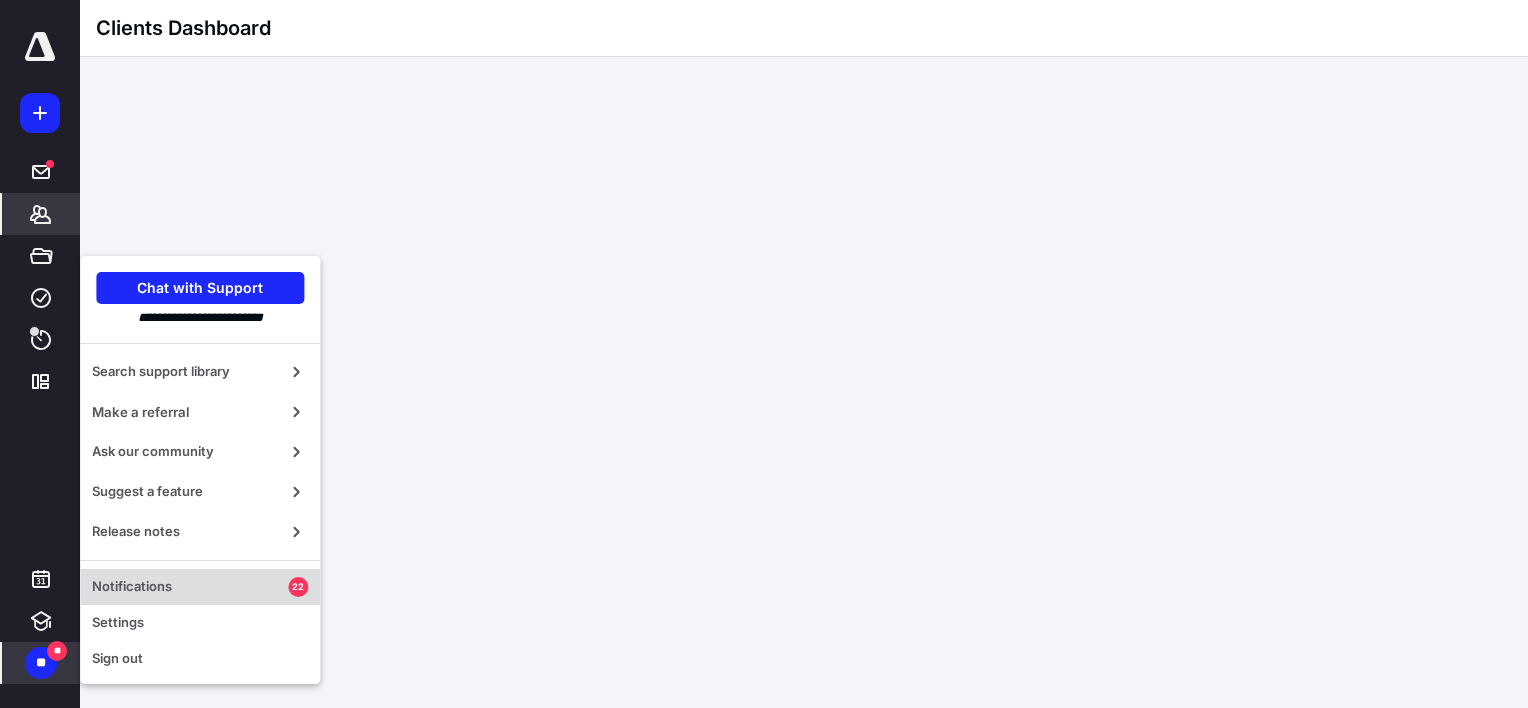 click on "Notifications" at bounding box center [190, 587] 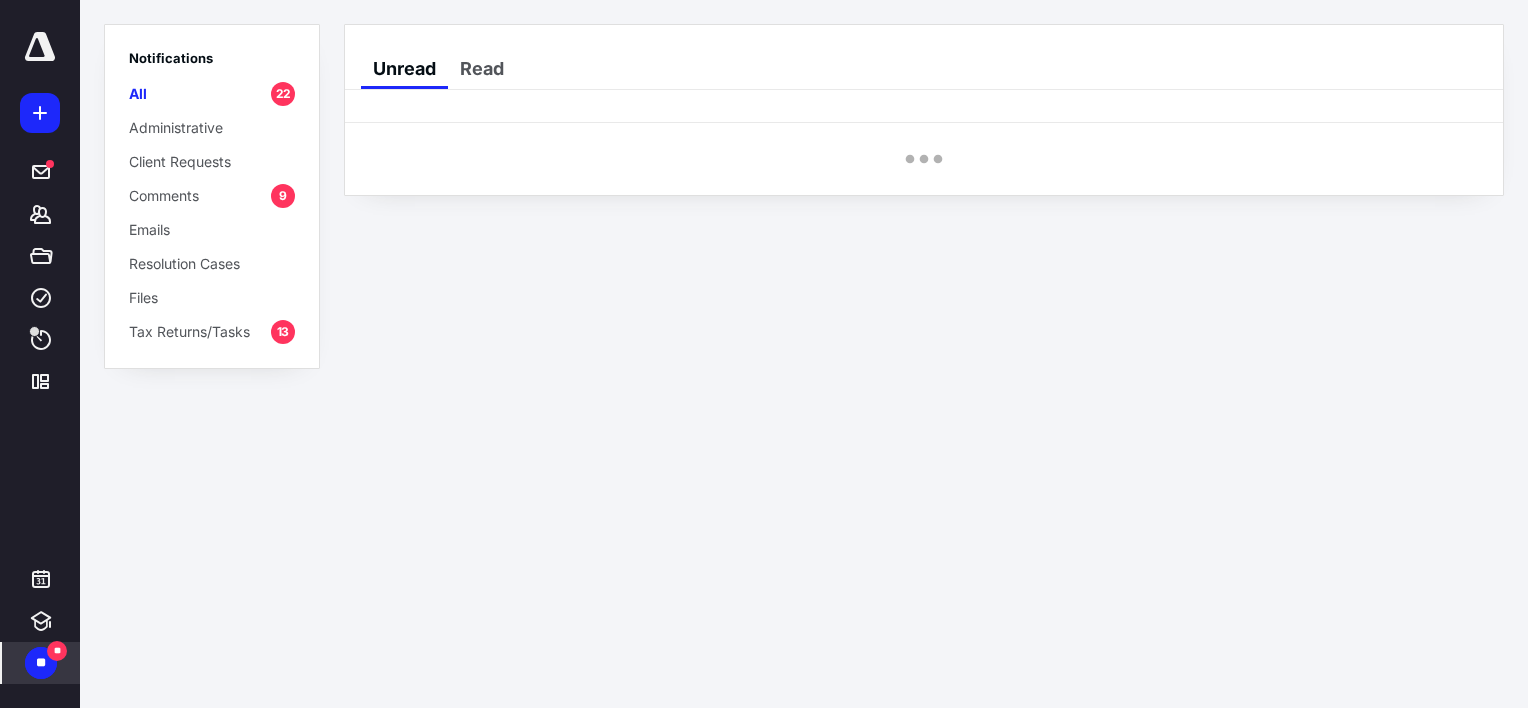 click on "Comments" at bounding box center [164, 195] 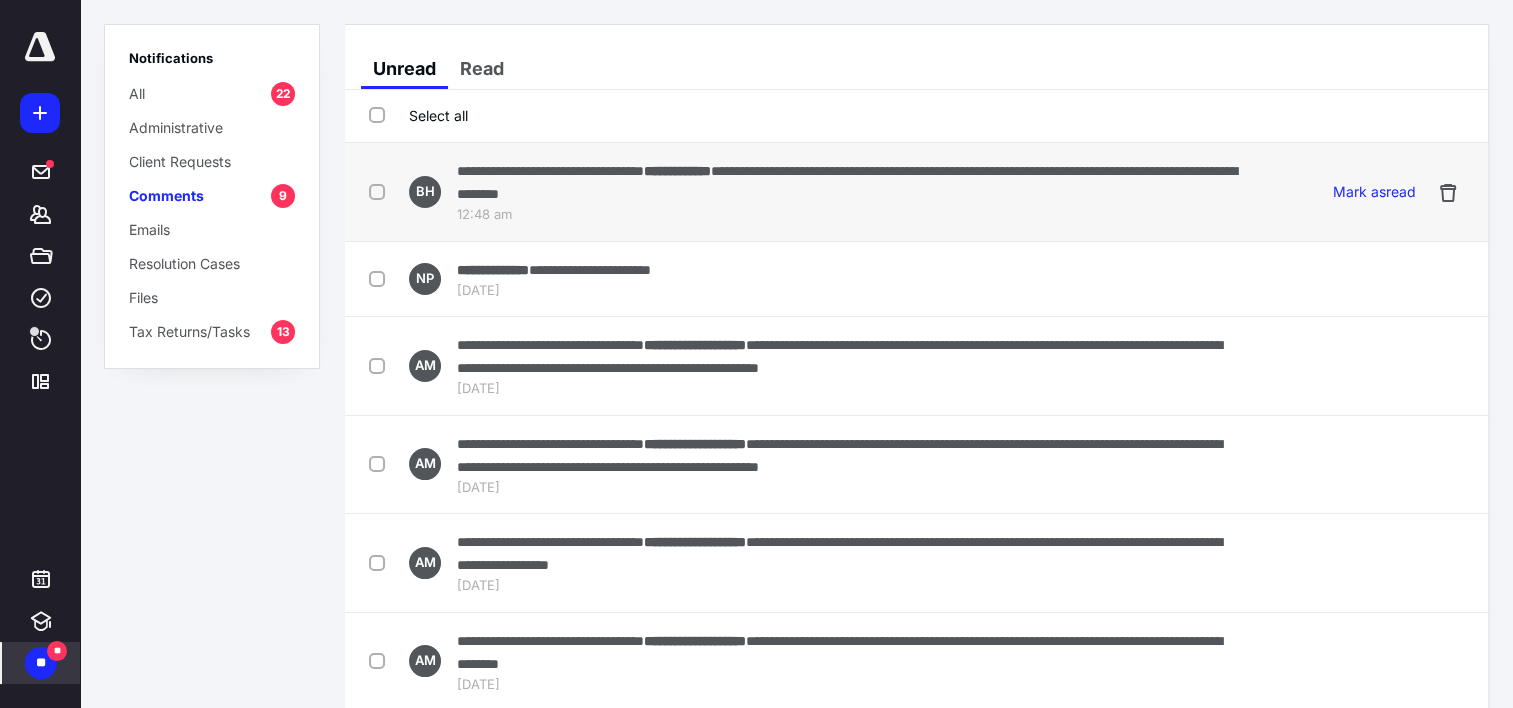 click on "12:48 am" at bounding box center (851, 215) 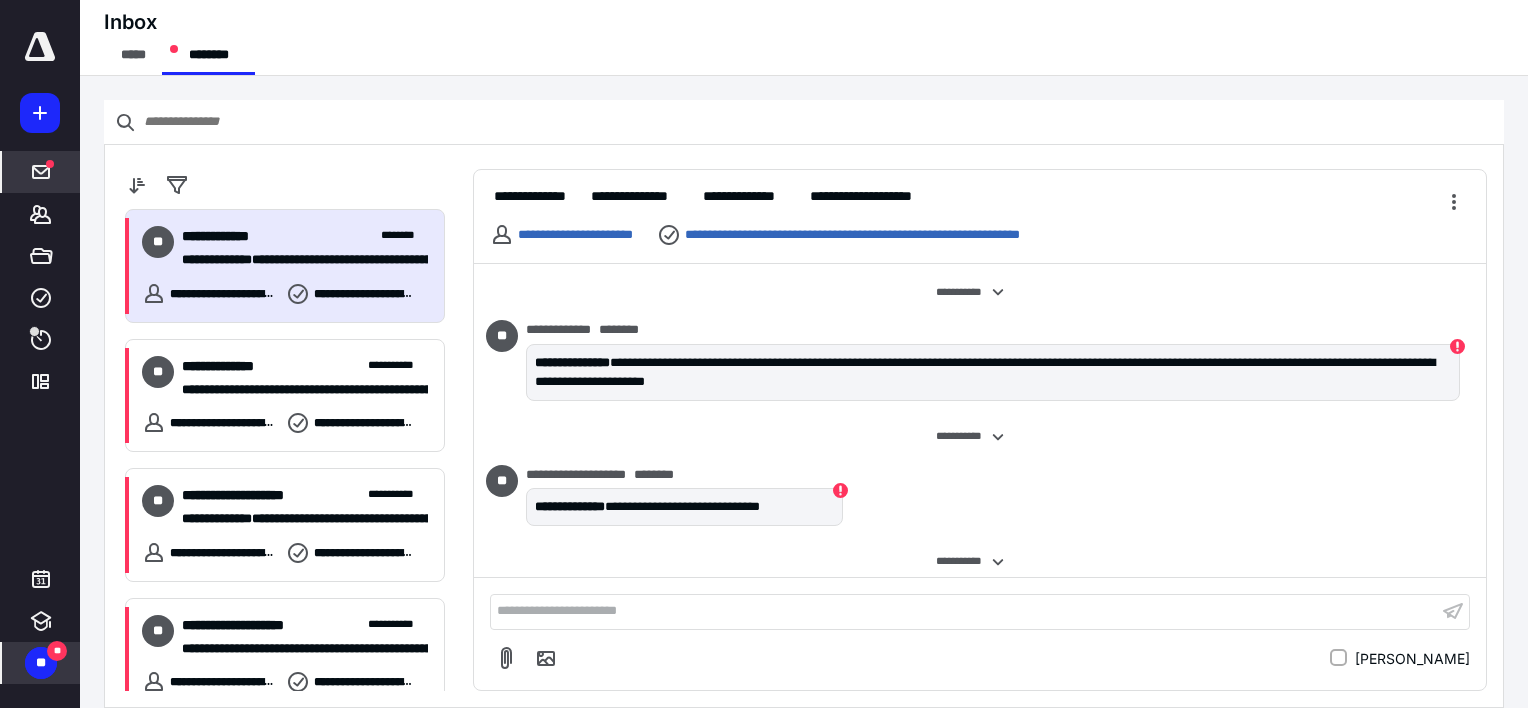 scroll, scrollTop: 519, scrollLeft: 0, axis: vertical 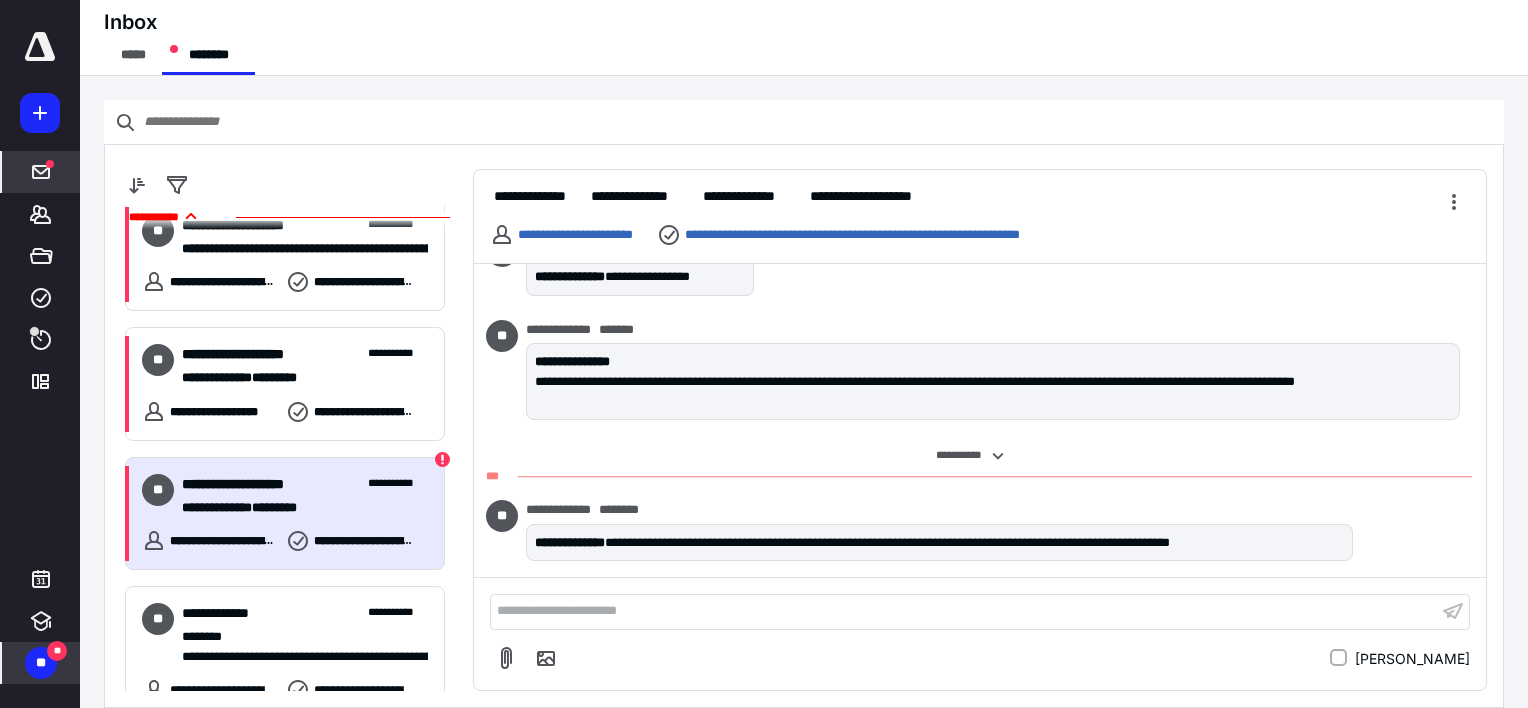 click on "**********" at bounding box center [297, 508] 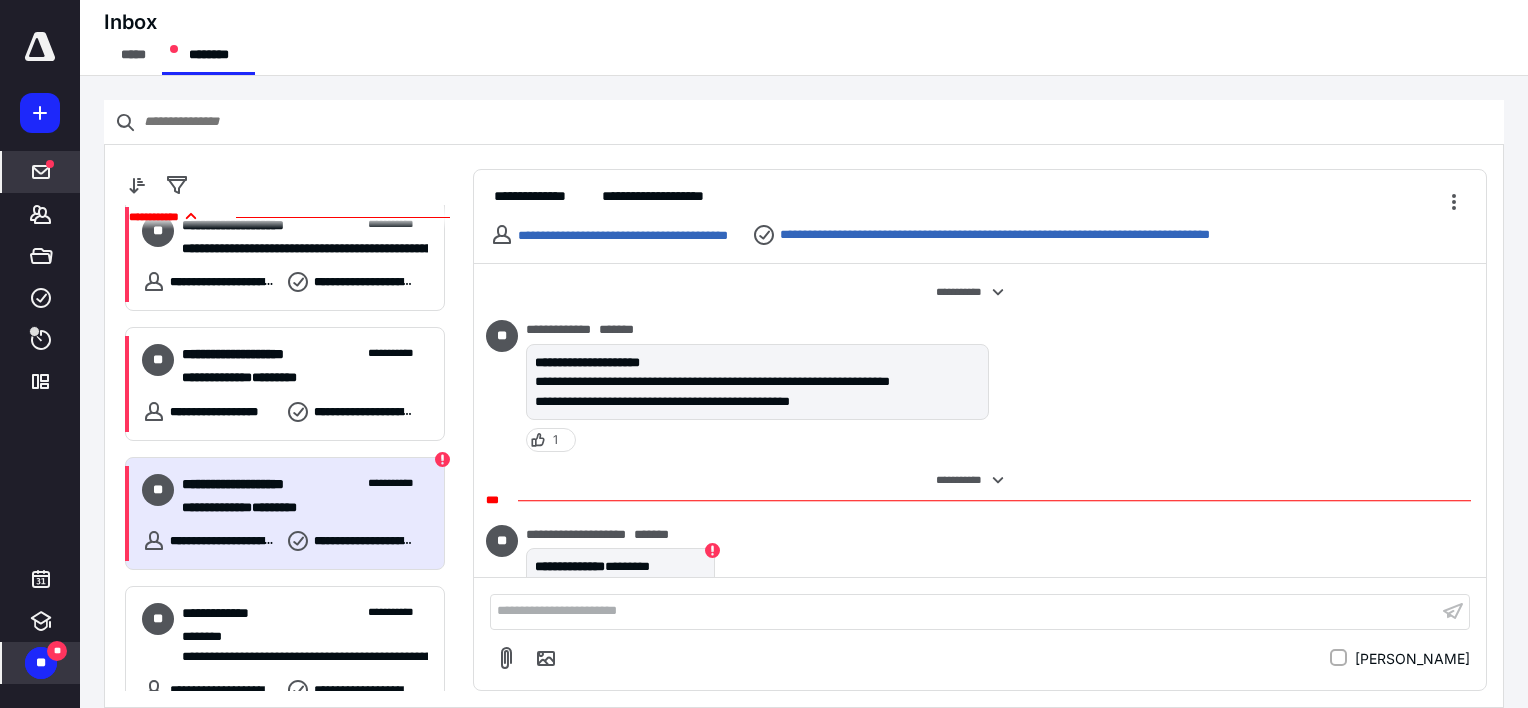 scroll, scrollTop: 26, scrollLeft: 0, axis: vertical 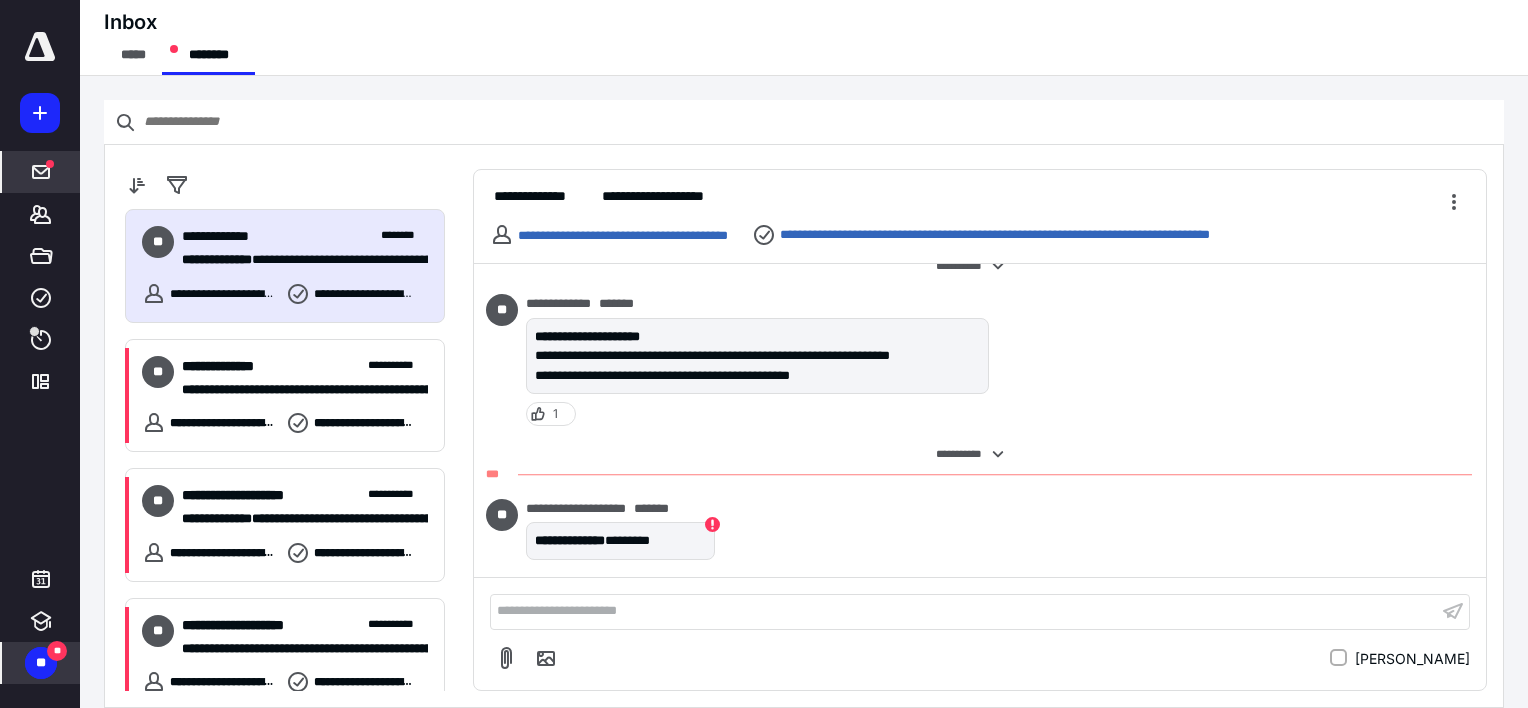 click on "**********" at bounding box center (305, 236) 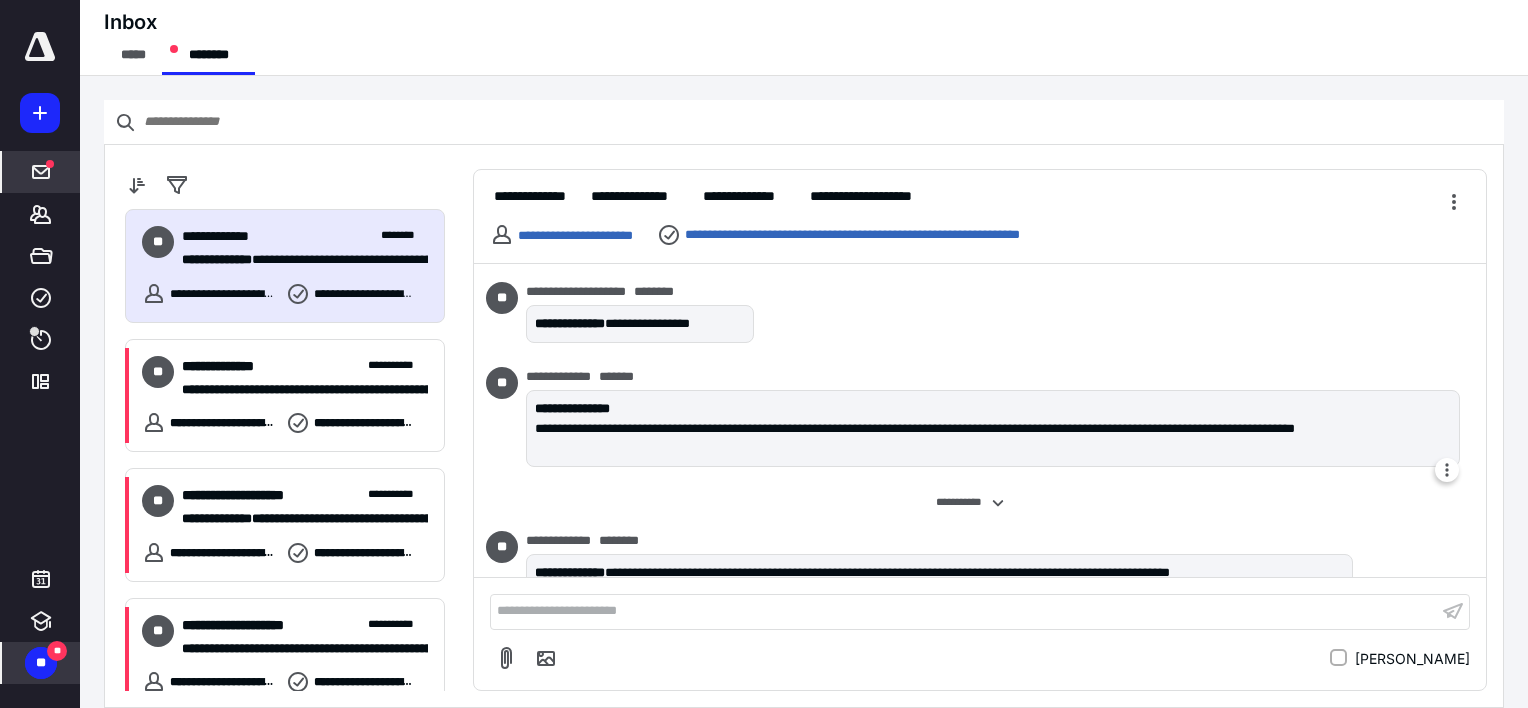 scroll, scrollTop: 502, scrollLeft: 0, axis: vertical 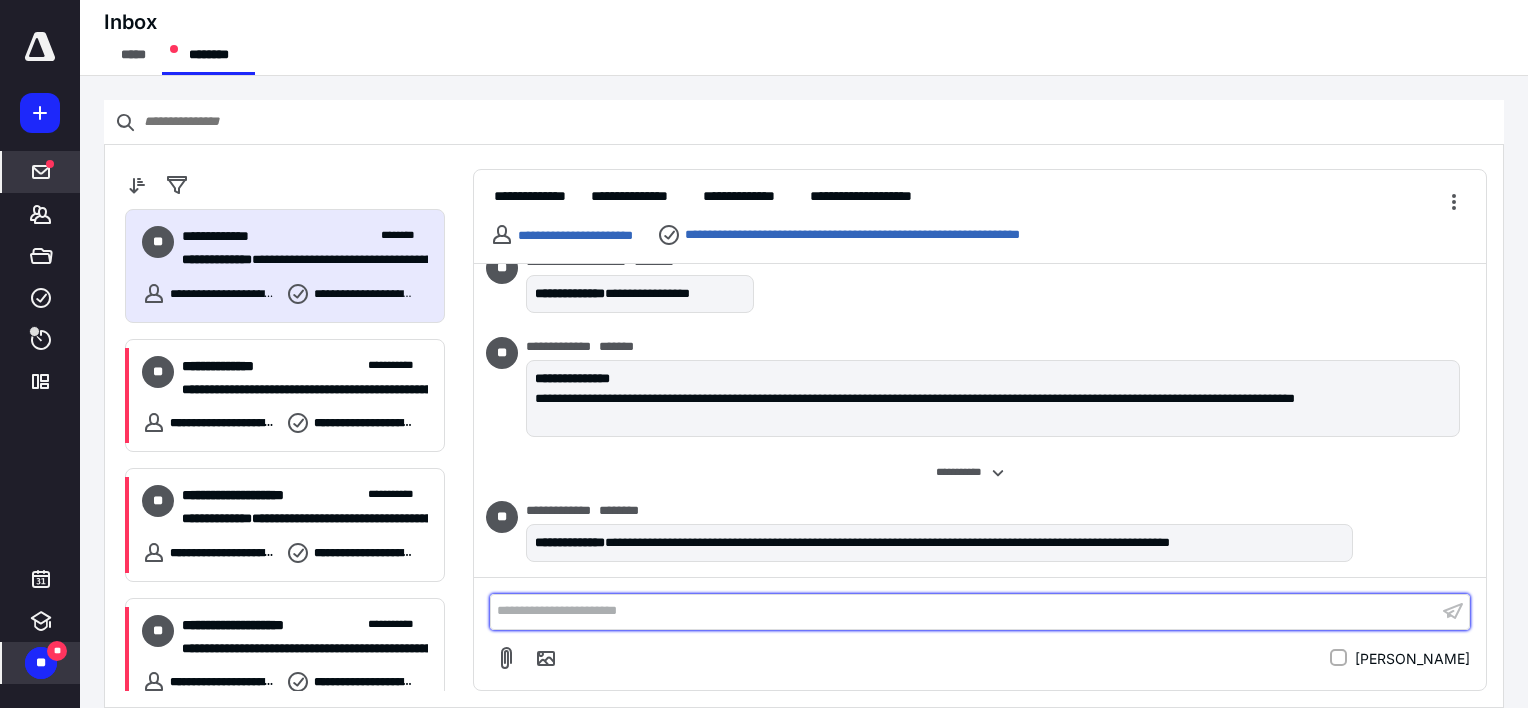 click on "**********" at bounding box center [964, 611] 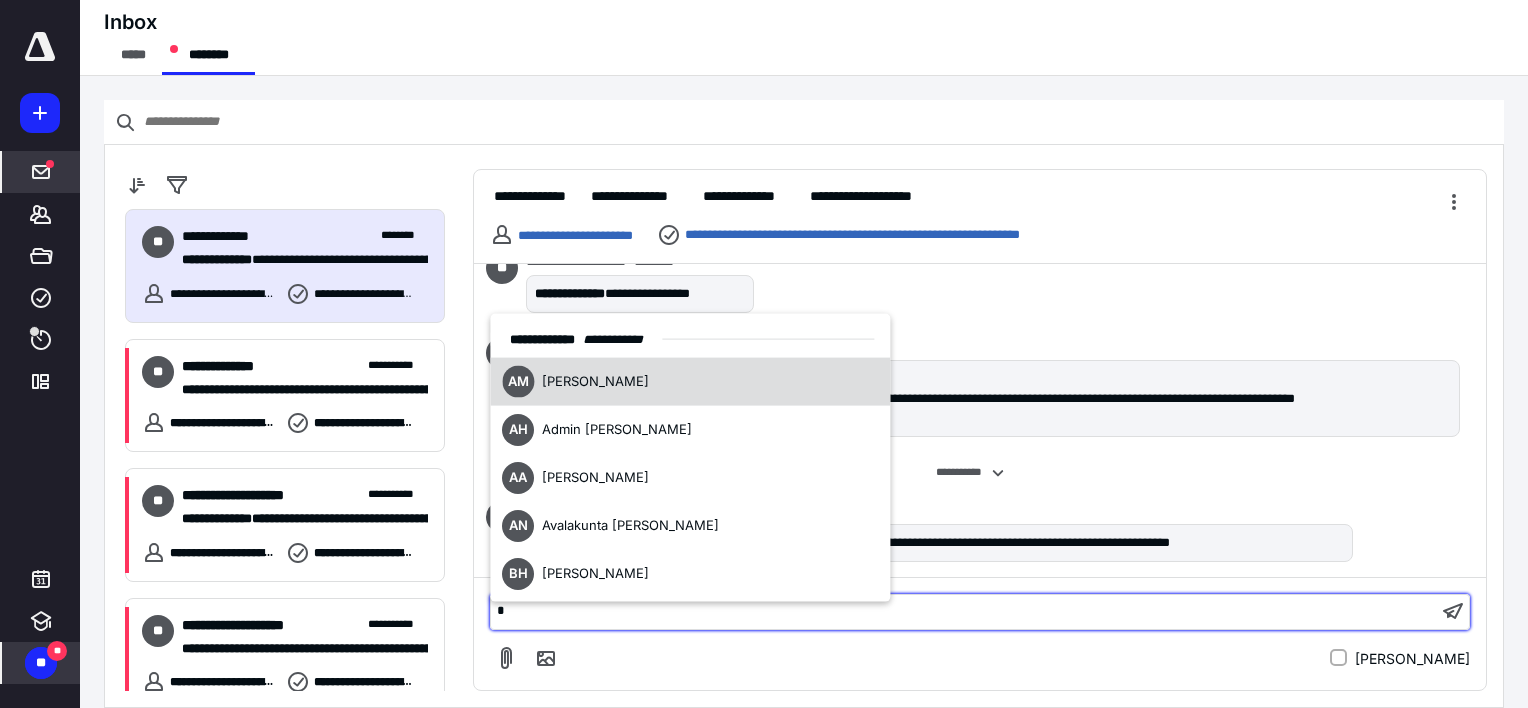 type 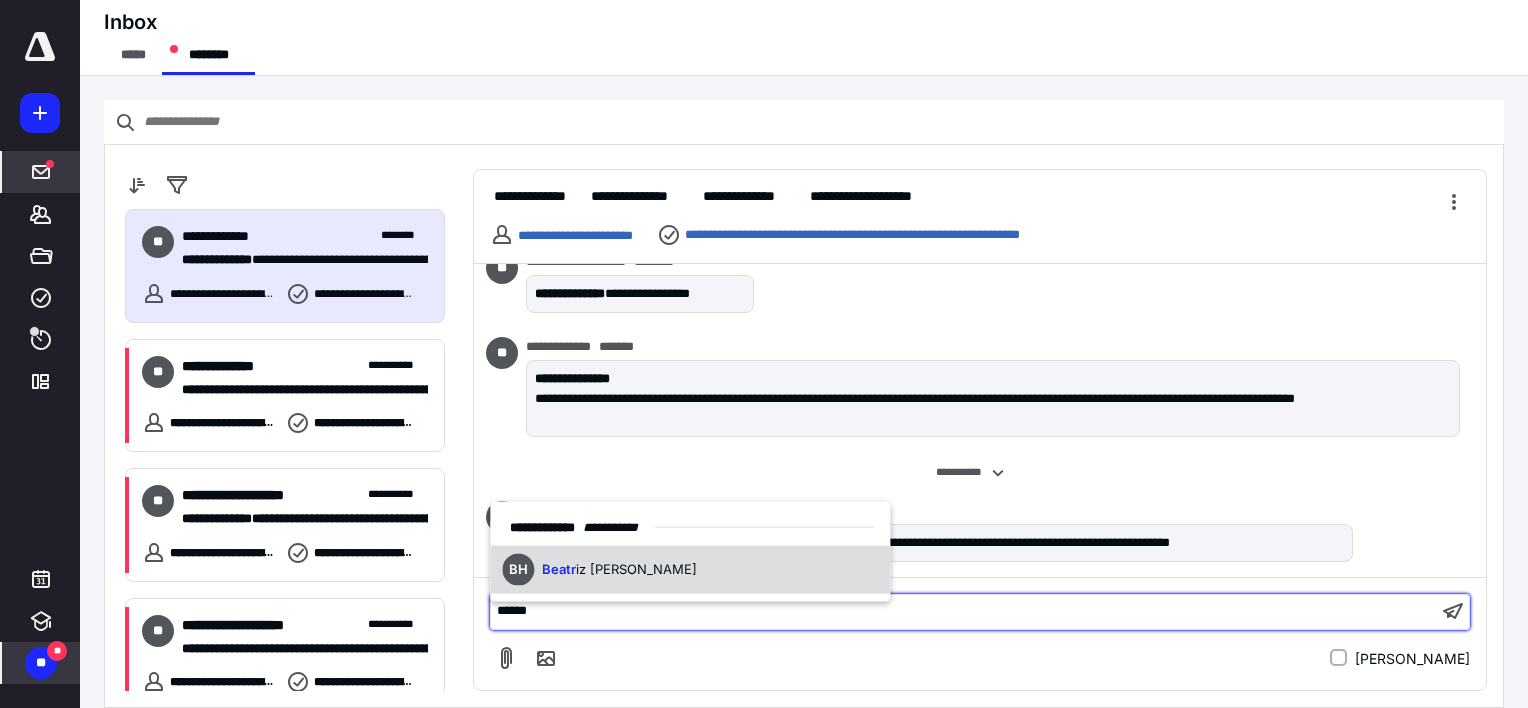 click on "Beatr" at bounding box center (559, 569) 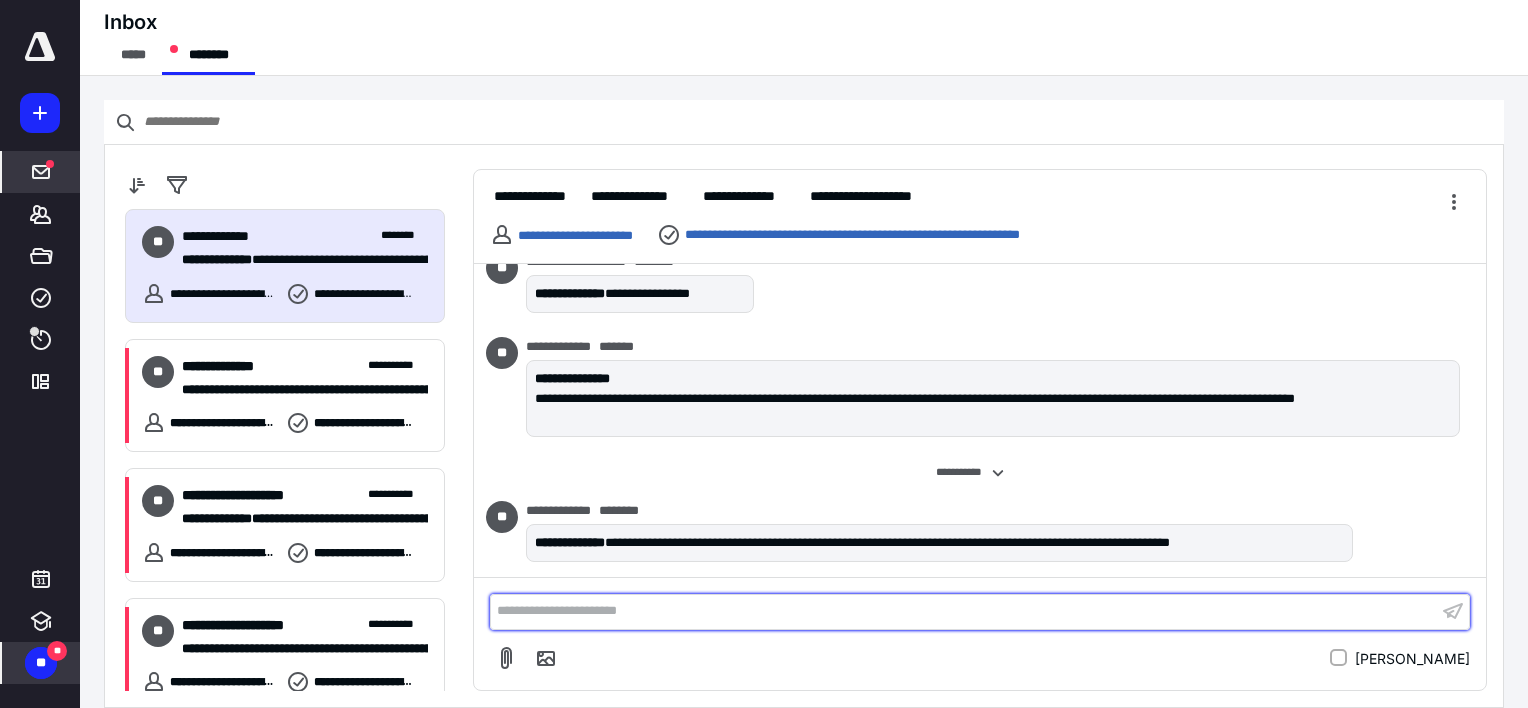 scroll, scrollTop: 587, scrollLeft: 0, axis: vertical 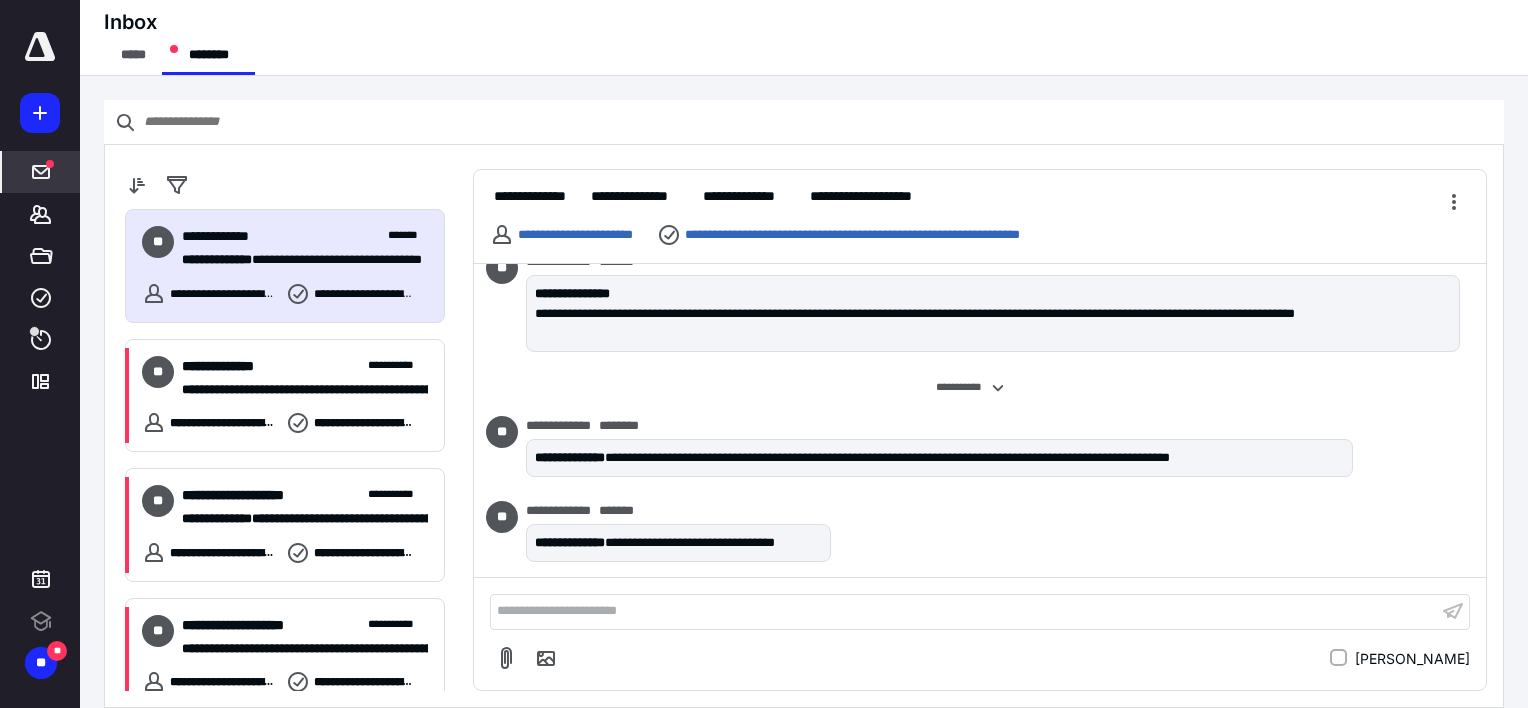 click at bounding box center [40, 47] 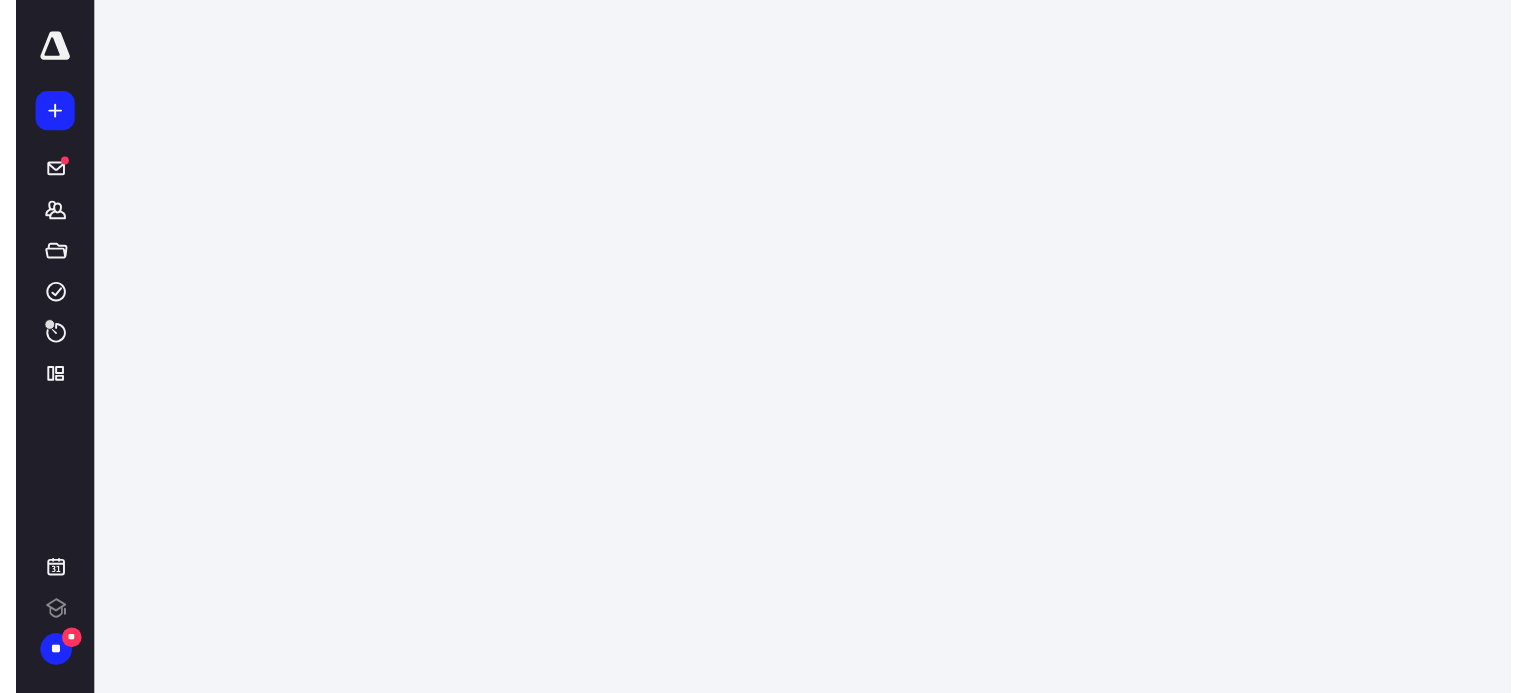 scroll, scrollTop: 0, scrollLeft: 0, axis: both 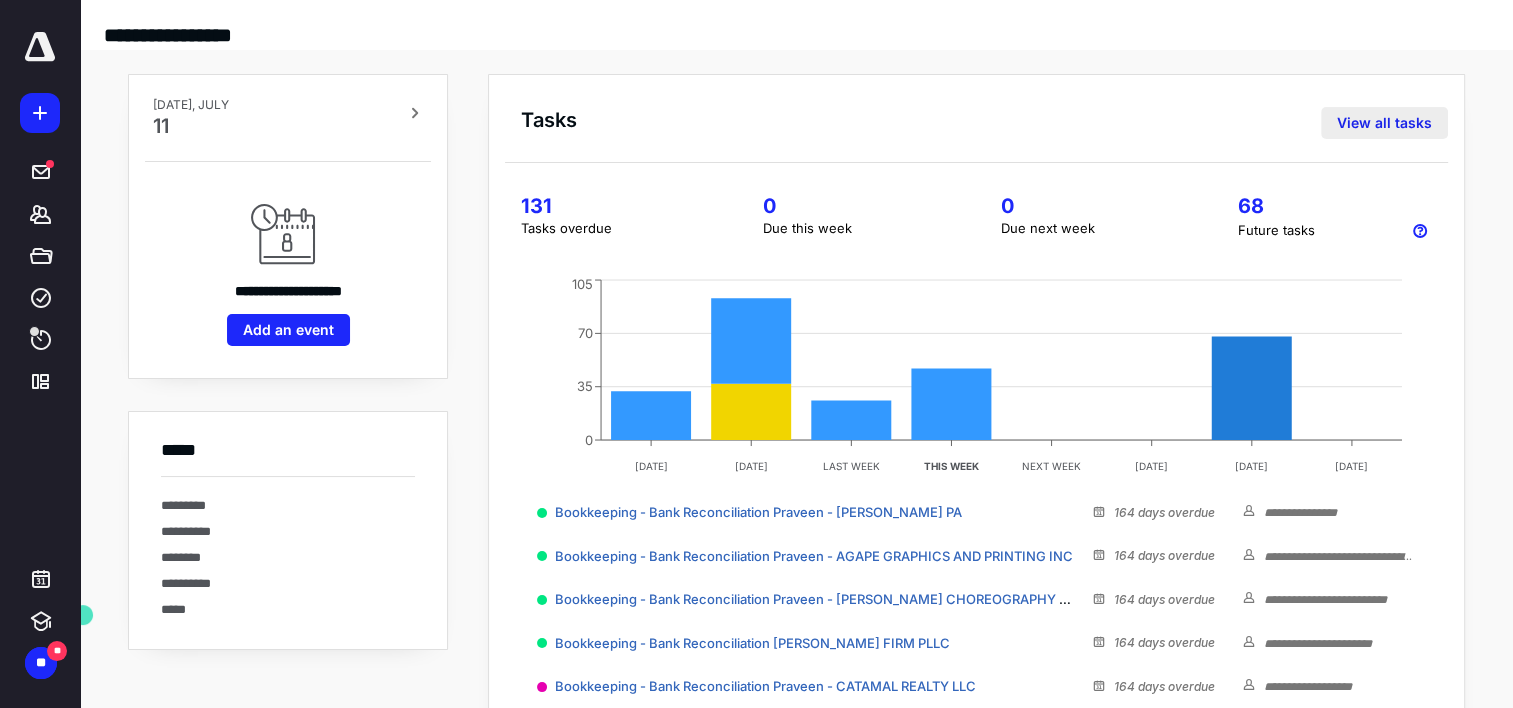 click on "View all tasks" at bounding box center (1384, 123) 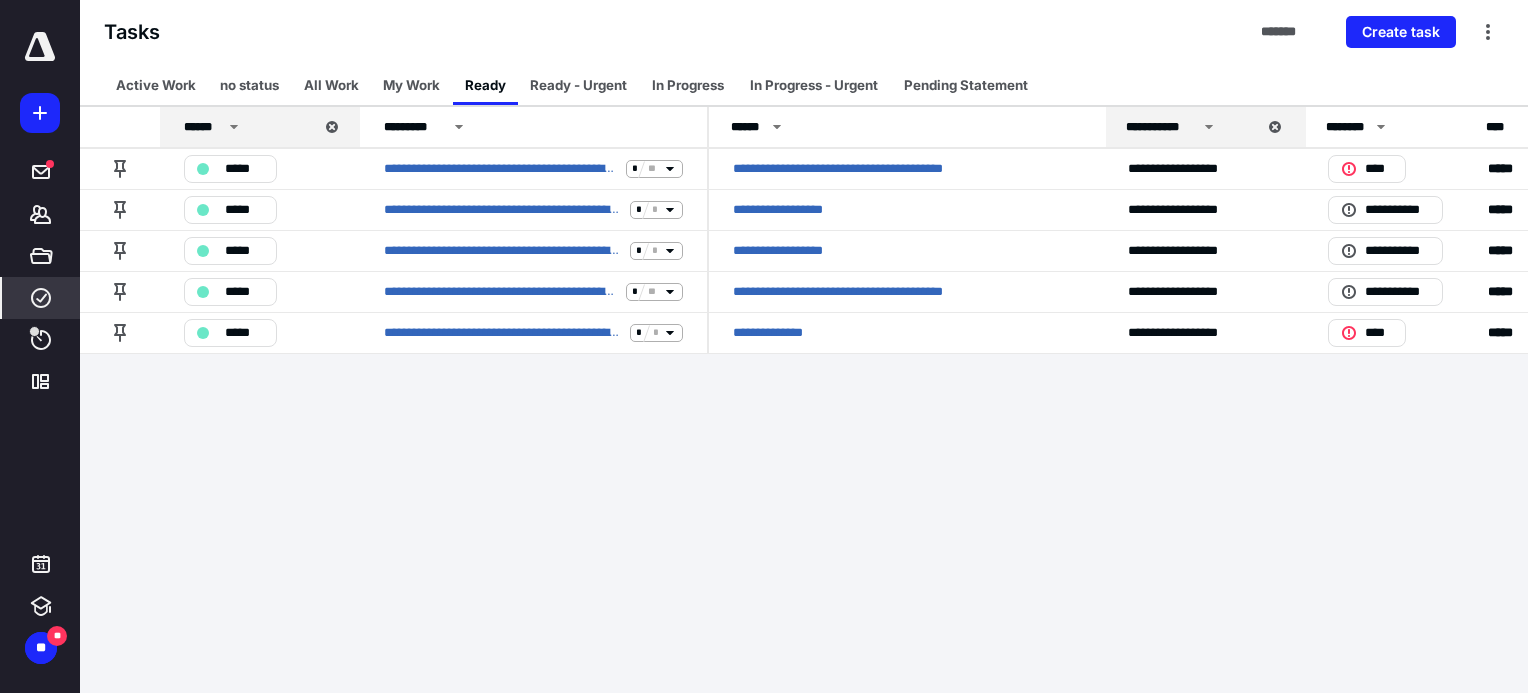 click on "**********" at bounding box center [764, 346] 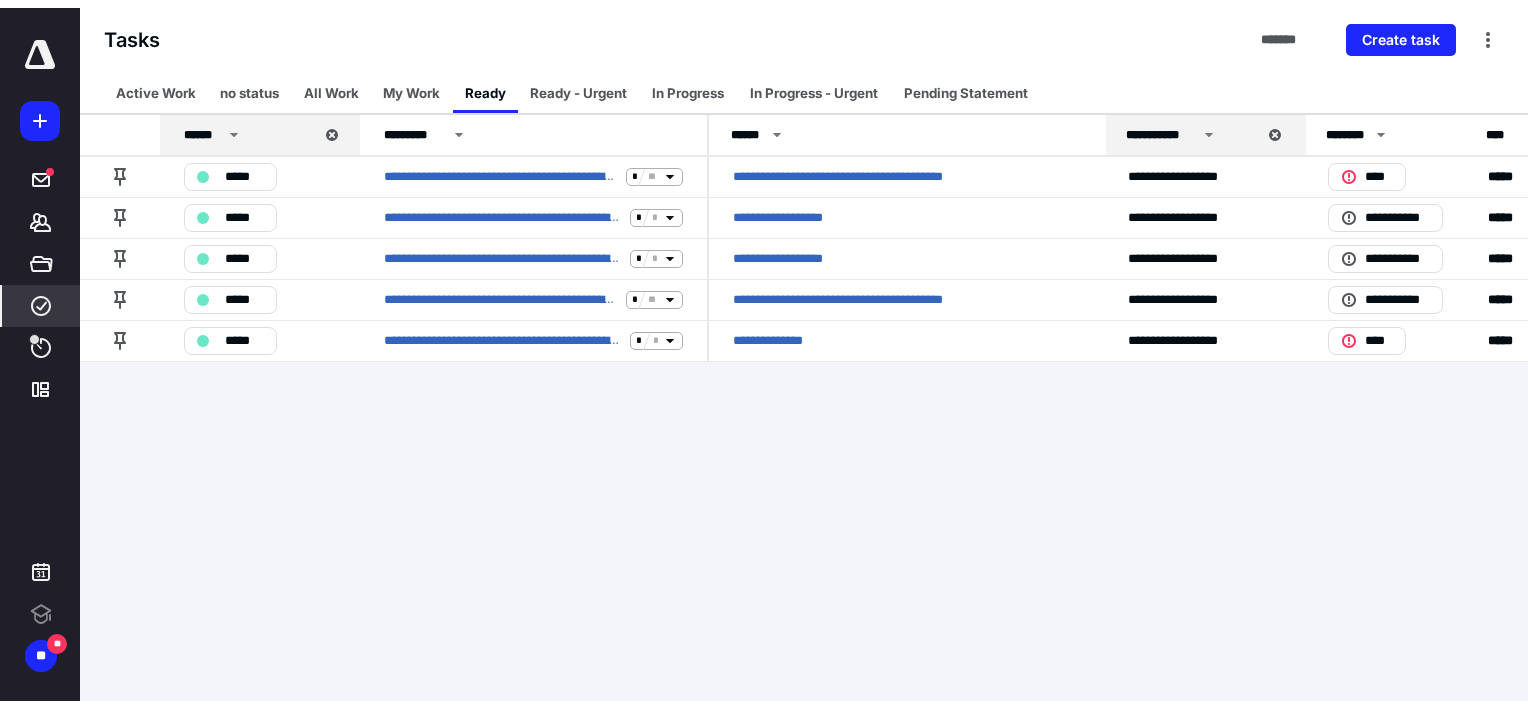 scroll, scrollTop: 0, scrollLeft: 0, axis: both 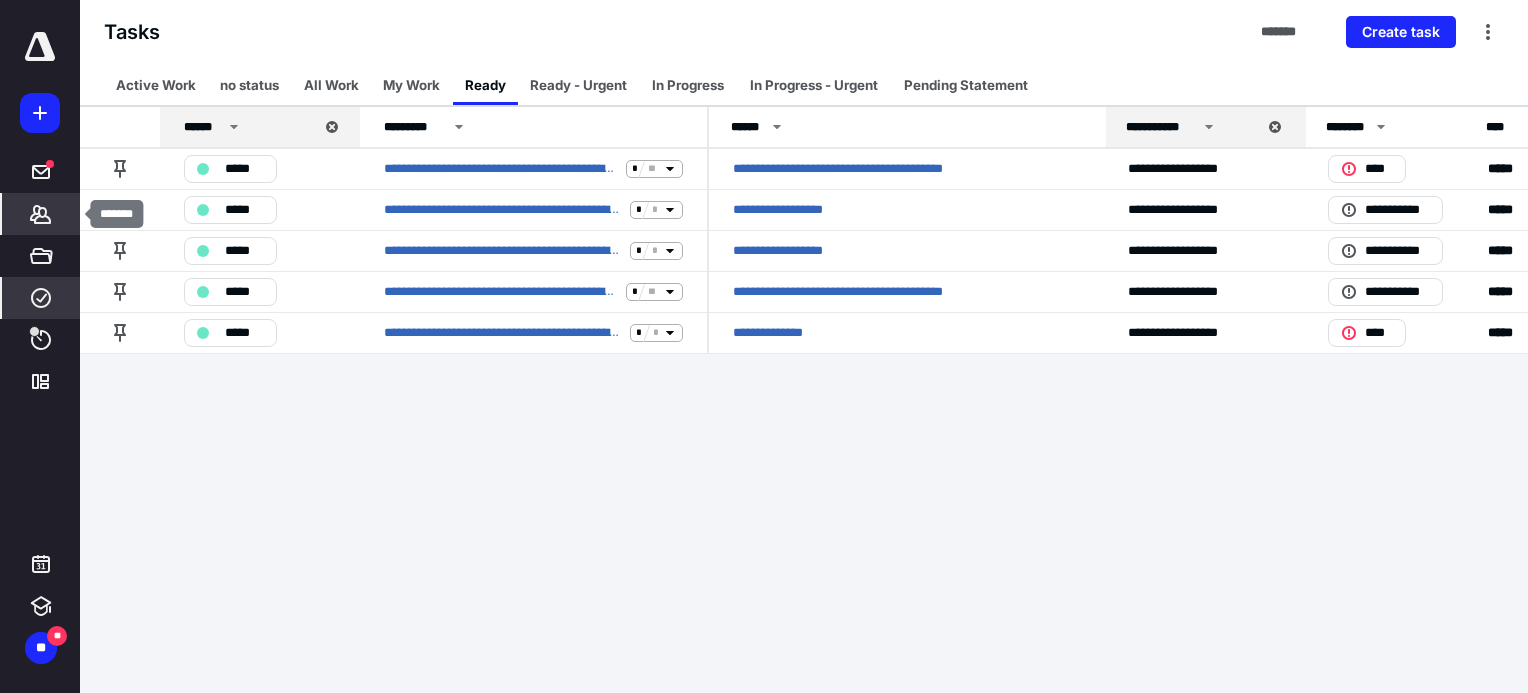 click 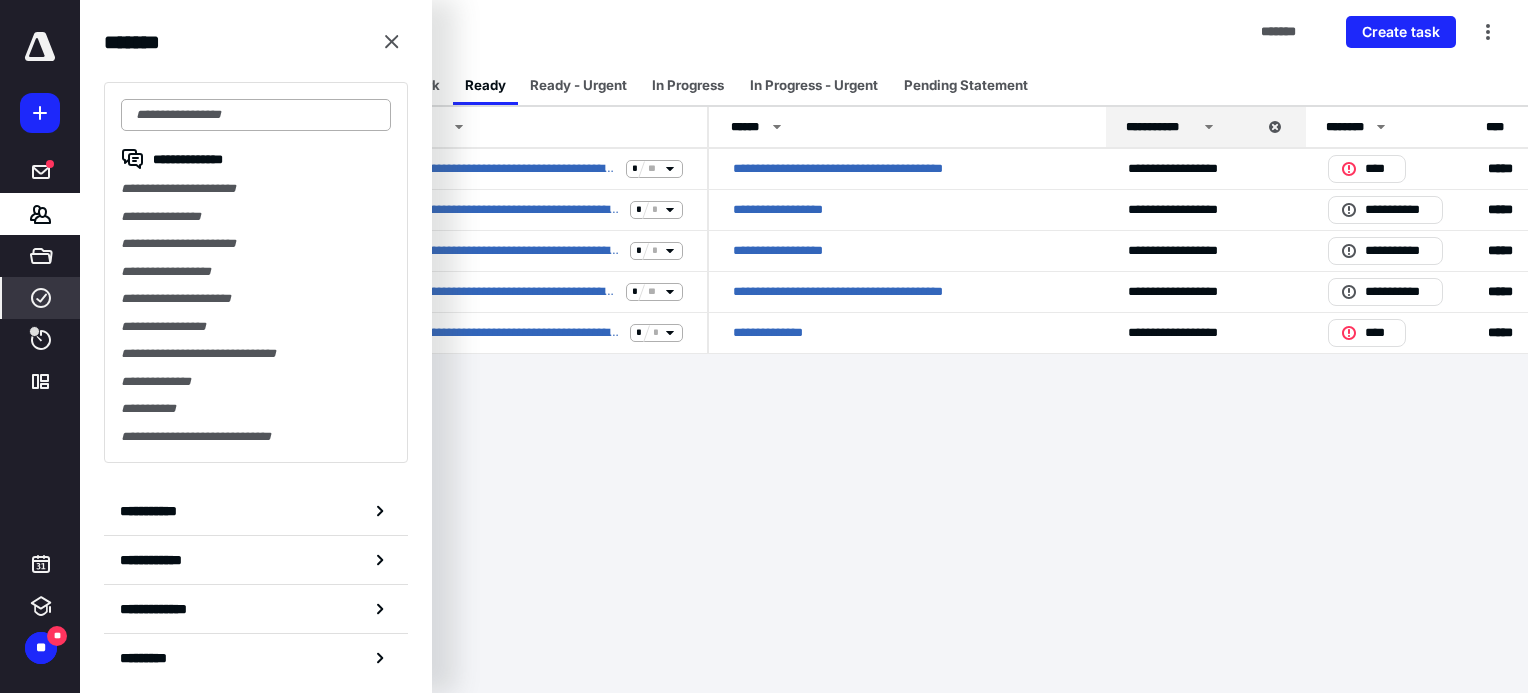 click at bounding box center [256, 115] 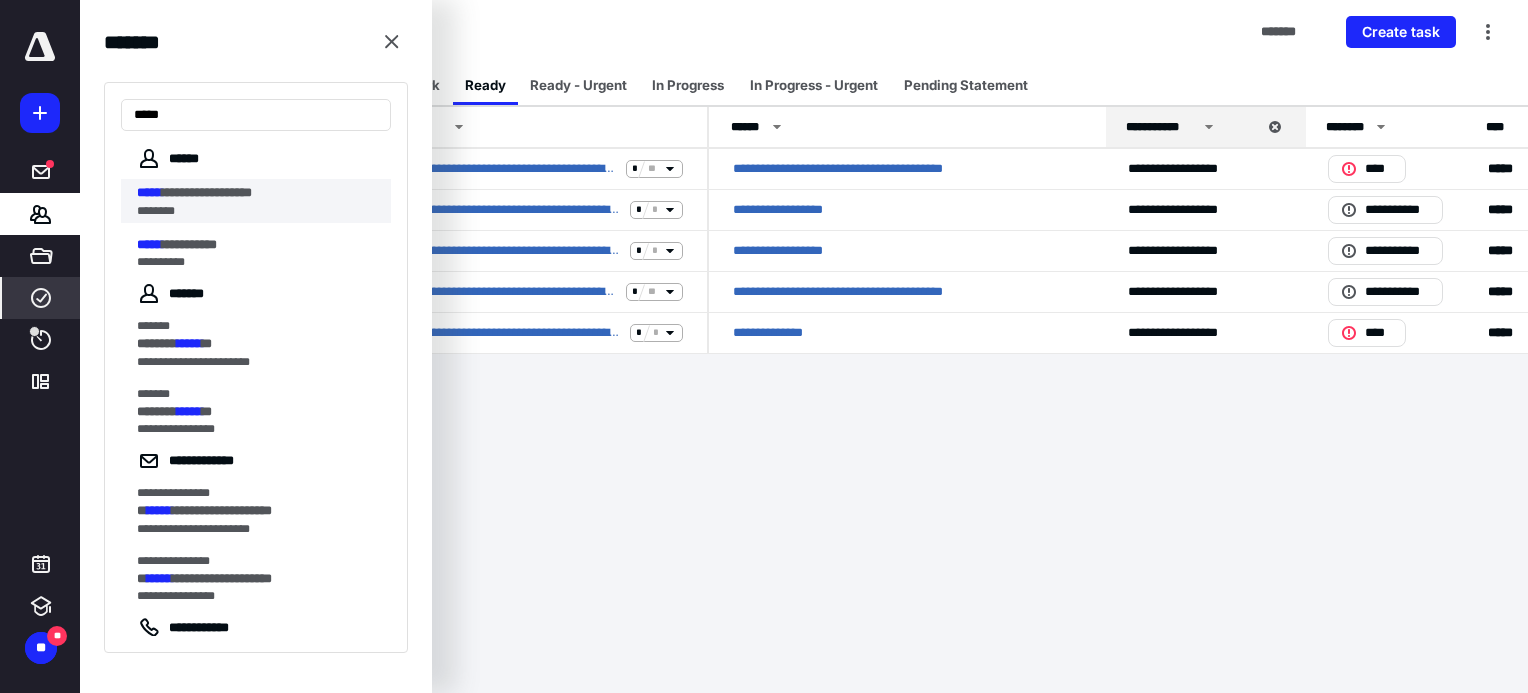type on "*****" 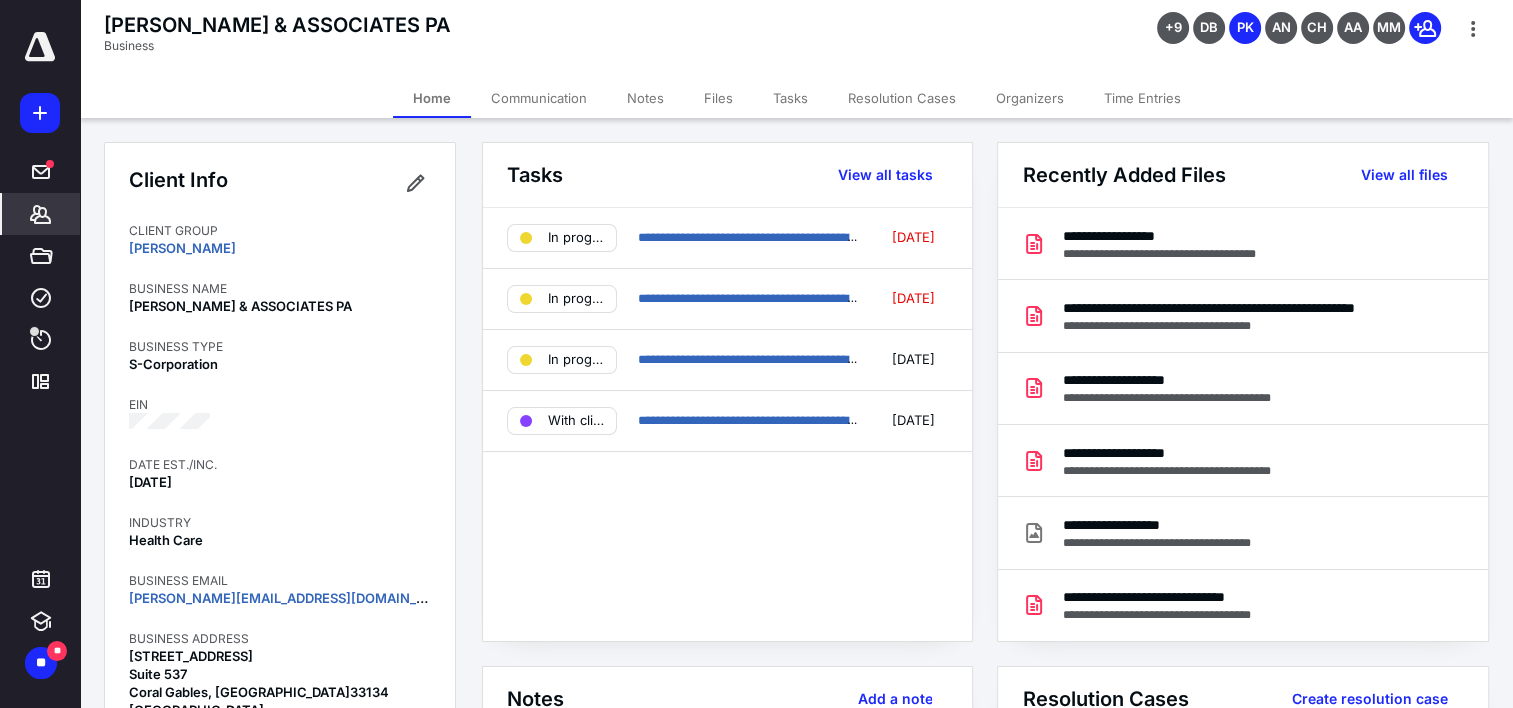 click on "Time Entries" at bounding box center (1142, 98) 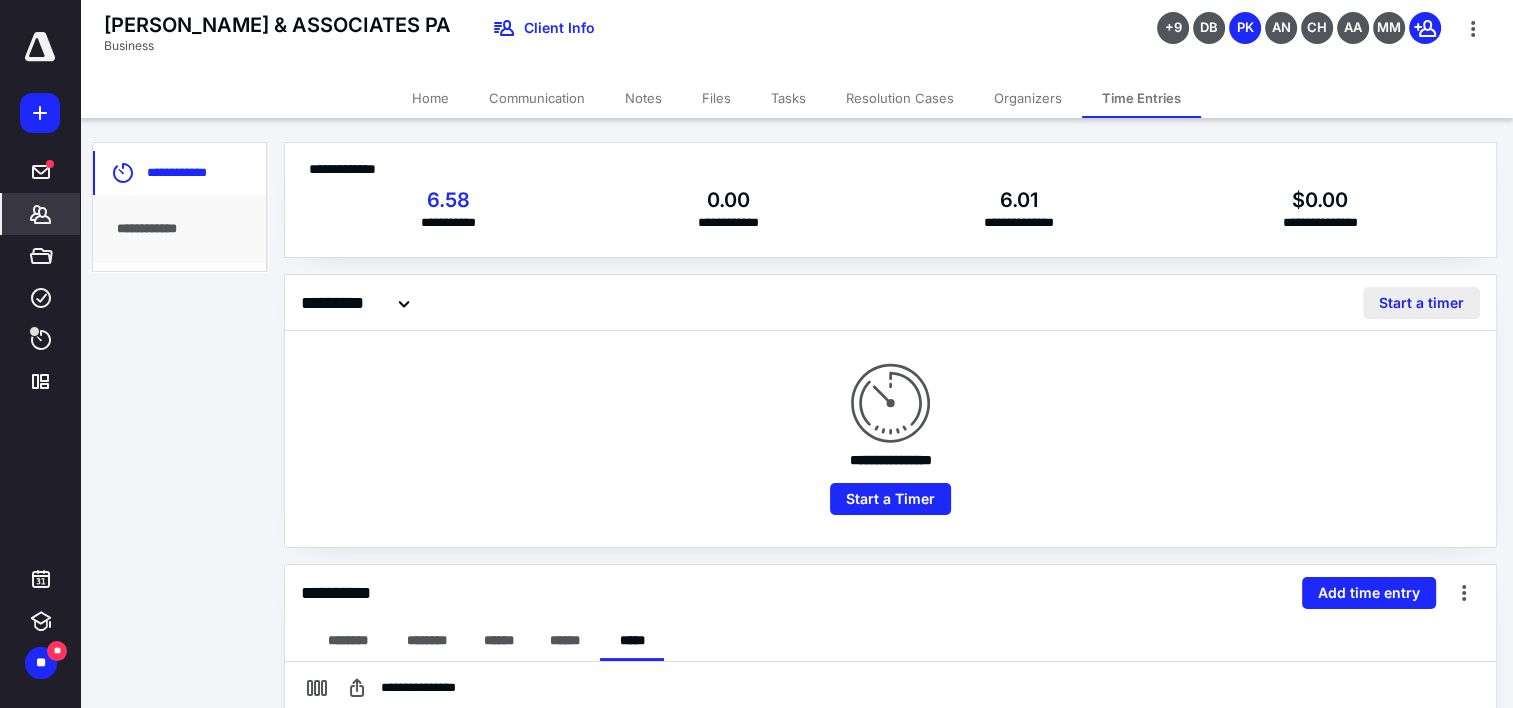 click on "Start a timer" at bounding box center (1421, 303) 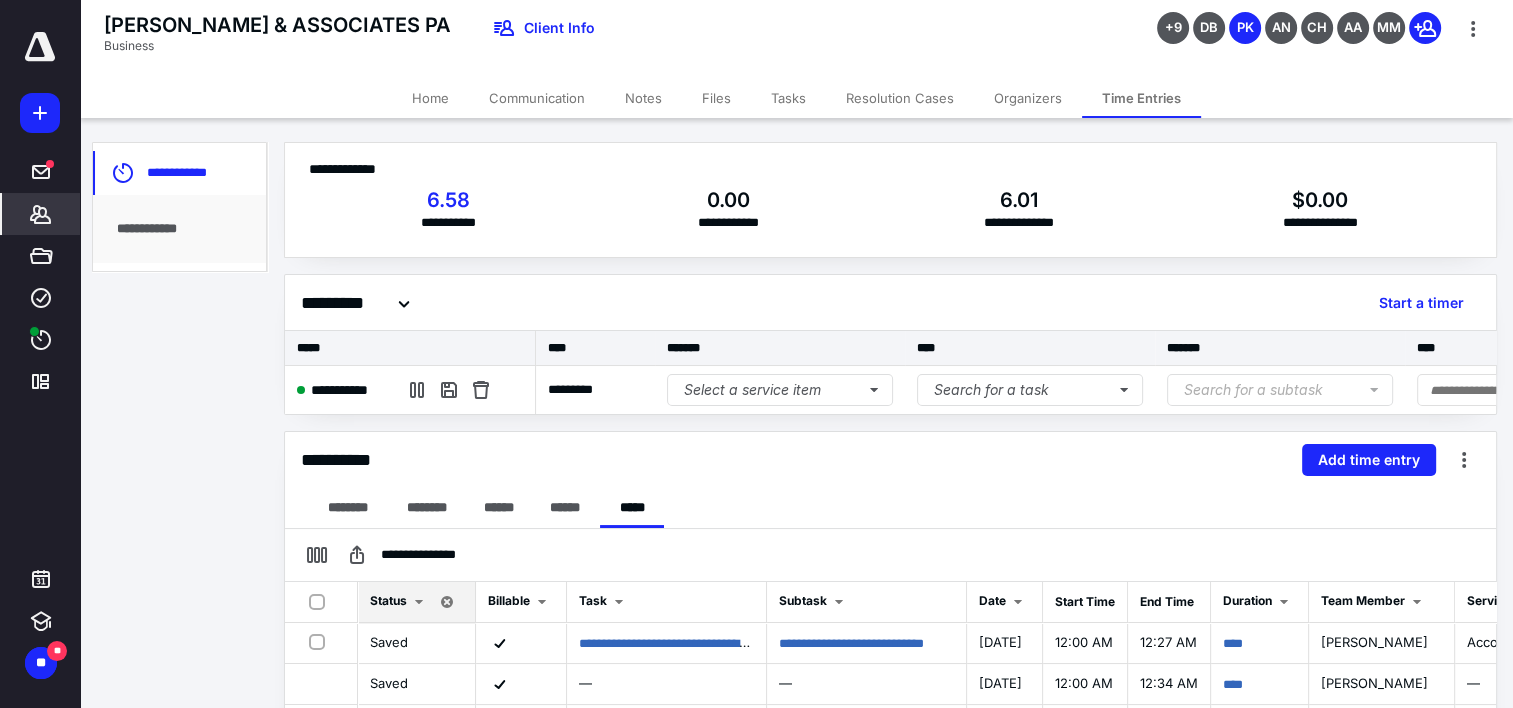 click on "Files" at bounding box center (716, 98) 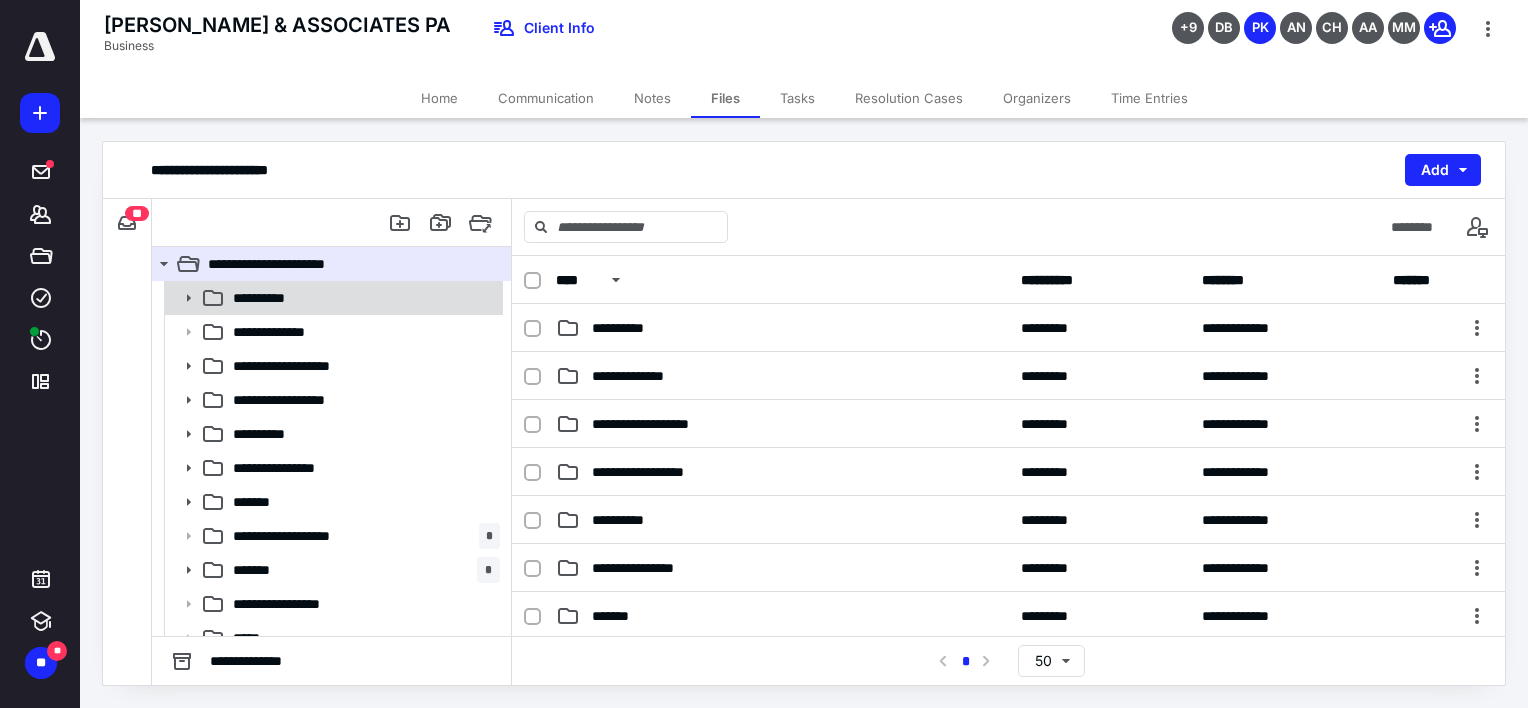 click 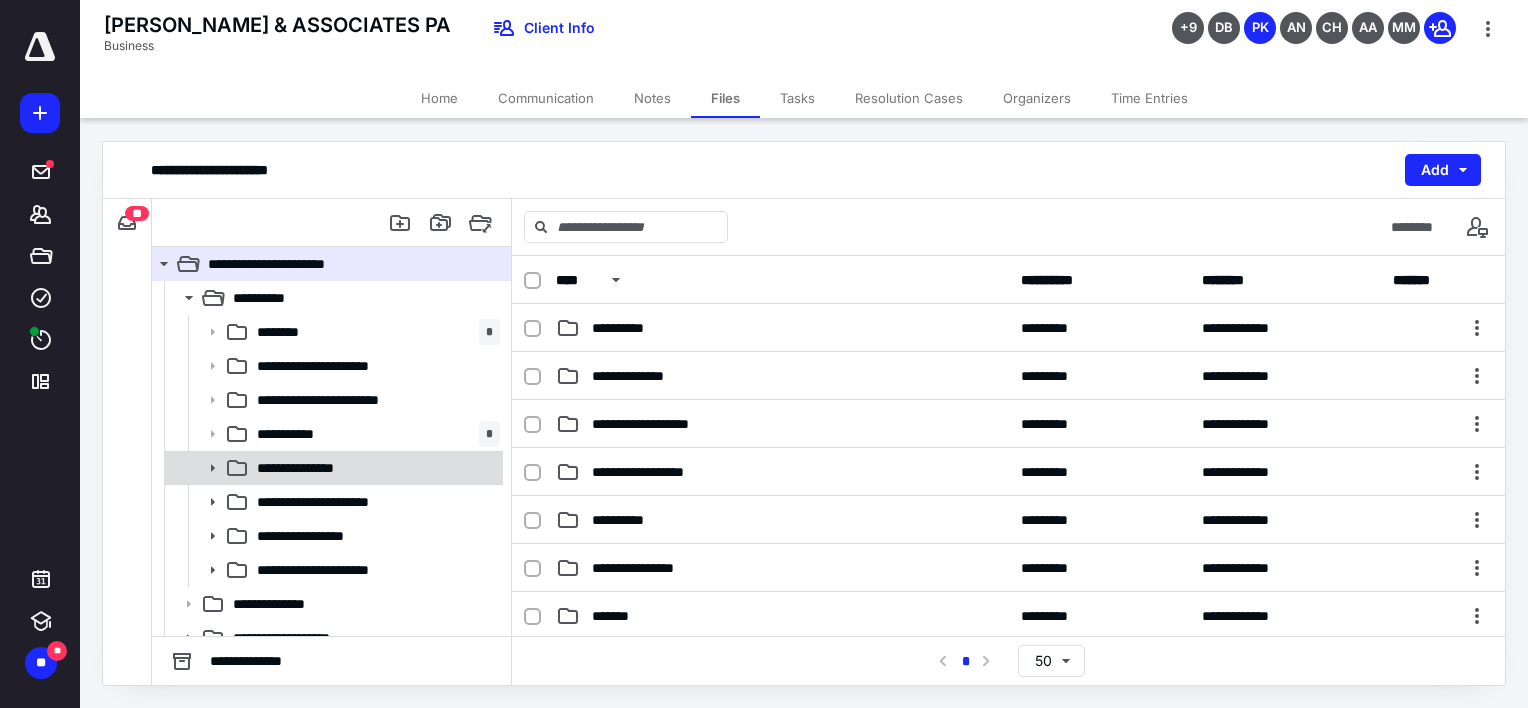 click 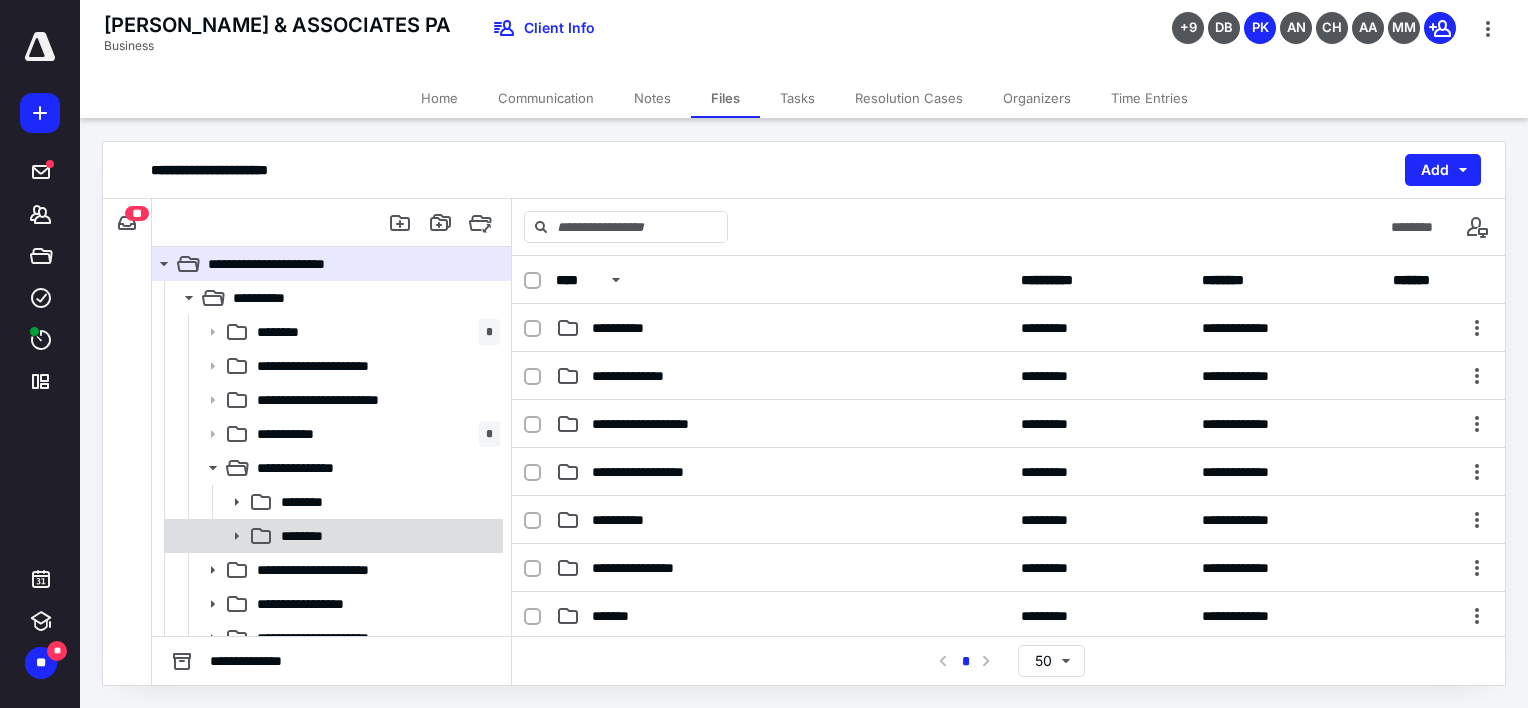 click 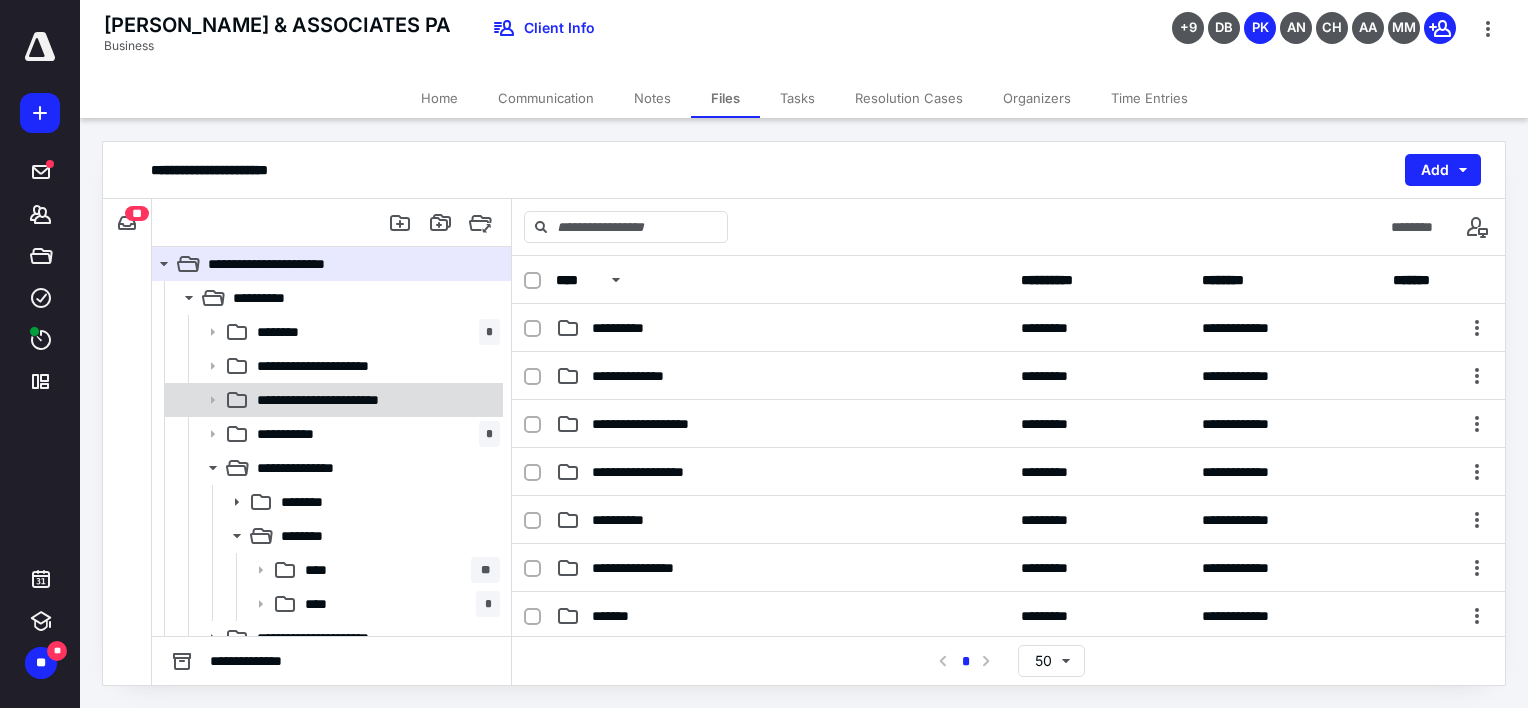 scroll, scrollTop: 100, scrollLeft: 0, axis: vertical 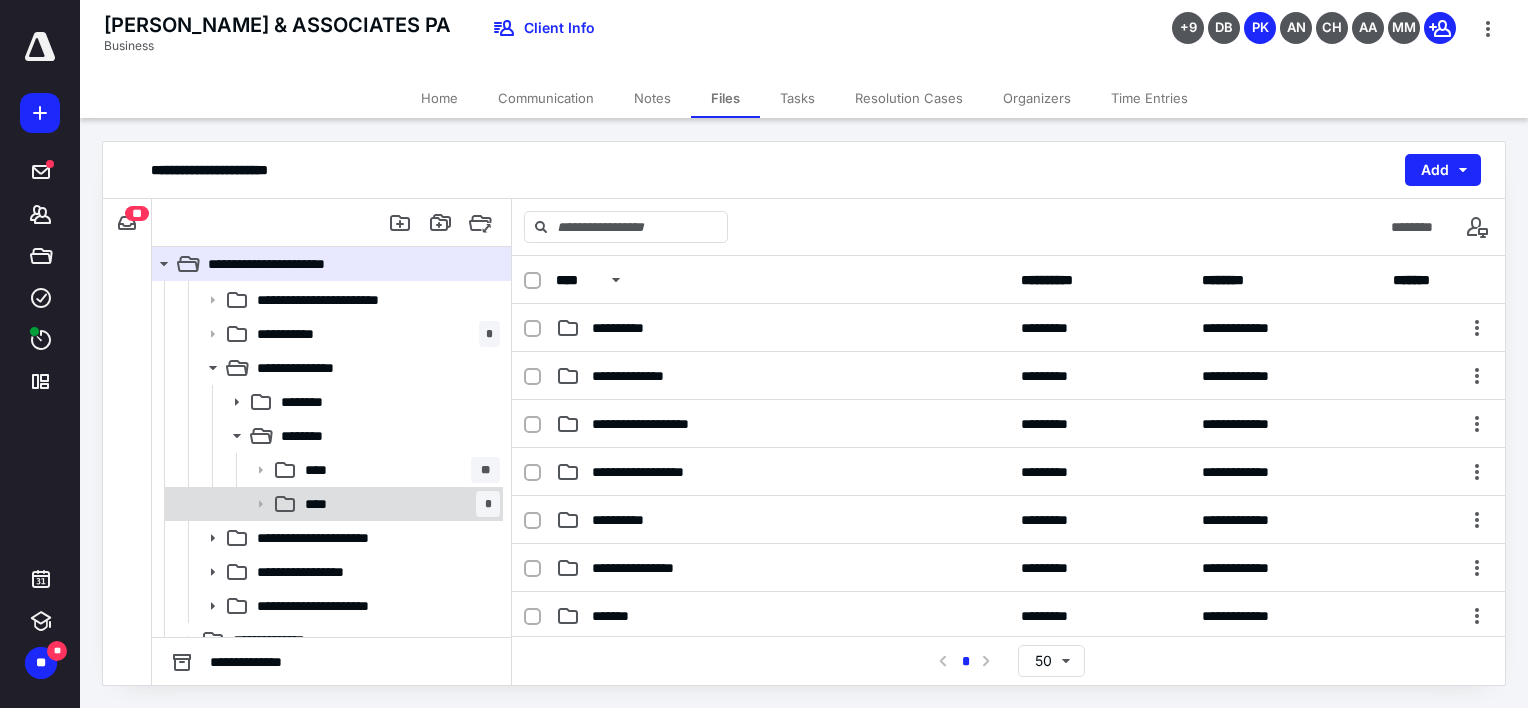 click 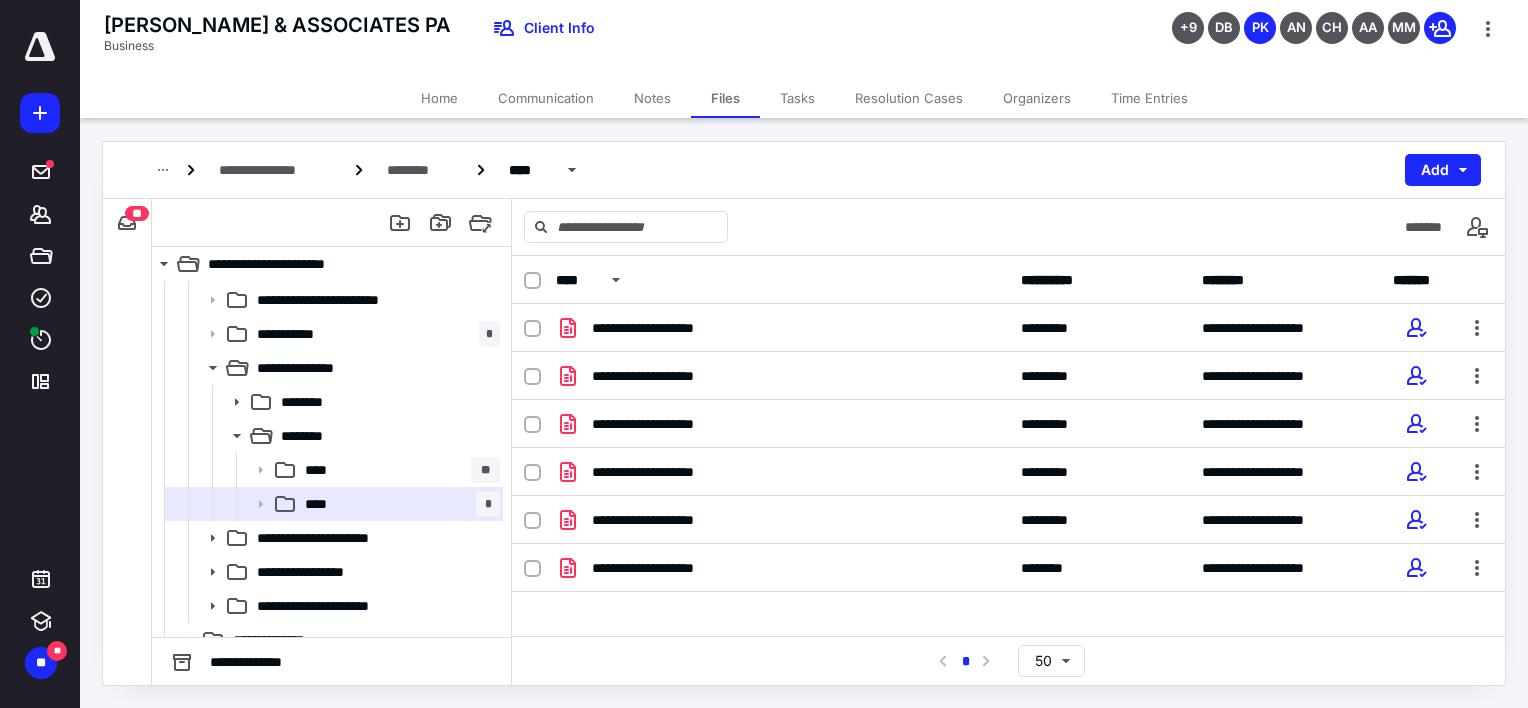 click at bounding box center [532, 281] 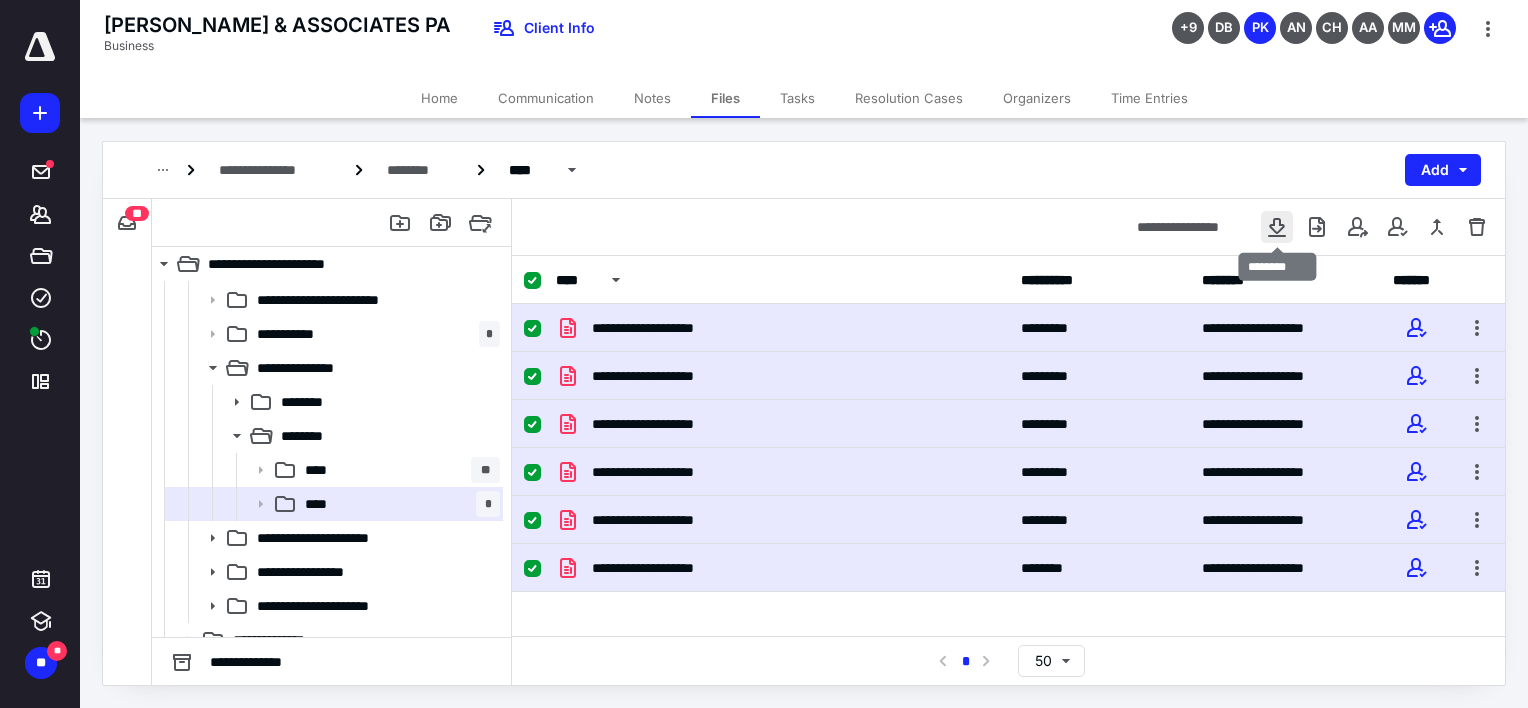 click at bounding box center [1277, 227] 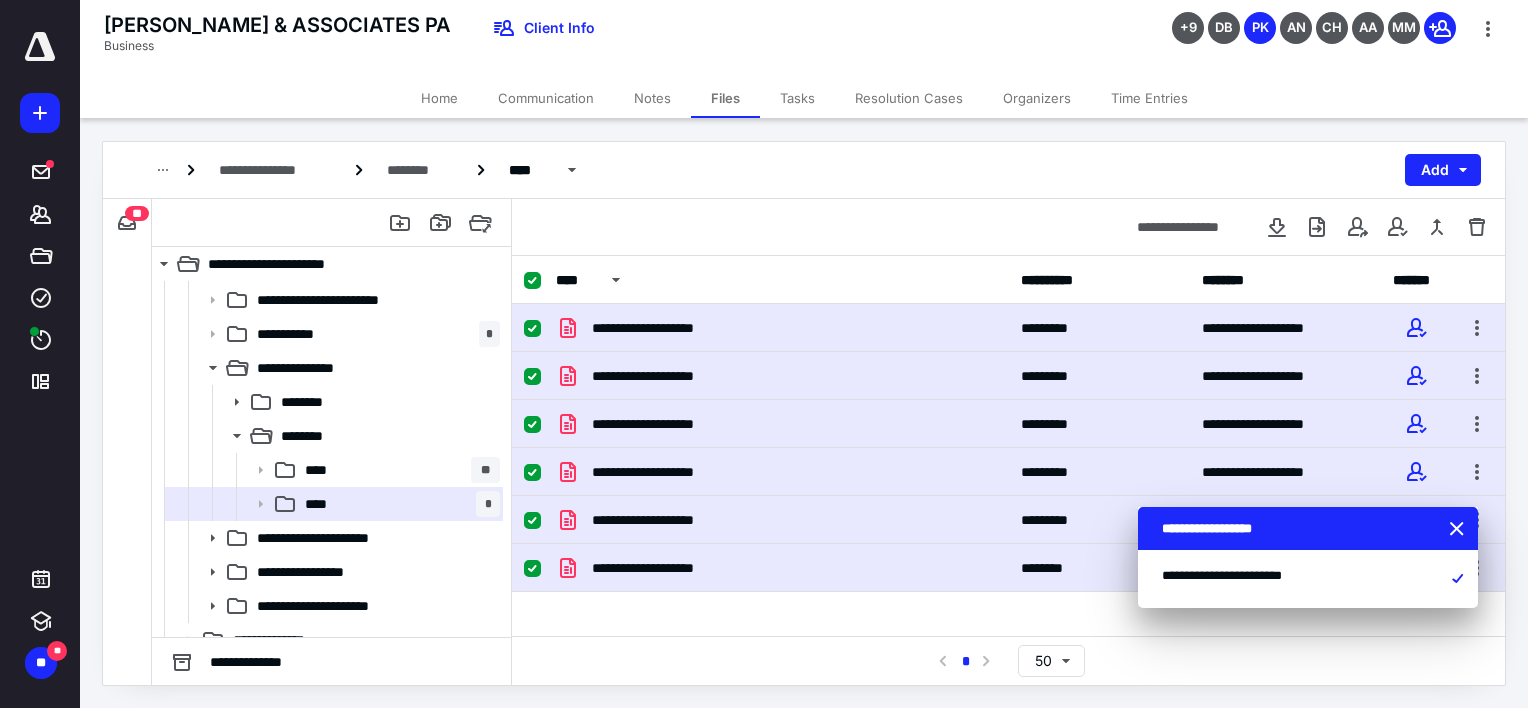 click on "QUIROGA & ASSOCIATES PA Business Client Info +9 DB PK AN CH AA MM" at bounding box center (804, 39) 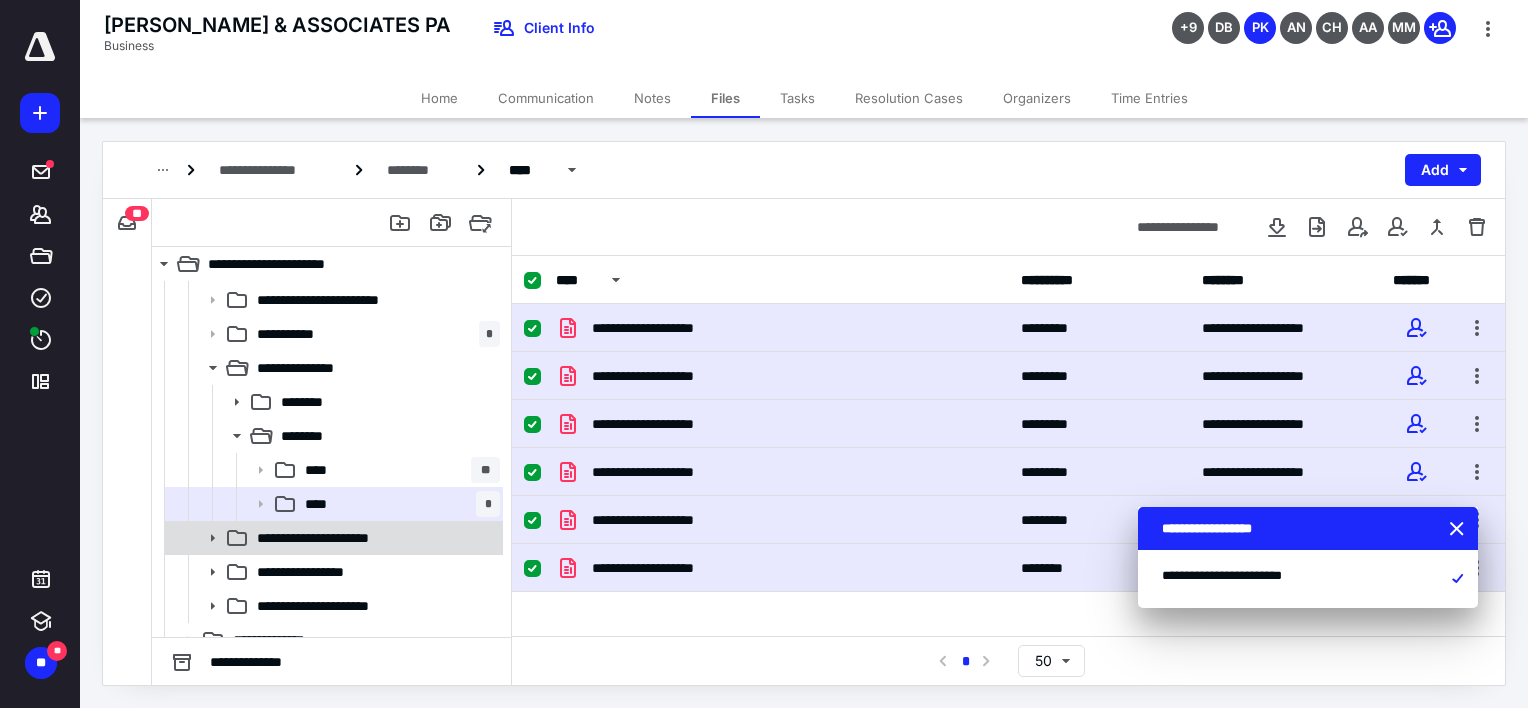 click 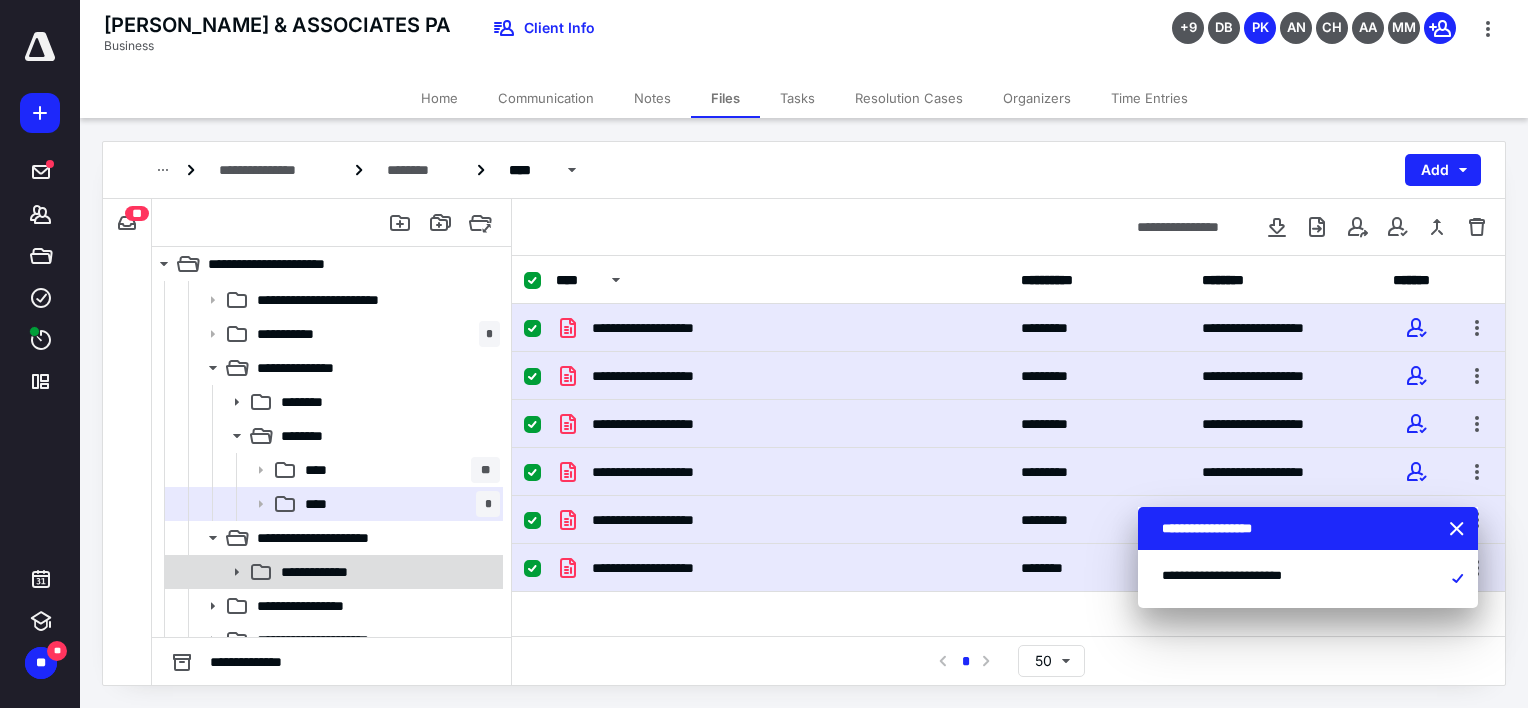 click 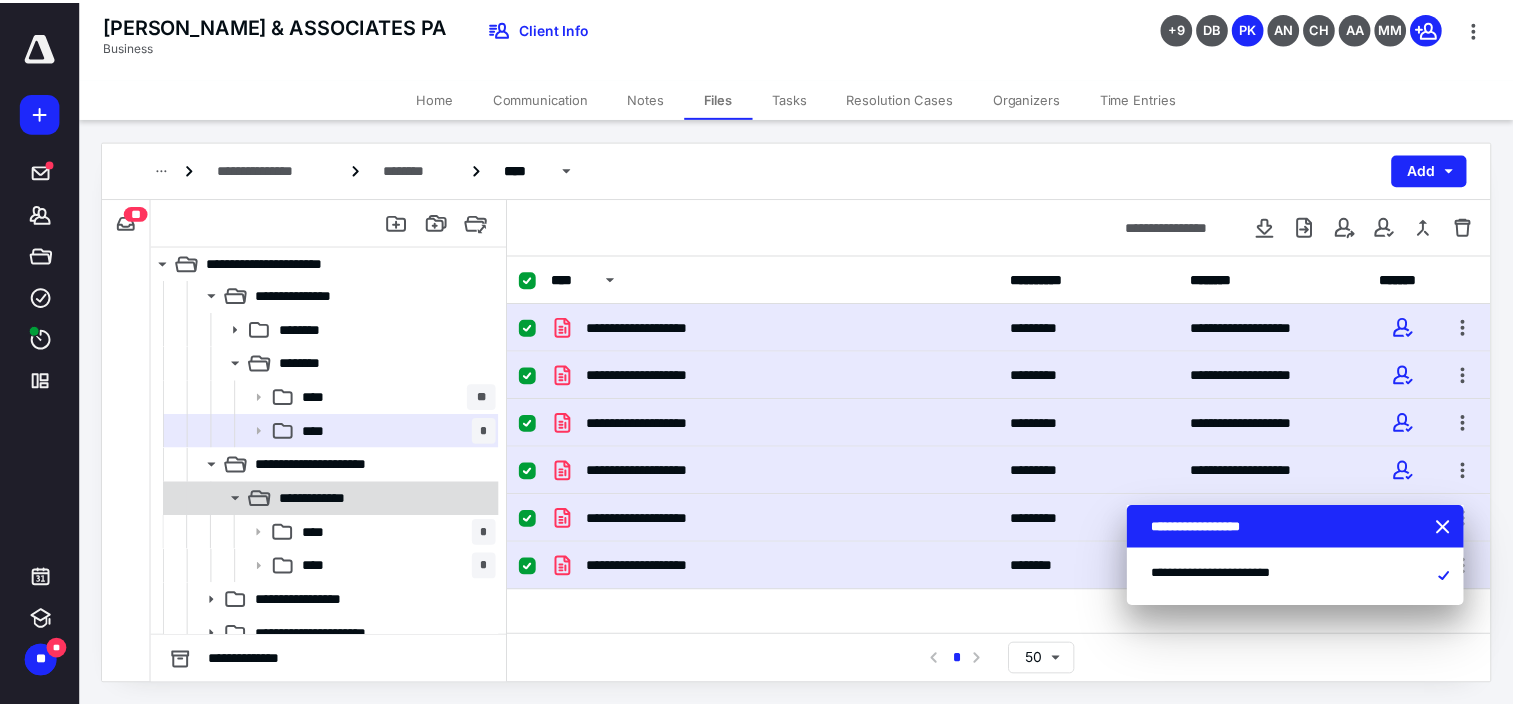 scroll, scrollTop: 200, scrollLeft: 0, axis: vertical 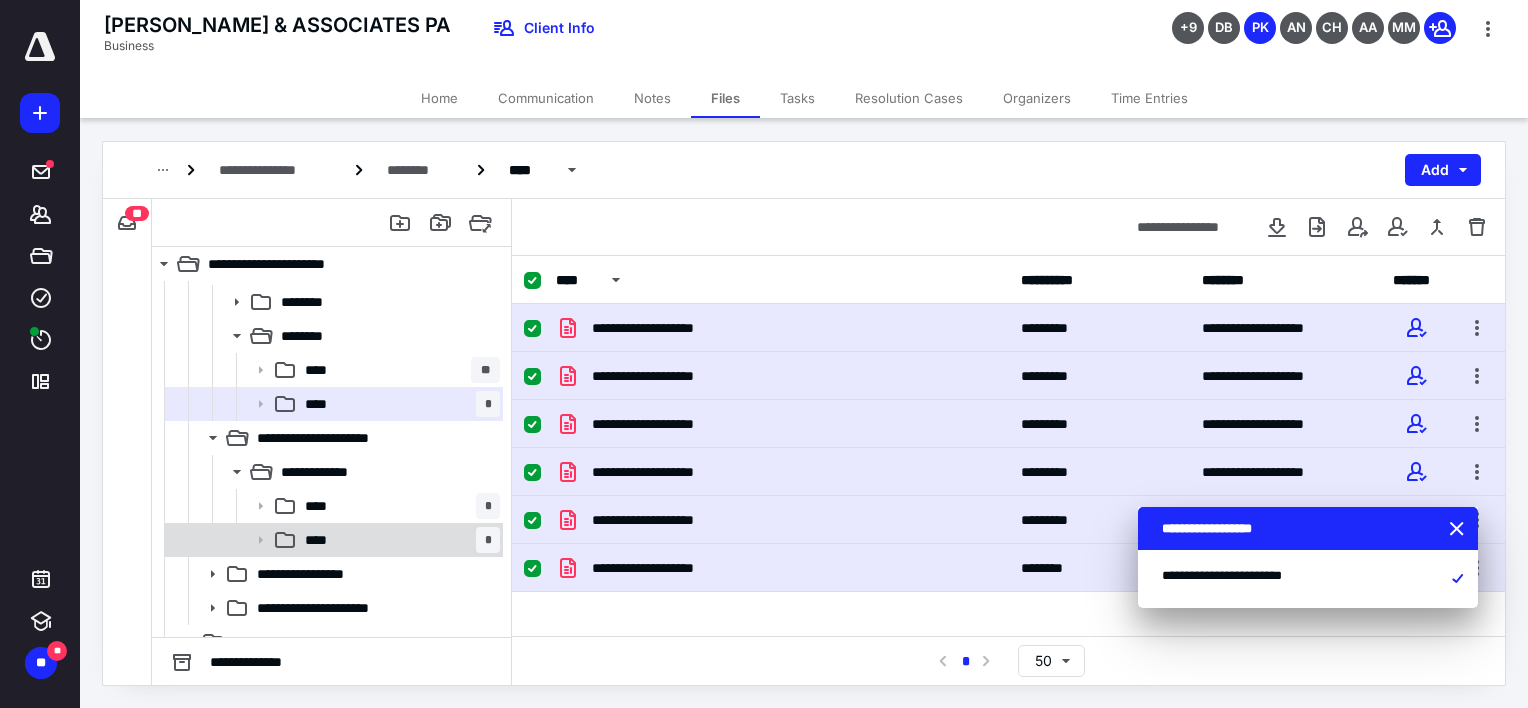 click 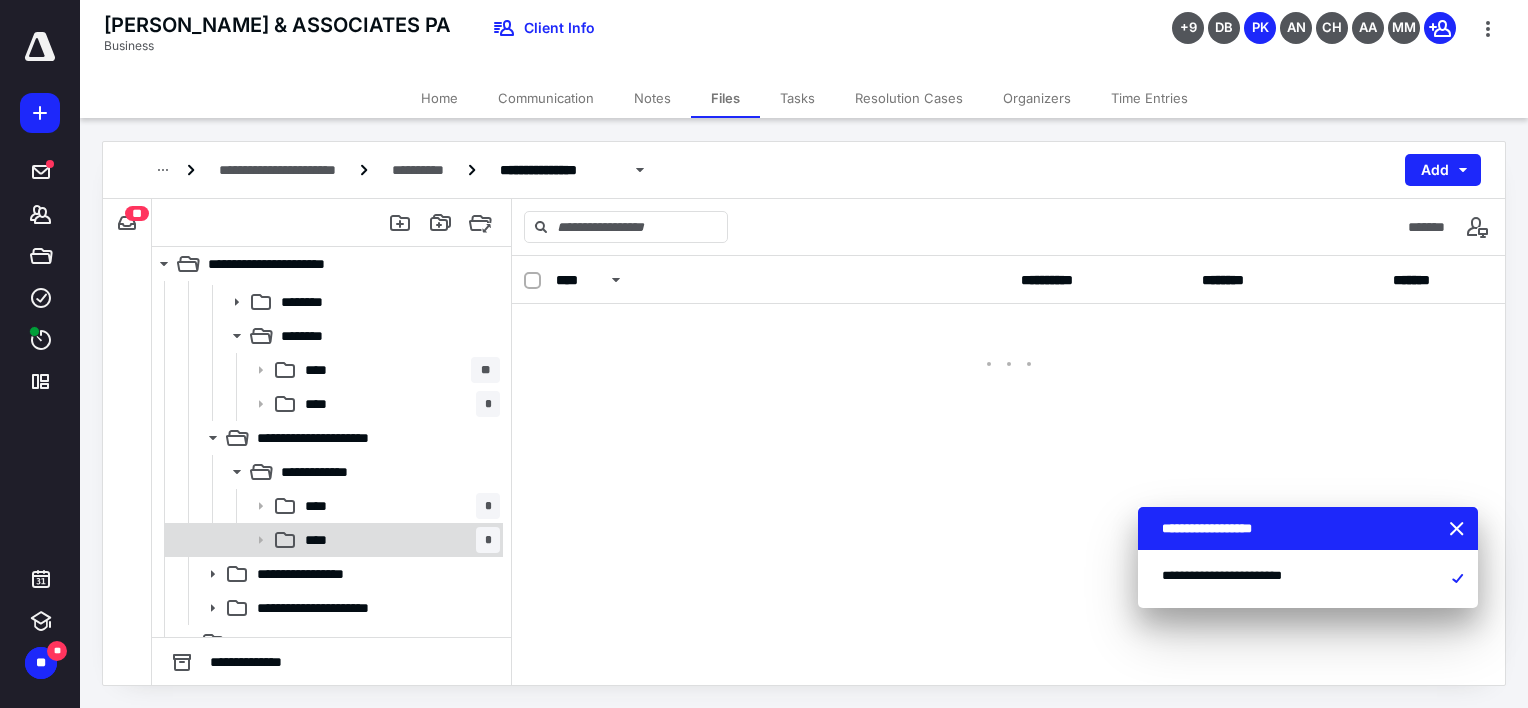 checkbox on "false" 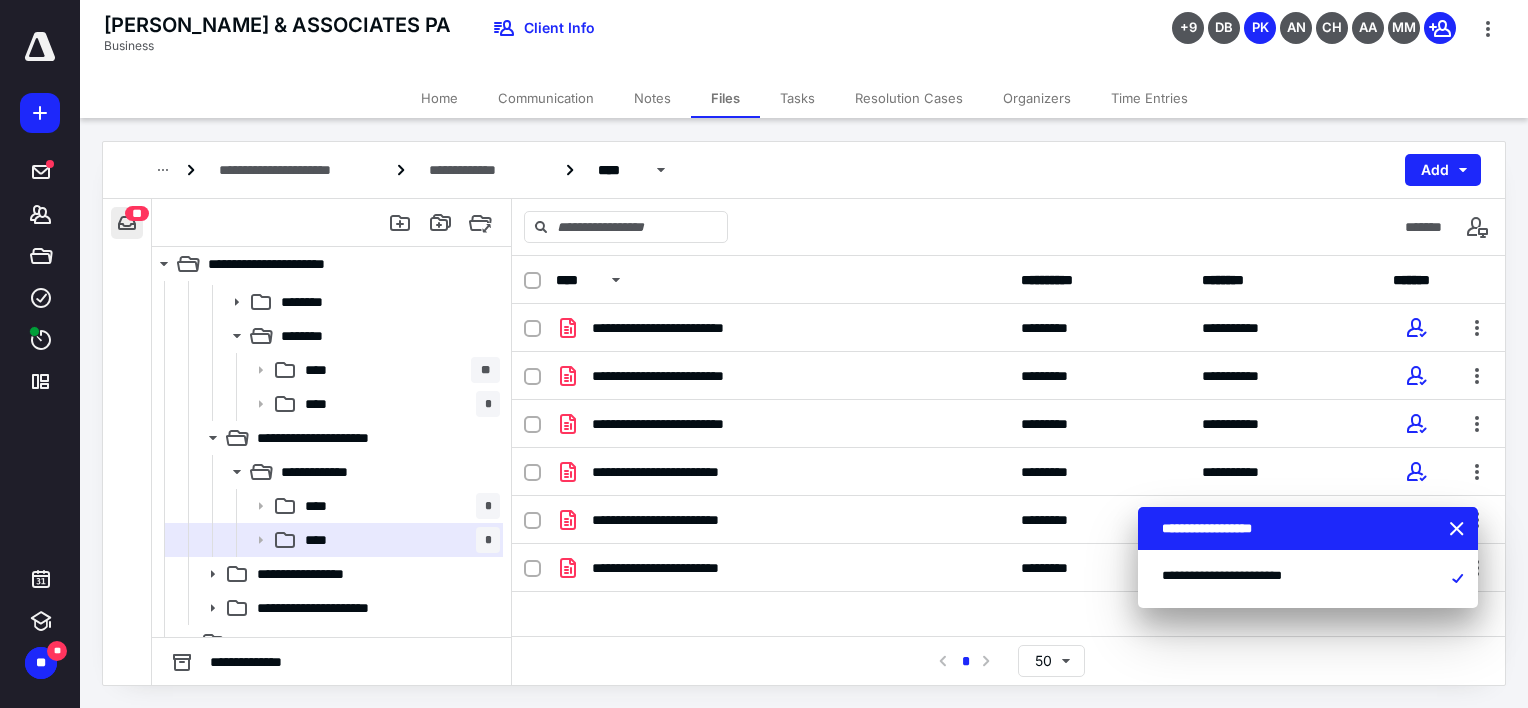 click at bounding box center [127, 223] 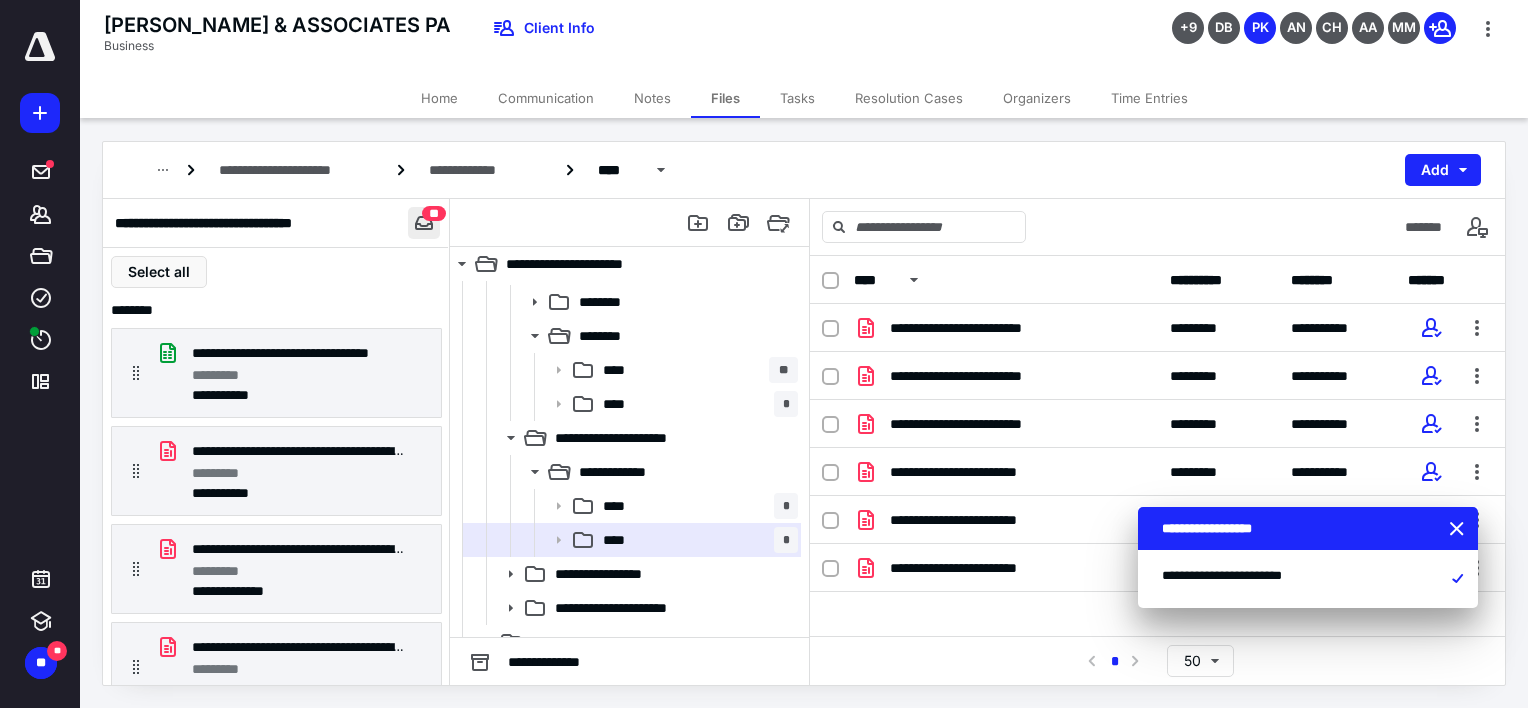 click at bounding box center (424, 223) 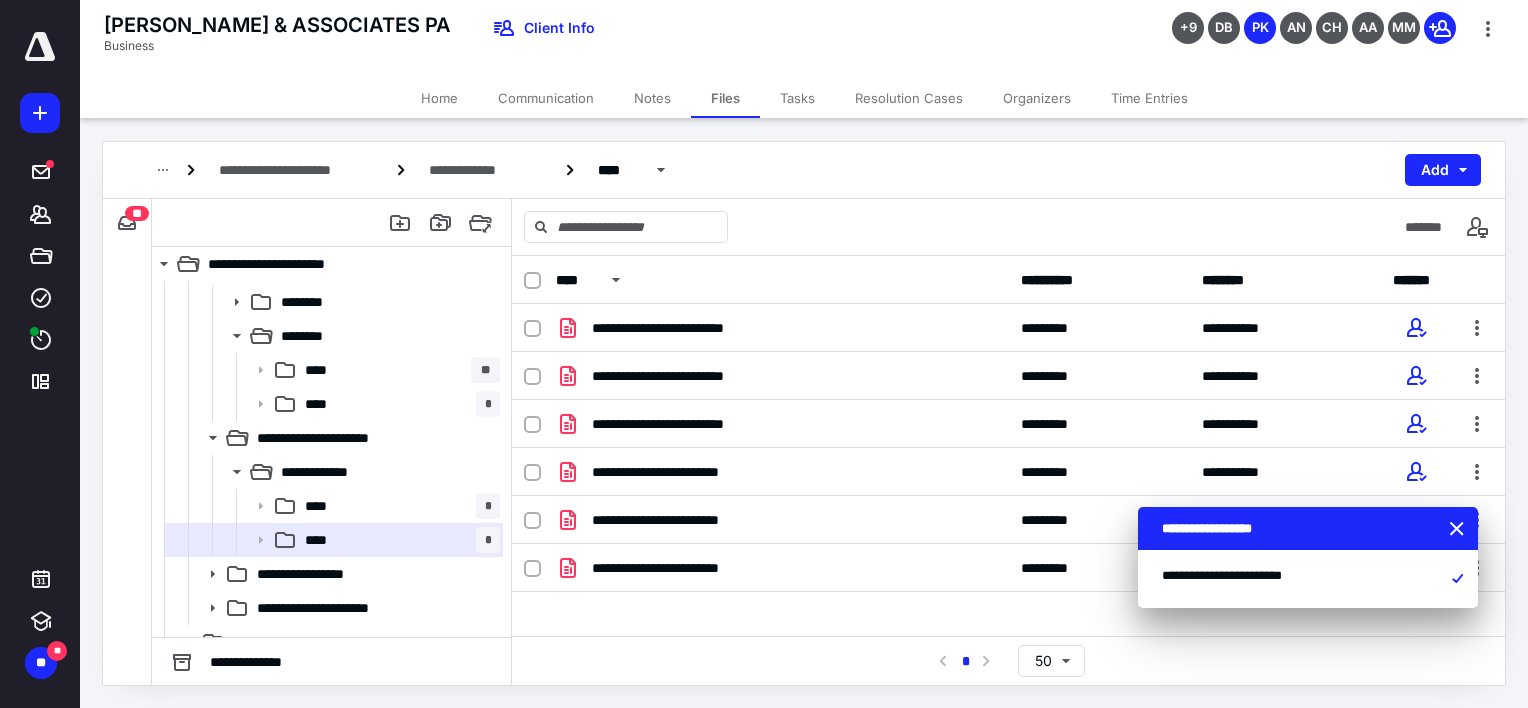 click on "Time Entries" at bounding box center (1149, 98) 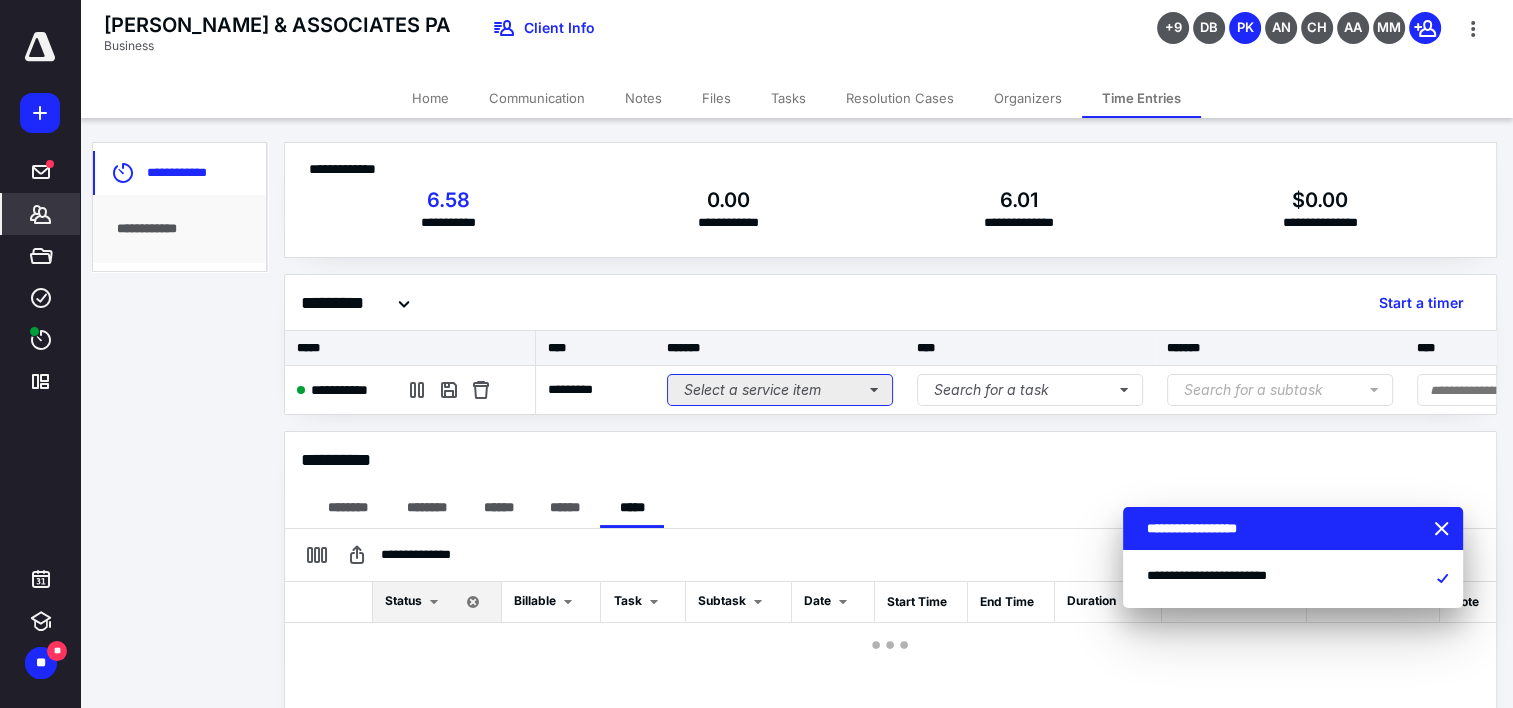 click on "Select a service item" at bounding box center [780, 390] 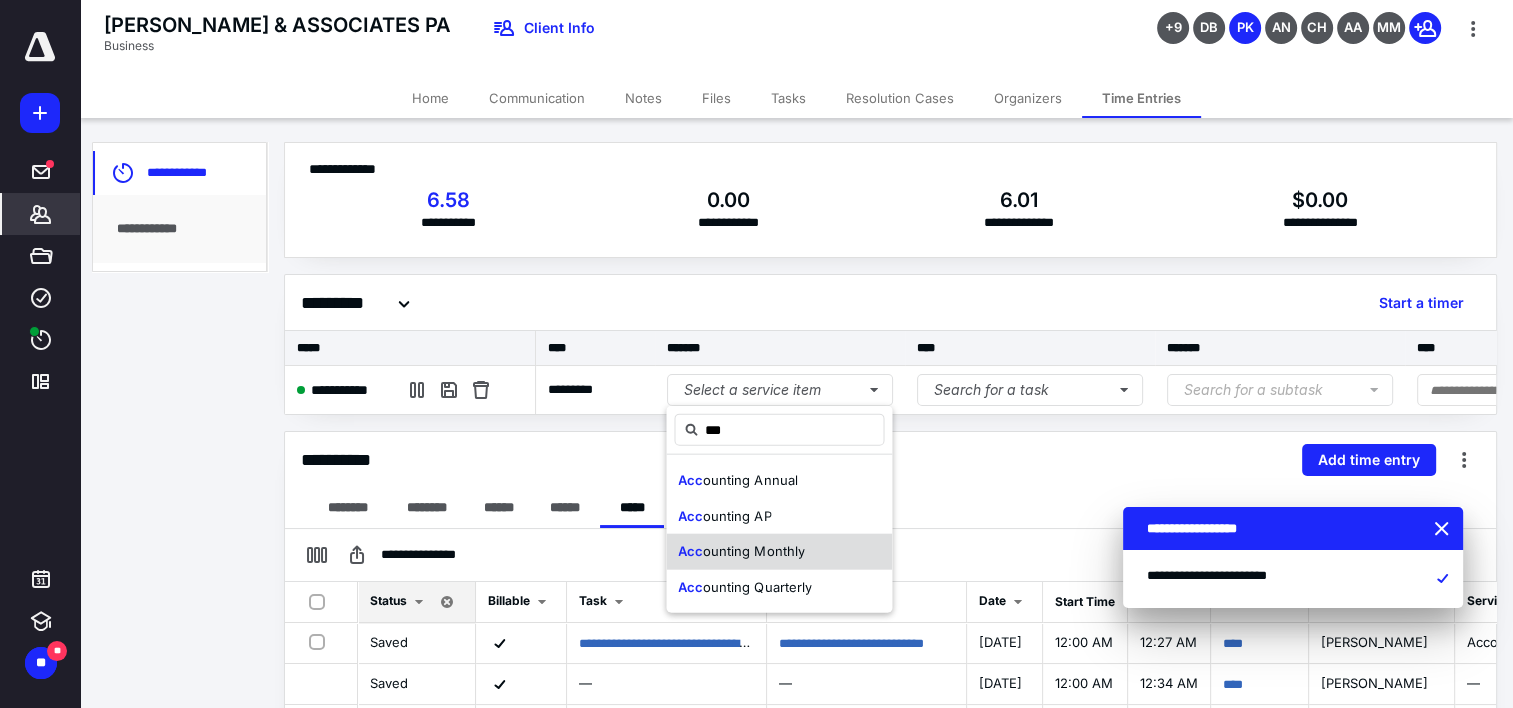 click on "ounting Monthly" at bounding box center [753, 551] 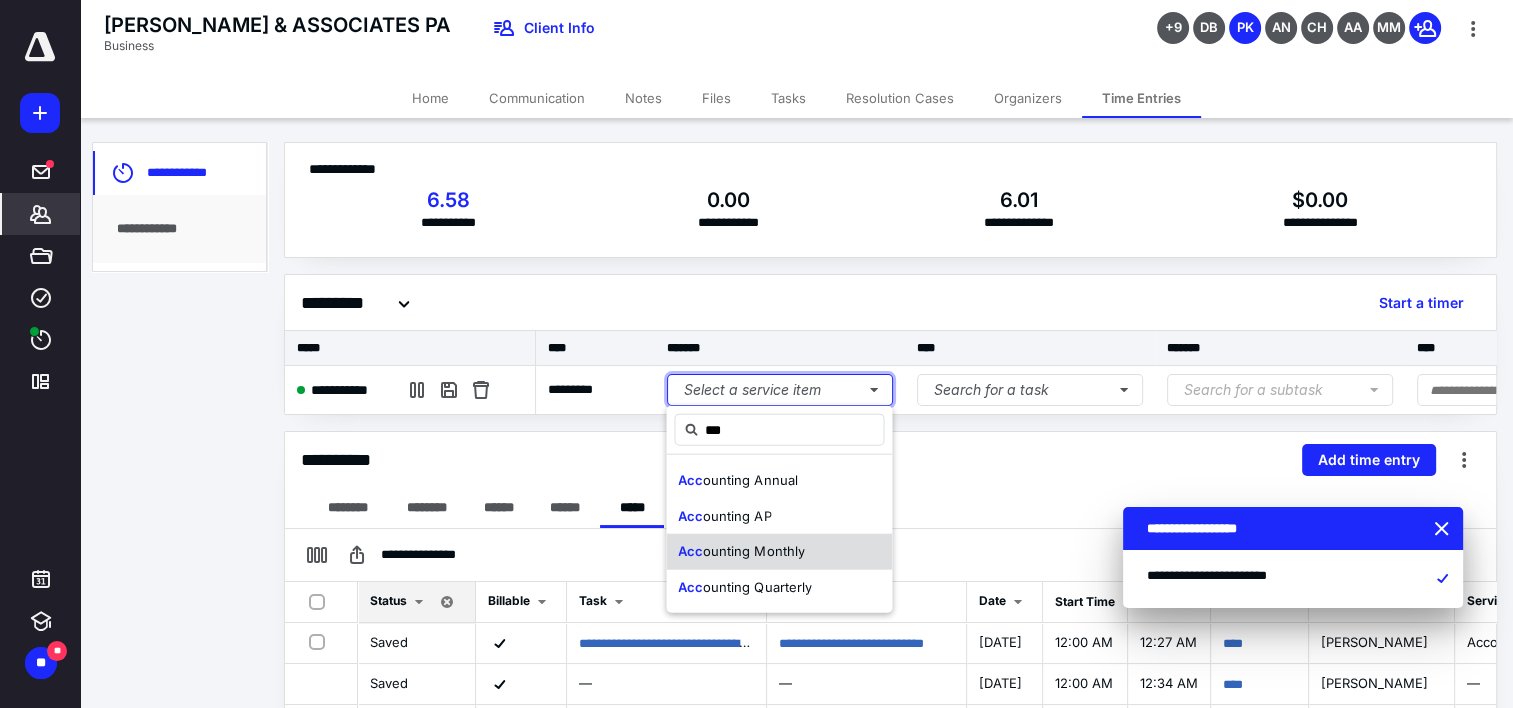 type 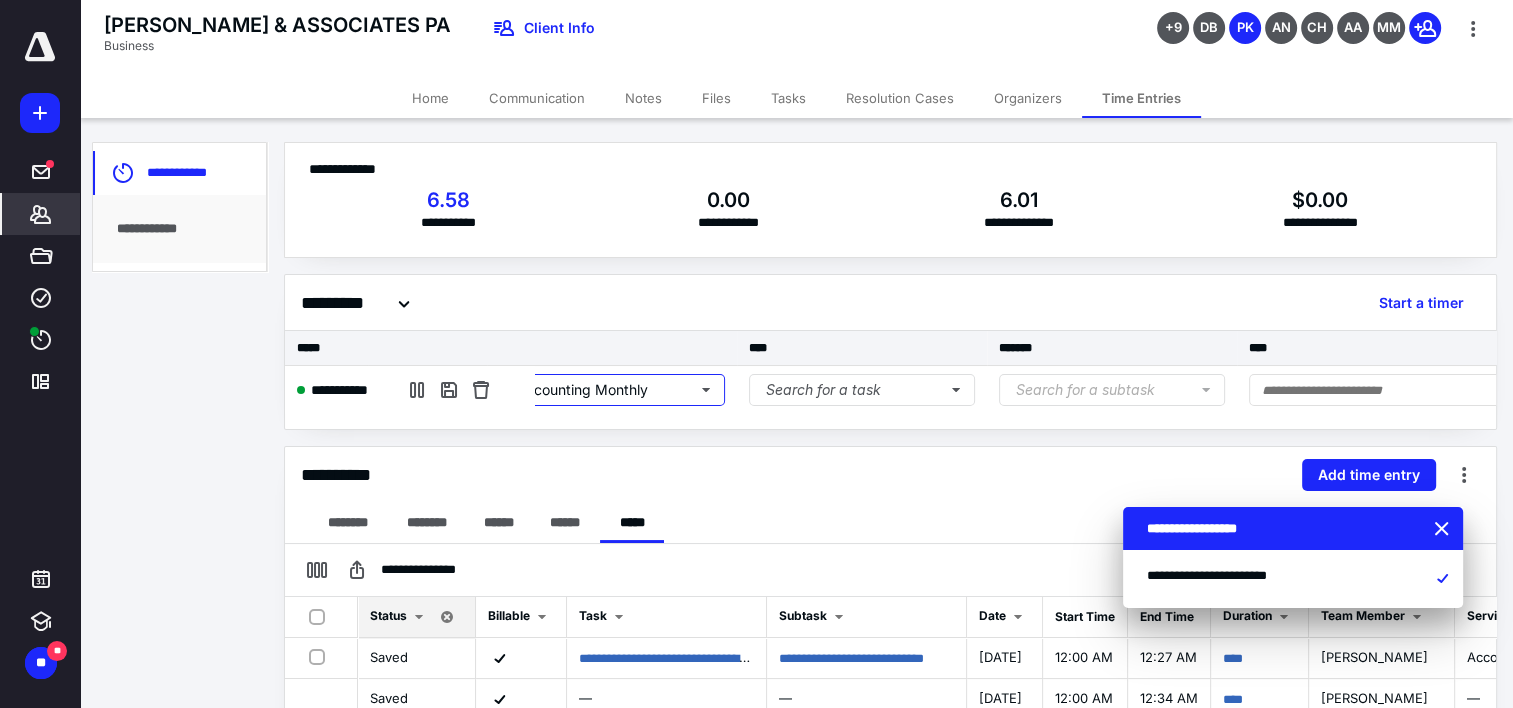 scroll, scrollTop: 0, scrollLeft: 308, axis: horizontal 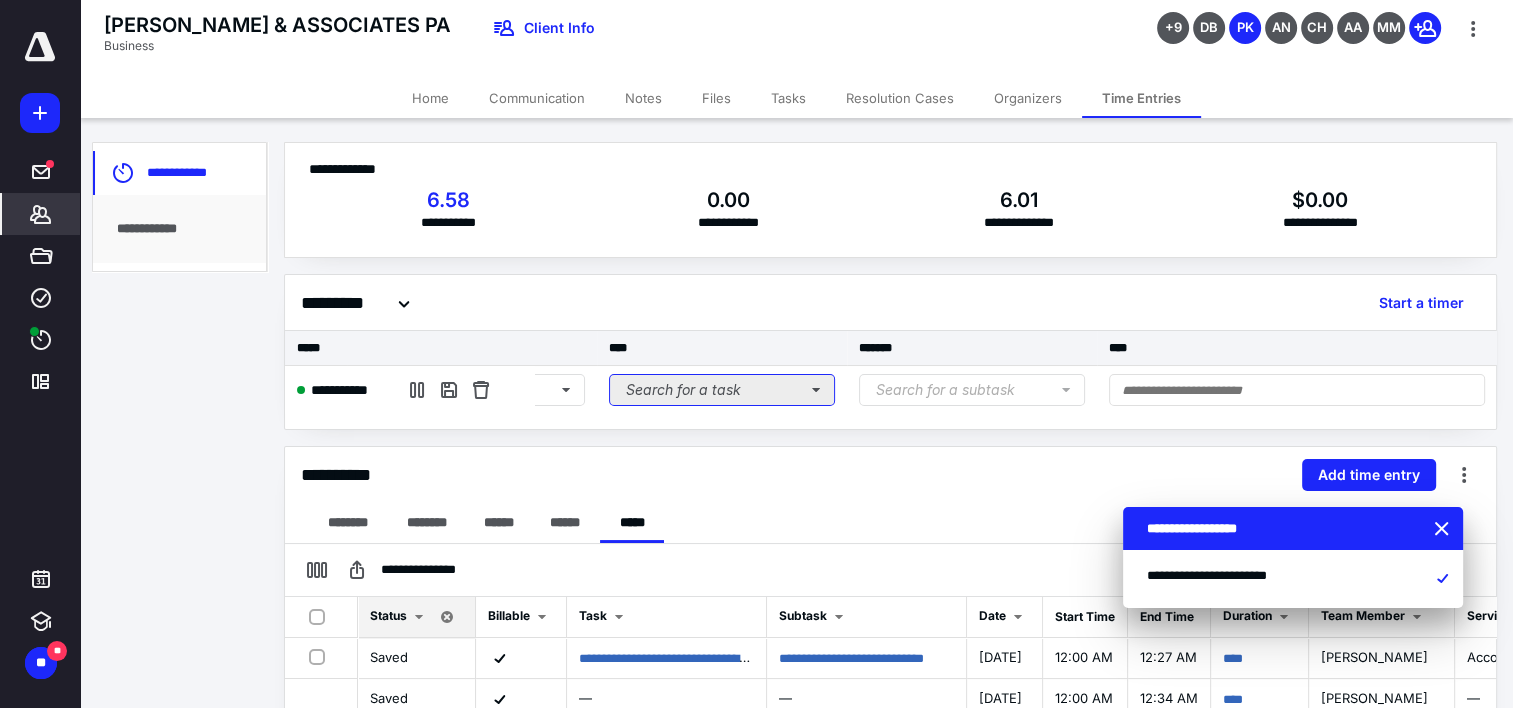 click on "Search for a task" at bounding box center [722, 390] 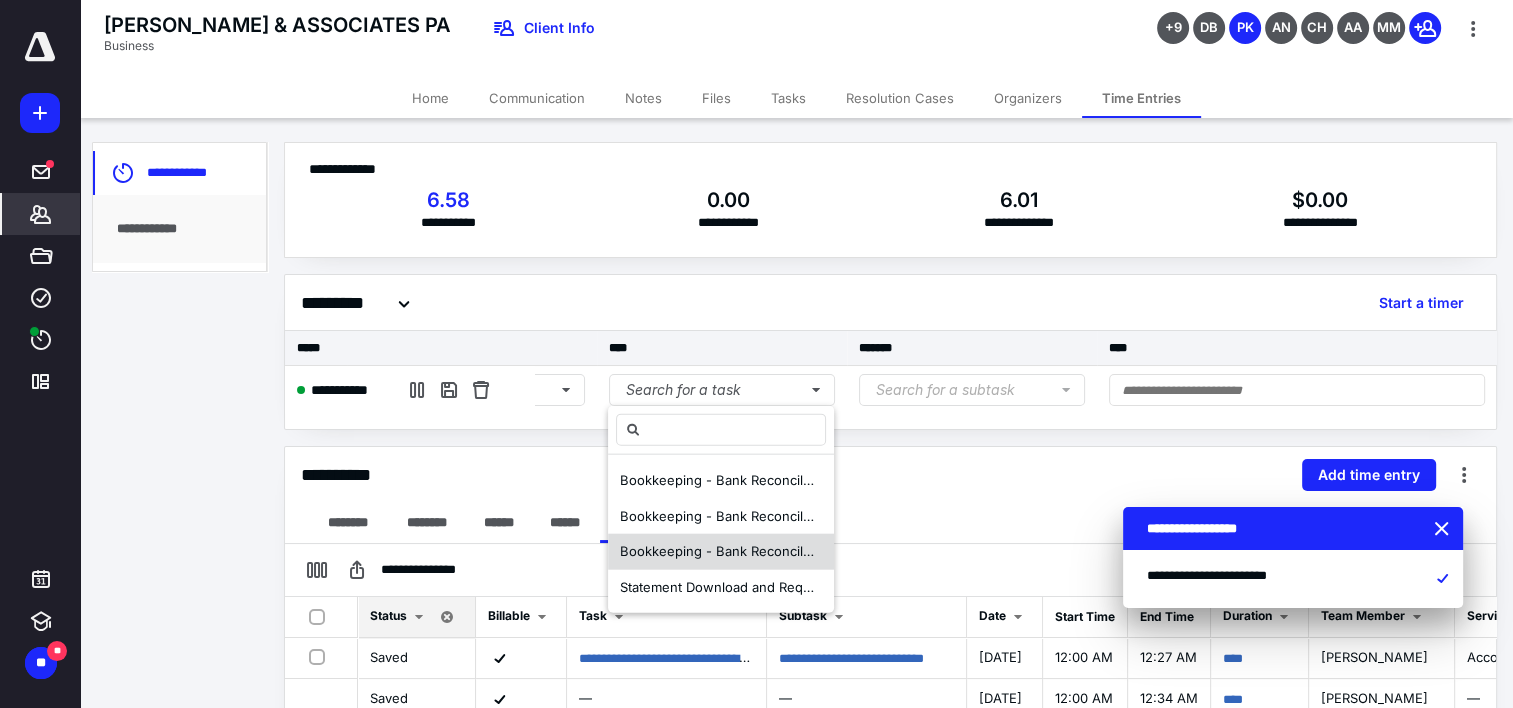 click on "Bookkeeping - Bank Reconciliation Praveen - QUIROGA & ASSOCIATES PA" at bounding box center (874, 551) 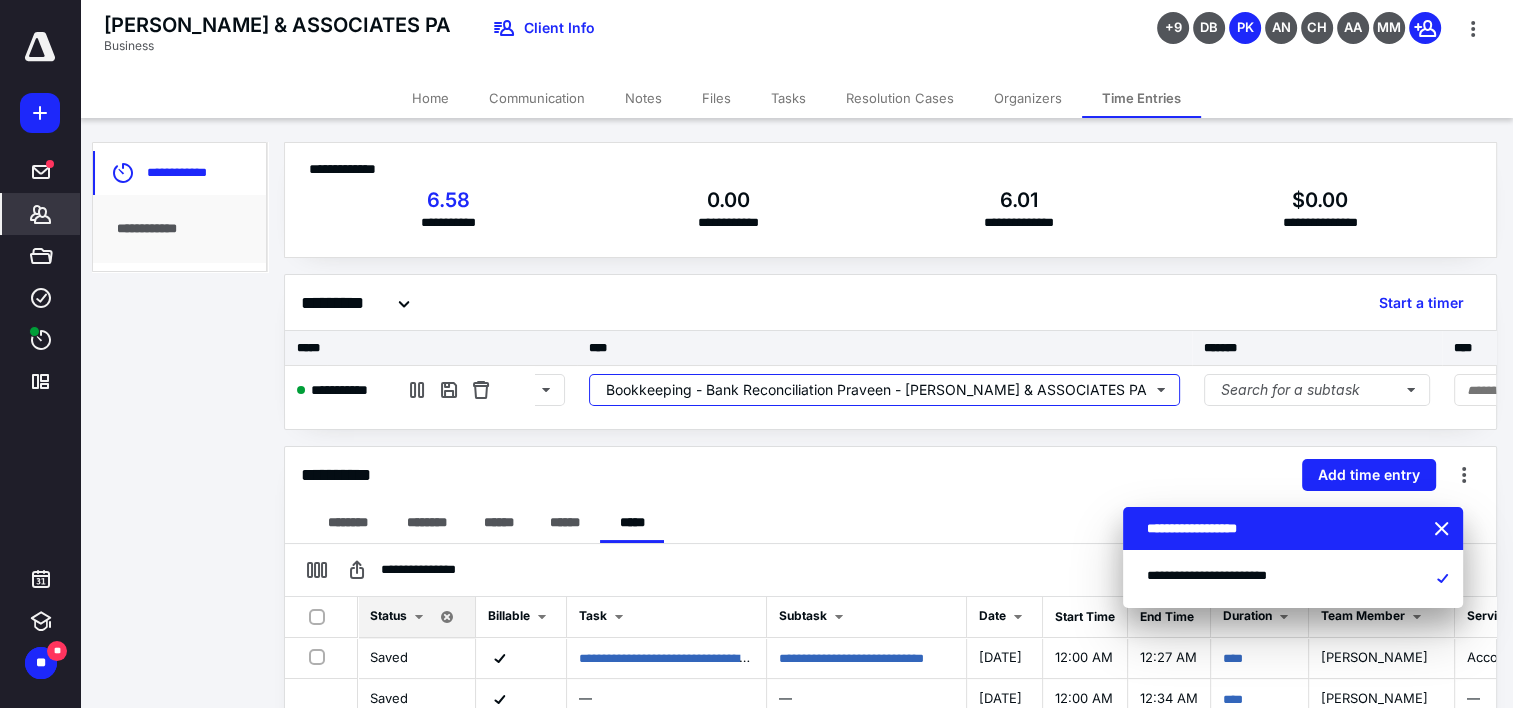 scroll, scrollTop: 0, scrollLeft: 624, axis: horizontal 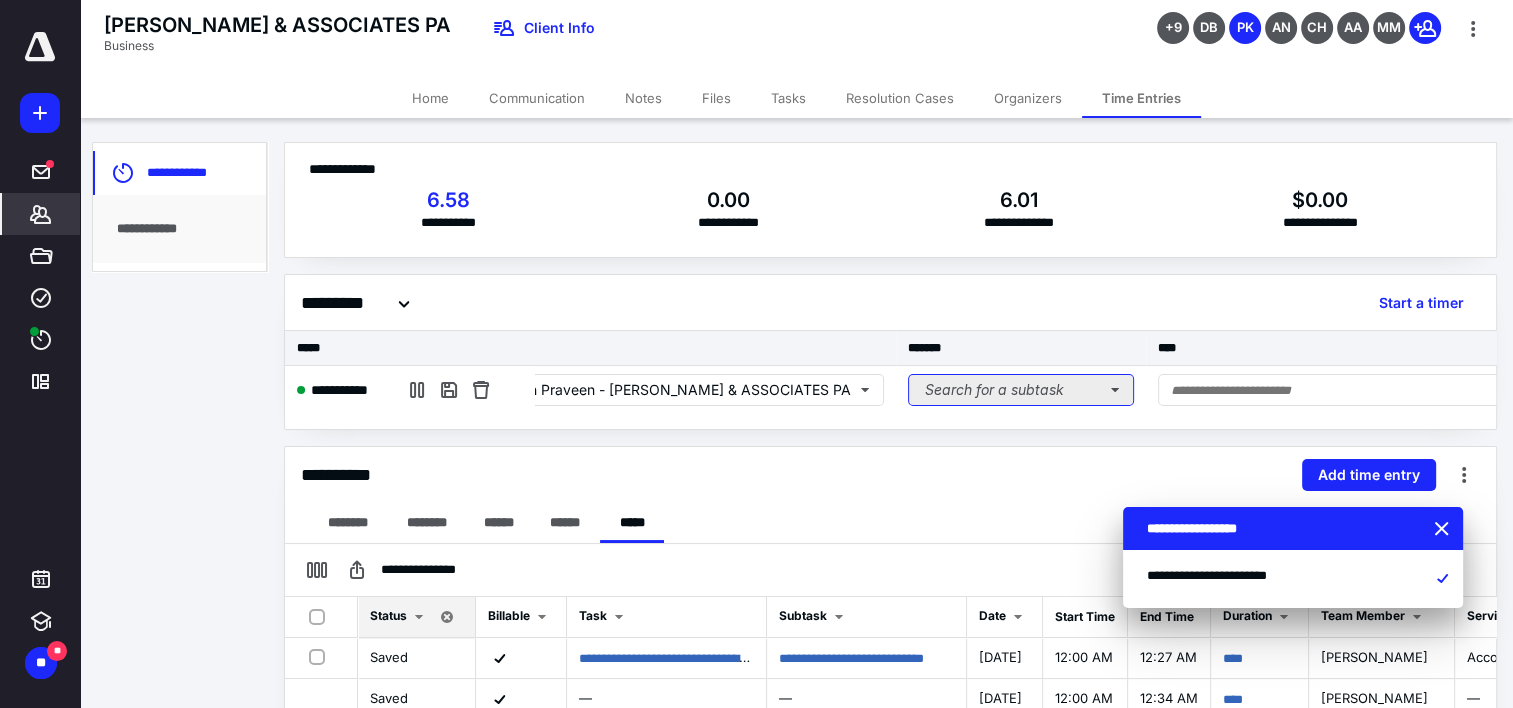 click on "Search for a subtask" at bounding box center (1021, 390) 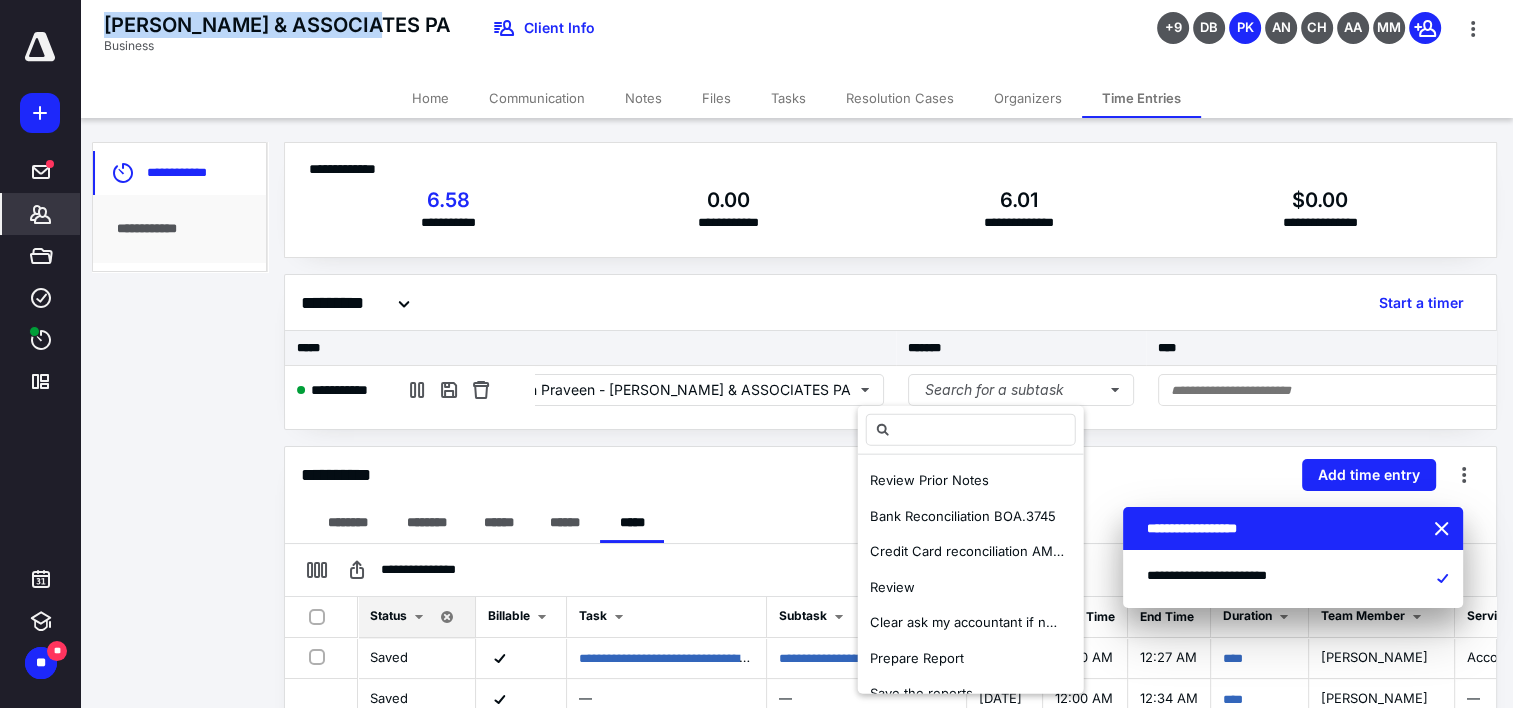 drag, startPoint x: 384, startPoint y: 28, endPoint x: 101, endPoint y: 31, distance: 283.0159 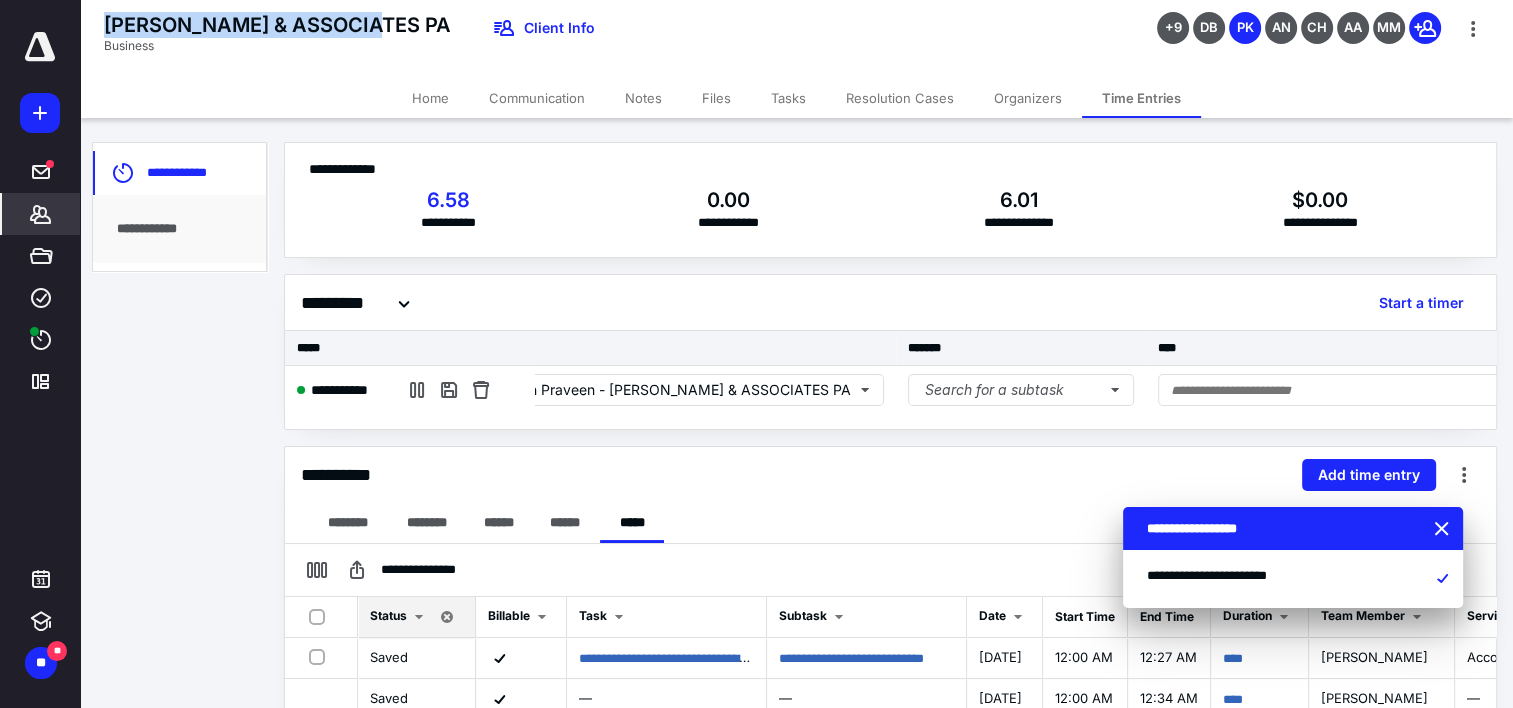 copy on "QUIROGA & ASSOCIATES PA" 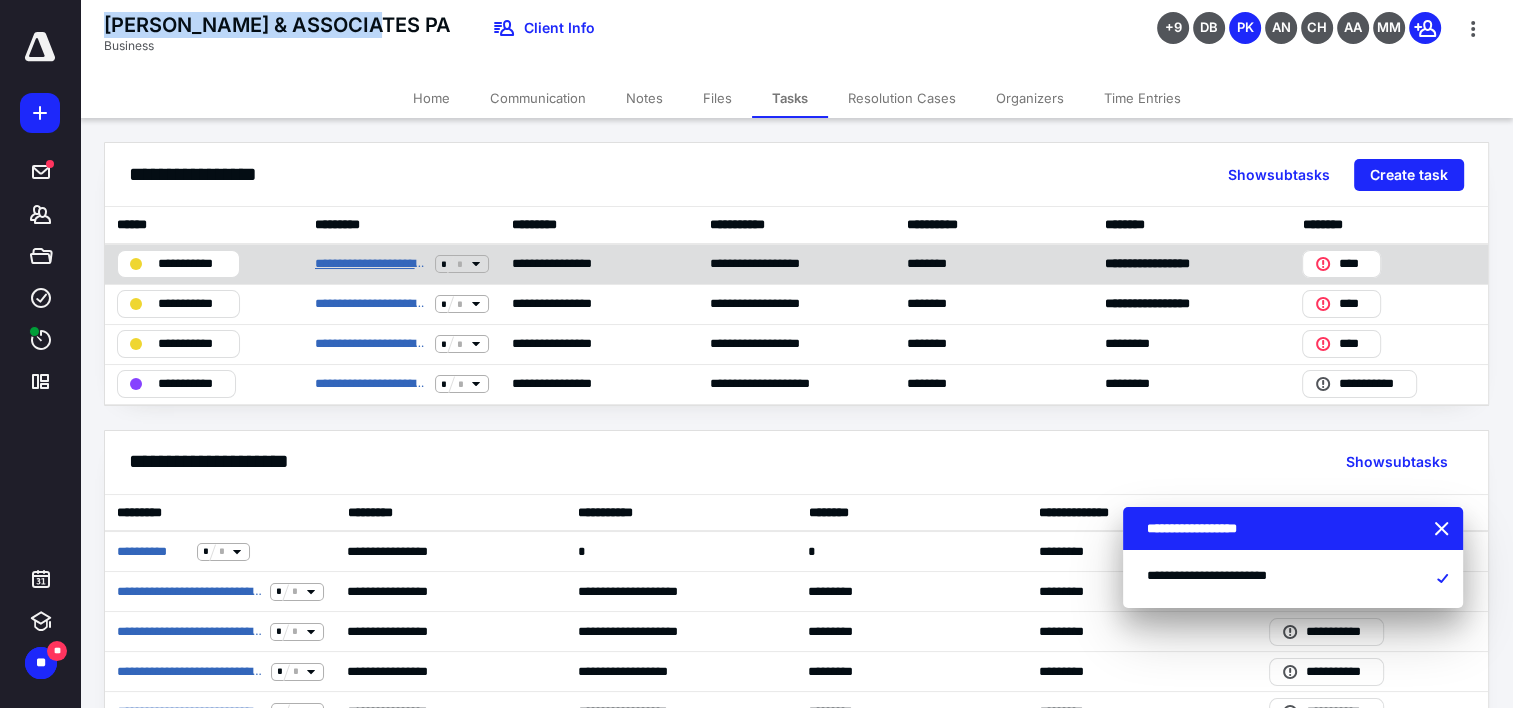 click on "**********" at bounding box center (371, 264) 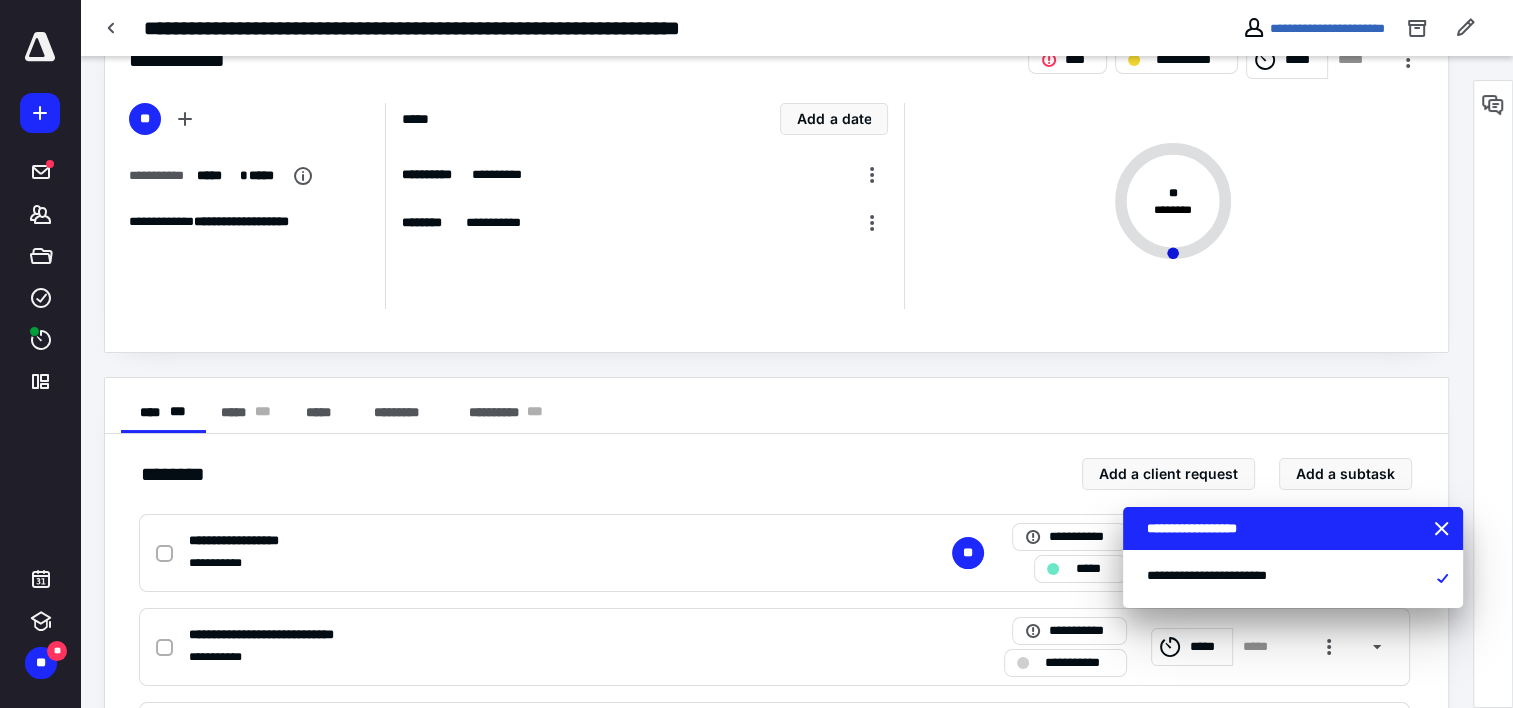 scroll, scrollTop: 200, scrollLeft: 0, axis: vertical 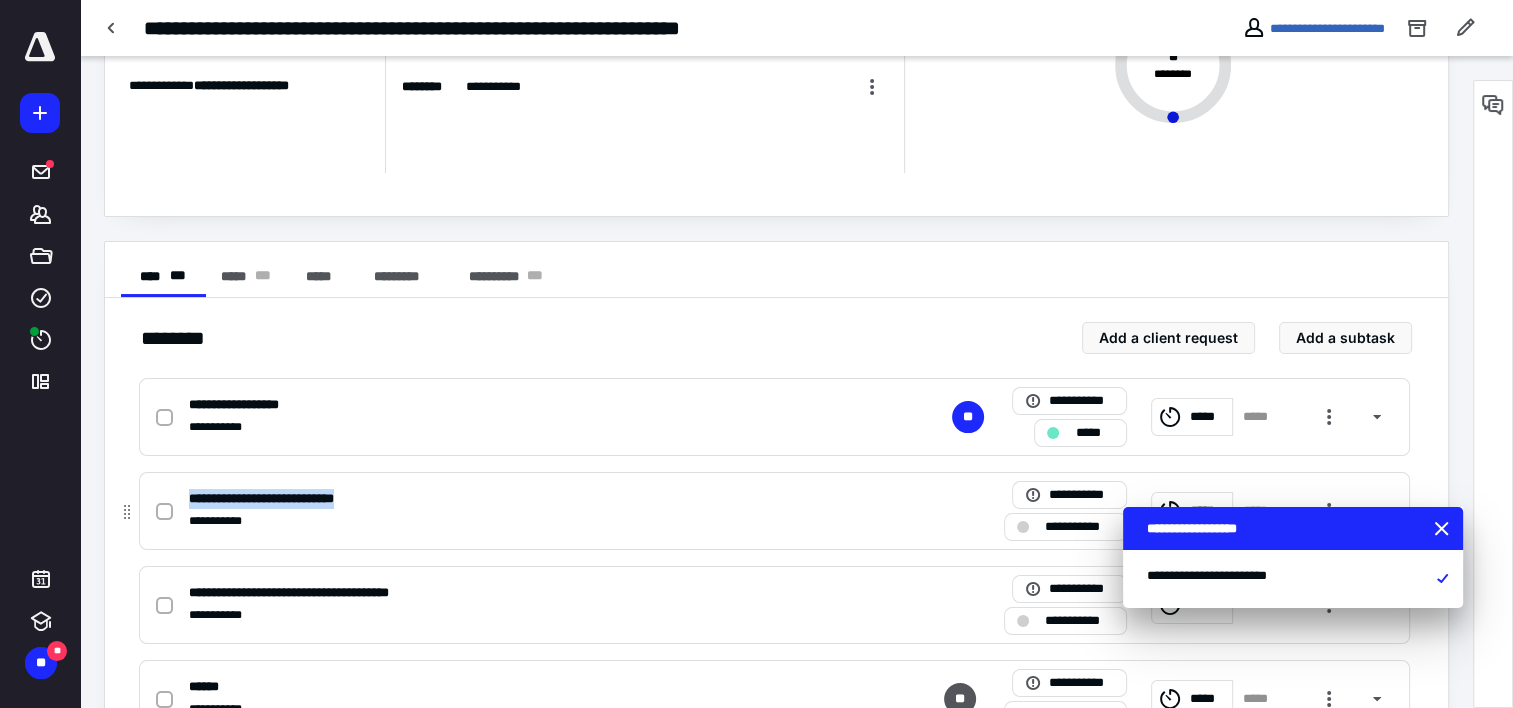 drag, startPoint x: 385, startPoint y: 500, endPoint x: 187, endPoint y: 501, distance: 198.00252 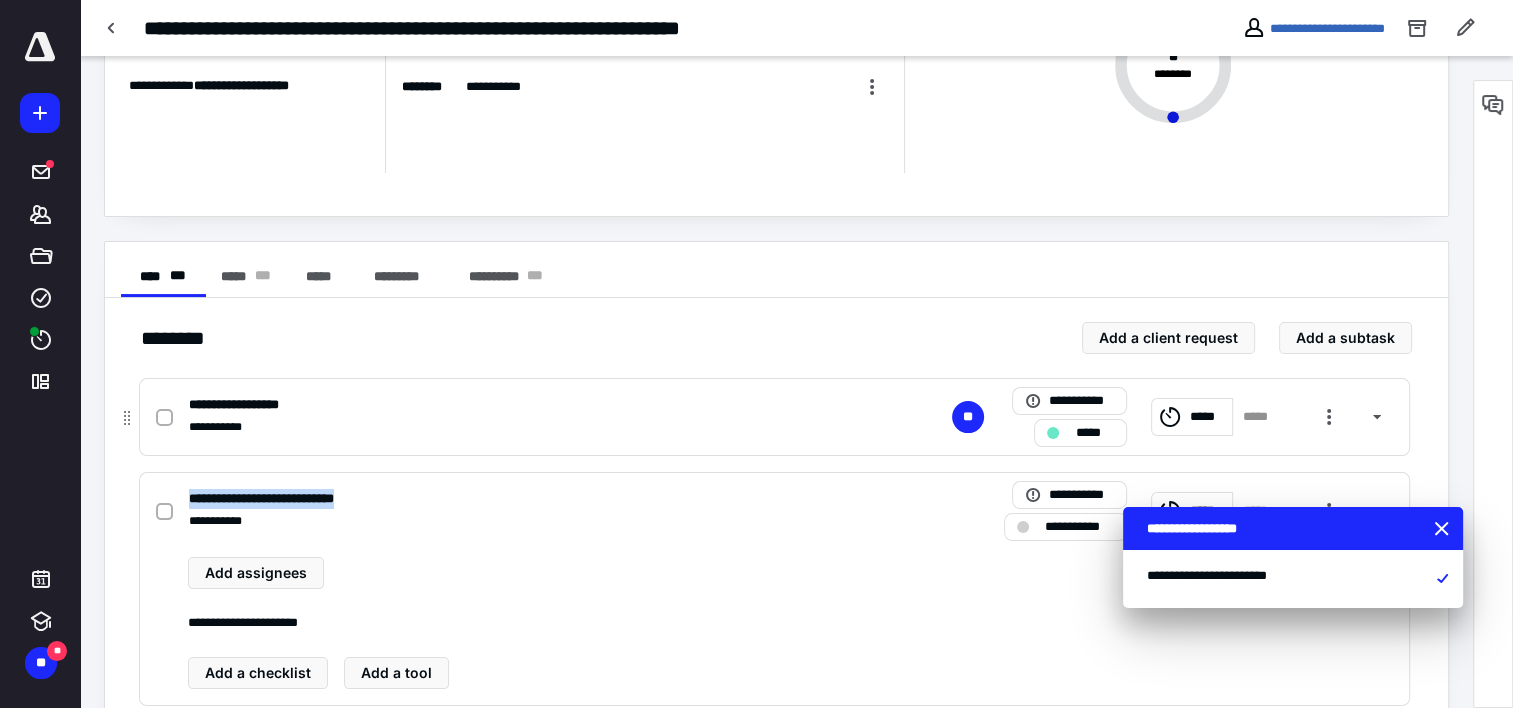 copy on "**********" 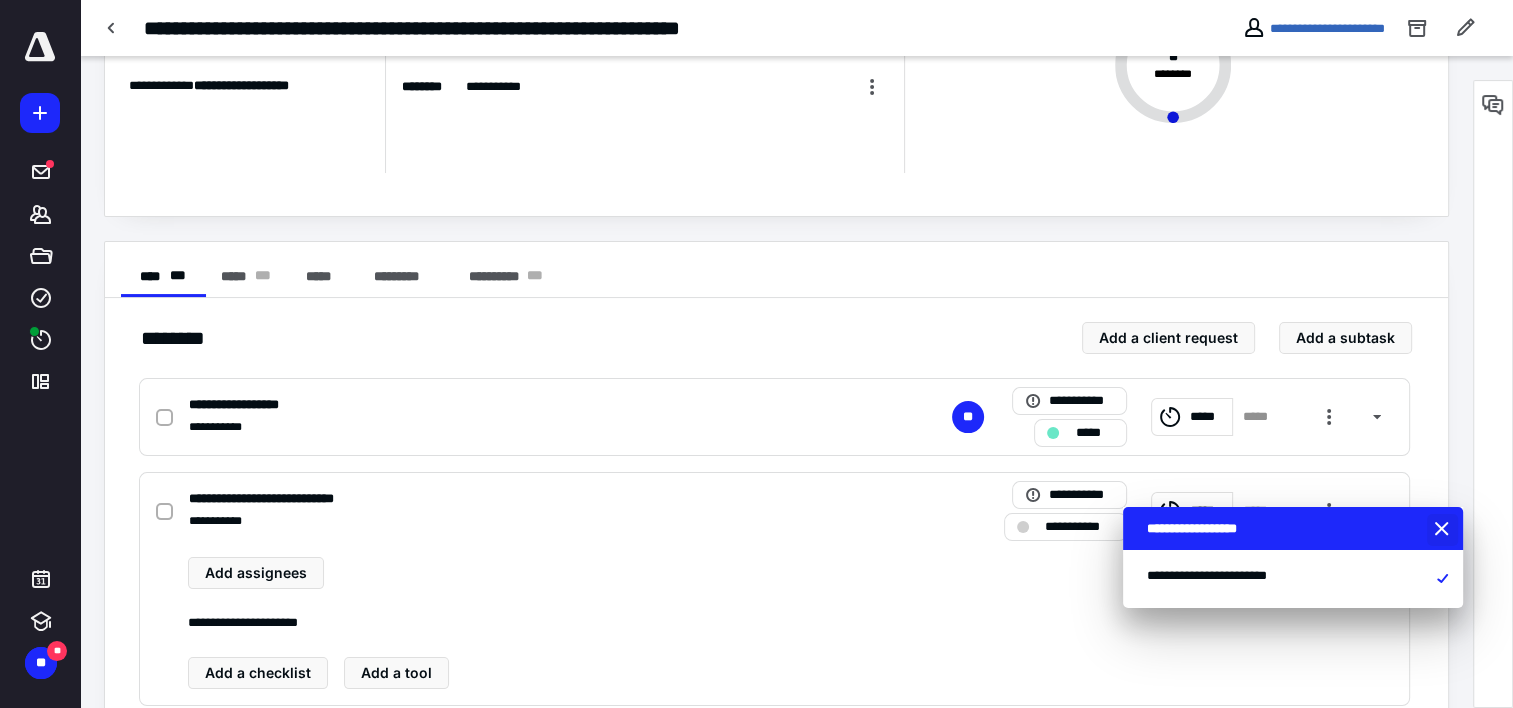 click at bounding box center (1444, 530) 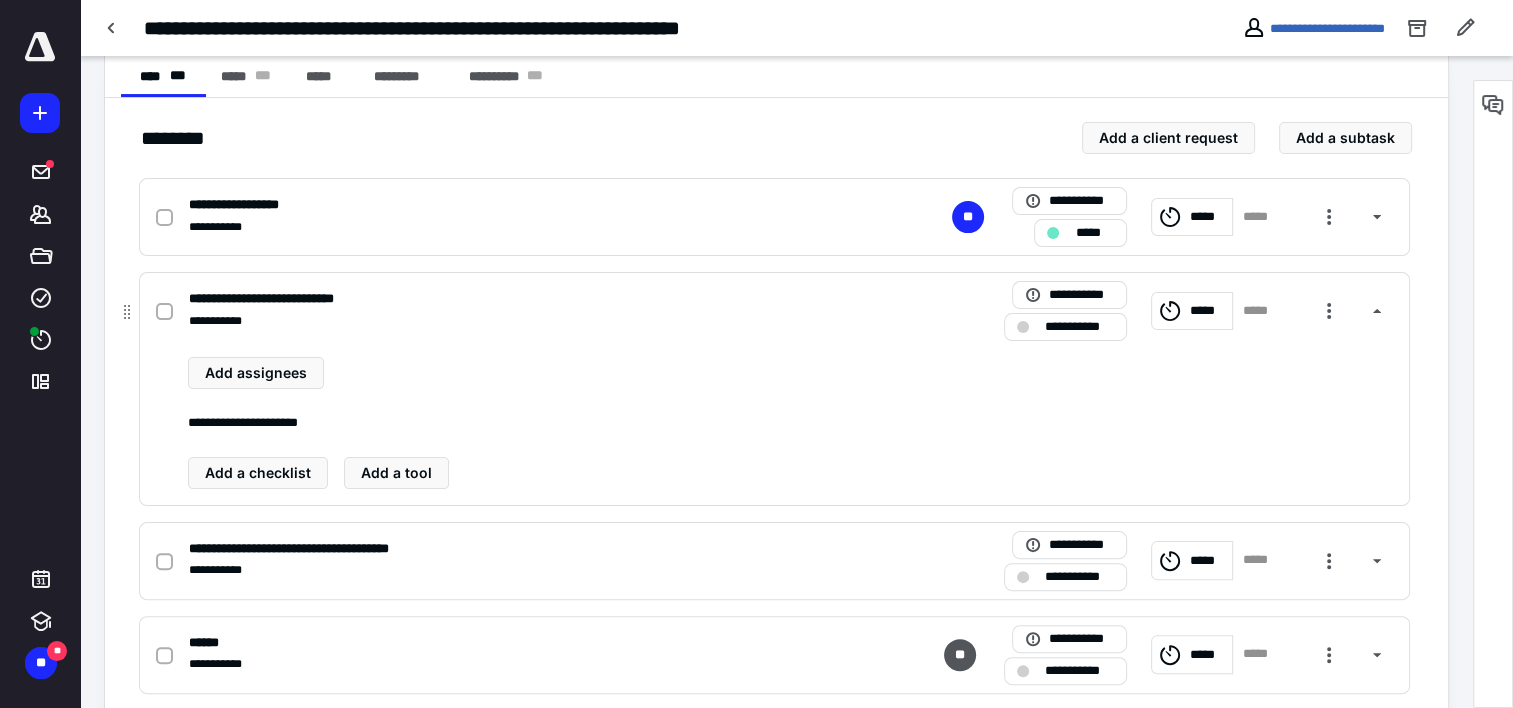 scroll, scrollTop: 0, scrollLeft: 0, axis: both 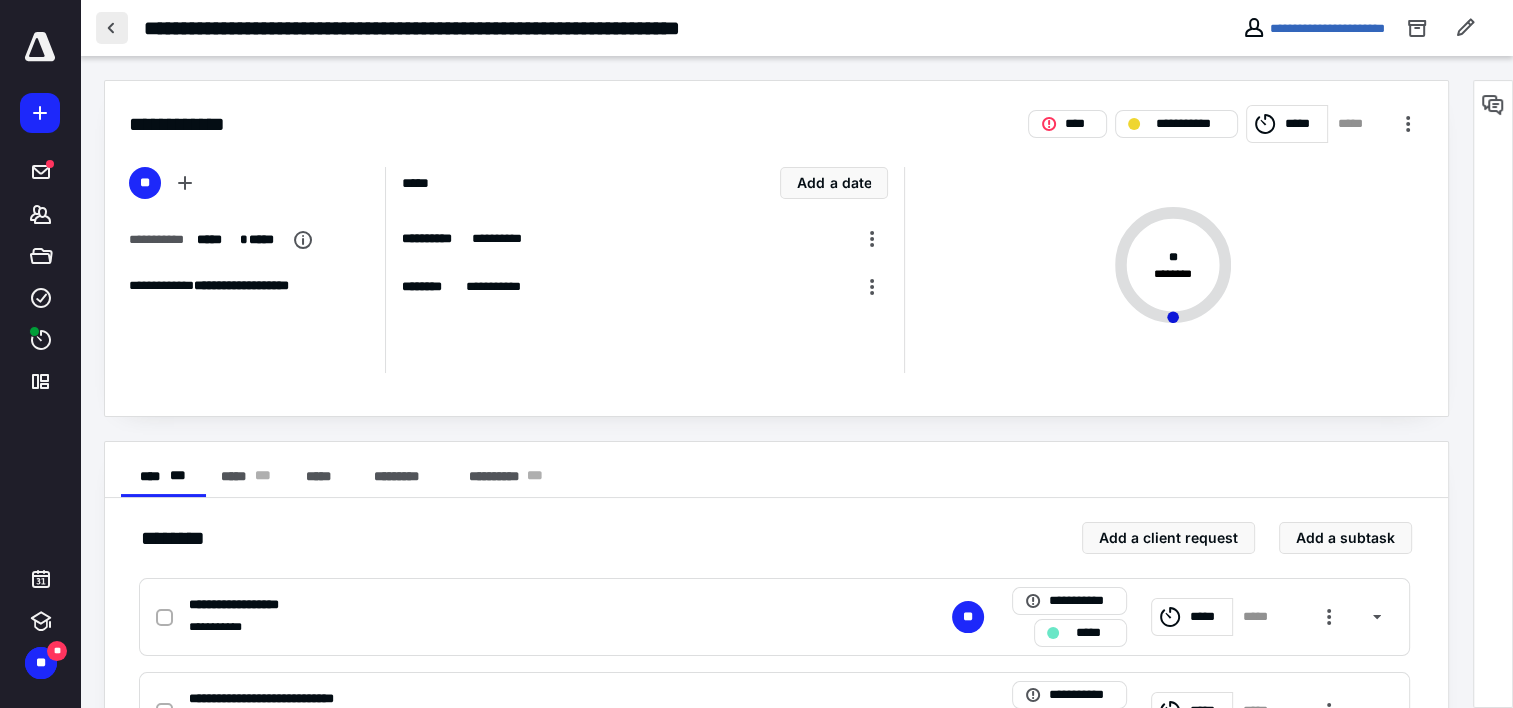 click at bounding box center (112, 28) 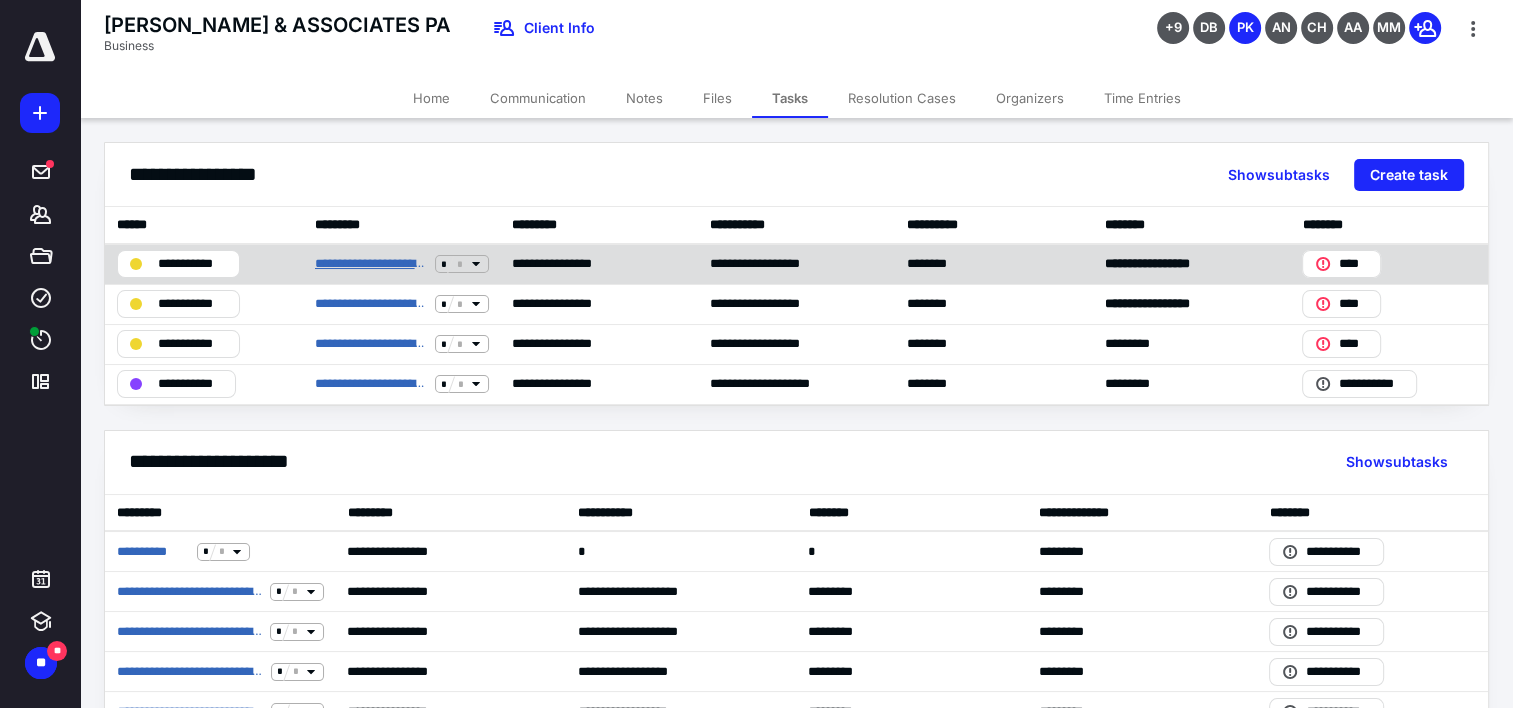 click on "**********" at bounding box center [371, 264] 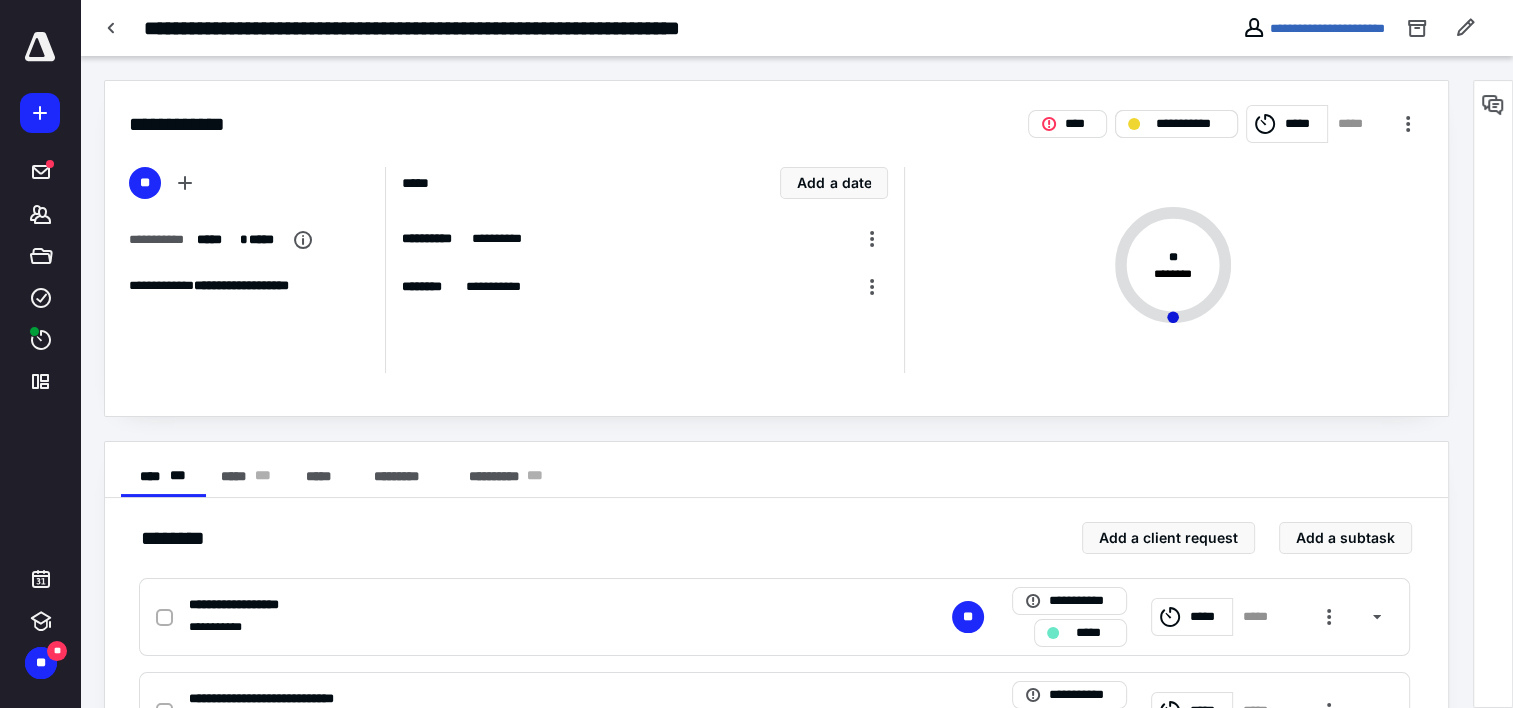 click on "**********" at bounding box center [1190, 124] 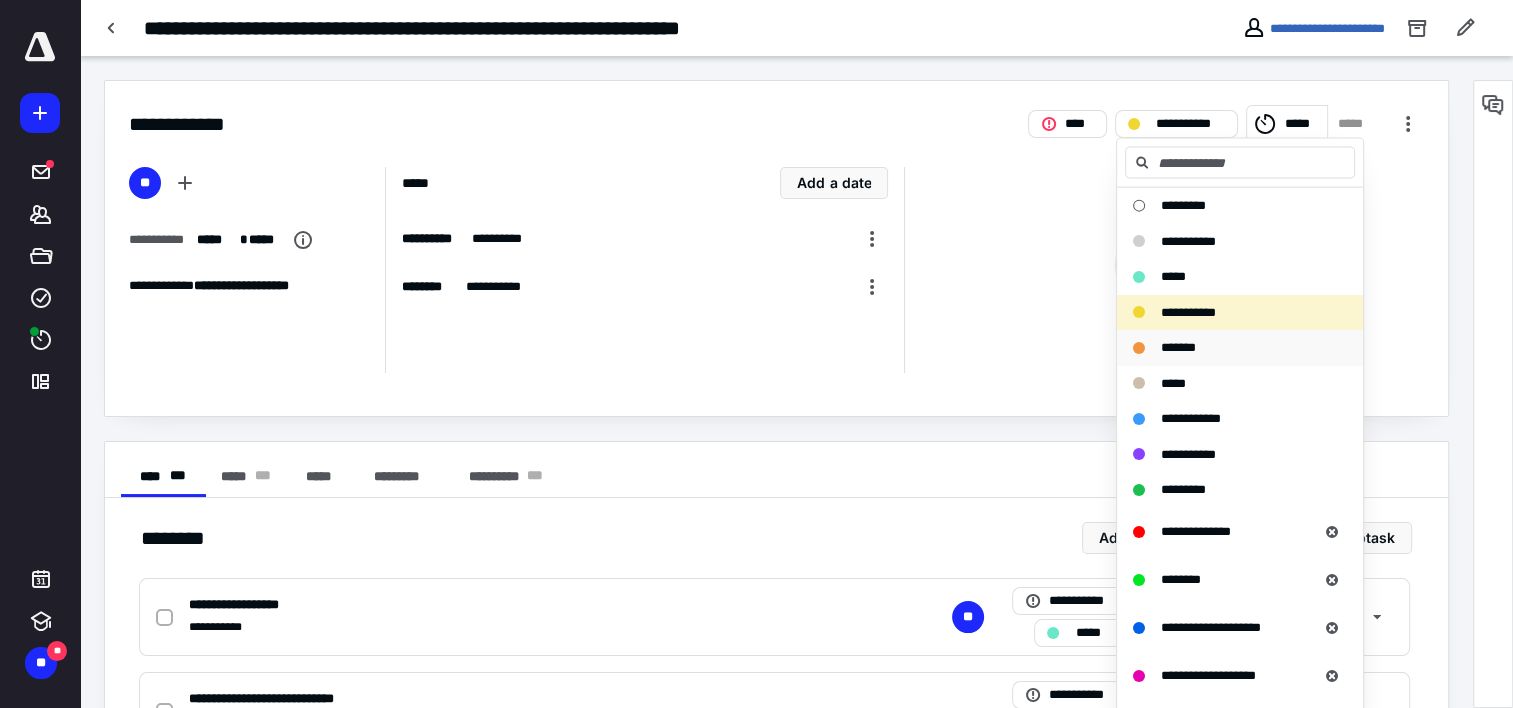 scroll, scrollTop: 100, scrollLeft: 0, axis: vertical 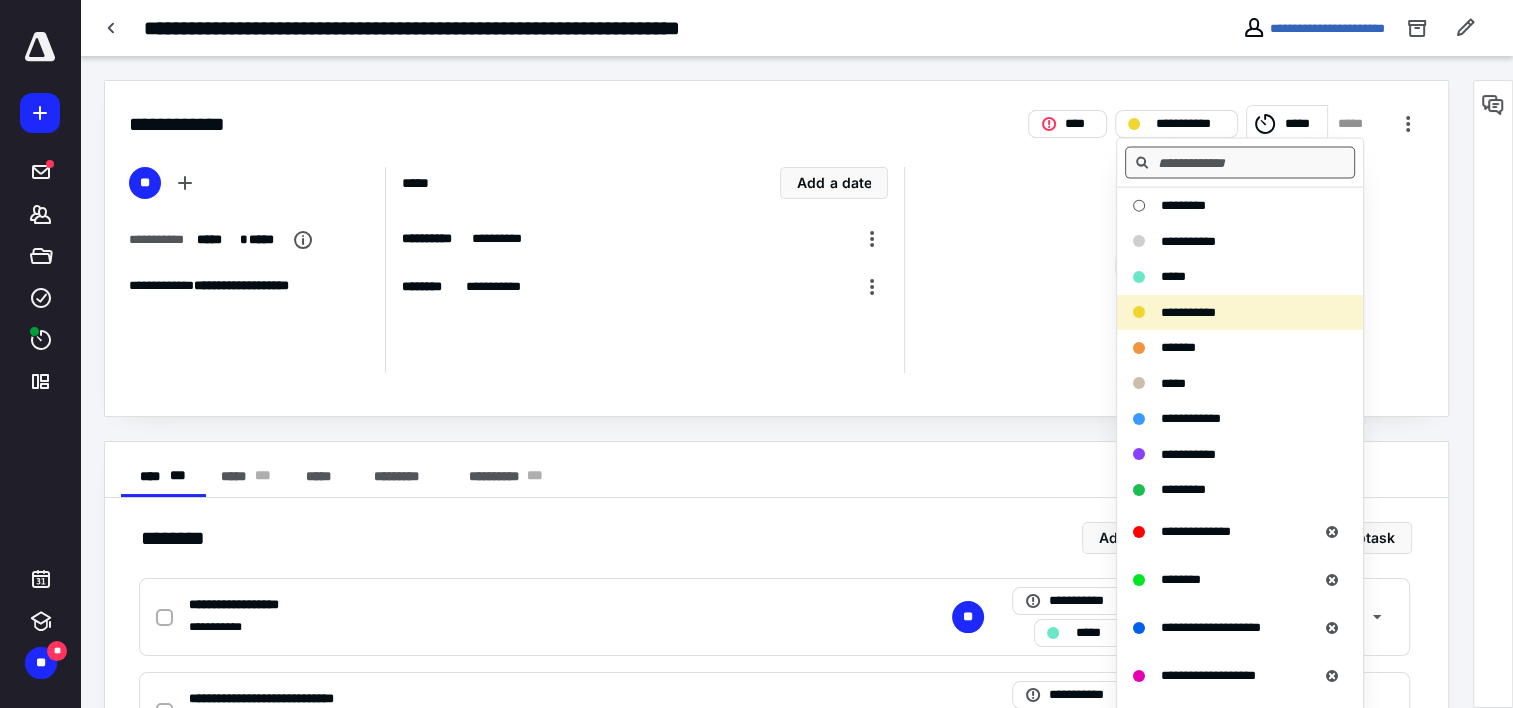 click at bounding box center (1240, 163) 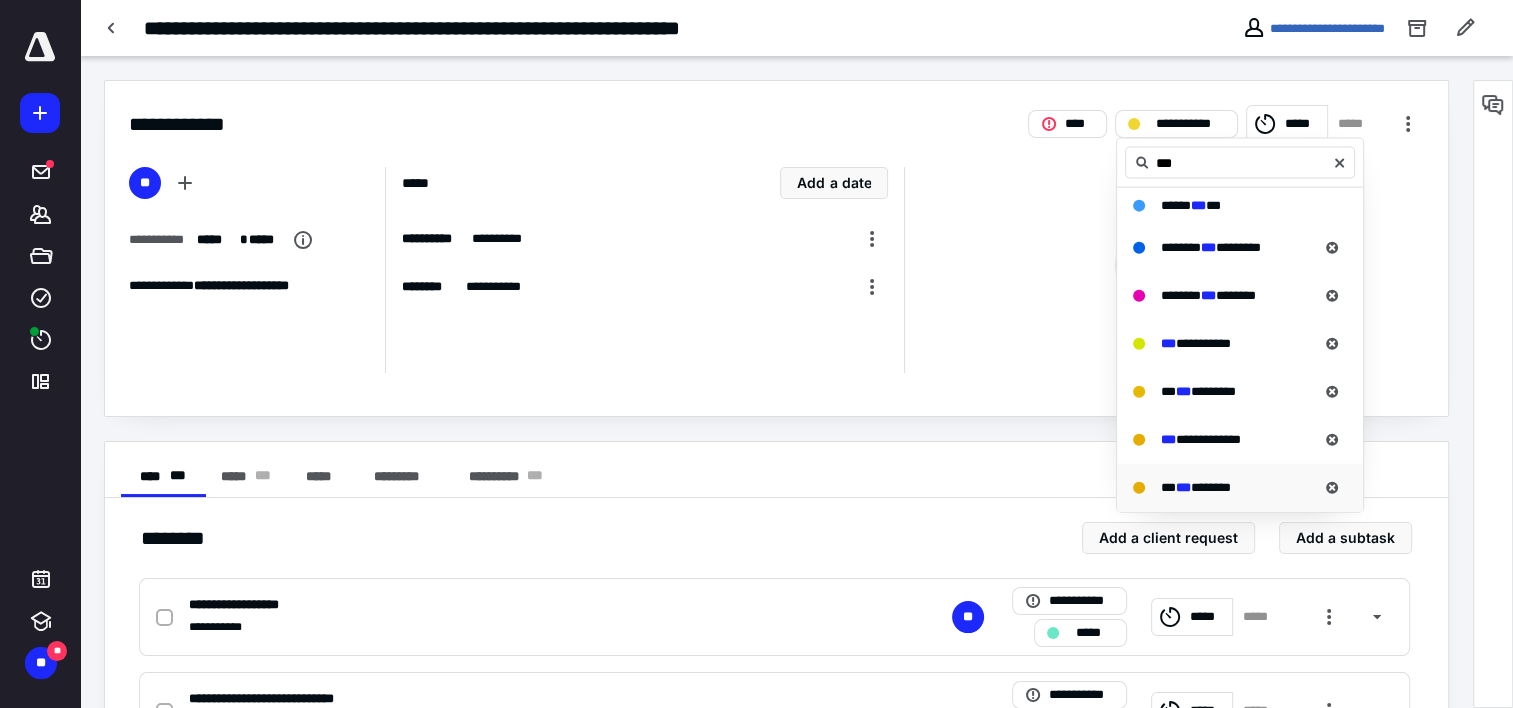 type on "***" 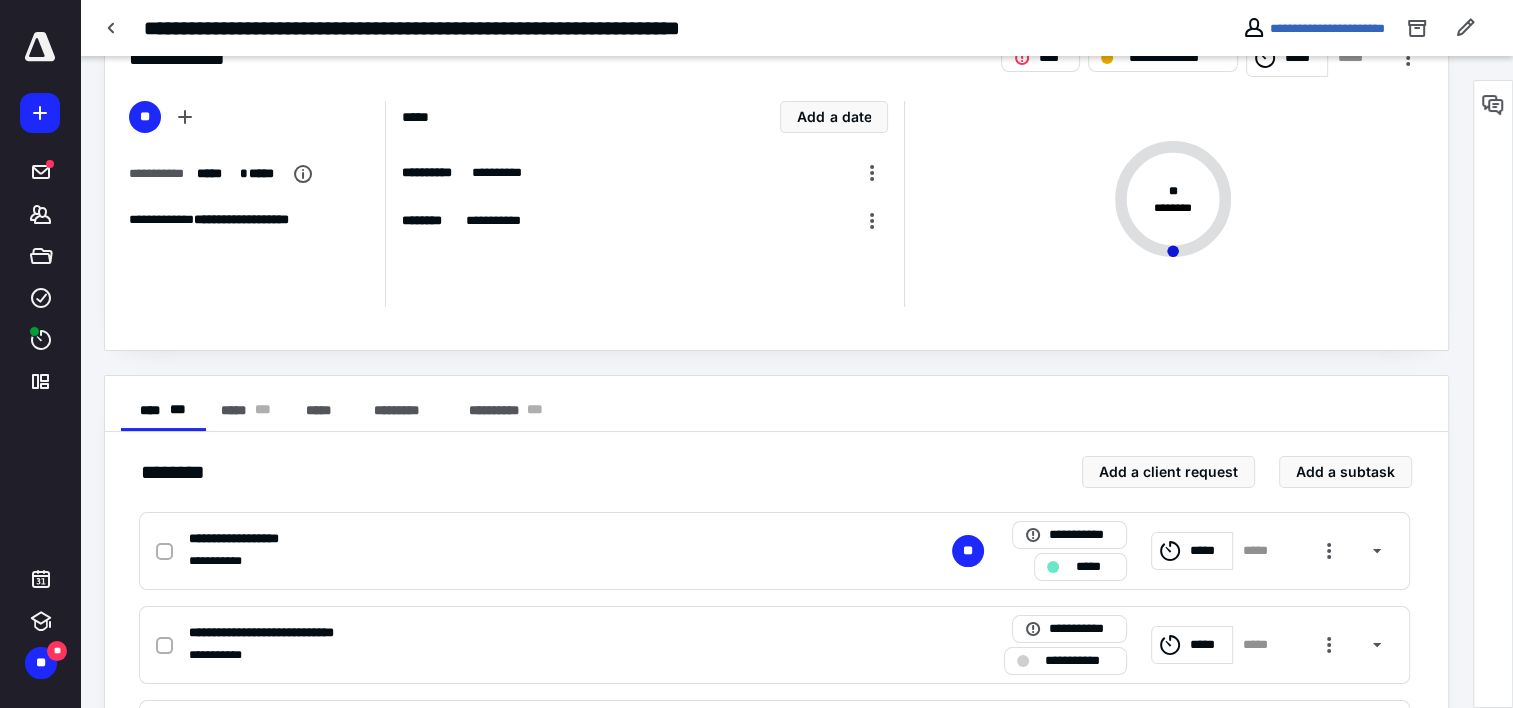 scroll, scrollTop: 100, scrollLeft: 0, axis: vertical 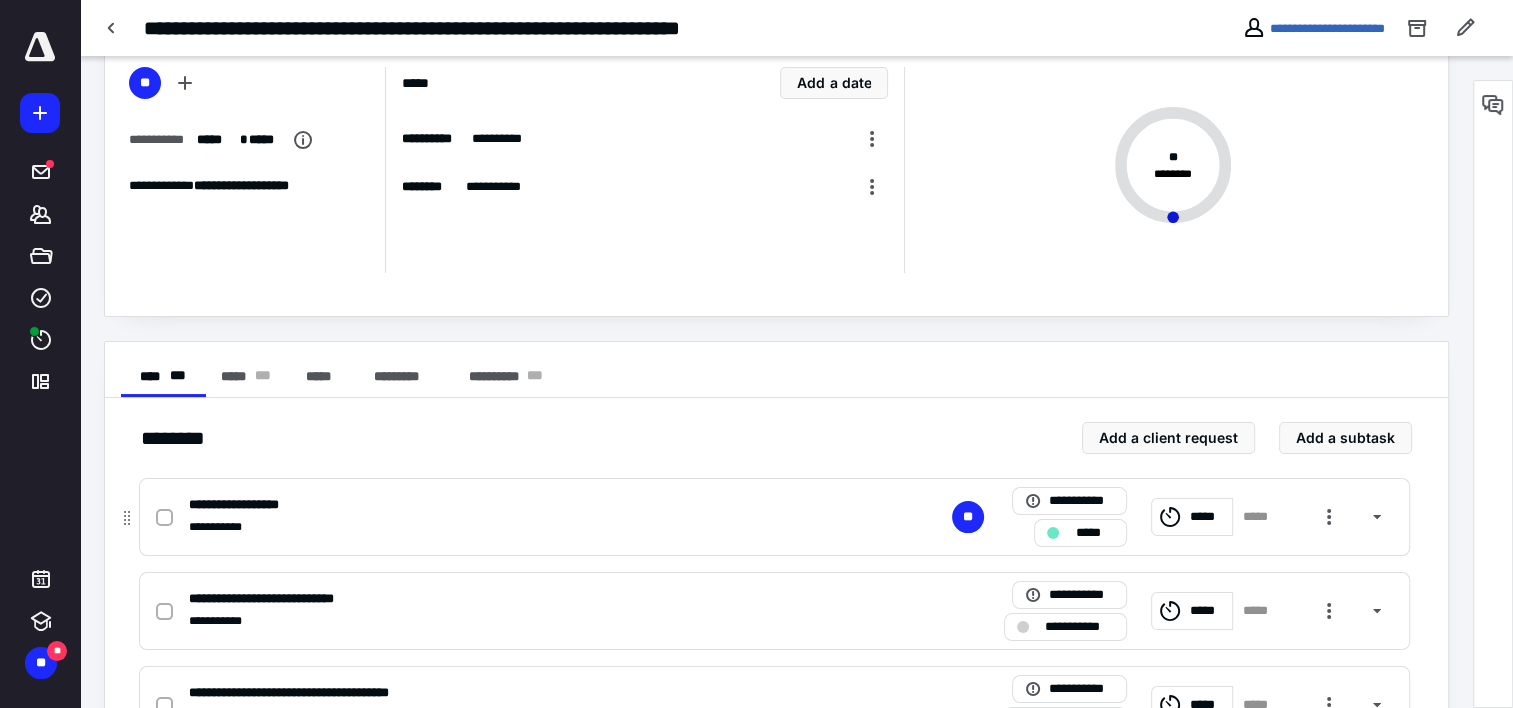 click at bounding box center [164, 518] 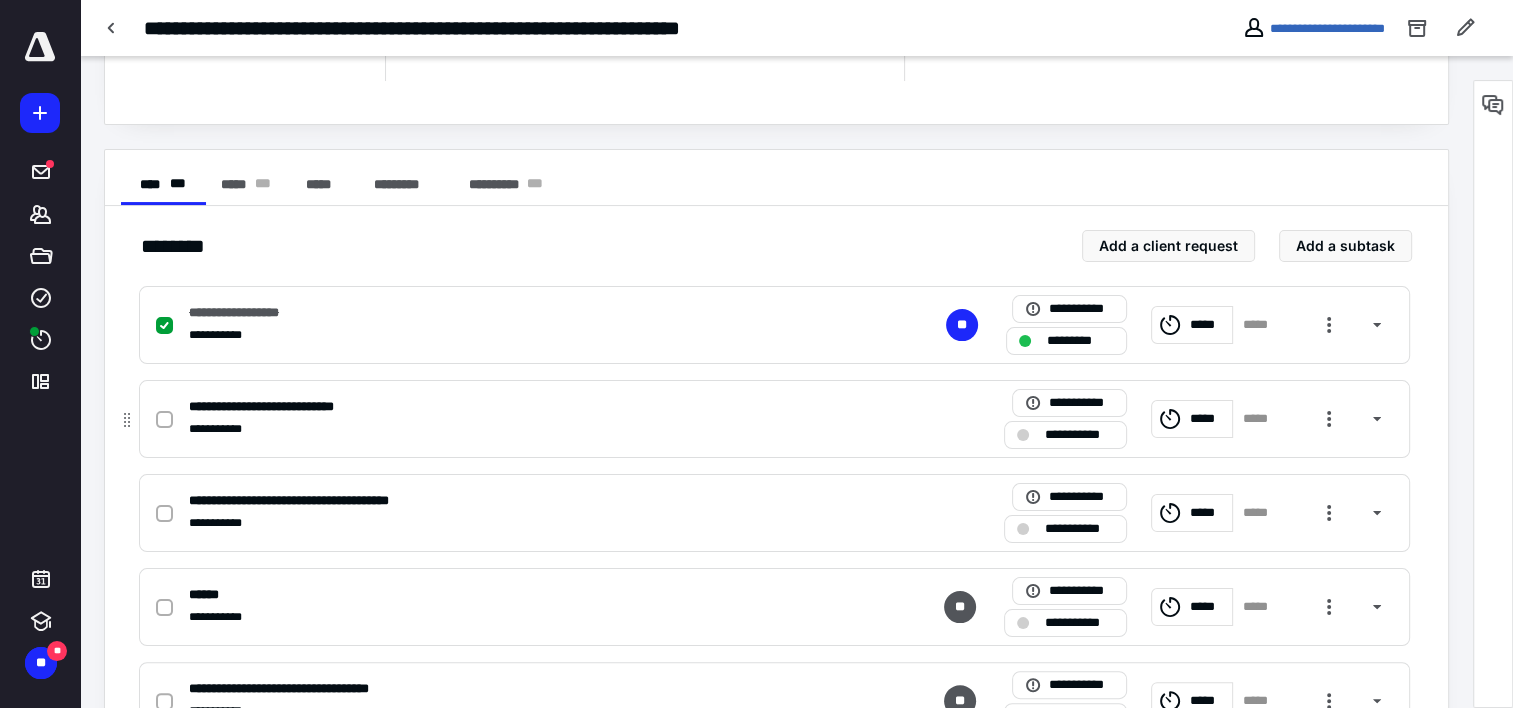 scroll, scrollTop: 300, scrollLeft: 0, axis: vertical 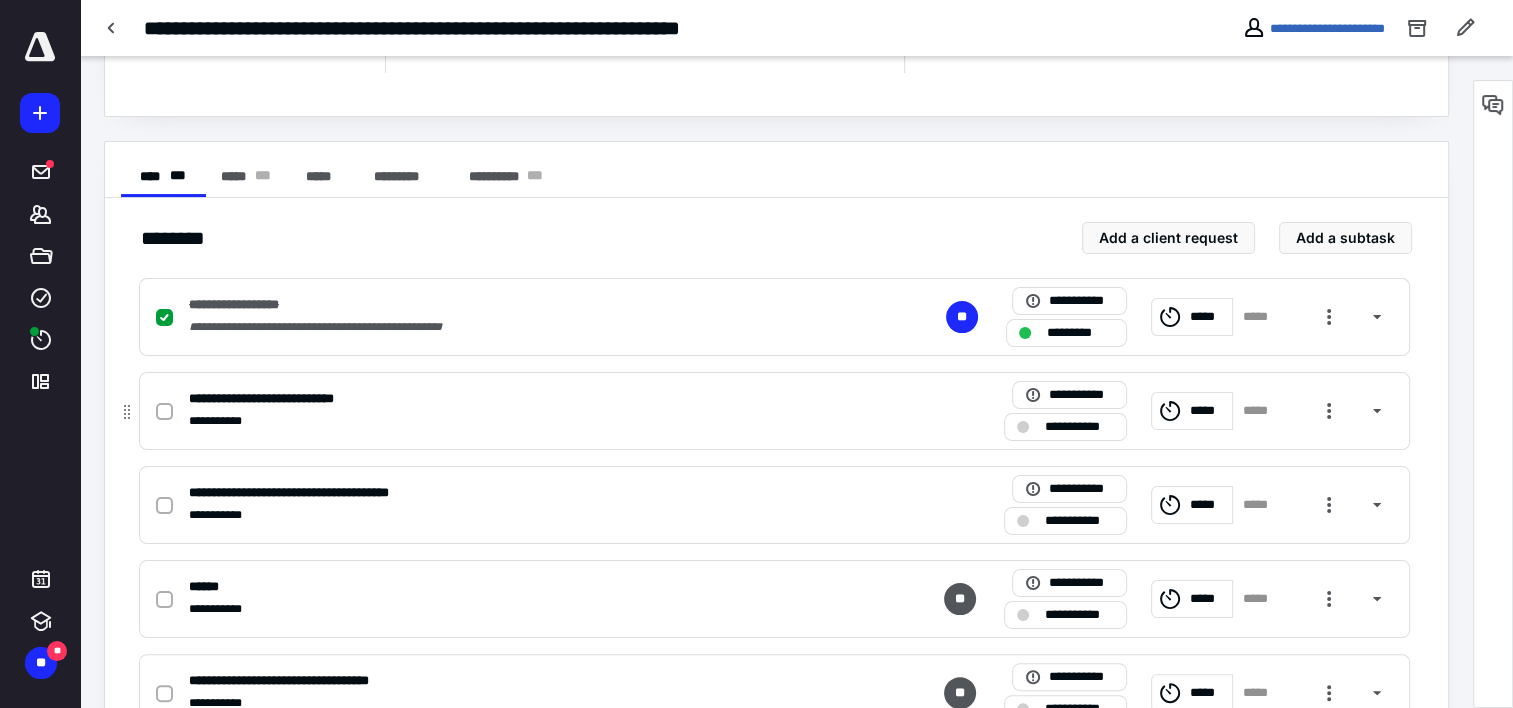click 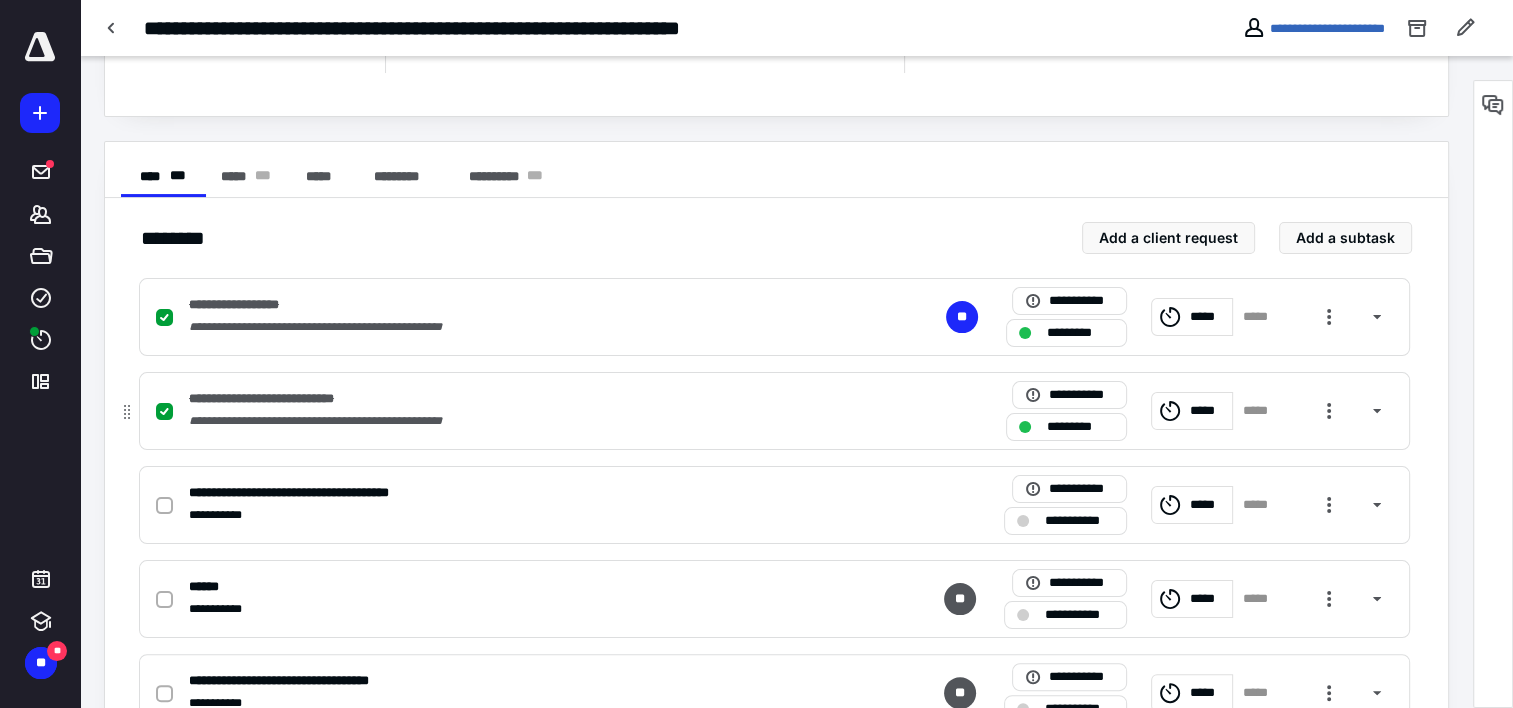 click at bounding box center [164, 412] 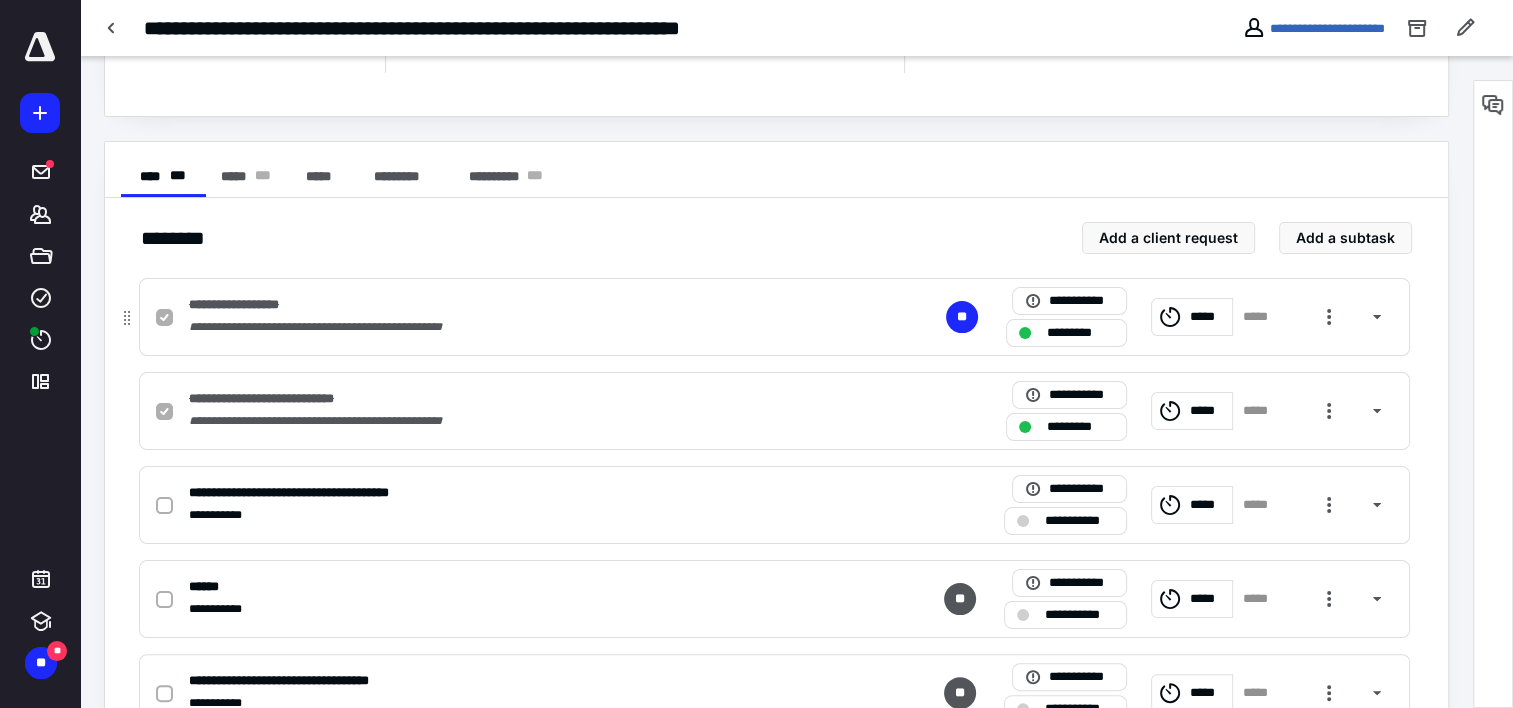 checkbox on "false" 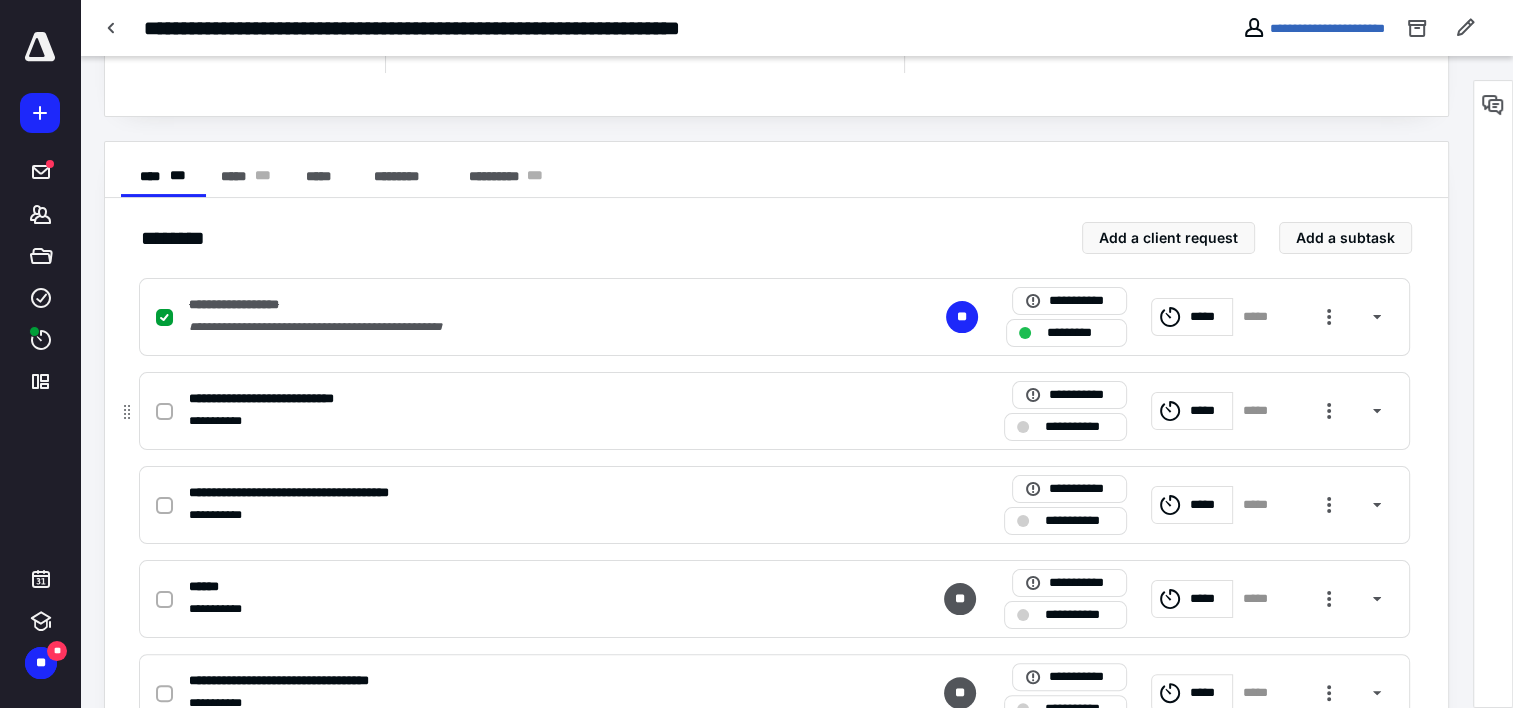 click on "**********" at bounding box center [512, 421] 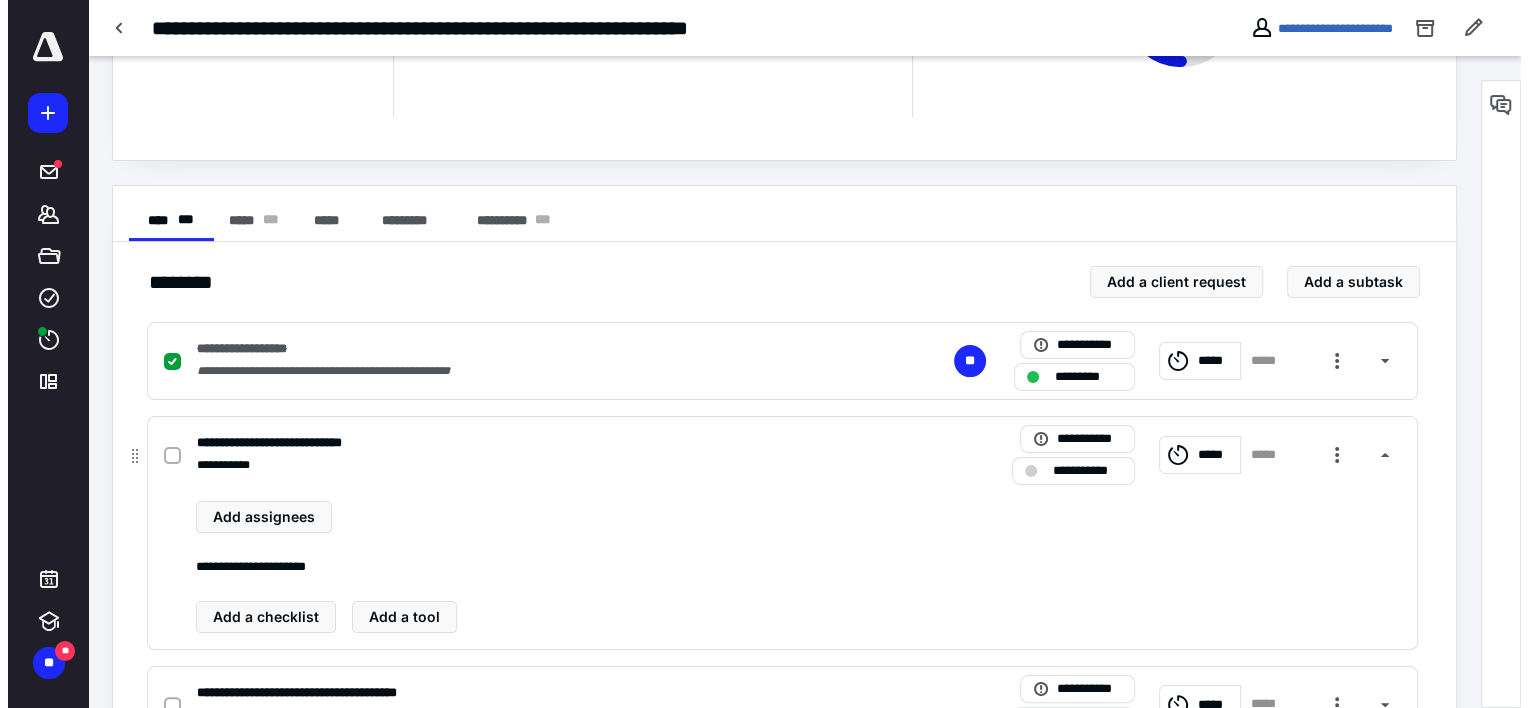 scroll, scrollTop: 300, scrollLeft: 0, axis: vertical 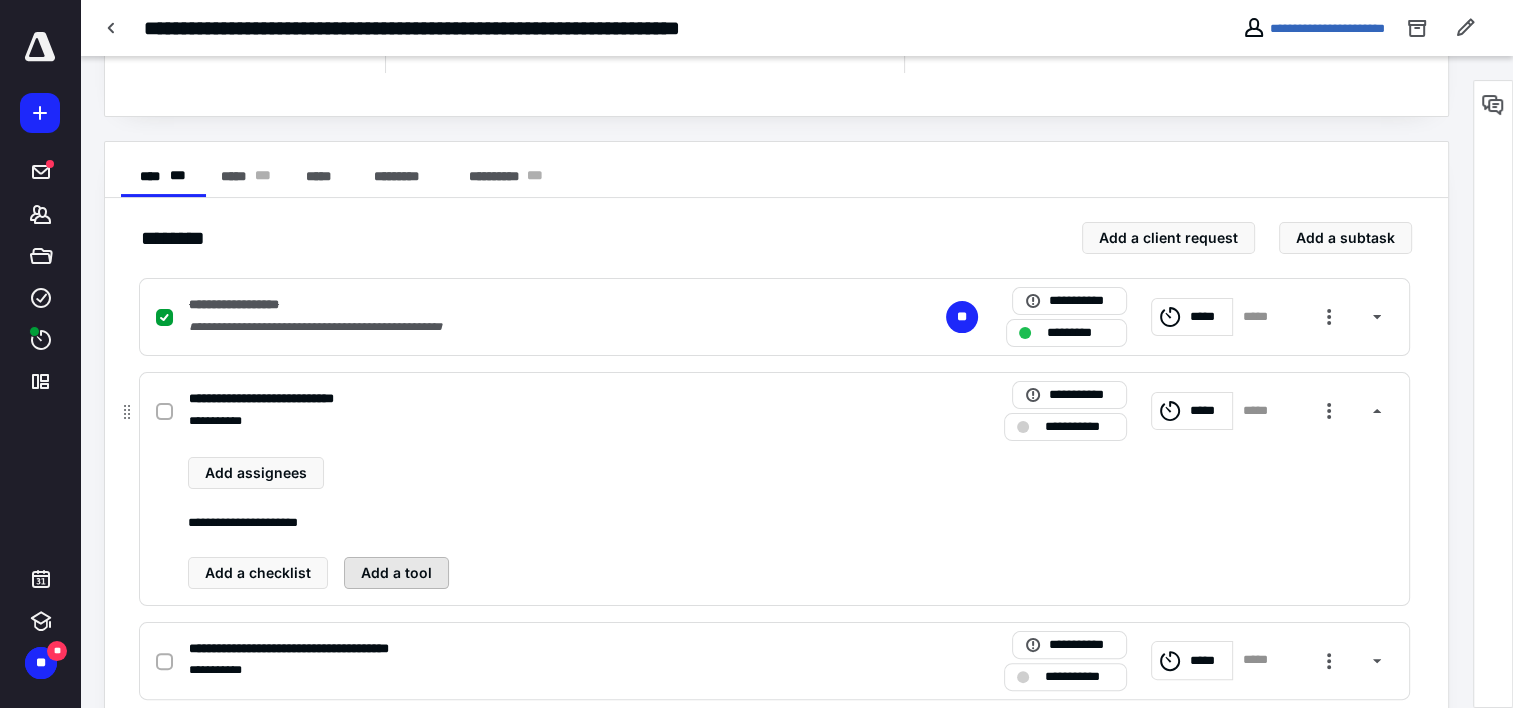 click on "Add a tool" at bounding box center (396, 573) 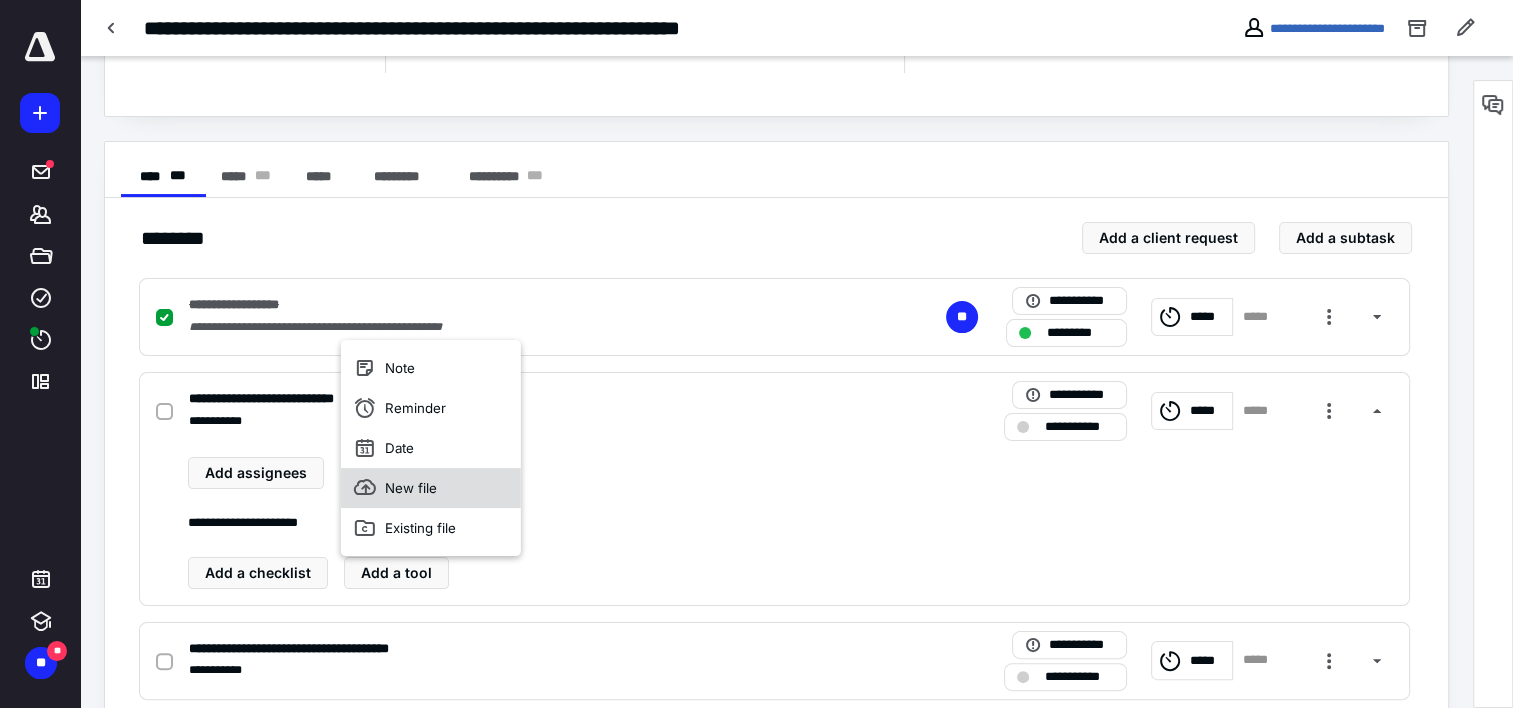 click on "New file" at bounding box center (431, 488) 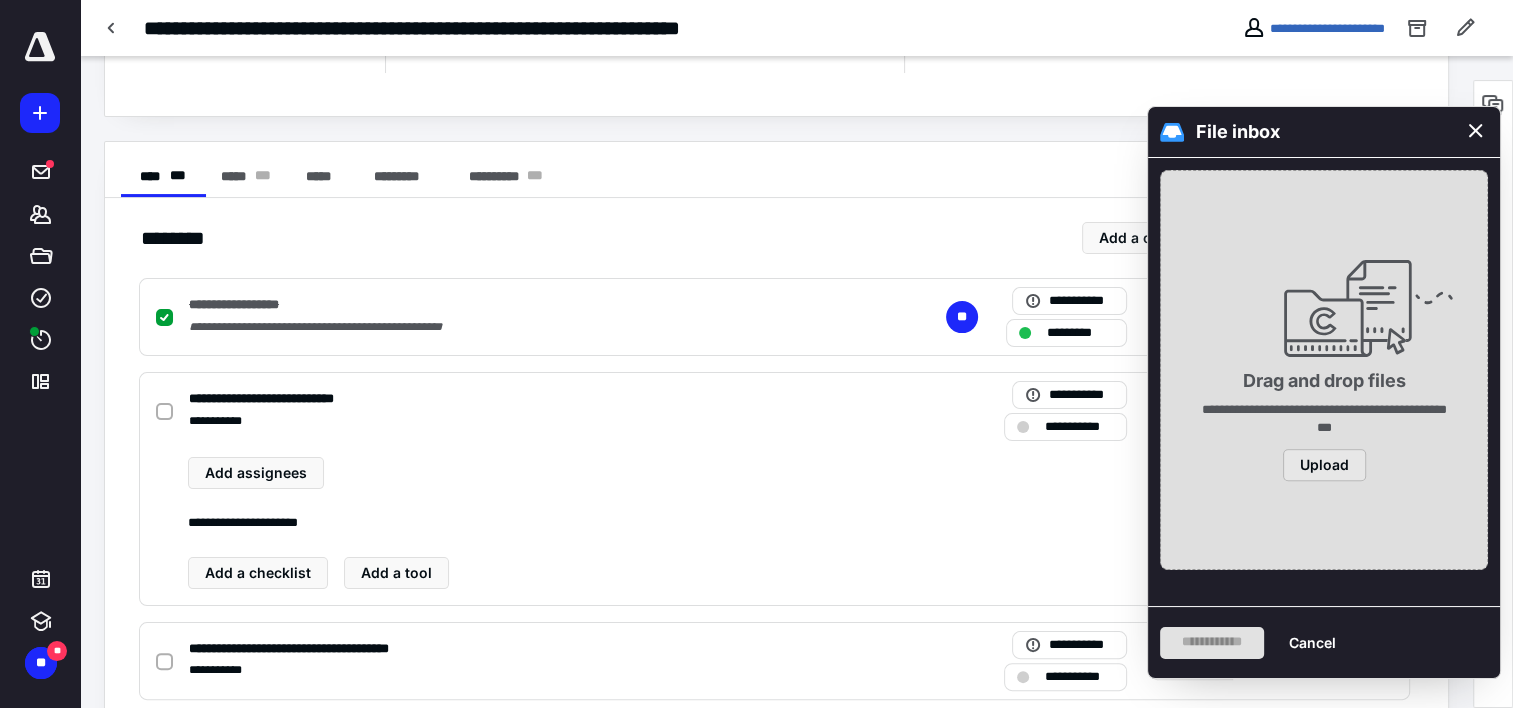 click on "Upload" at bounding box center (1324, 465) 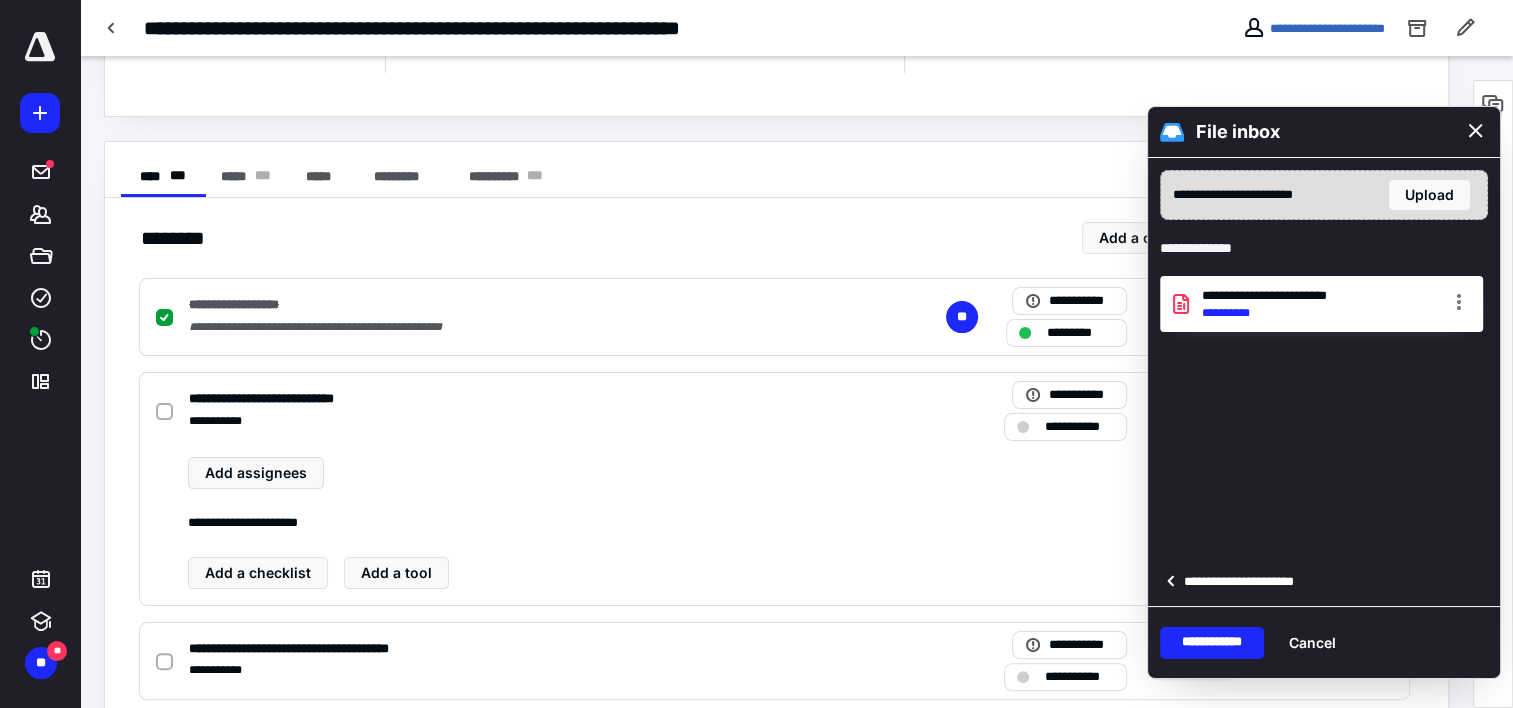 click at bounding box center (1459, 304) 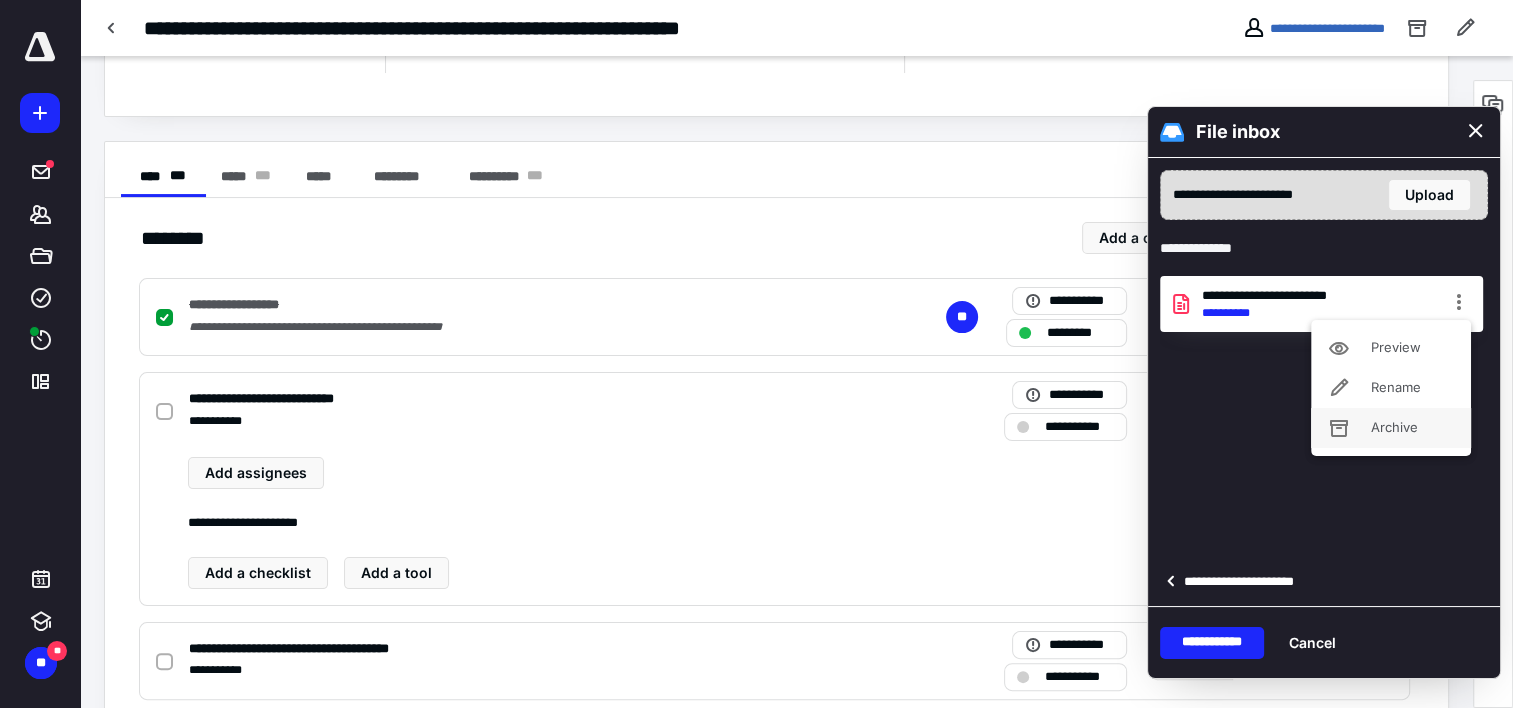 click on "**********" at bounding box center [1324, 372] 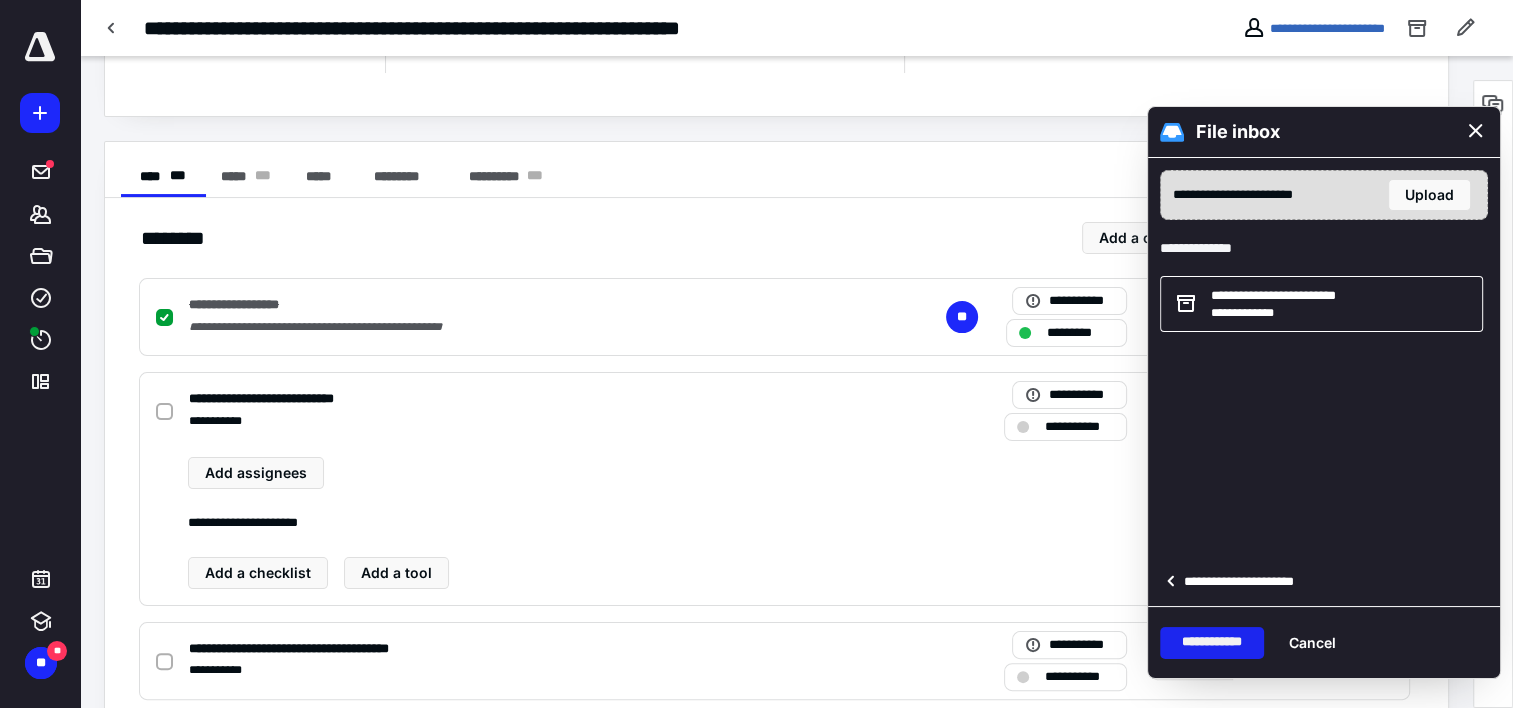 click on "**********" at bounding box center (1212, 643) 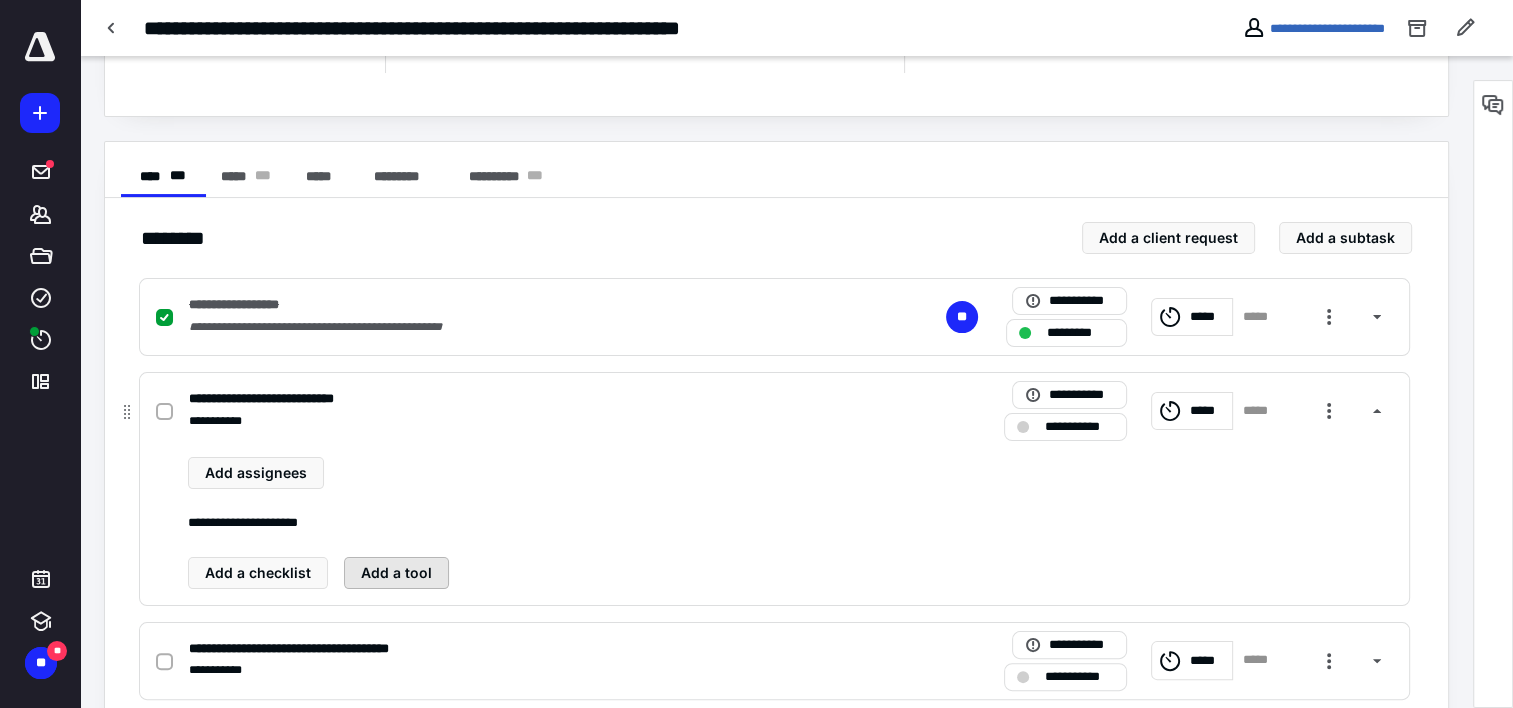 click on "Add a tool" at bounding box center [396, 573] 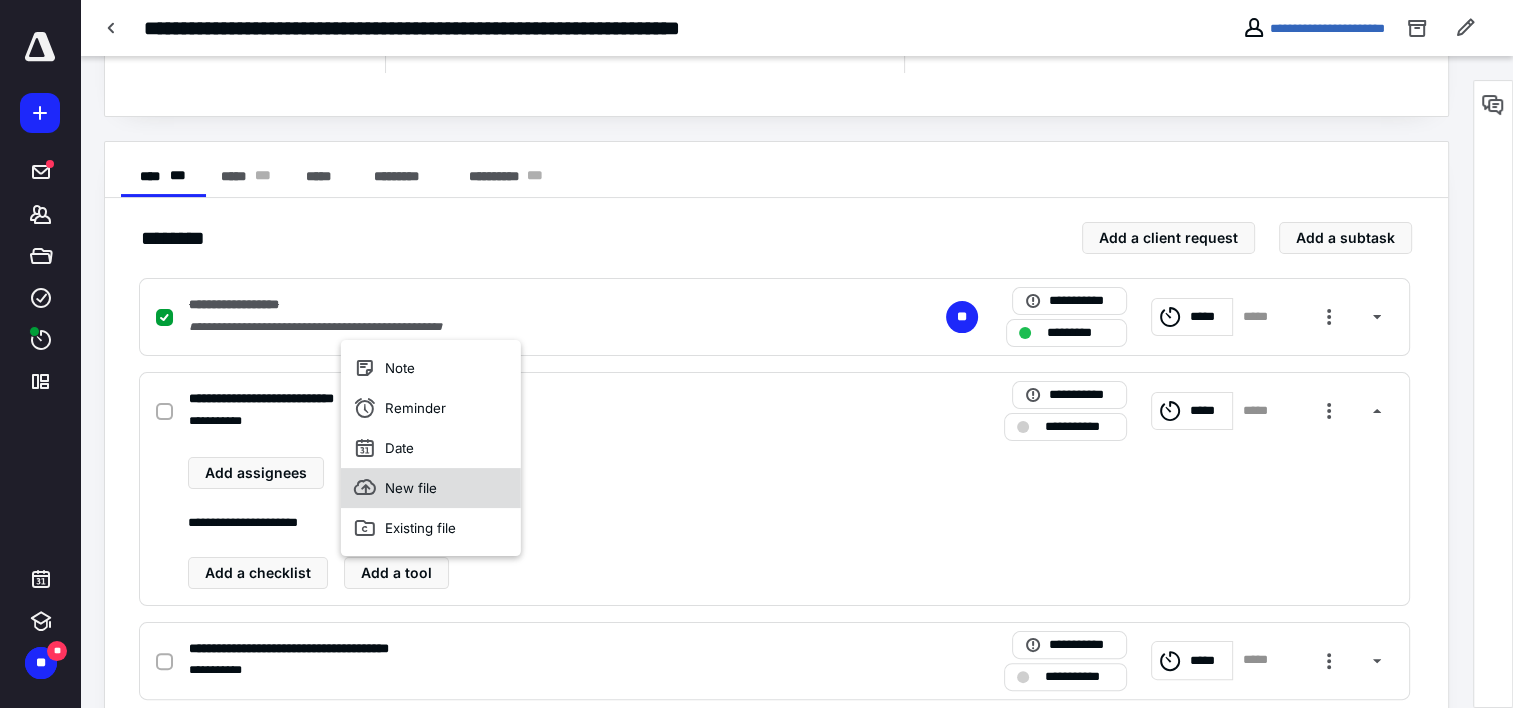 click on "New file" at bounding box center [431, 488] 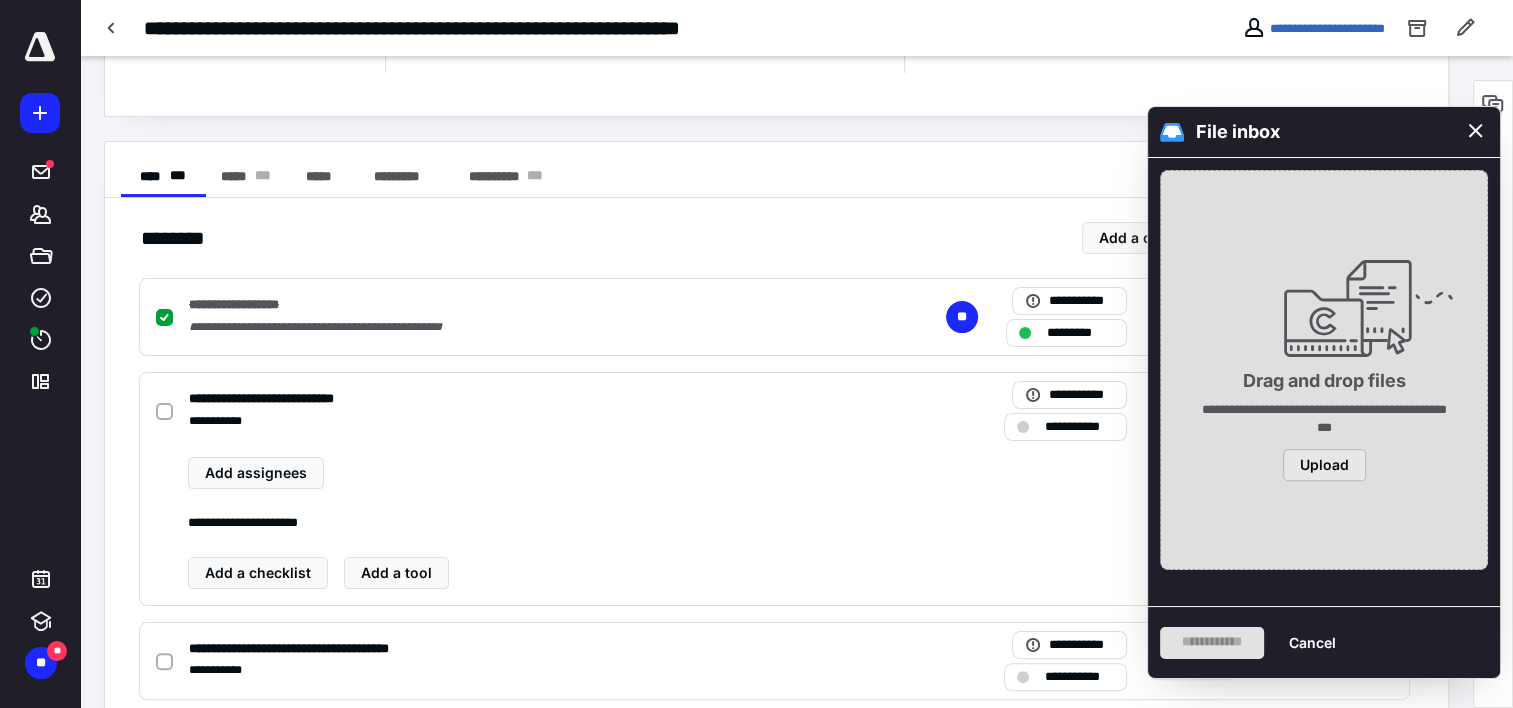 click on "Upload" at bounding box center (1324, 465) 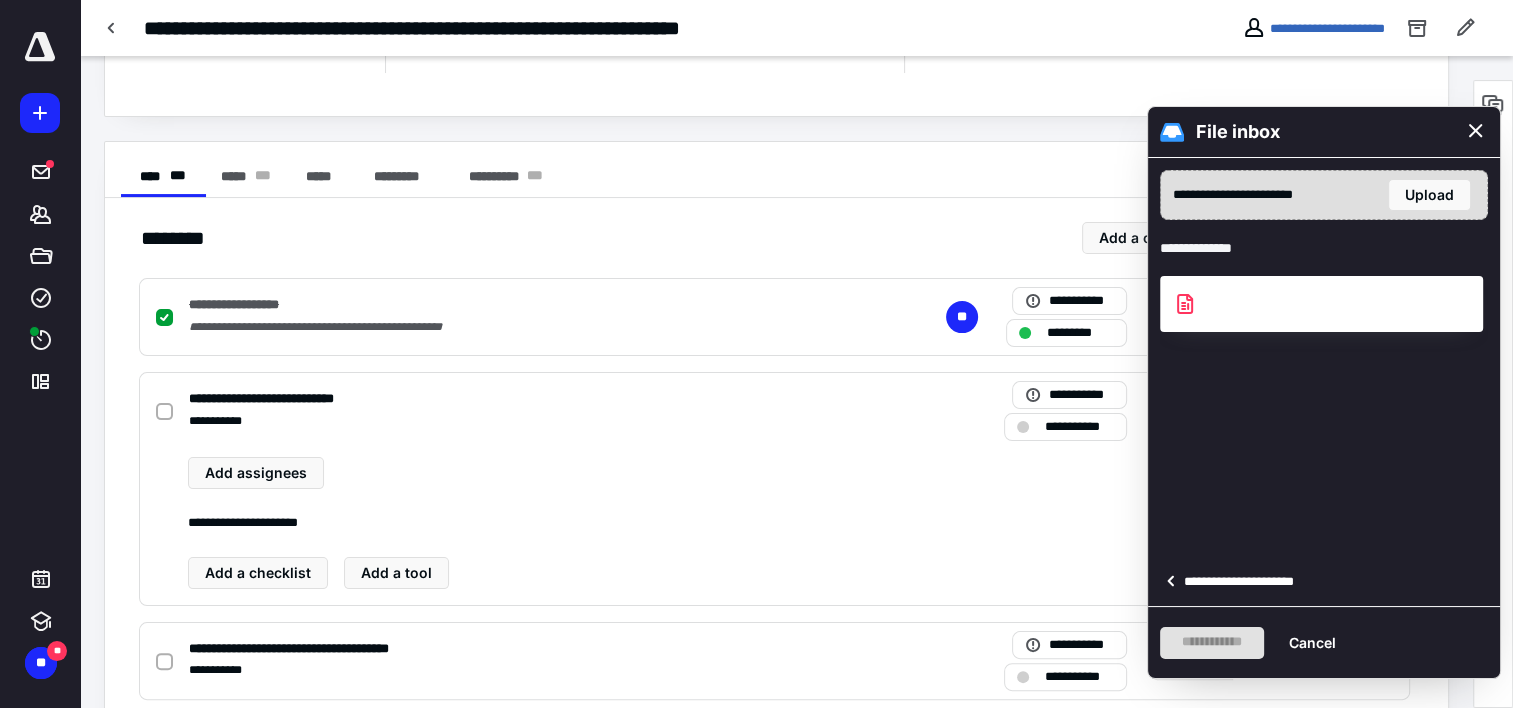 click on "**********" at bounding box center [1245, 582] 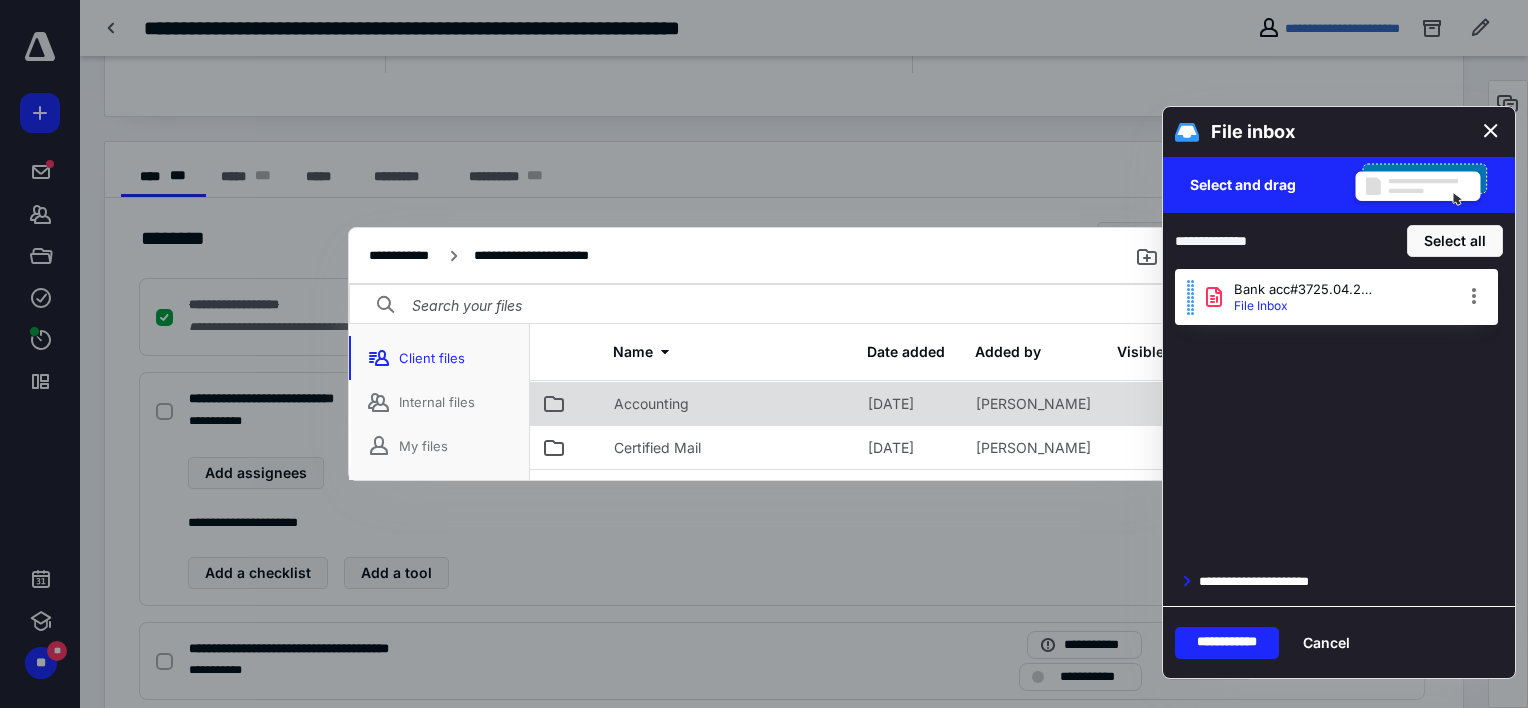 click on "Accounting" at bounding box center [651, 404] 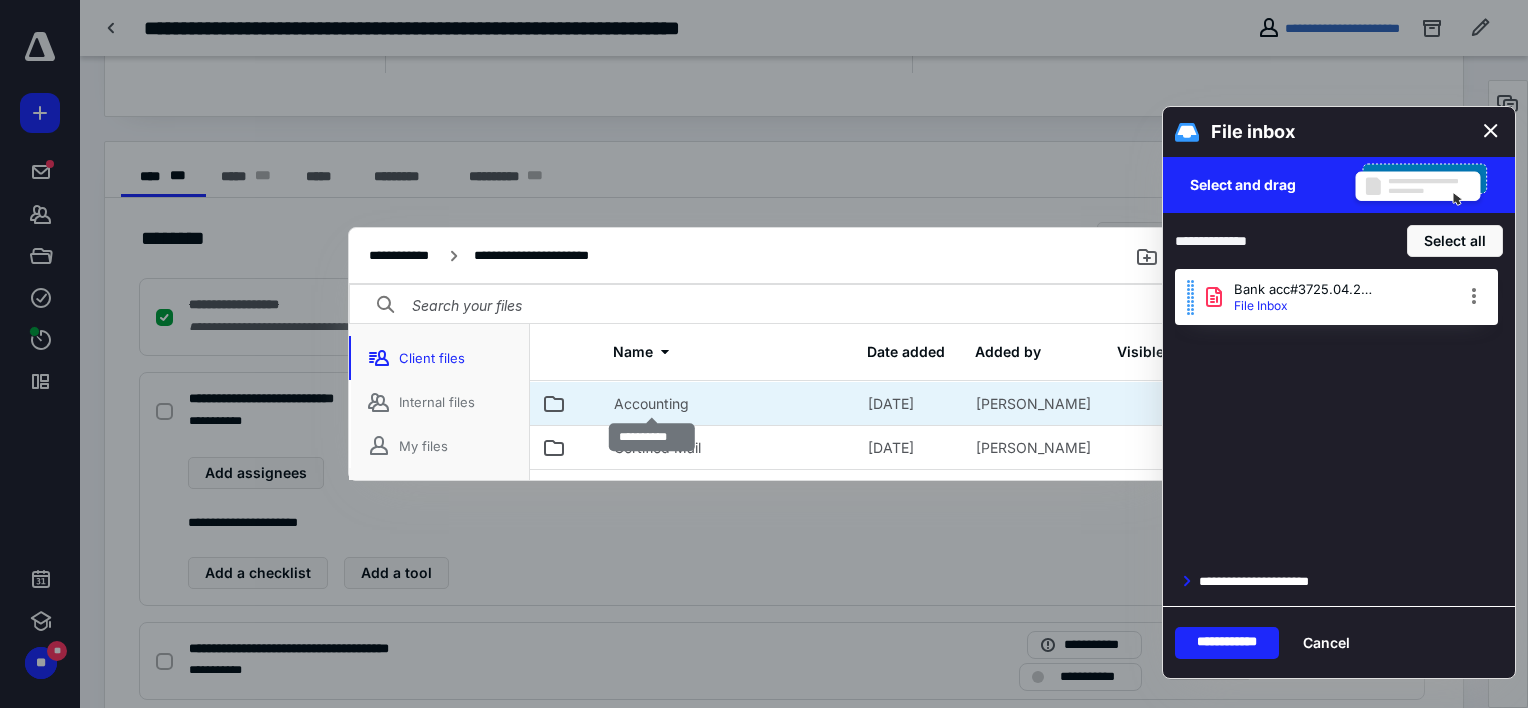 click on "Accounting" at bounding box center [651, 404] 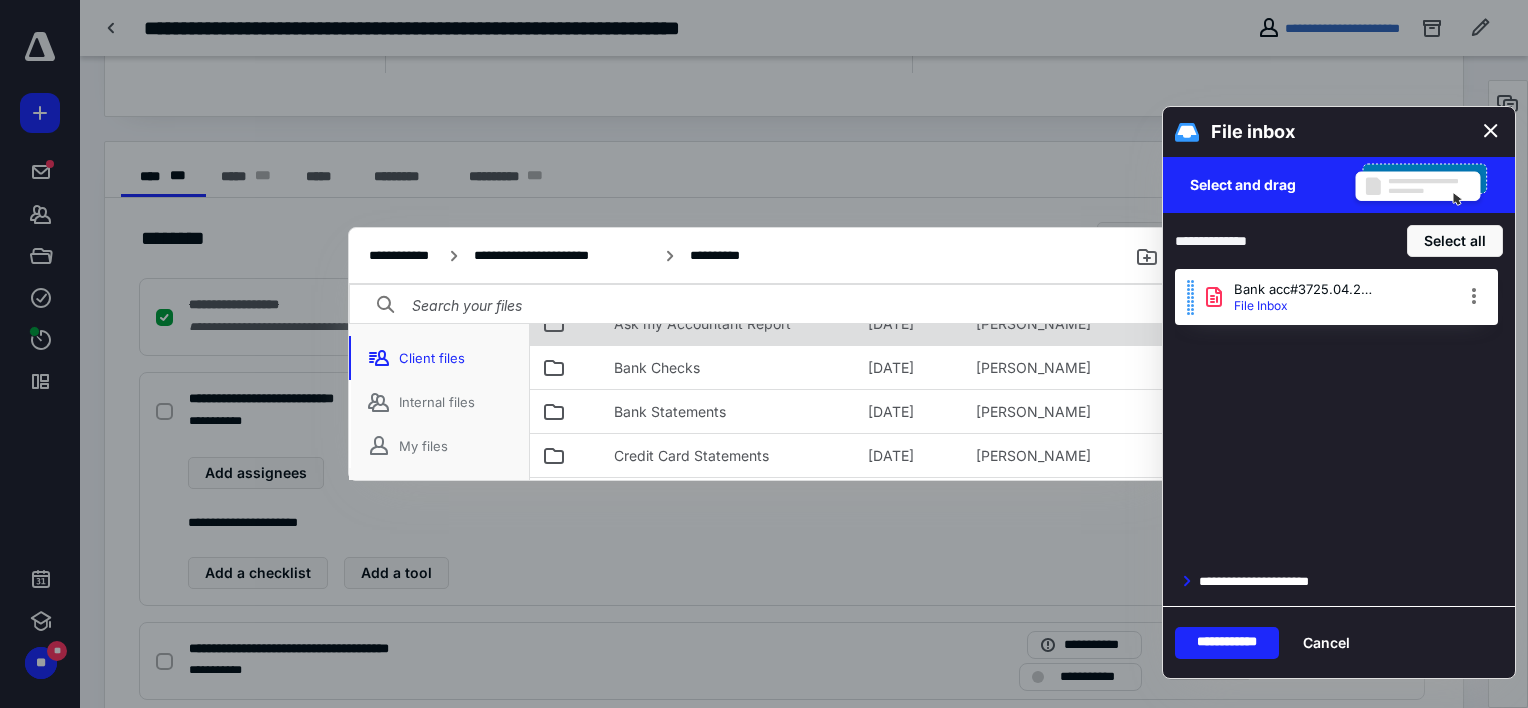 scroll, scrollTop: 268, scrollLeft: 0, axis: vertical 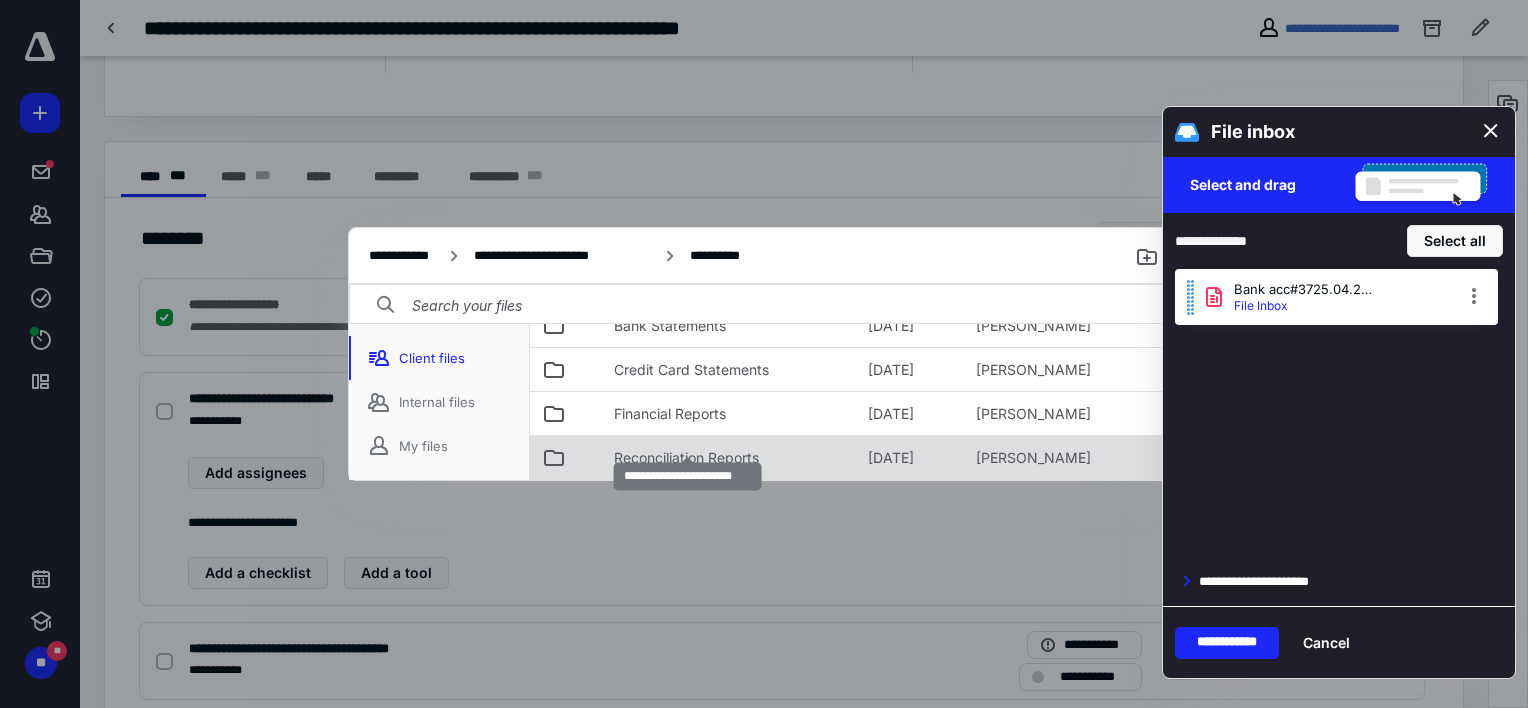 click on "Reconciliation Reports" at bounding box center [686, 458] 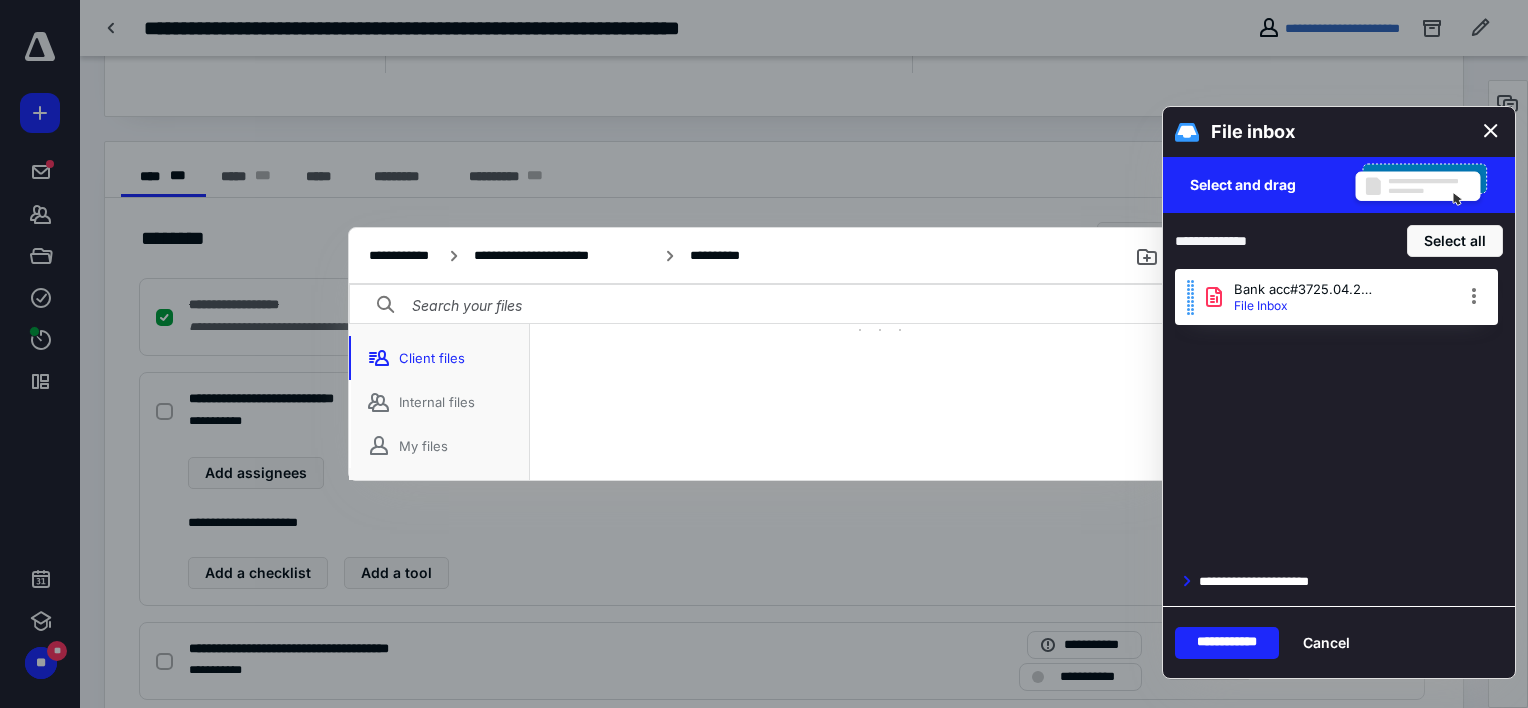 scroll, scrollTop: 56, scrollLeft: 0, axis: vertical 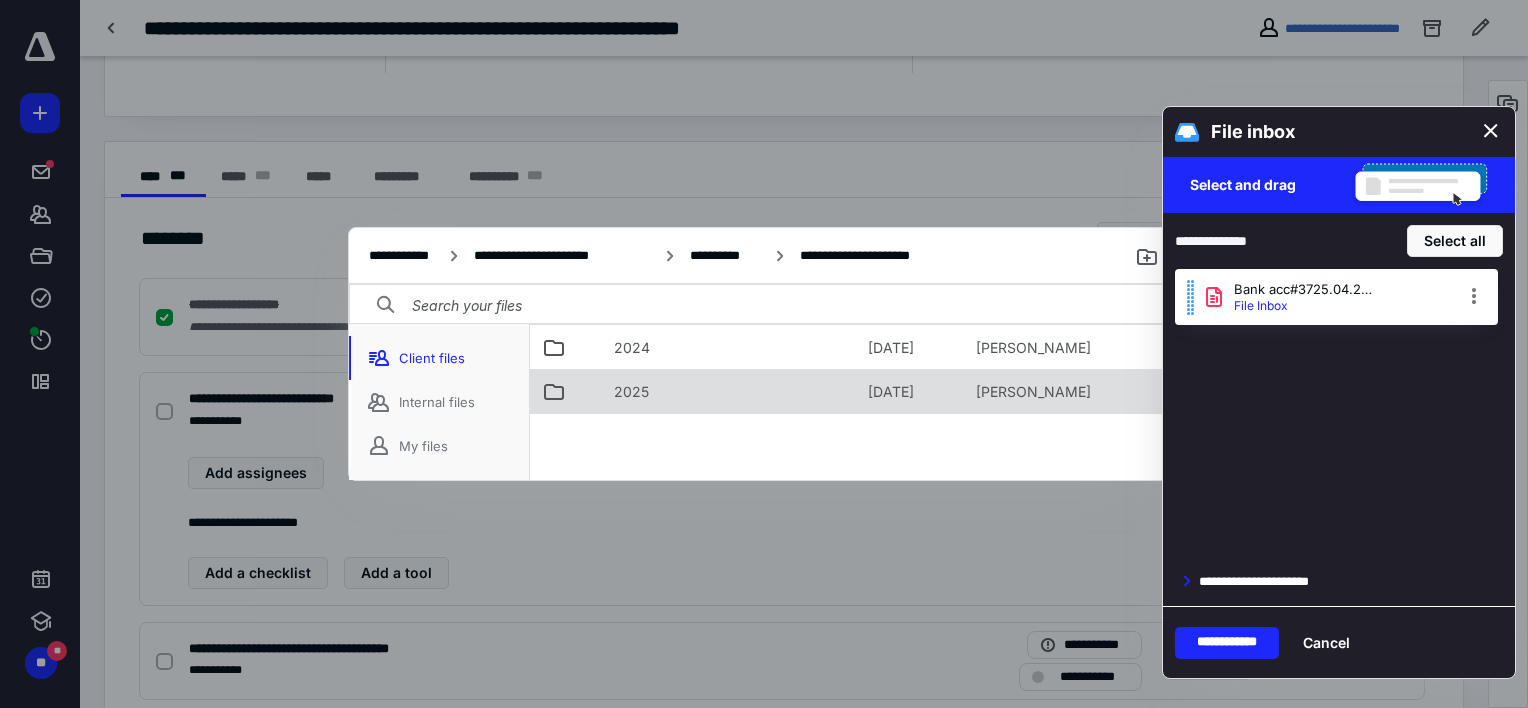 click on "2025" at bounding box center (729, 391) 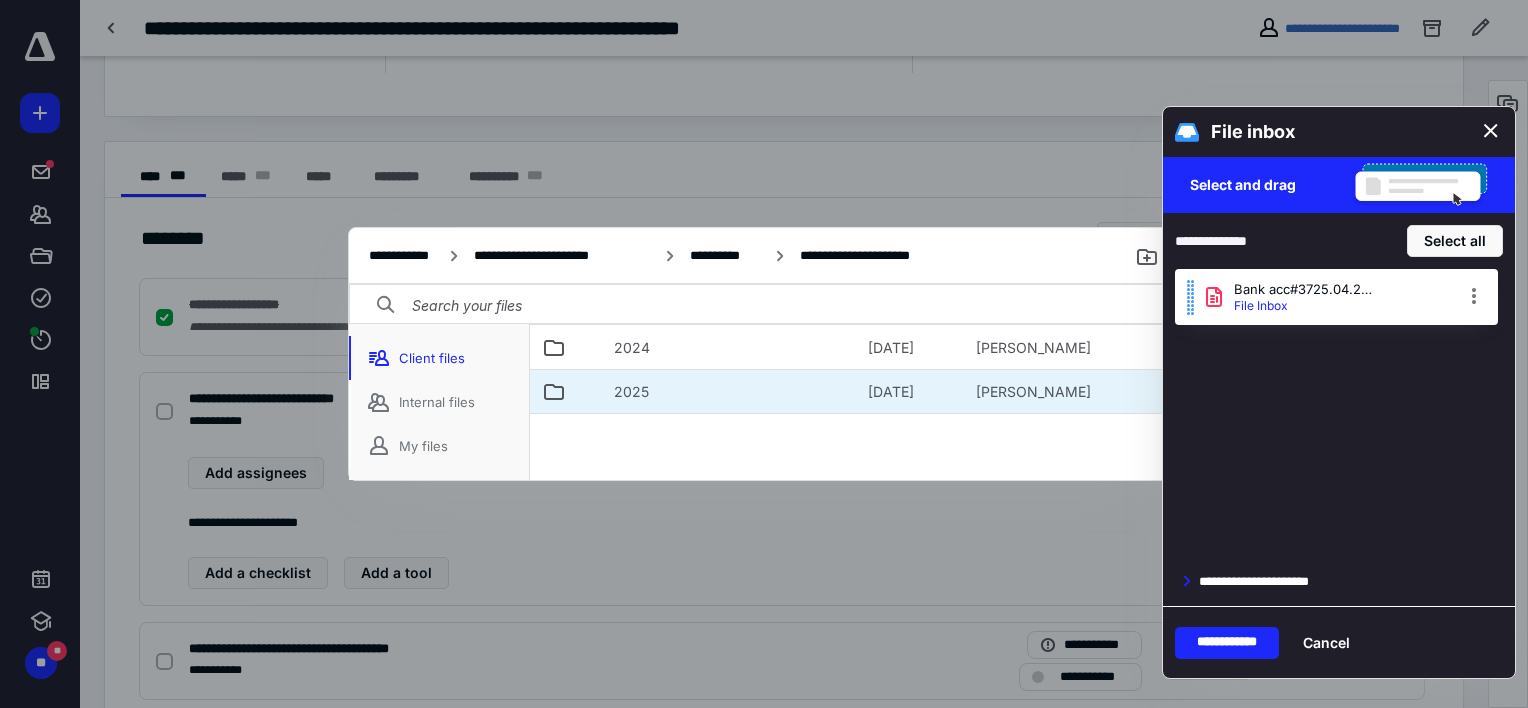click on "2025" at bounding box center [729, 391] 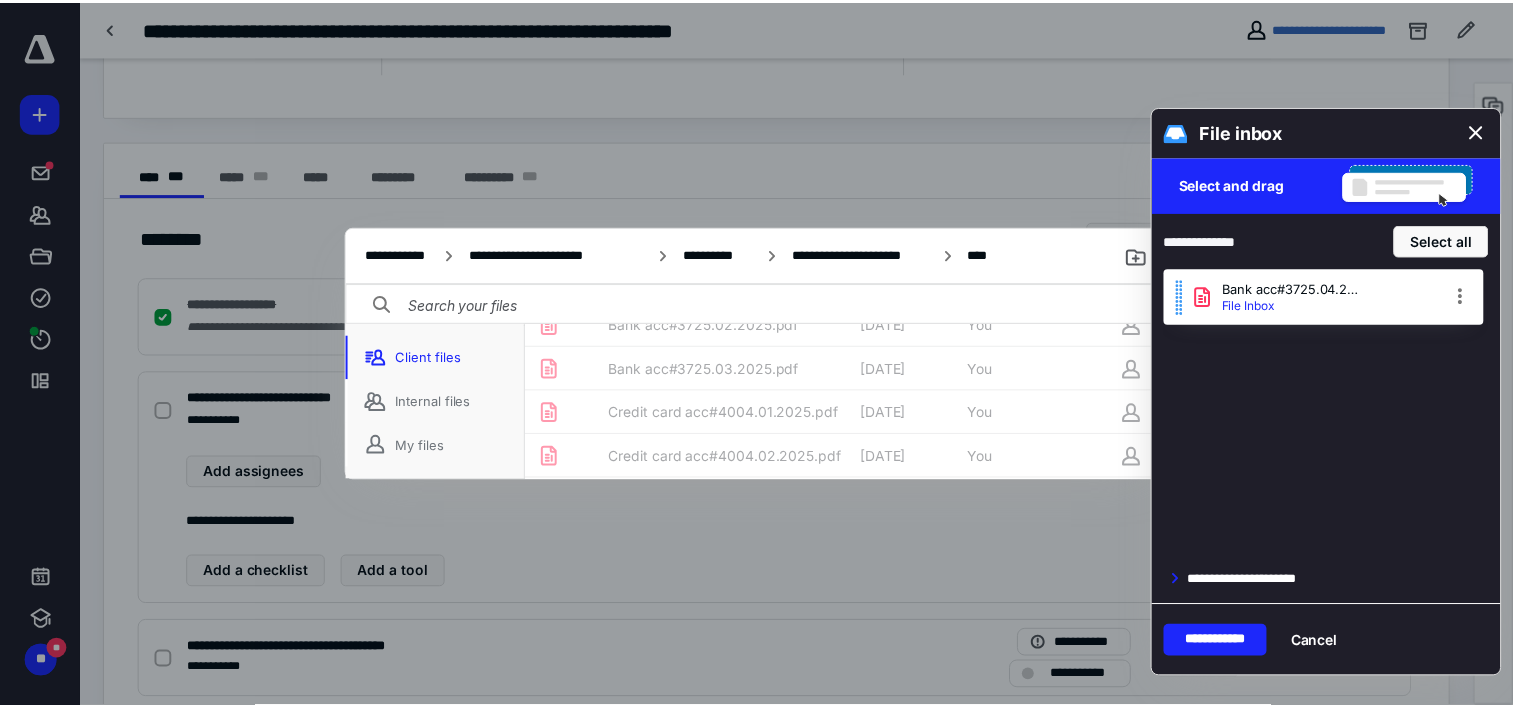 scroll, scrollTop: 180, scrollLeft: 0, axis: vertical 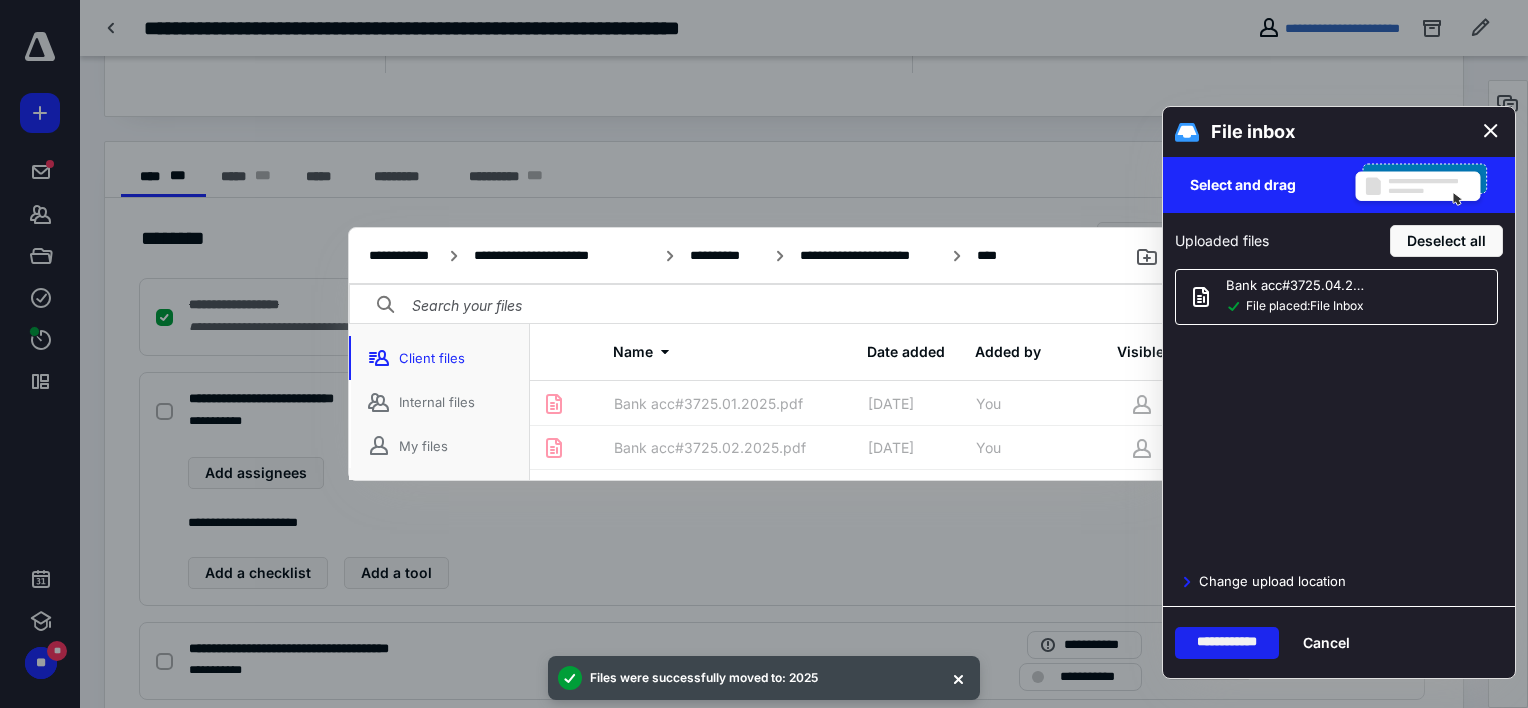 click on "**********" at bounding box center (1227, 643) 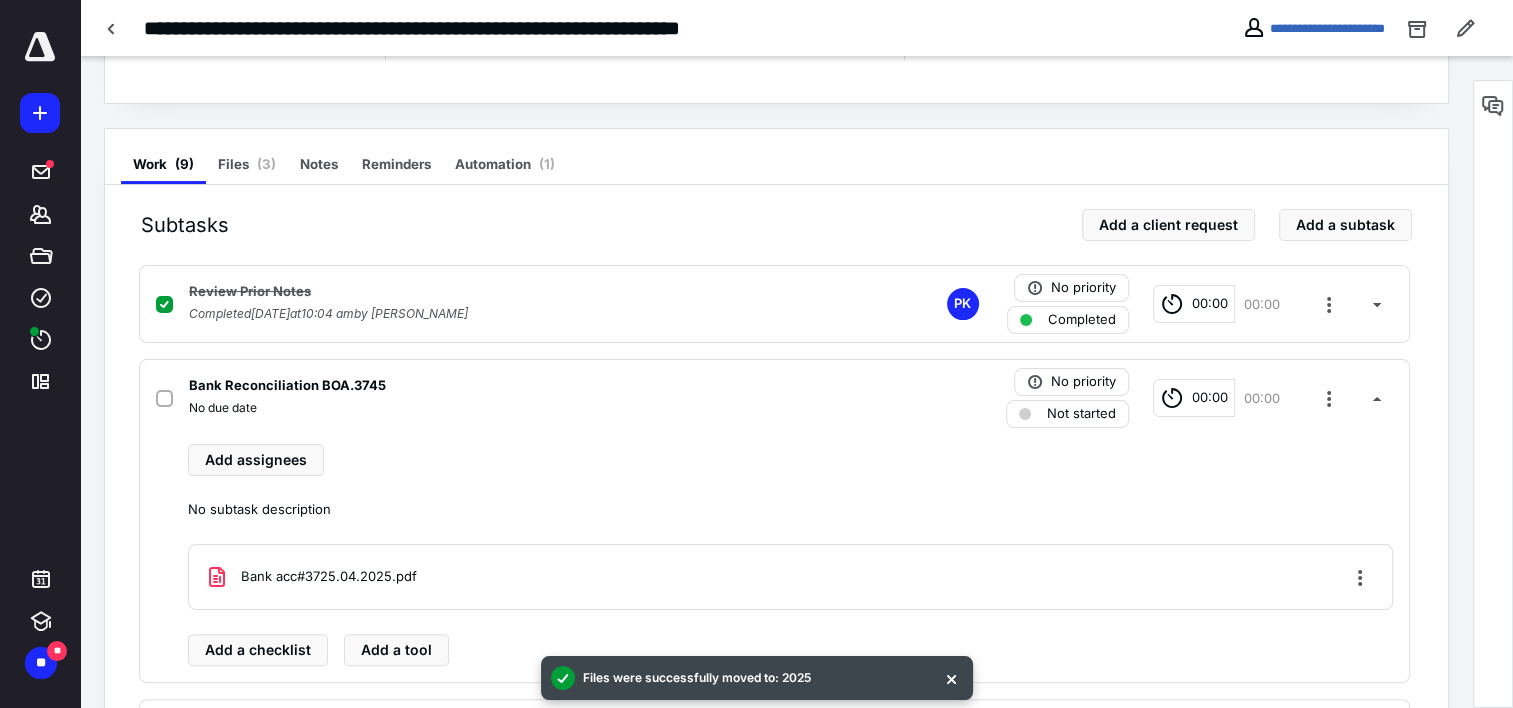 scroll, scrollTop: 300, scrollLeft: 0, axis: vertical 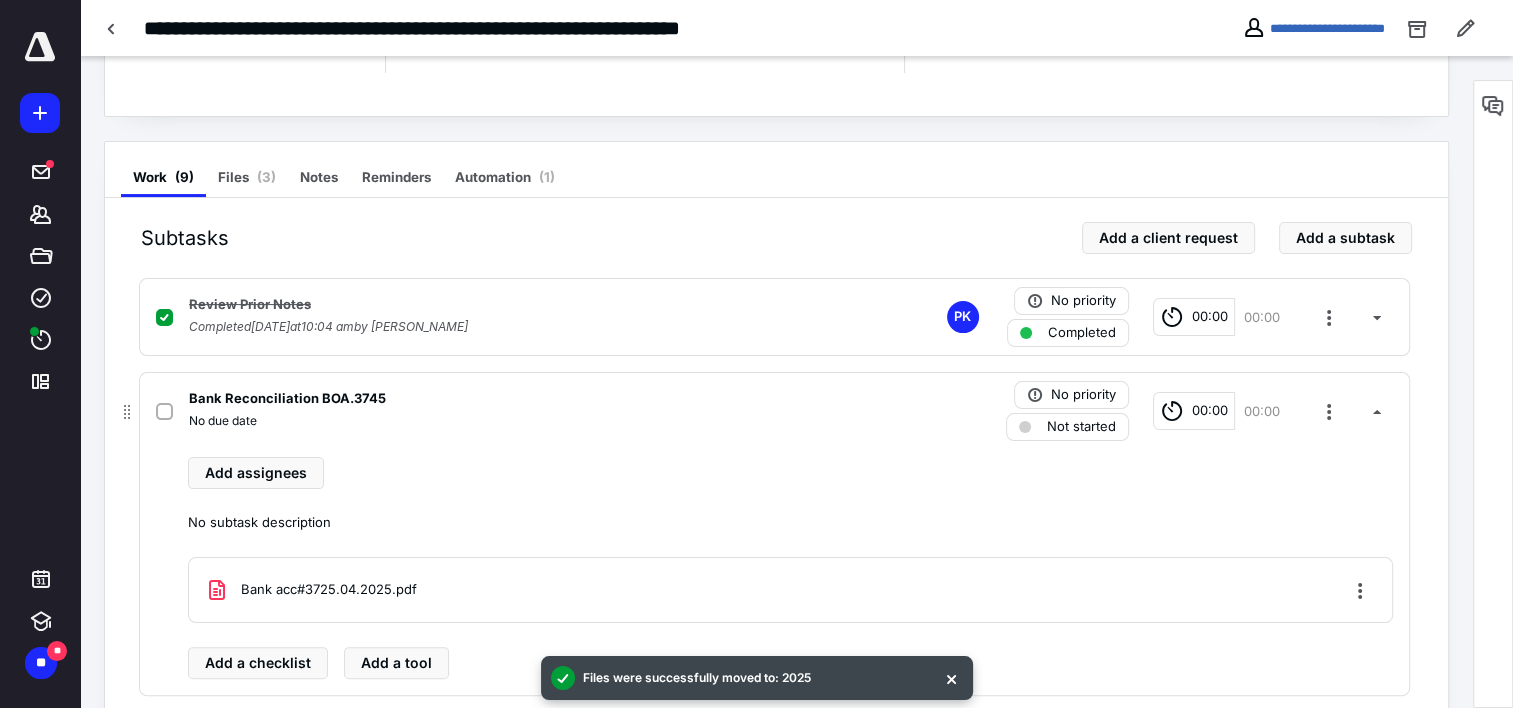 click at bounding box center [164, 412] 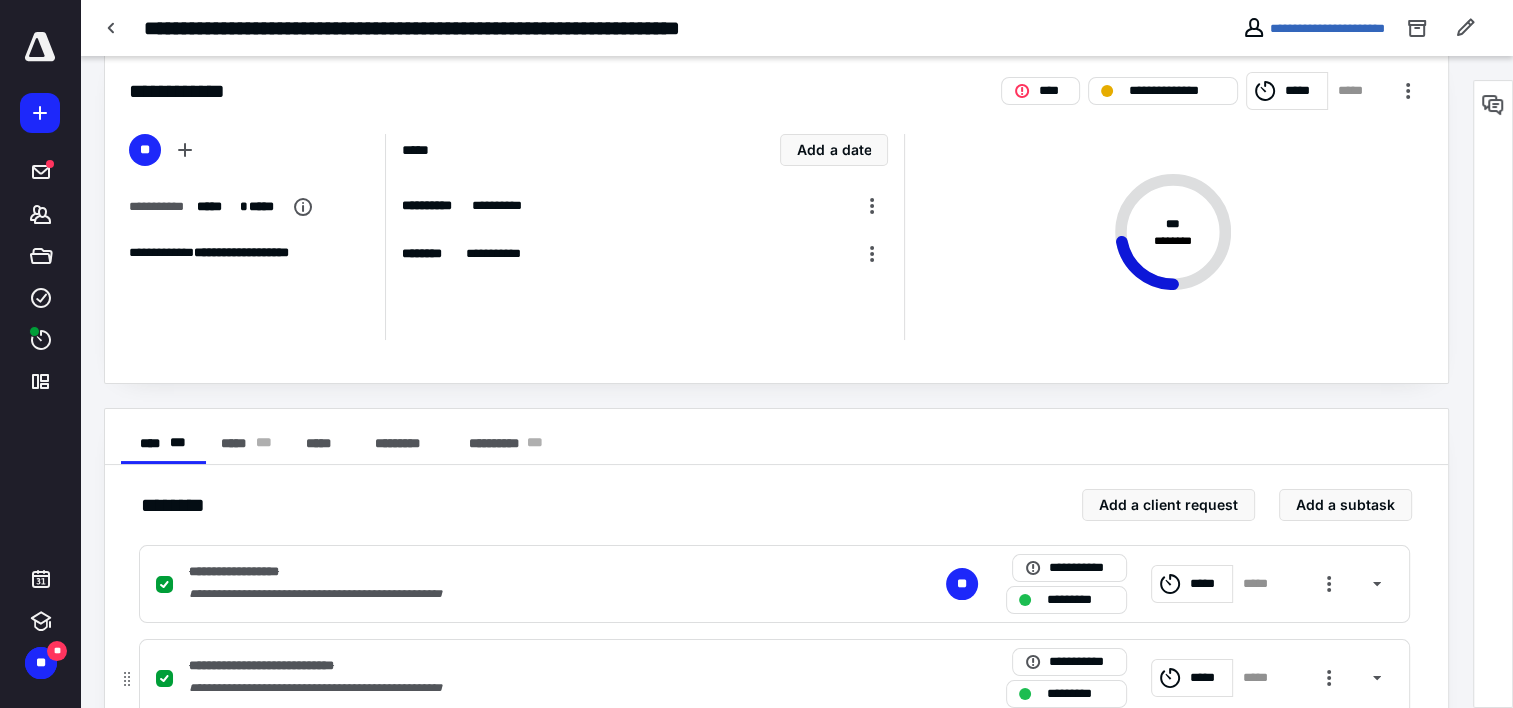 scroll, scrollTop: 0, scrollLeft: 0, axis: both 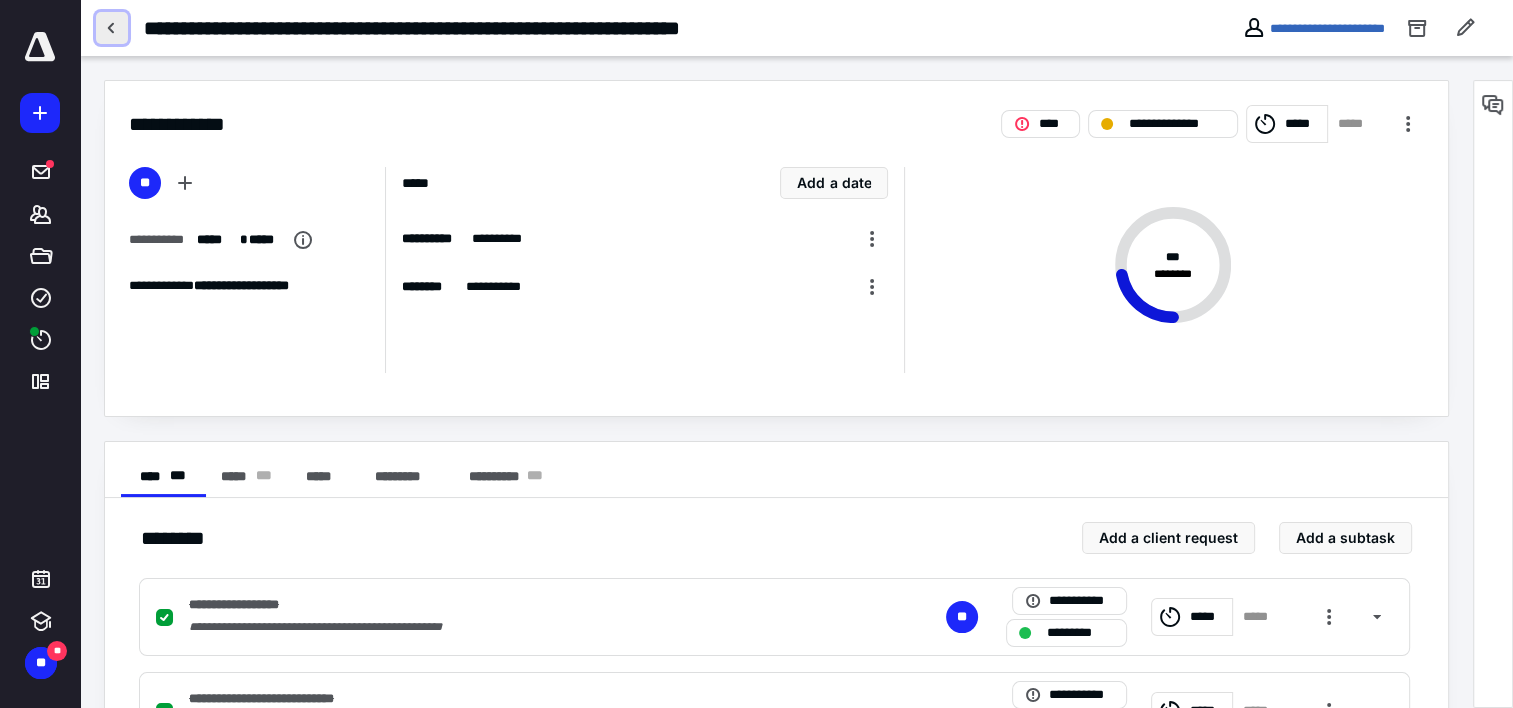 click at bounding box center (112, 28) 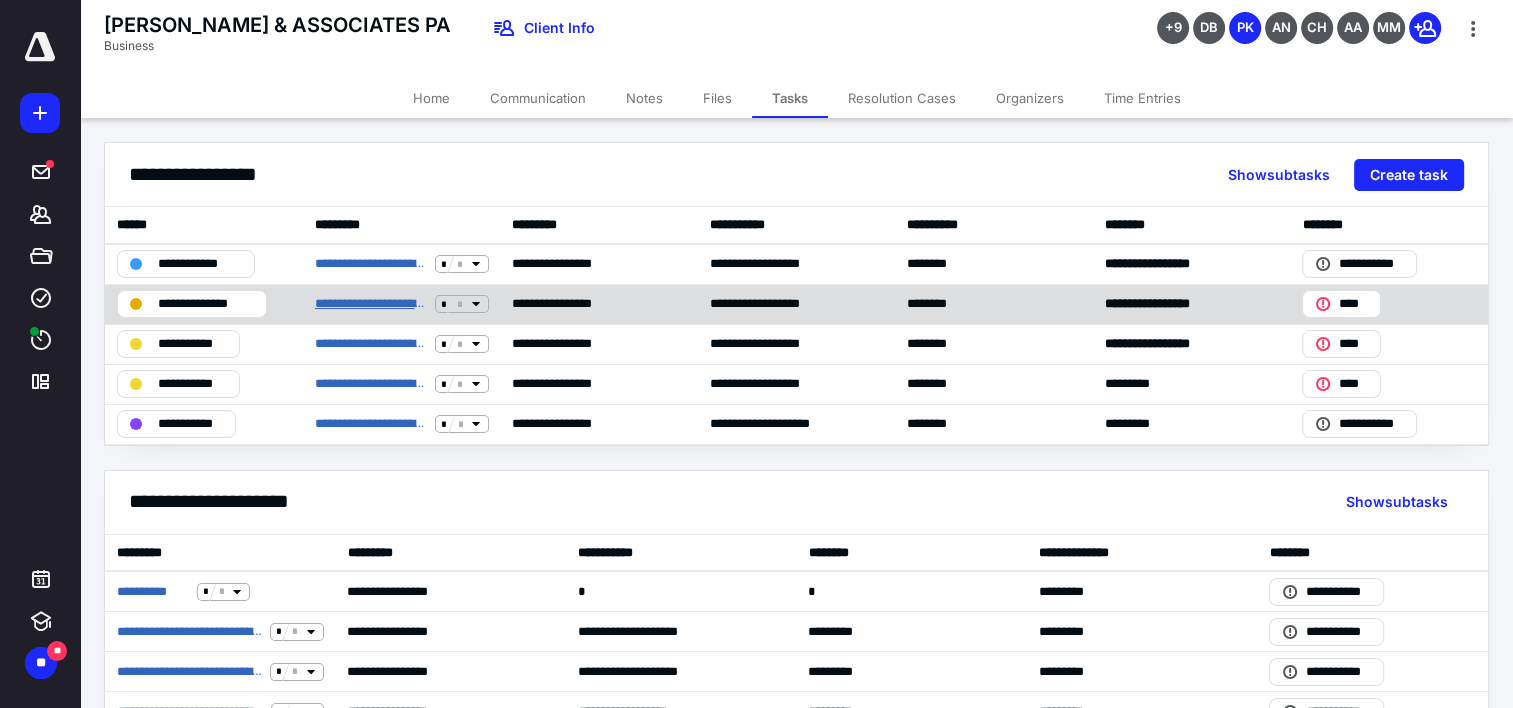 click on "**********" at bounding box center [371, 304] 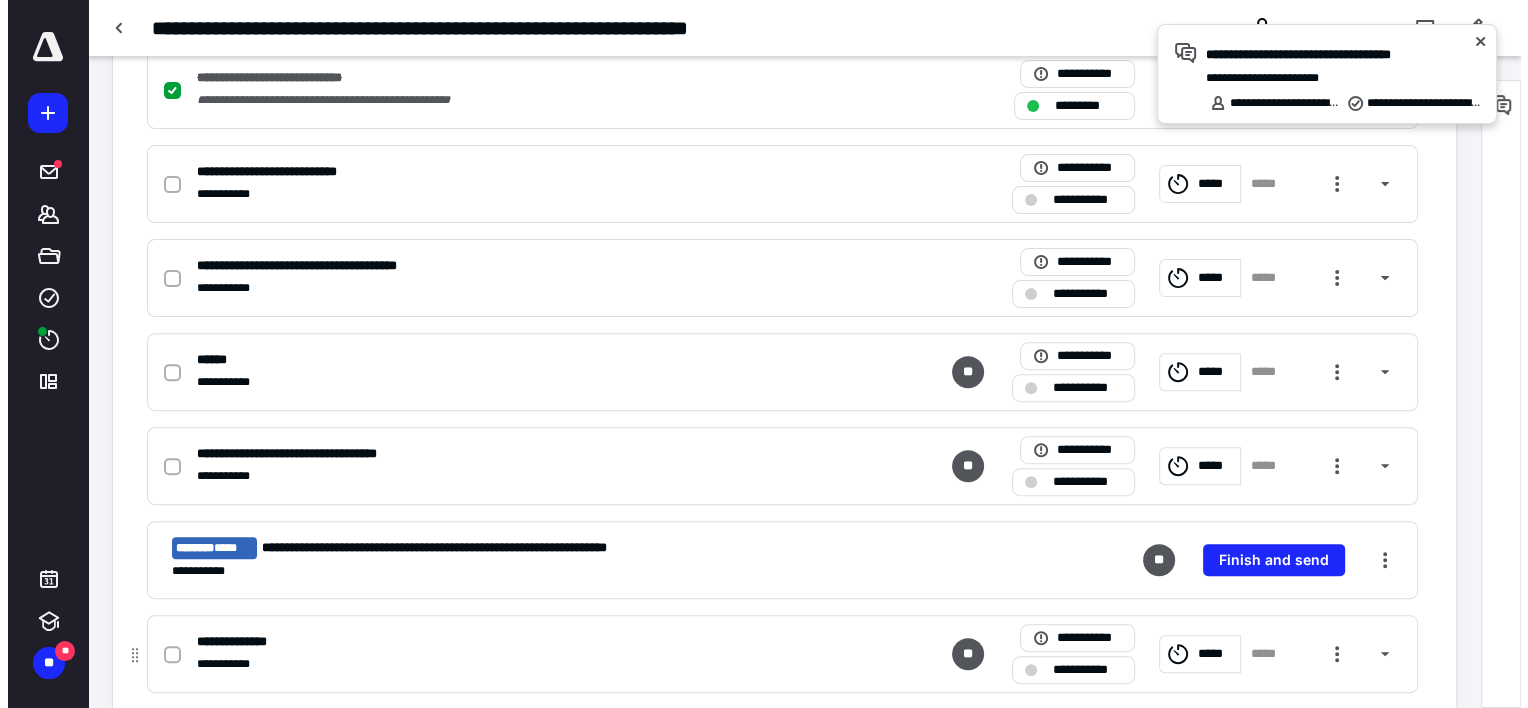 scroll, scrollTop: 448, scrollLeft: 0, axis: vertical 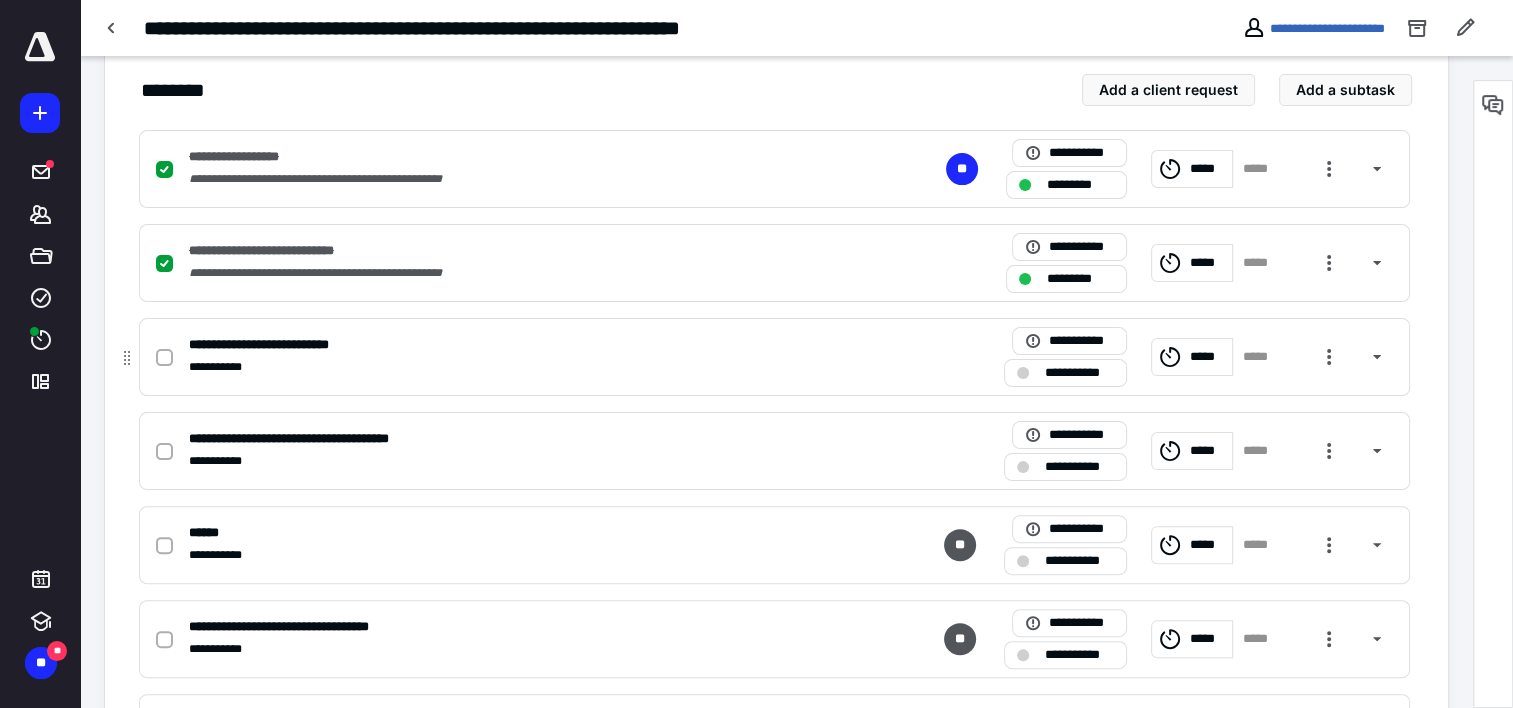 click on "**********" at bounding box center (512, 367) 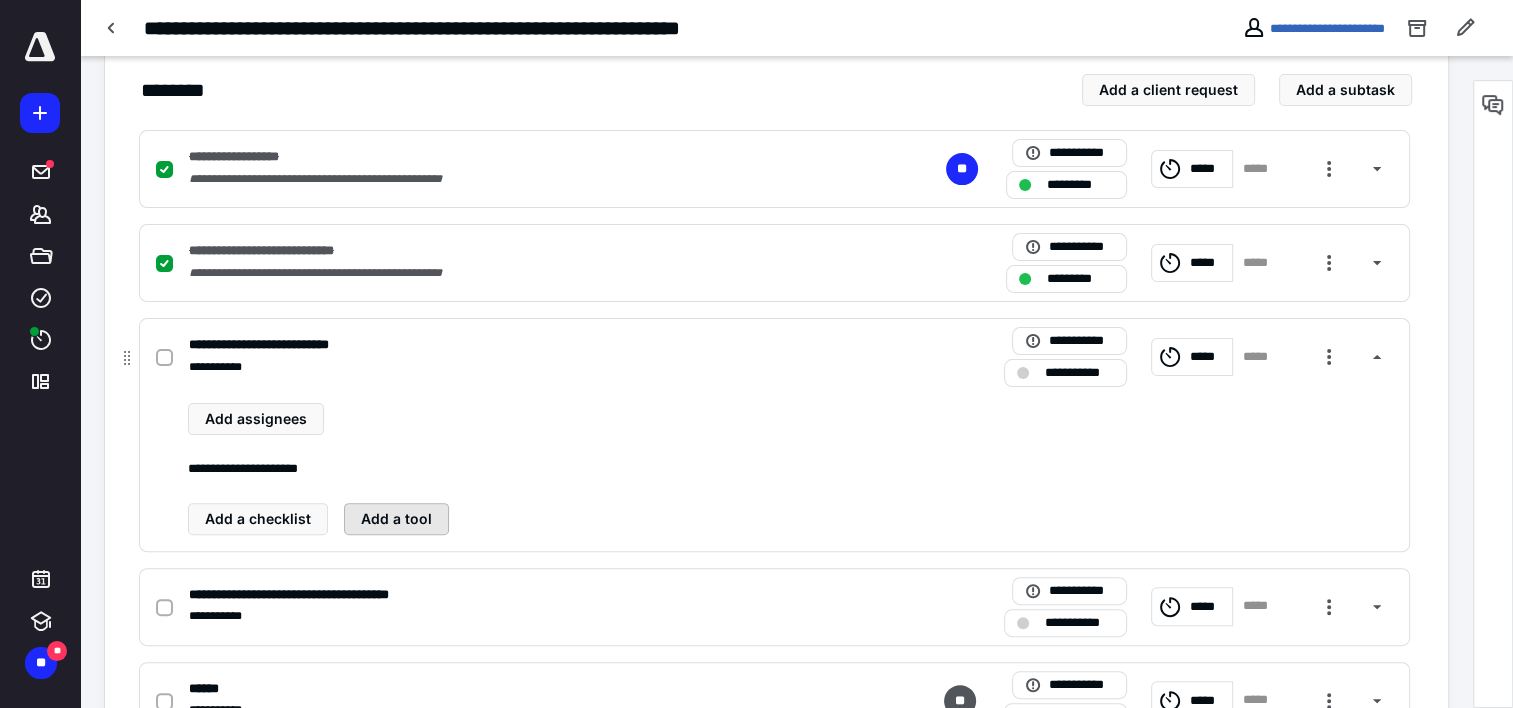 click on "Add a tool" at bounding box center [396, 519] 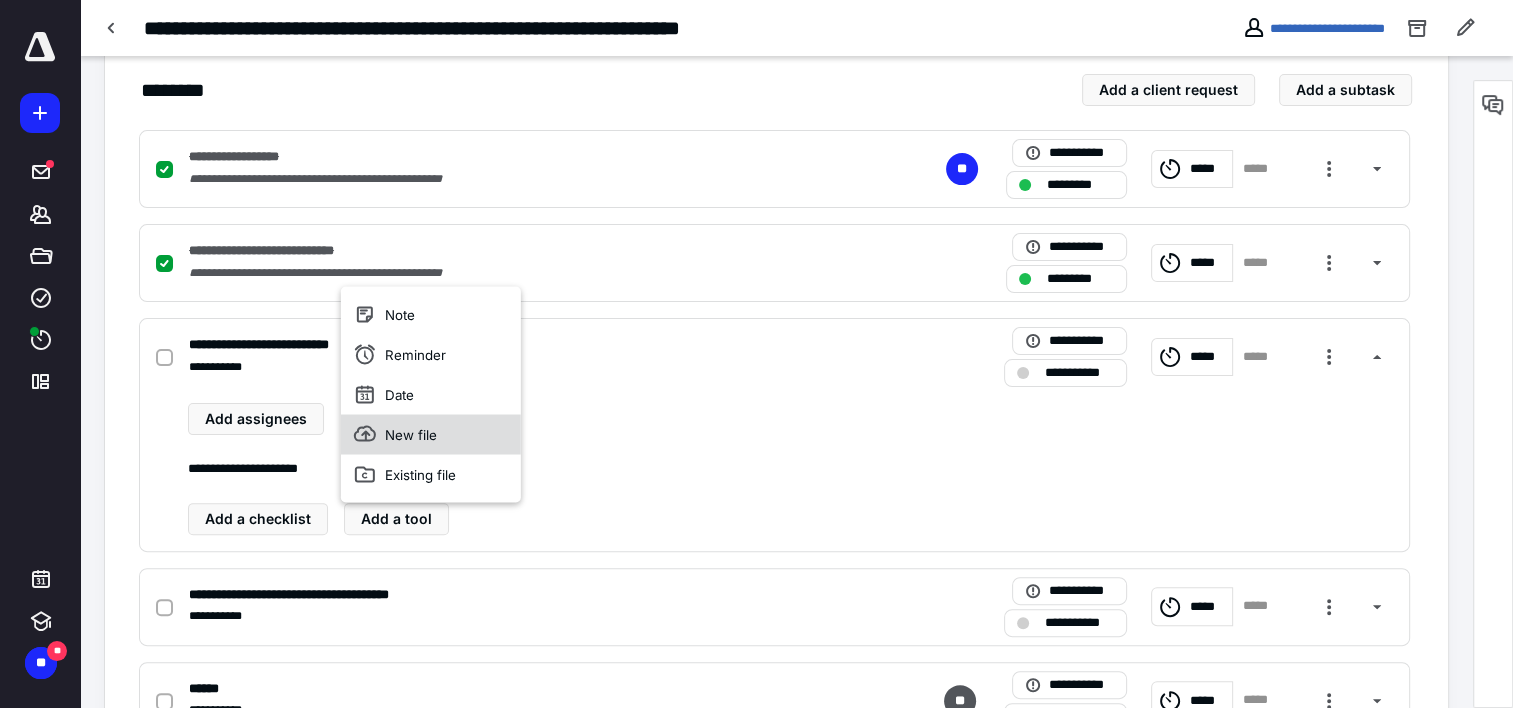 click on "New file" at bounding box center [431, 434] 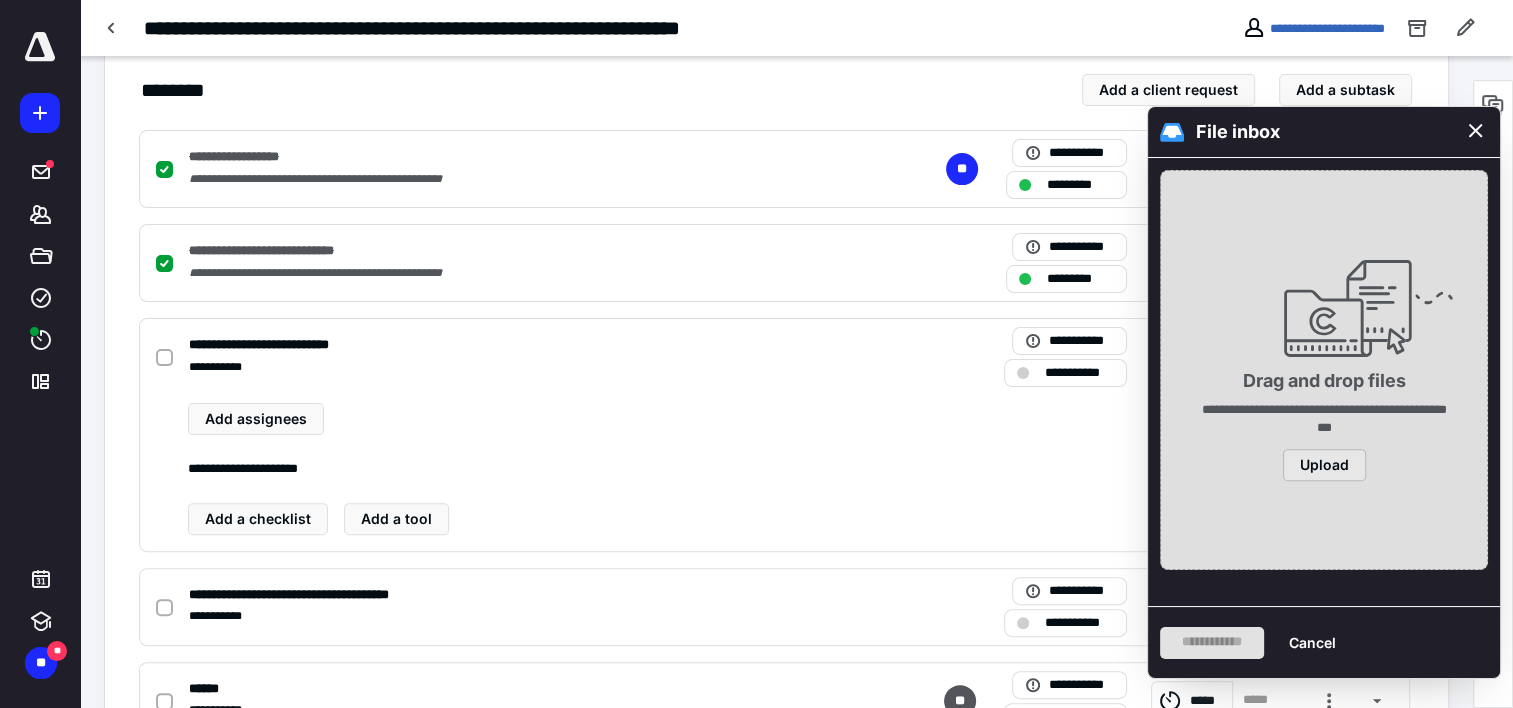 click on "Upload" at bounding box center (1324, 465) 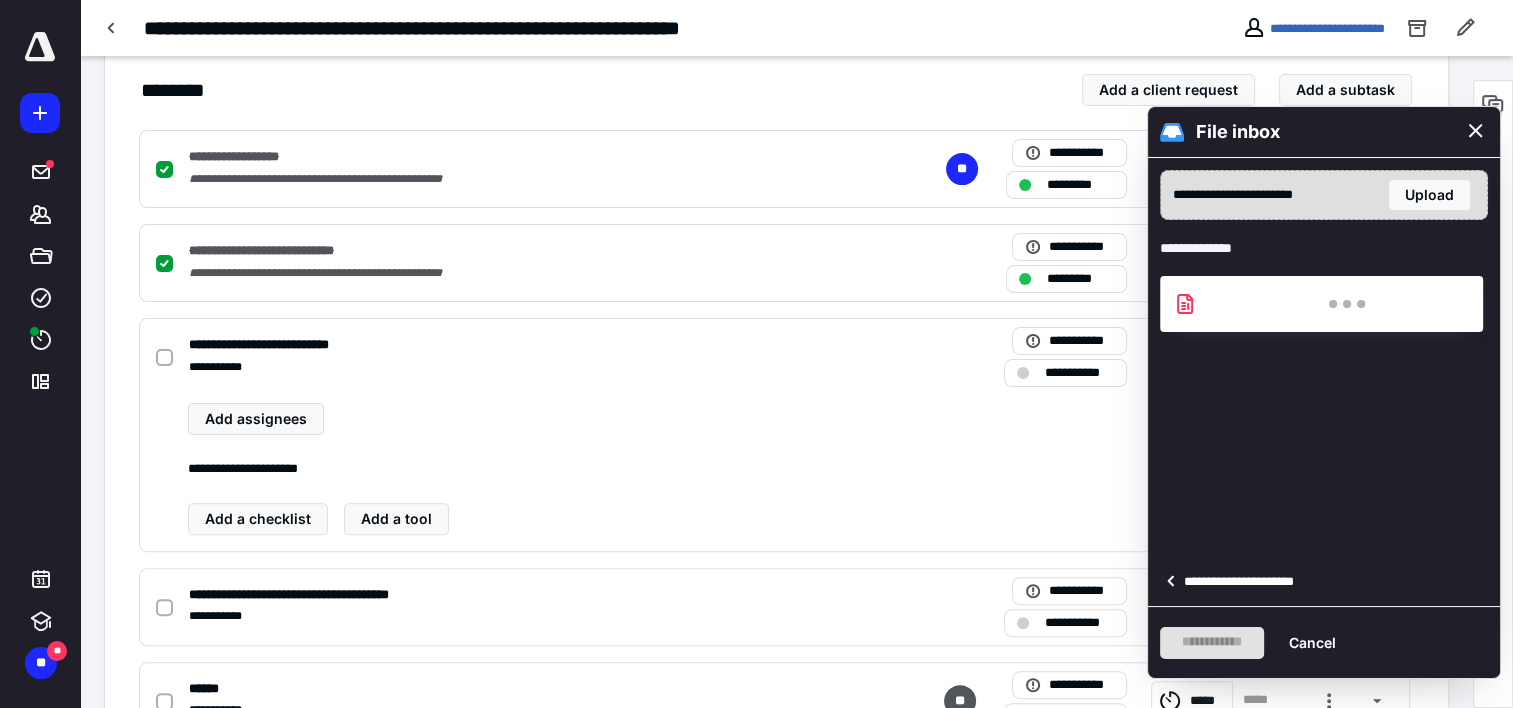 click on "**********" at bounding box center [1245, 582] 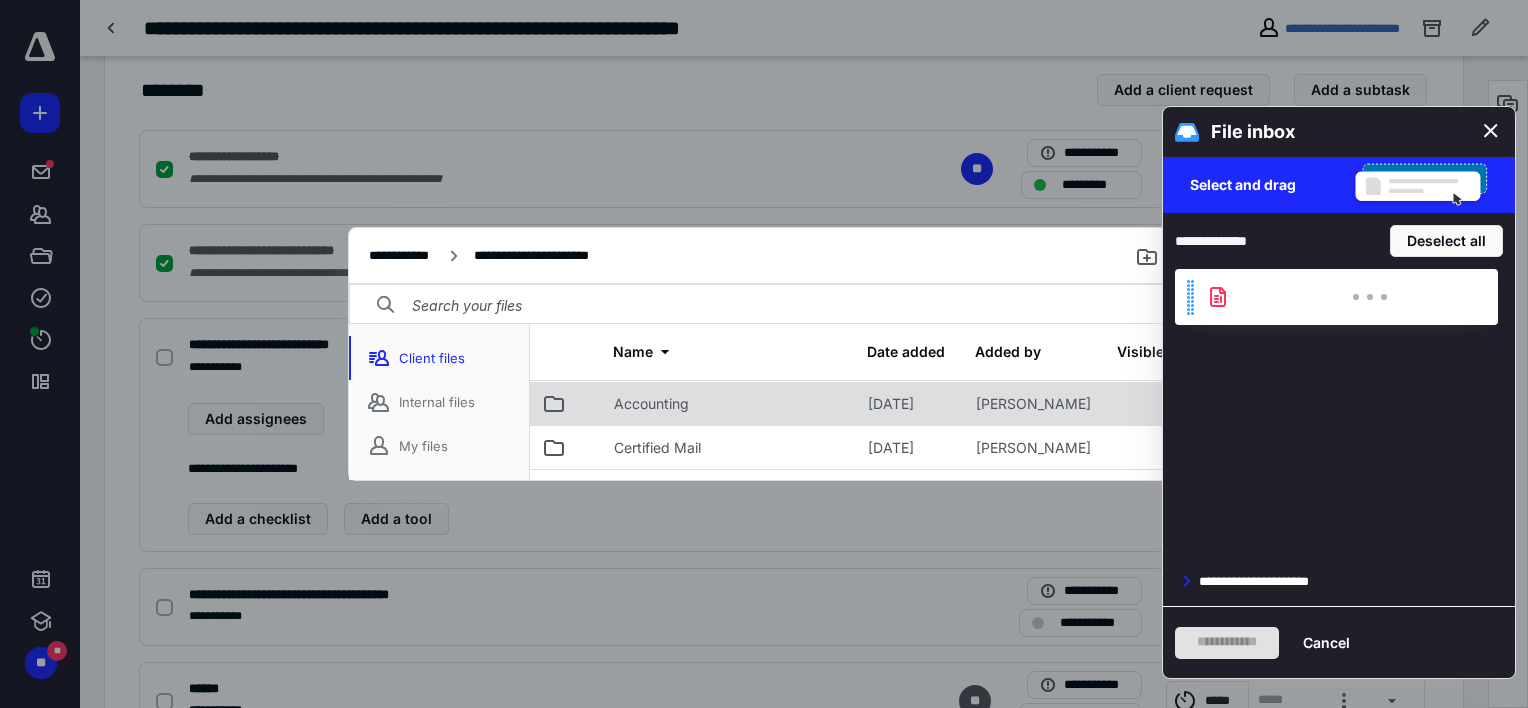 click on "Accounting" at bounding box center [651, 404] 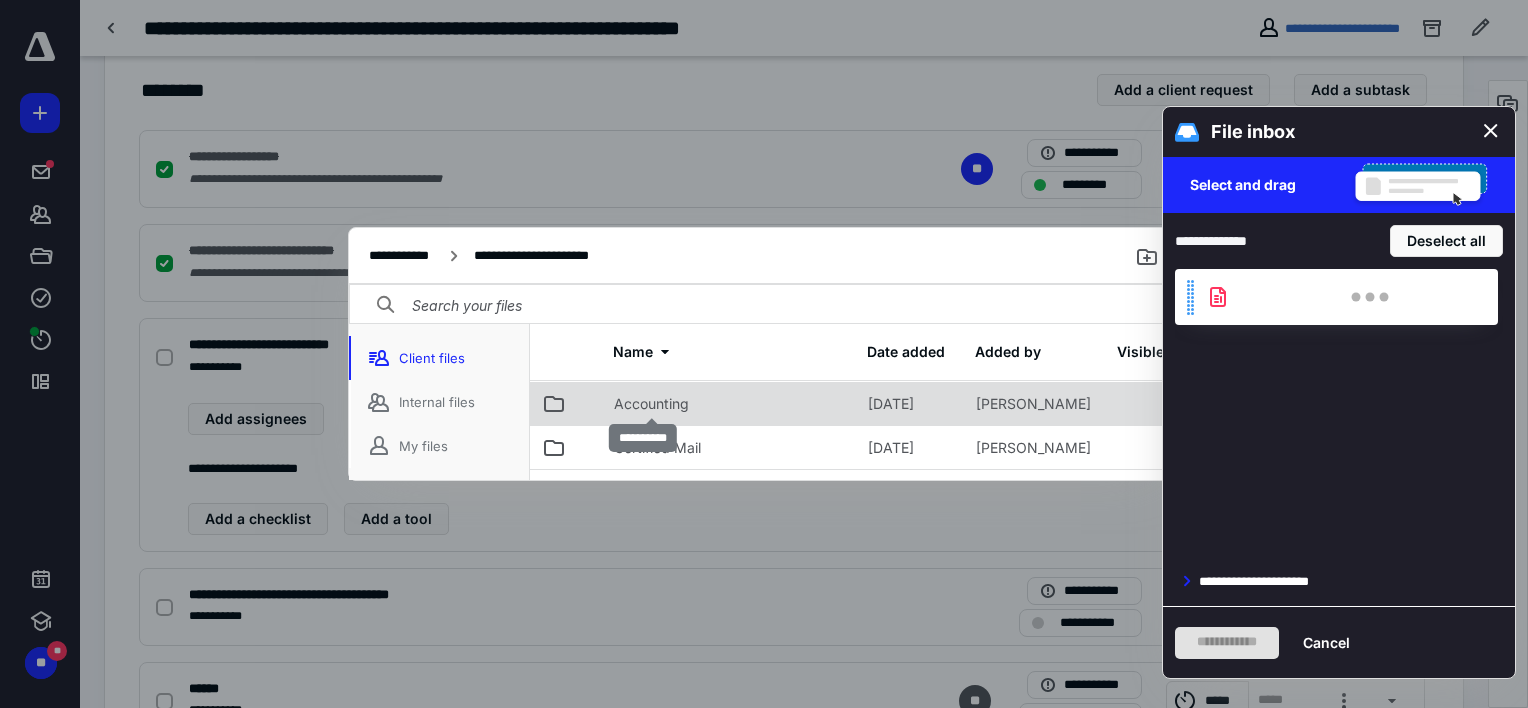 click on "Accounting" at bounding box center (651, 404) 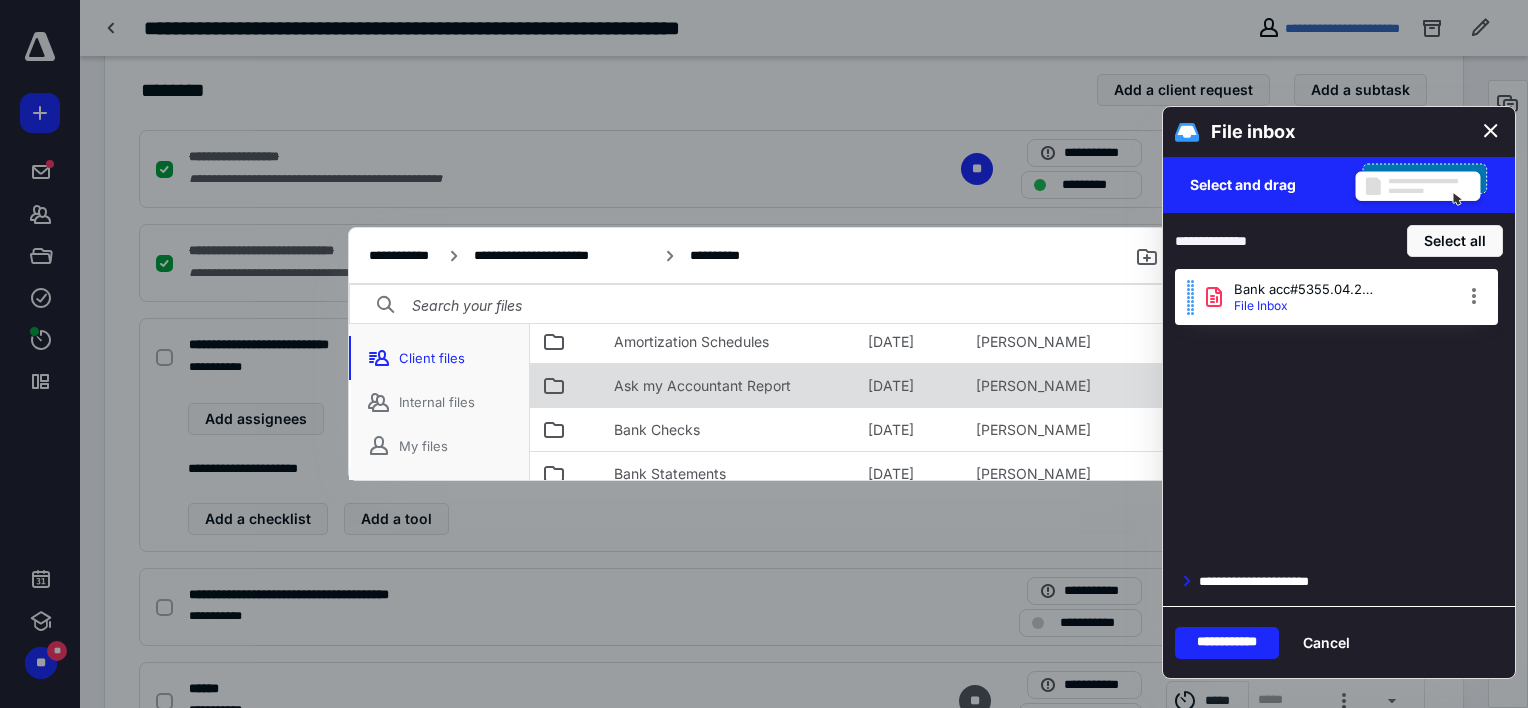 scroll, scrollTop: 268, scrollLeft: 0, axis: vertical 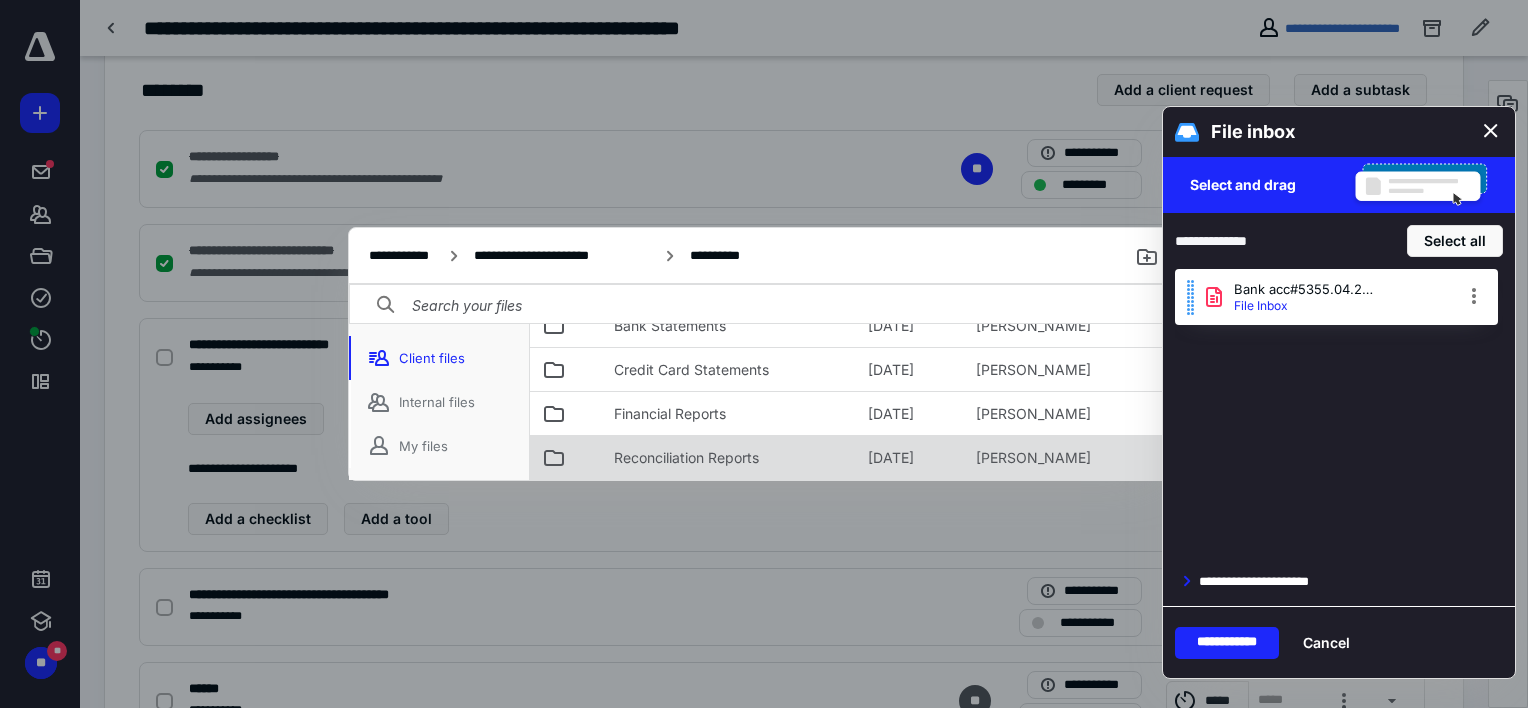 click on "Reconciliation Reports" at bounding box center [686, 458] 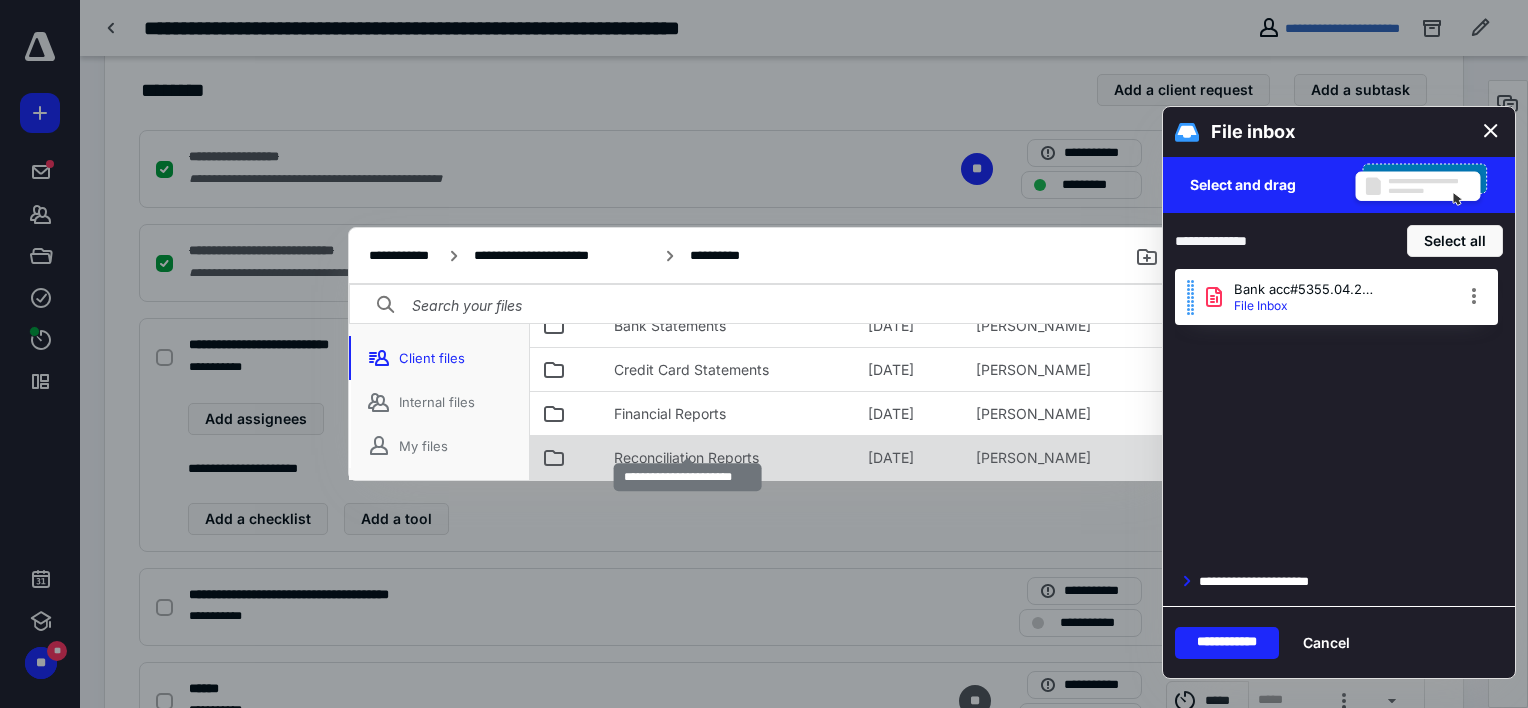 click on "Reconciliation Reports" at bounding box center (686, 458) 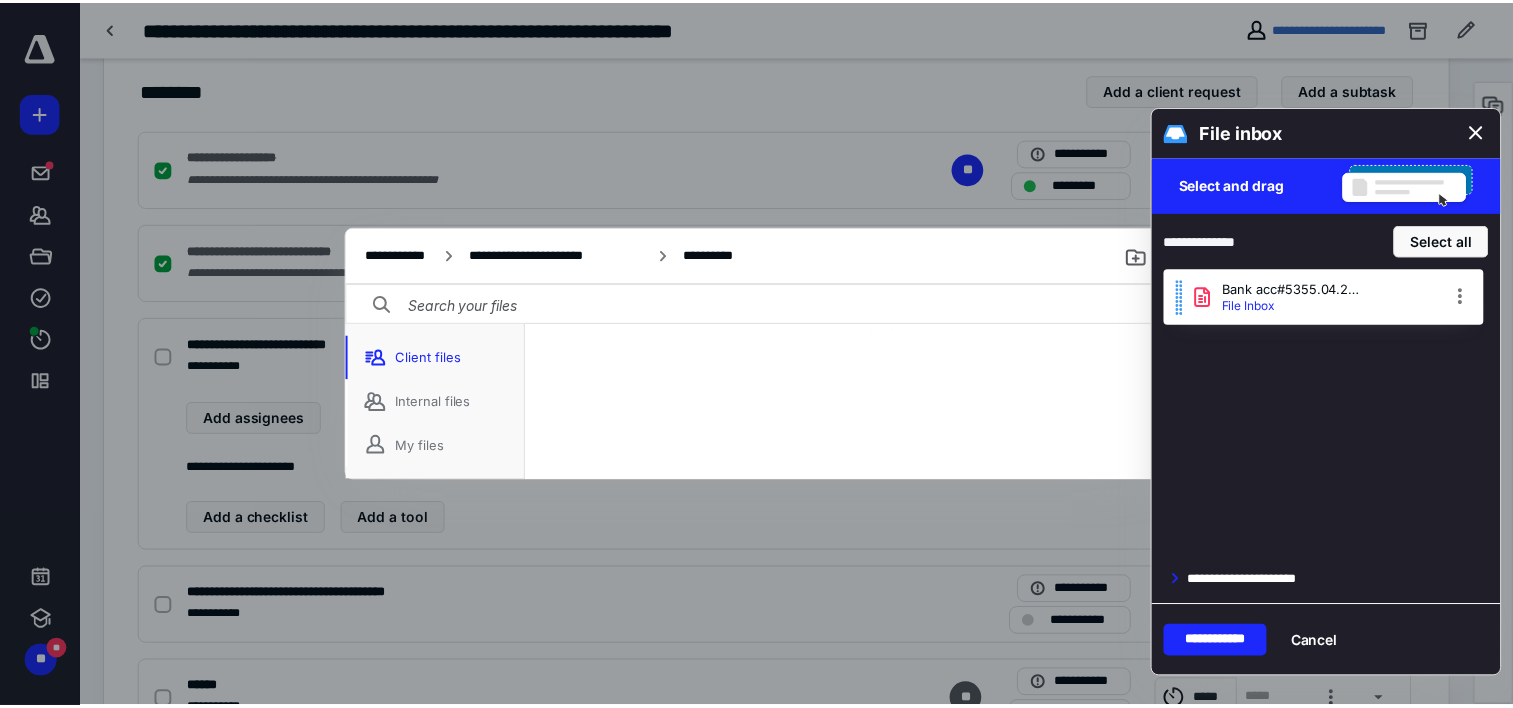 scroll, scrollTop: 56, scrollLeft: 0, axis: vertical 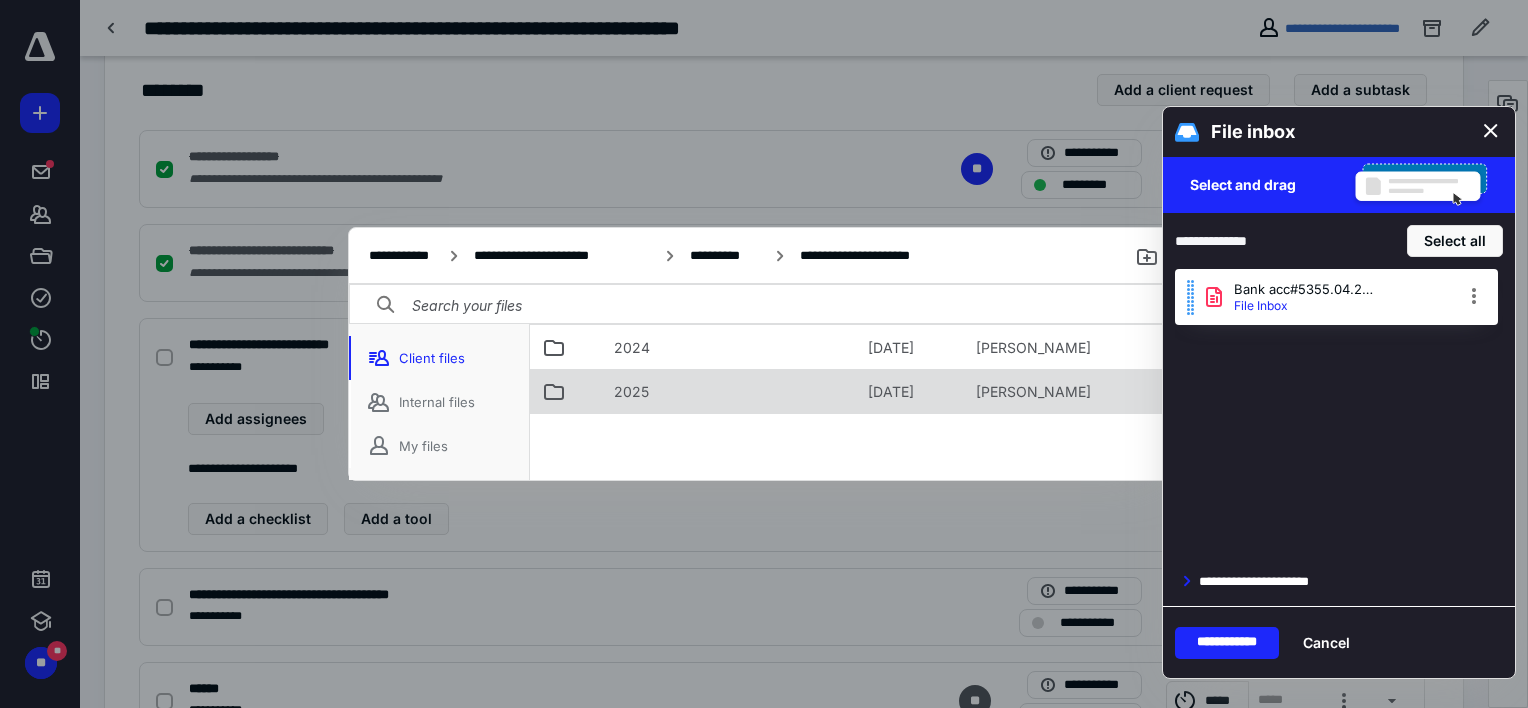 click on "2025" at bounding box center [729, 391] 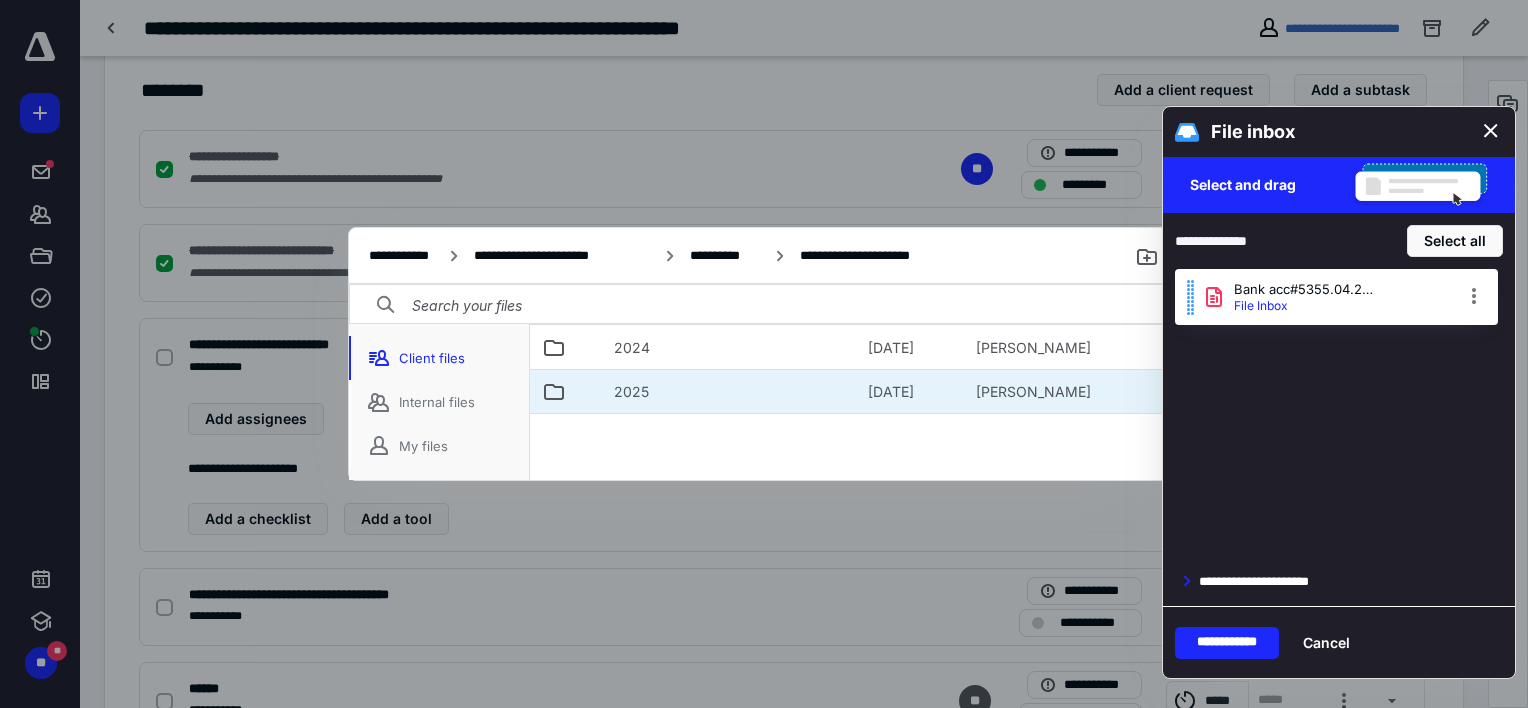 click on "2025" at bounding box center [729, 391] 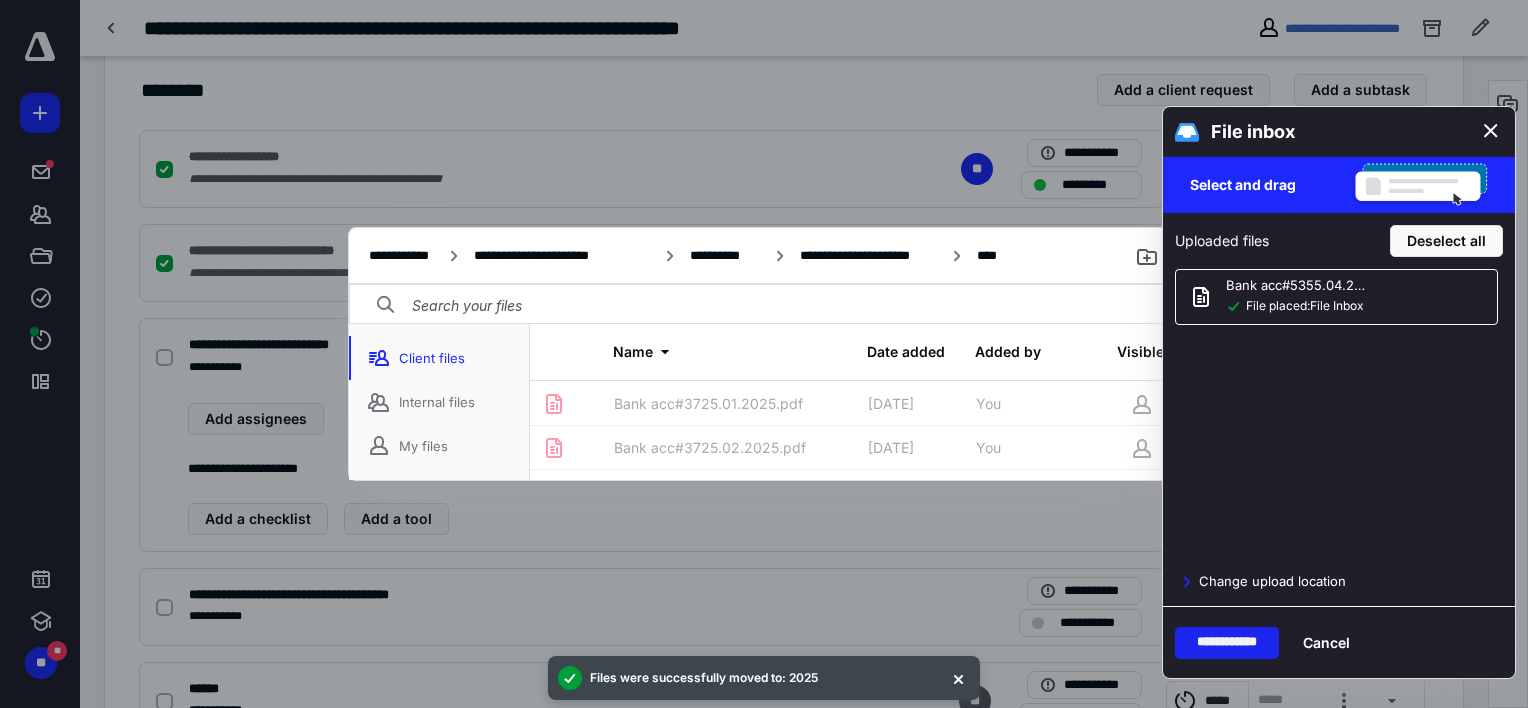 click on "**********" at bounding box center (1227, 643) 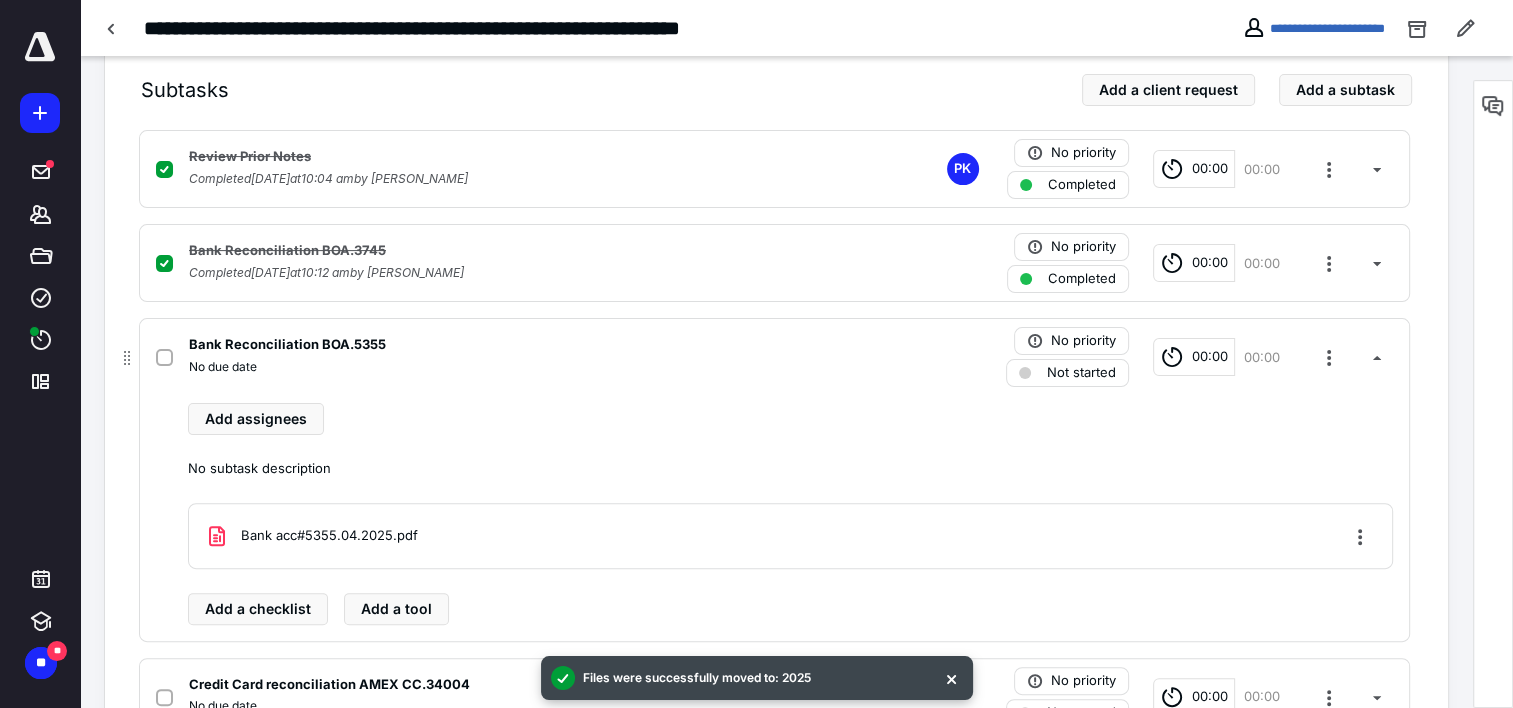 click at bounding box center (164, 358) 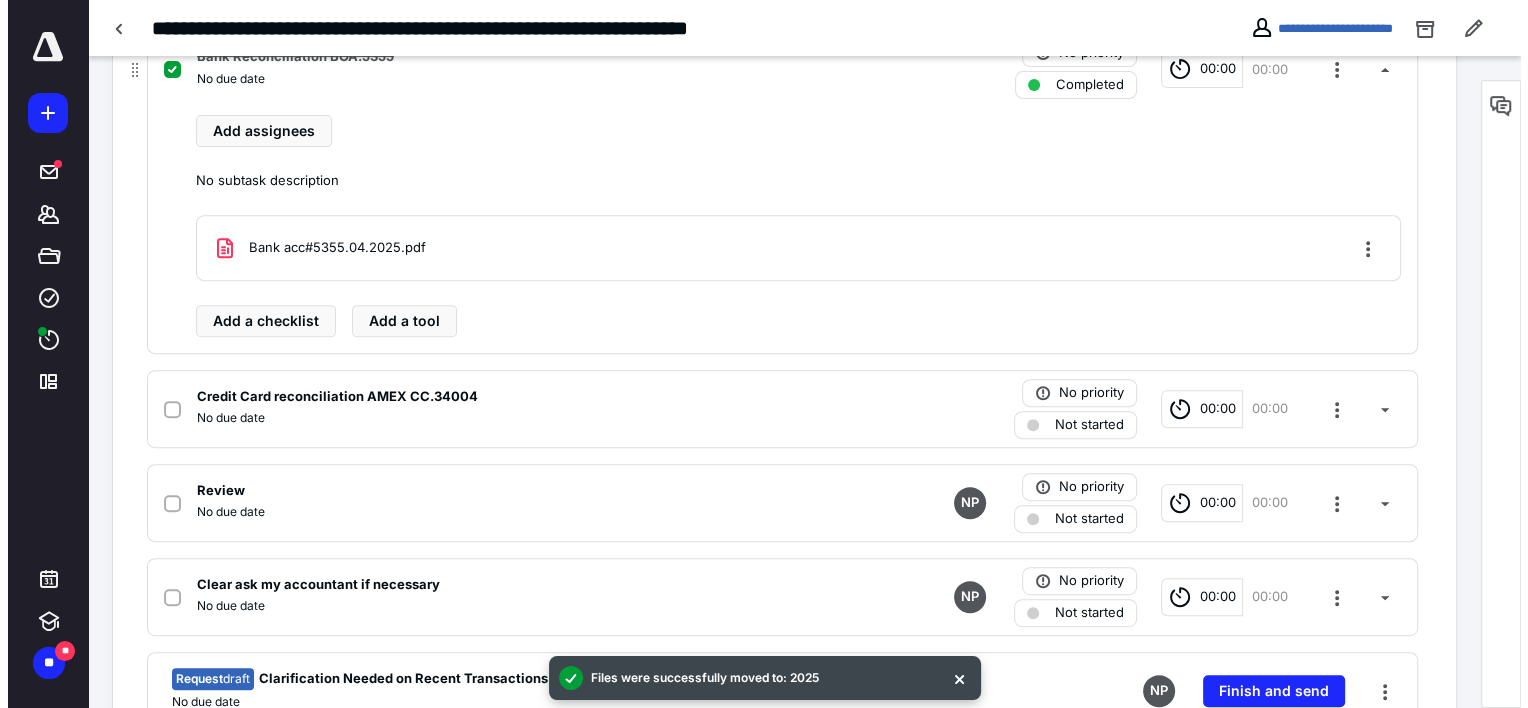 scroll, scrollTop: 748, scrollLeft: 0, axis: vertical 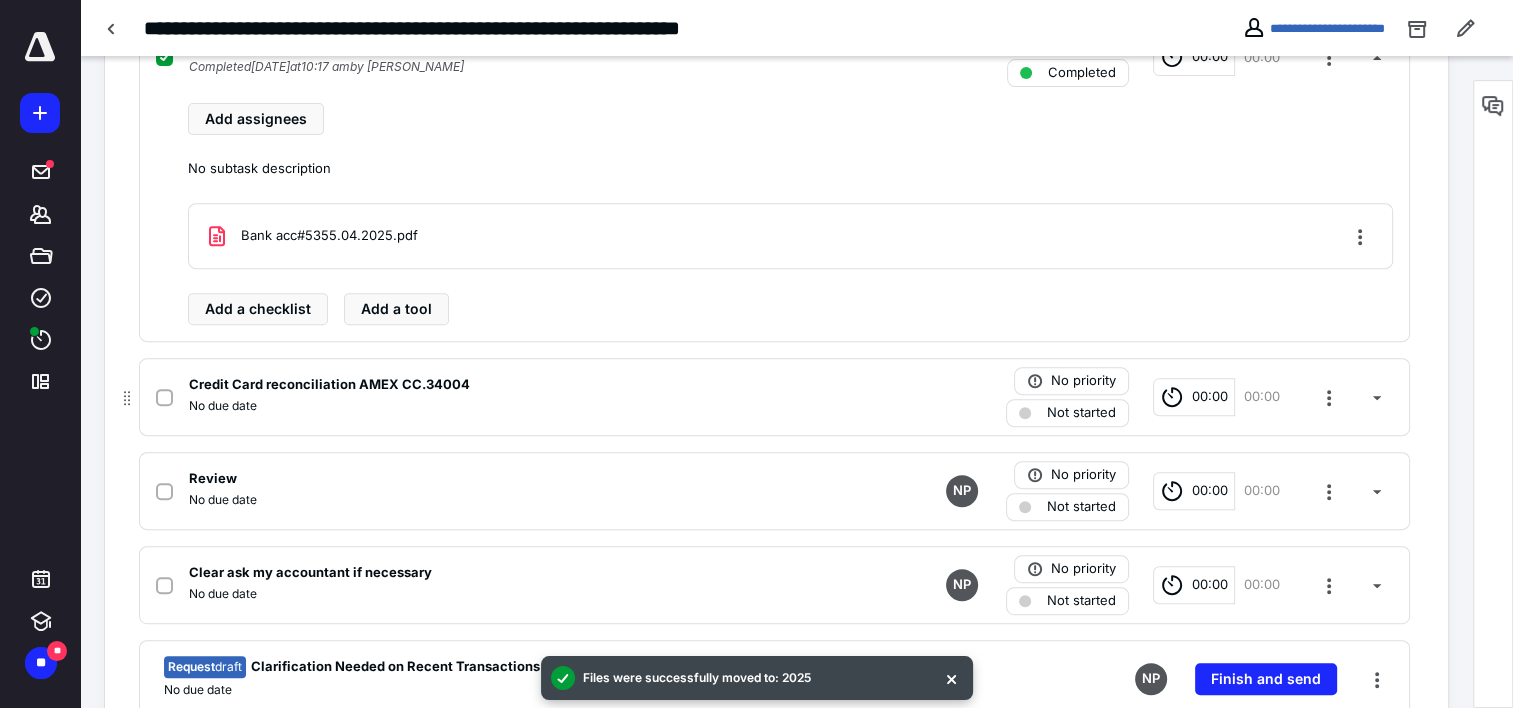 click on "No due date" at bounding box center [512, 406] 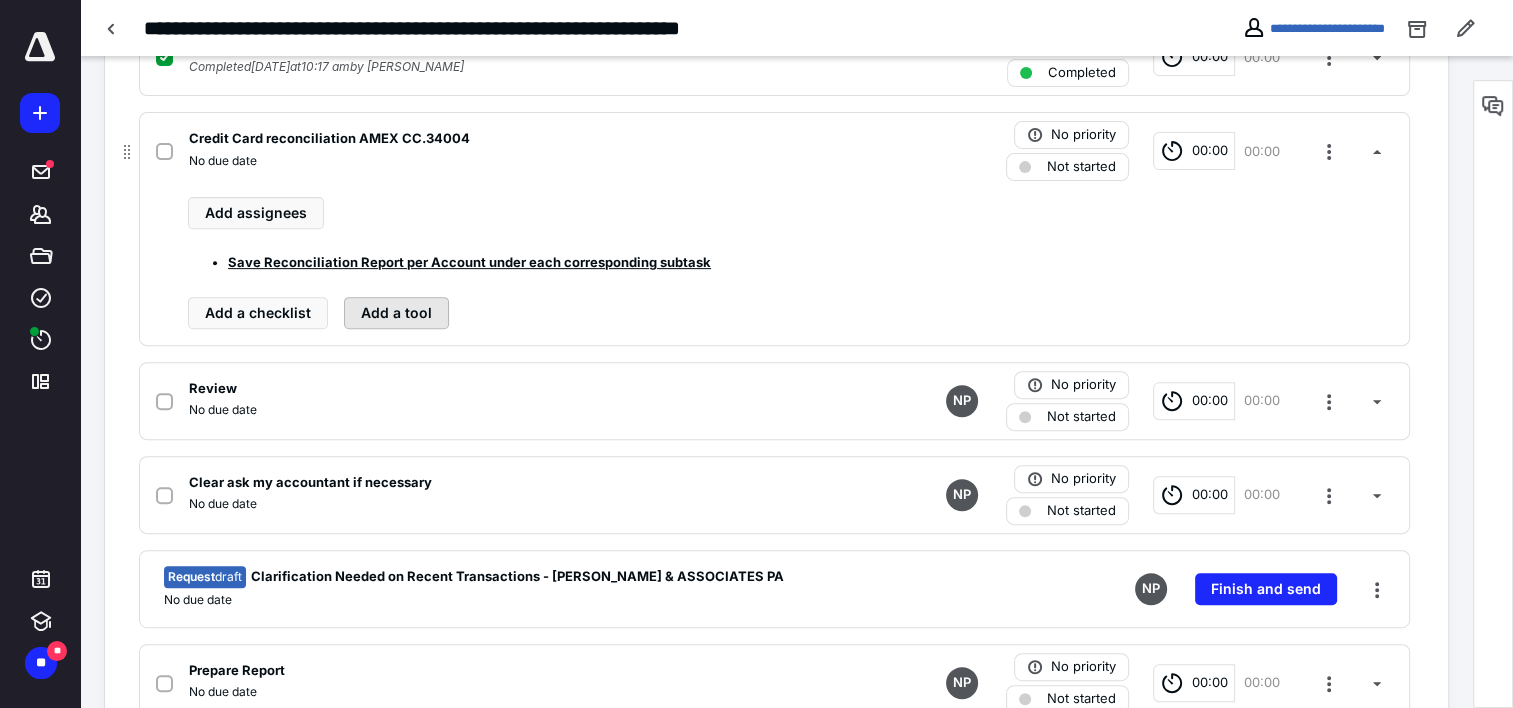 click on "Add a tool" at bounding box center [396, 313] 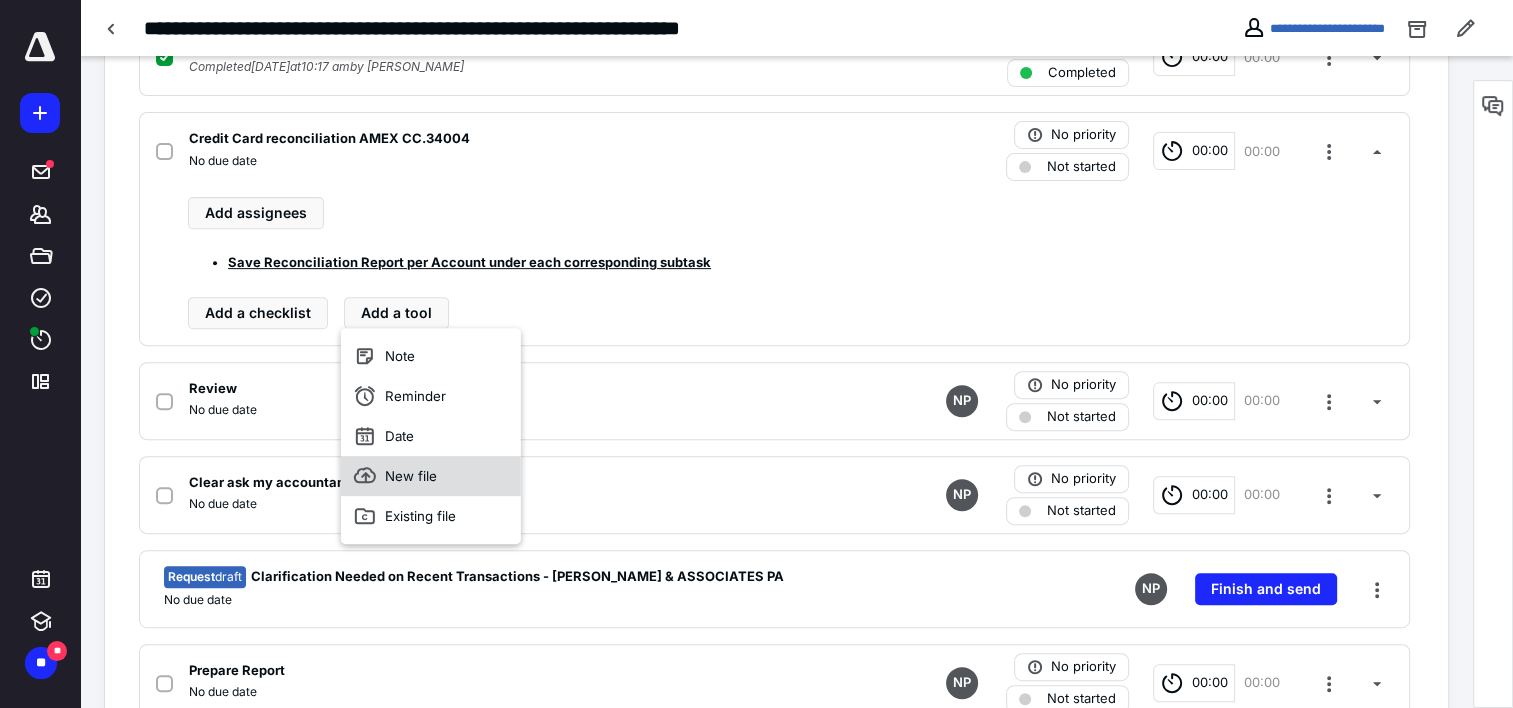 click on "New file" at bounding box center (431, 476) 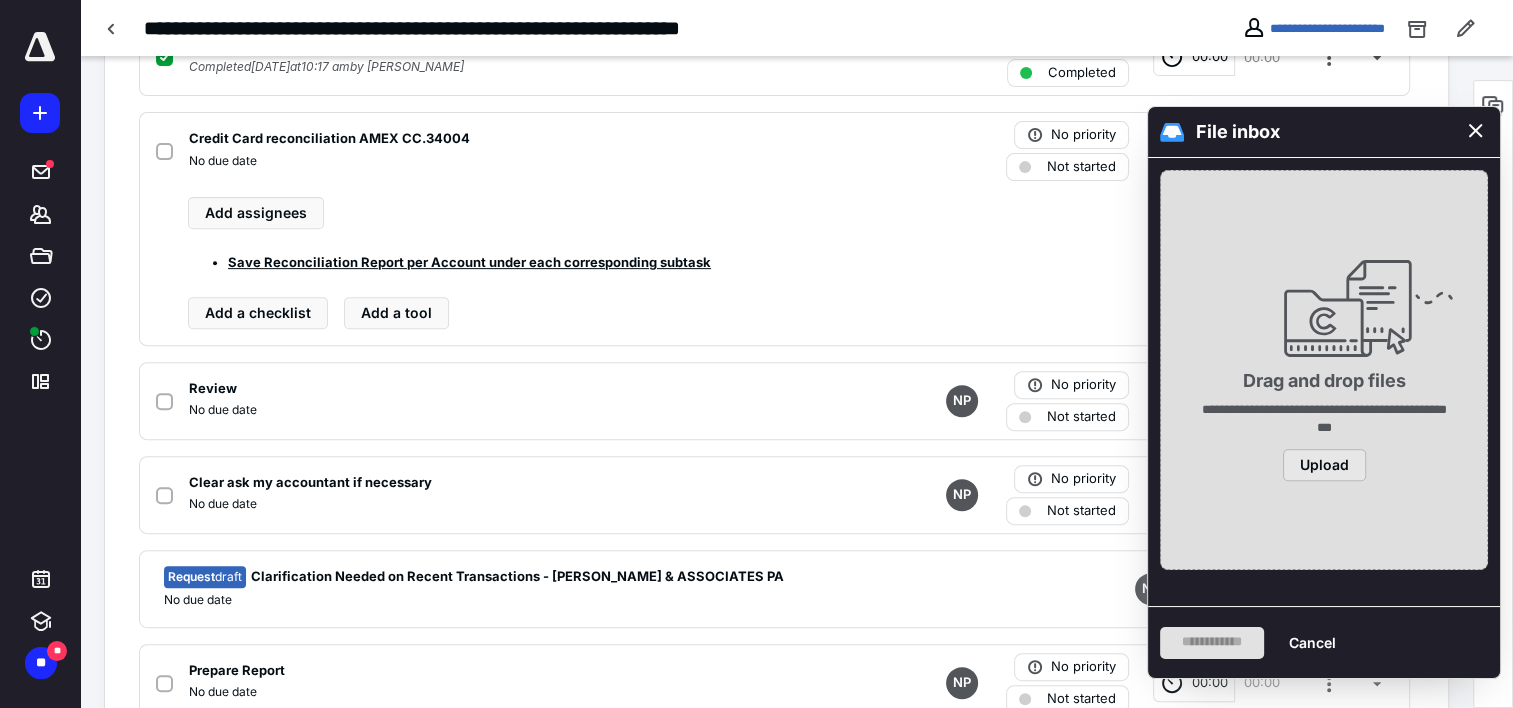 click on "Upload" at bounding box center [1324, 465] 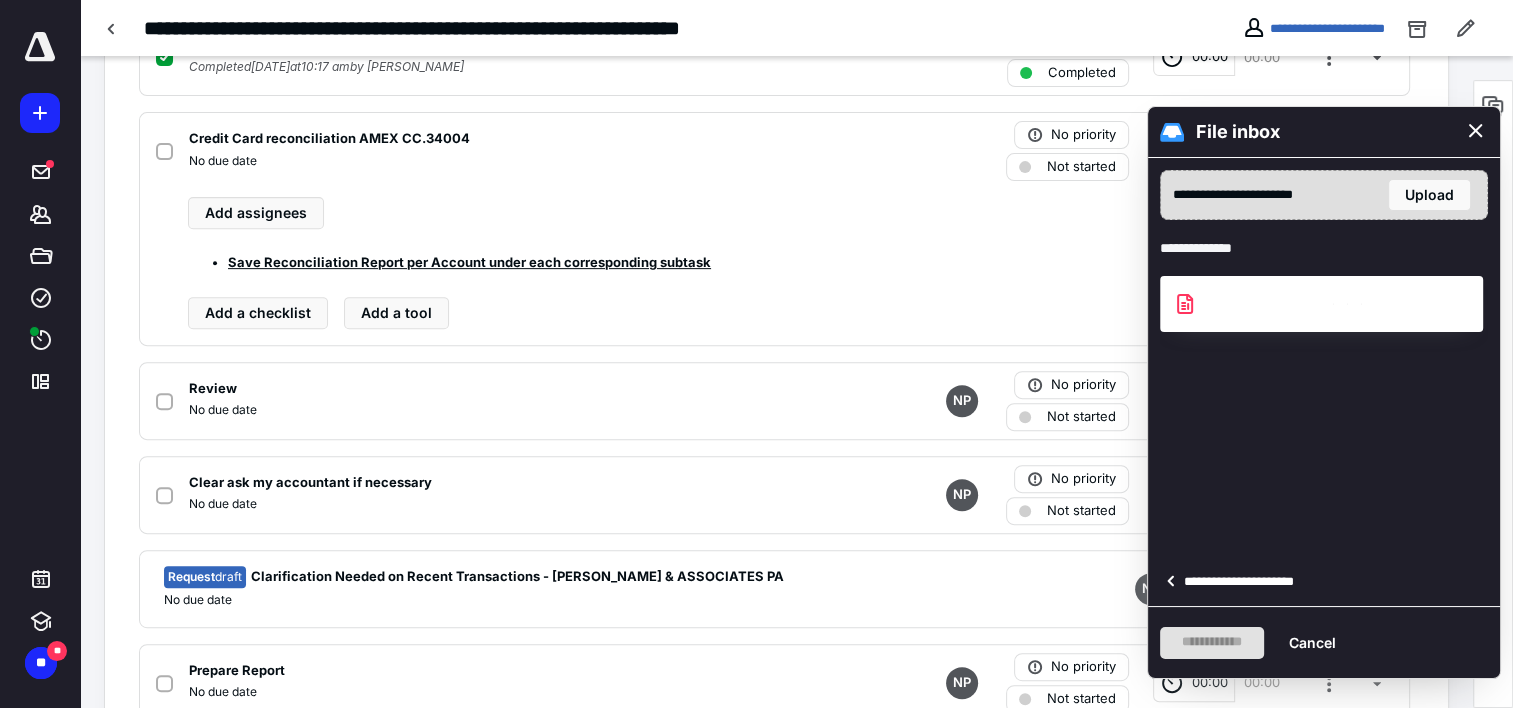 click on "**********" at bounding box center [1245, 582] 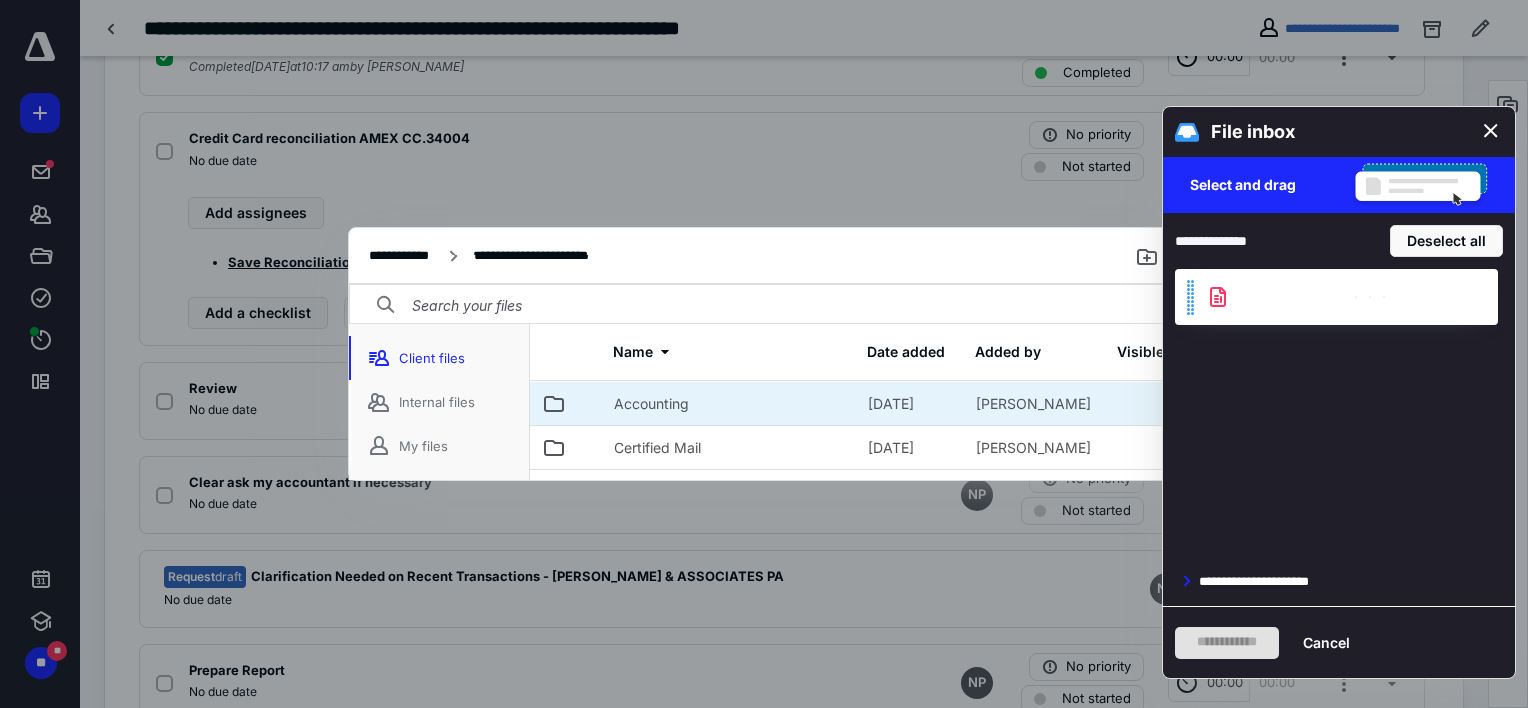 click on "Accounting" at bounding box center (651, 404) 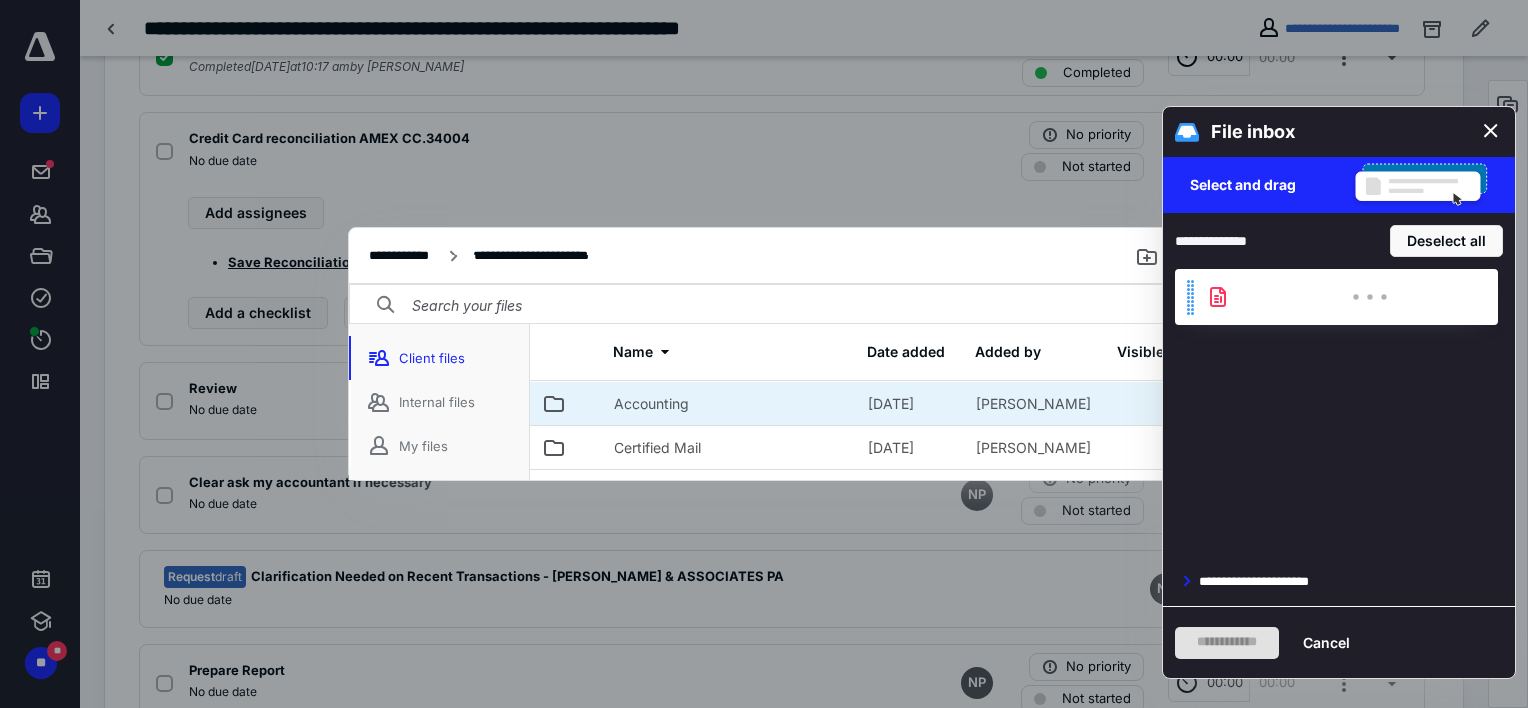 click on "Accounting" at bounding box center [651, 404] 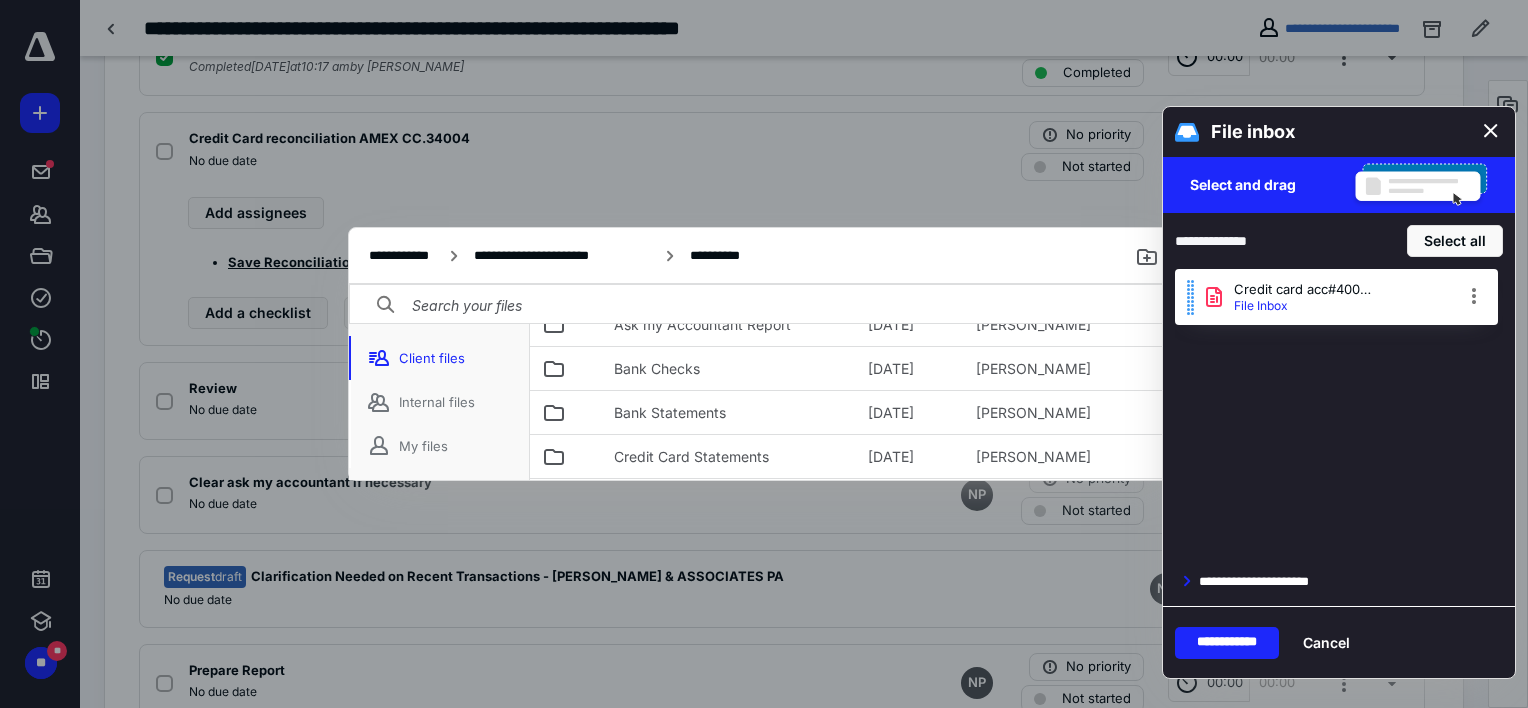 scroll, scrollTop: 268, scrollLeft: 0, axis: vertical 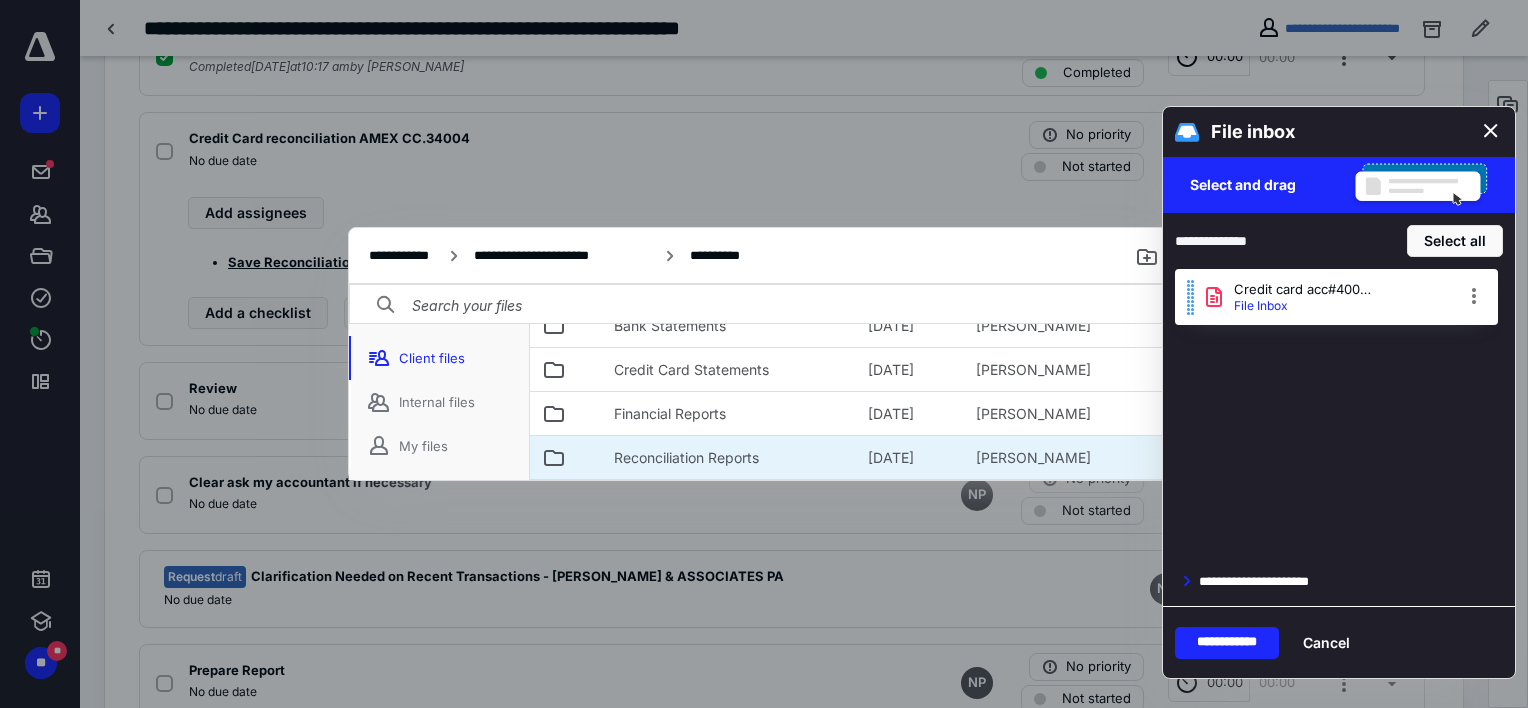 click on "Reconciliation Reports" at bounding box center (686, 458) 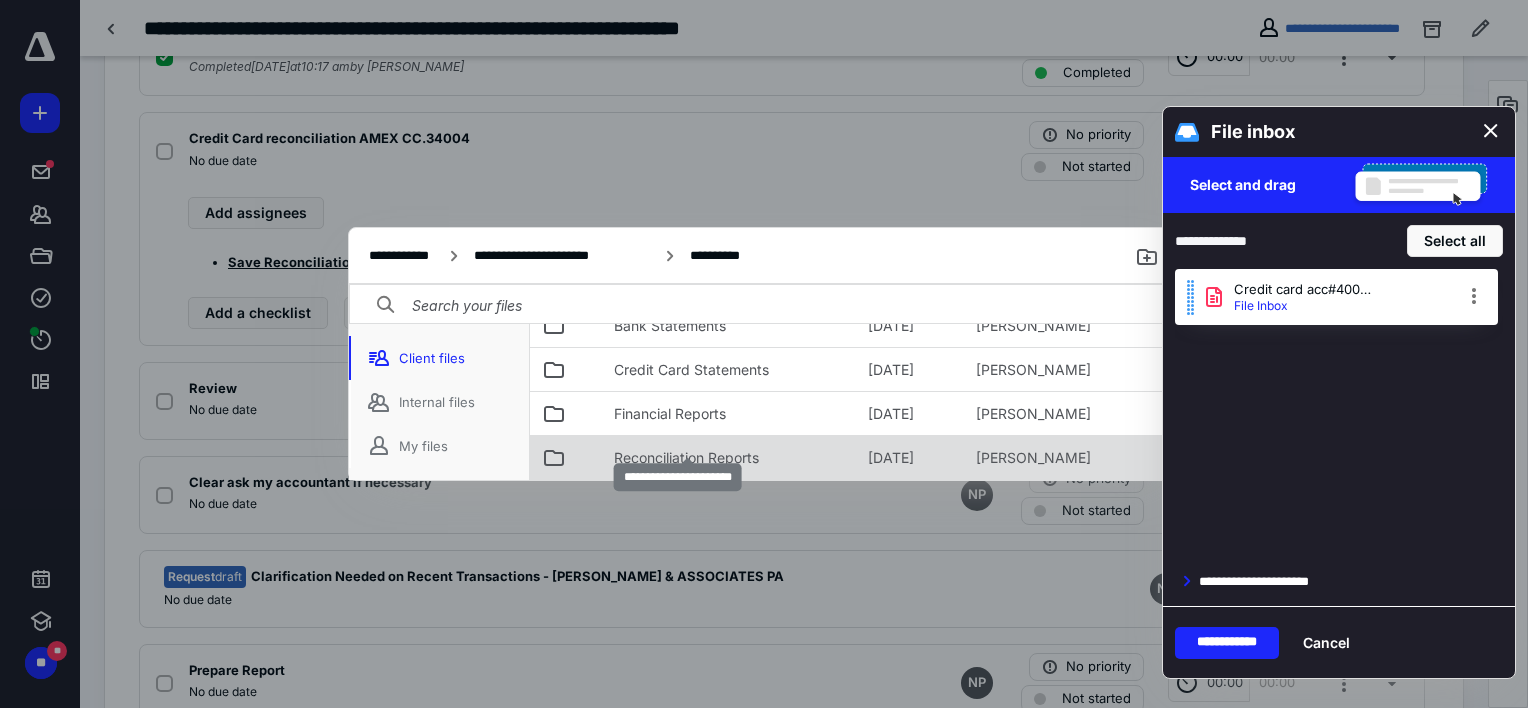click on "Reconciliation Reports" at bounding box center [686, 458] 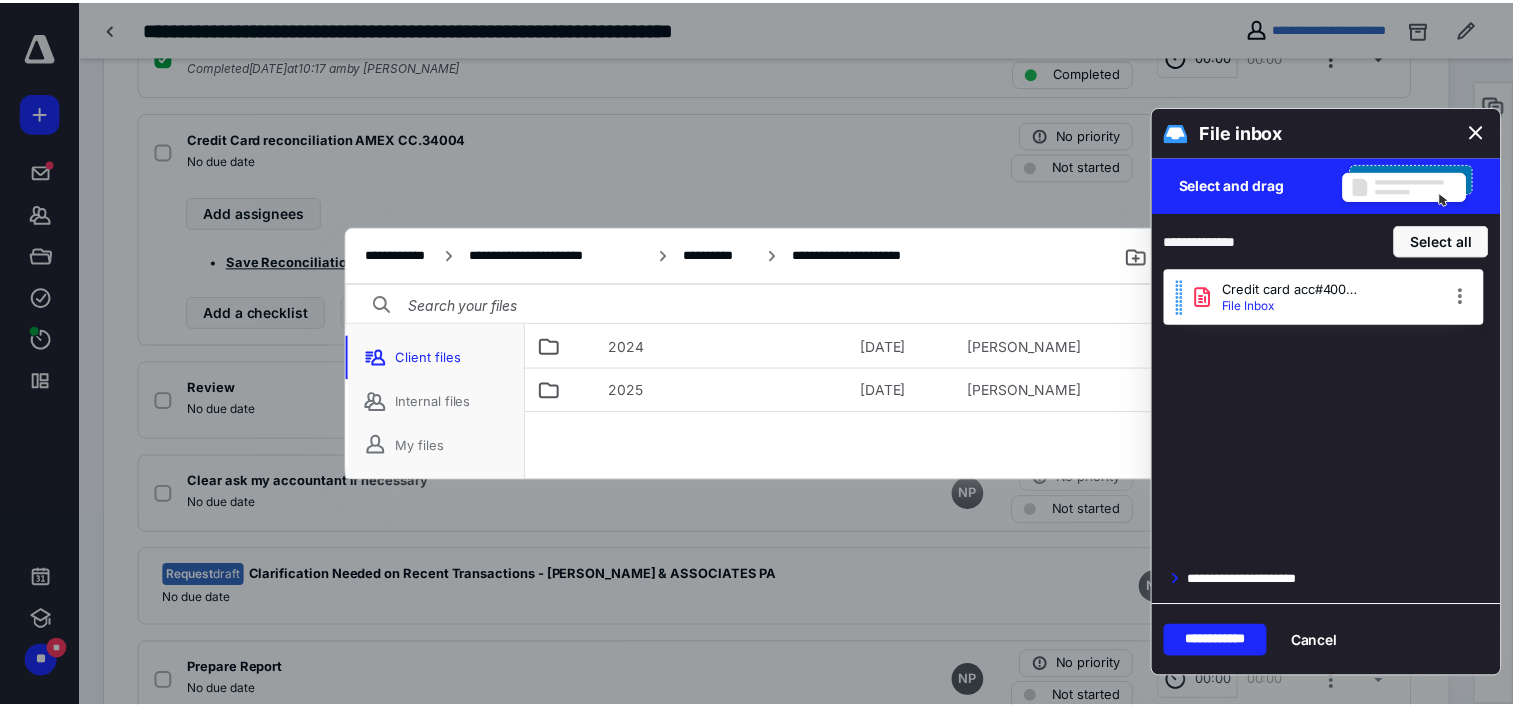 scroll, scrollTop: 56, scrollLeft: 0, axis: vertical 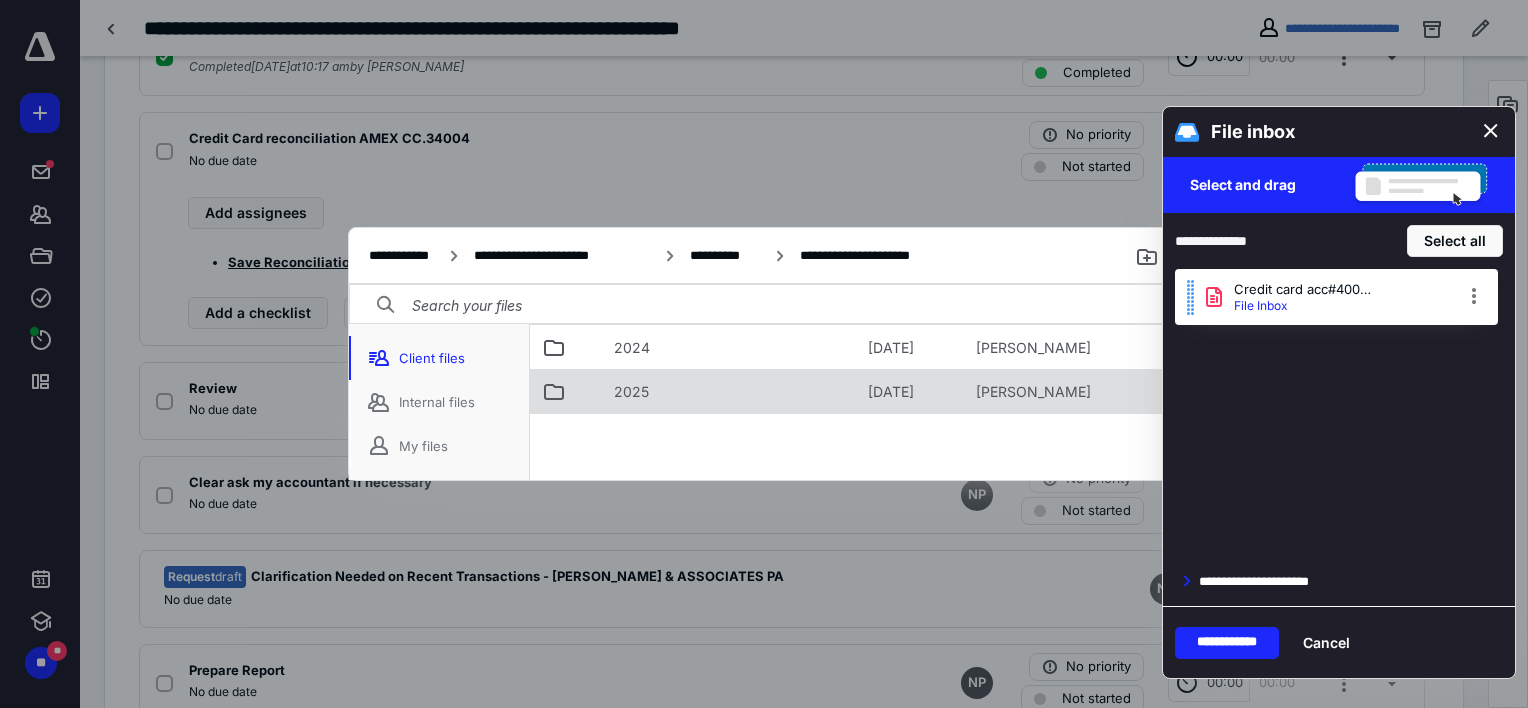 click on "2025" at bounding box center [631, 392] 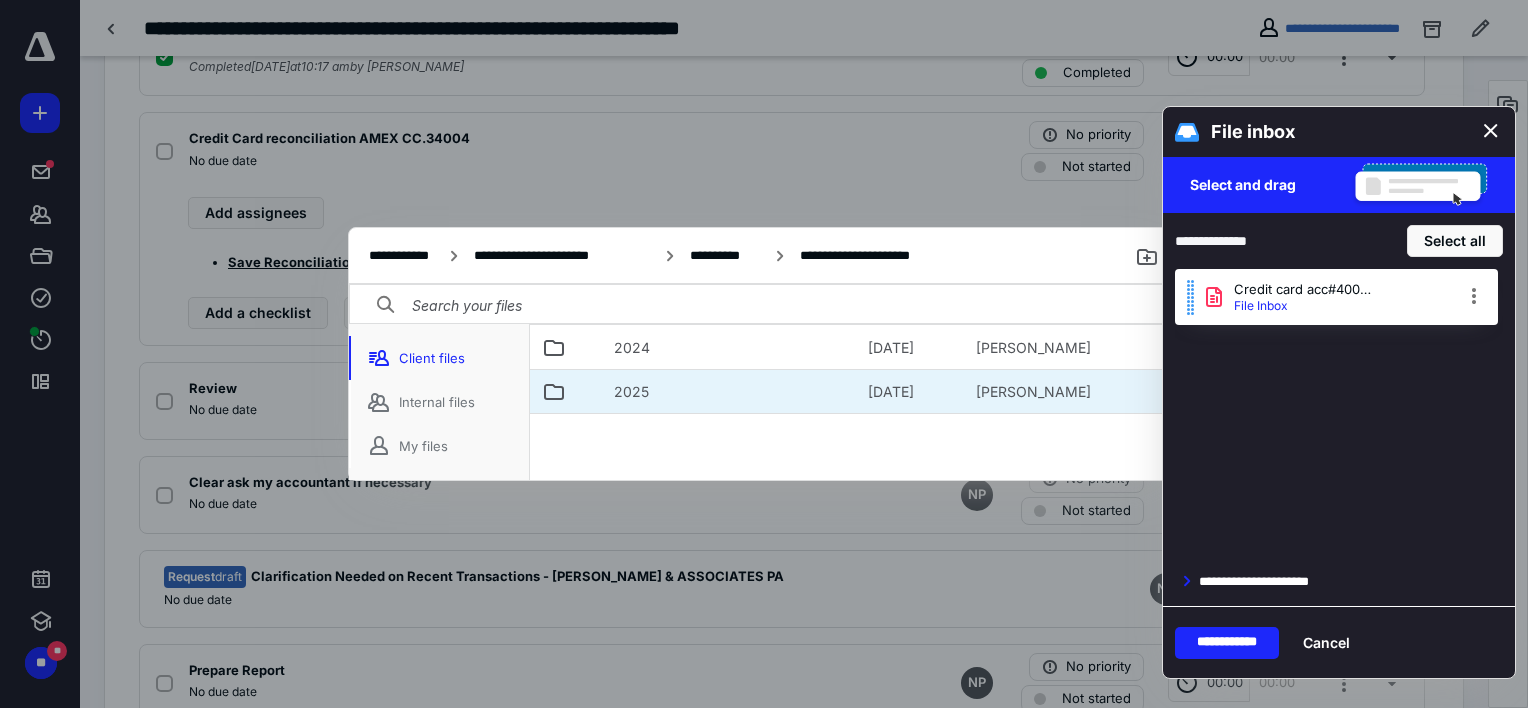 click on "2025" at bounding box center [631, 392] 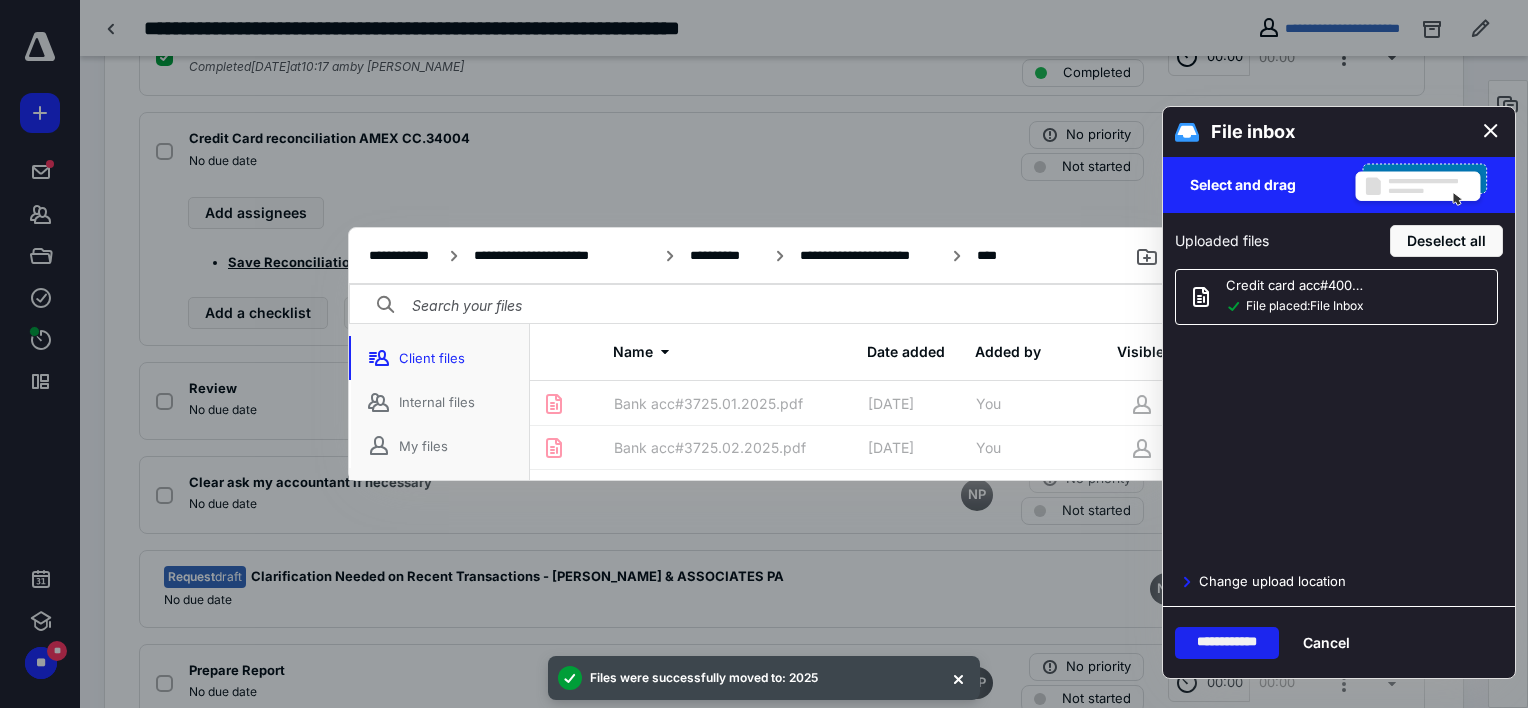 click on "**********" at bounding box center (1227, 643) 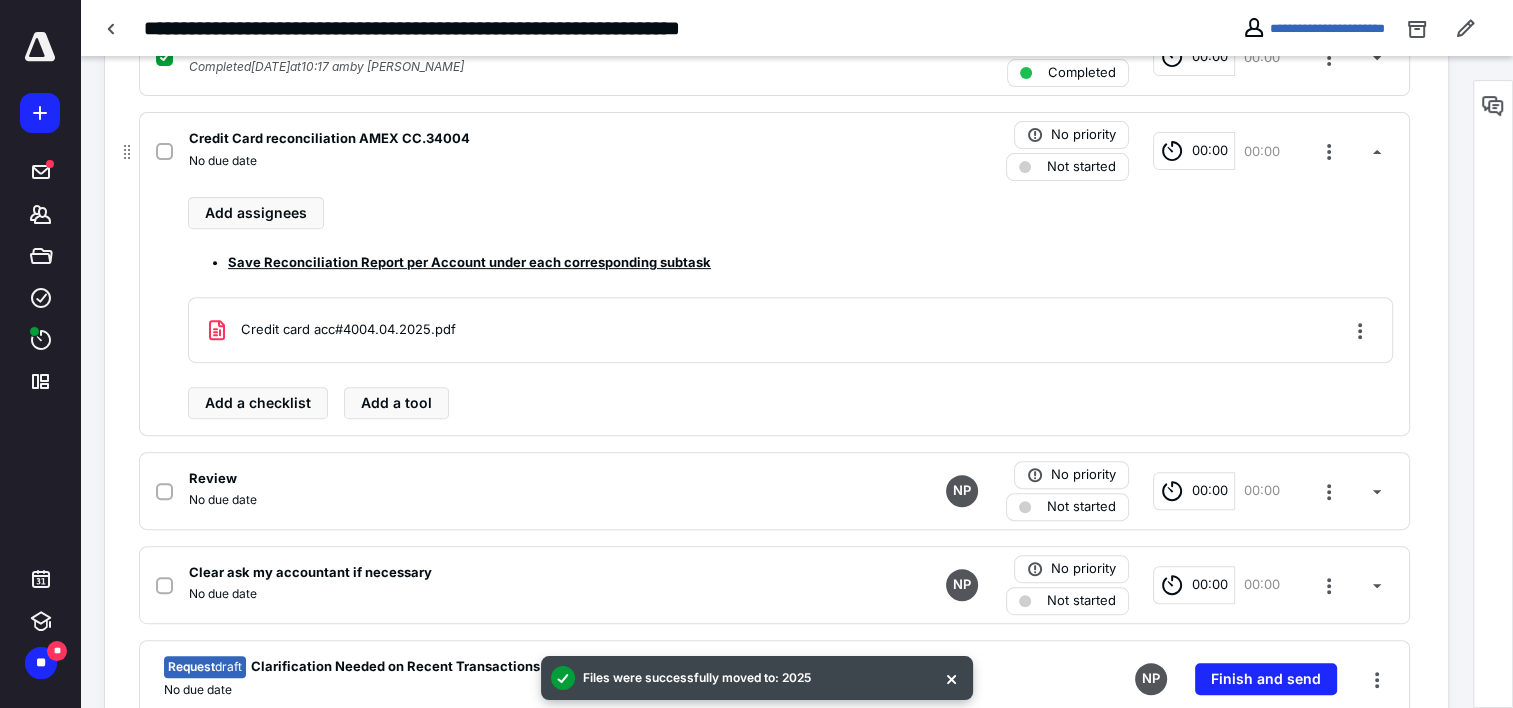 click 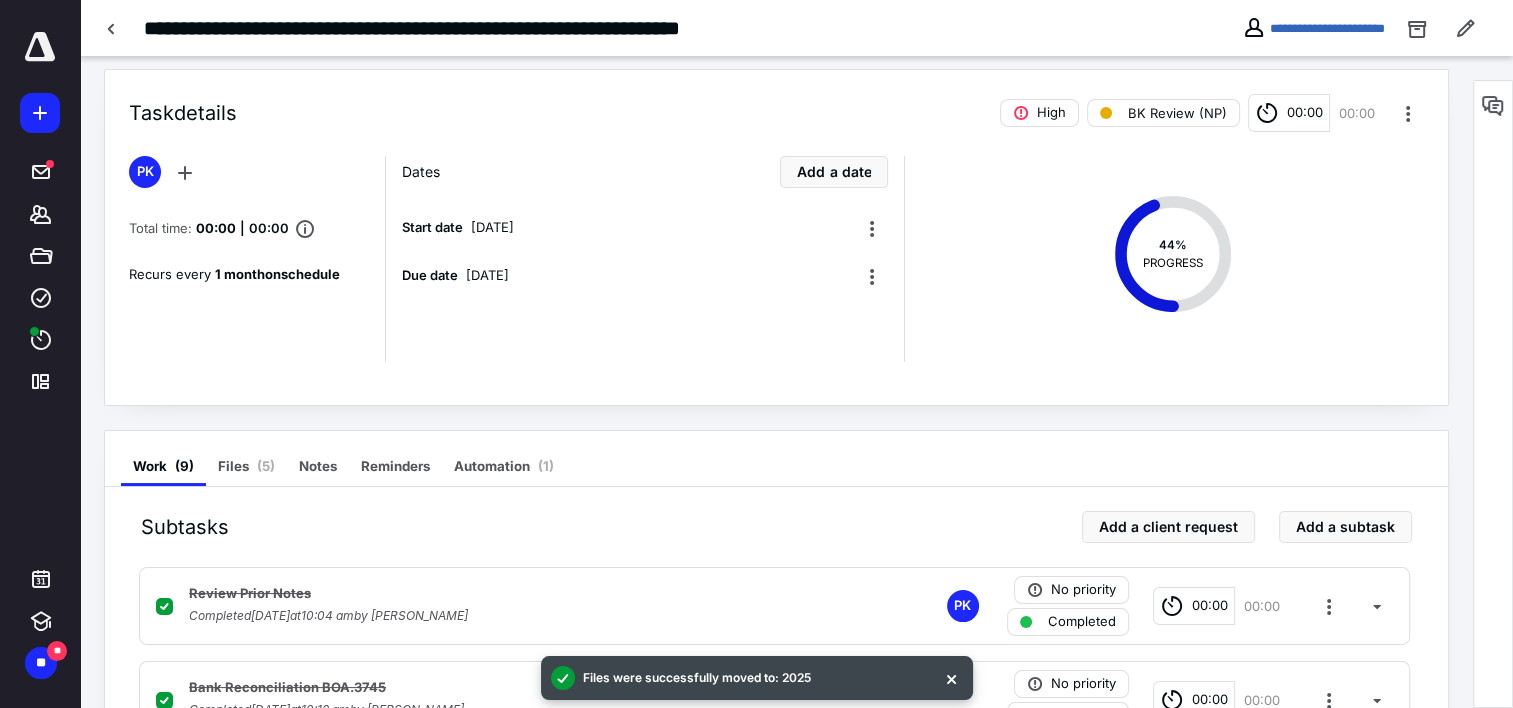 scroll, scrollTop: 0, scrollLeft: 0, axis: both 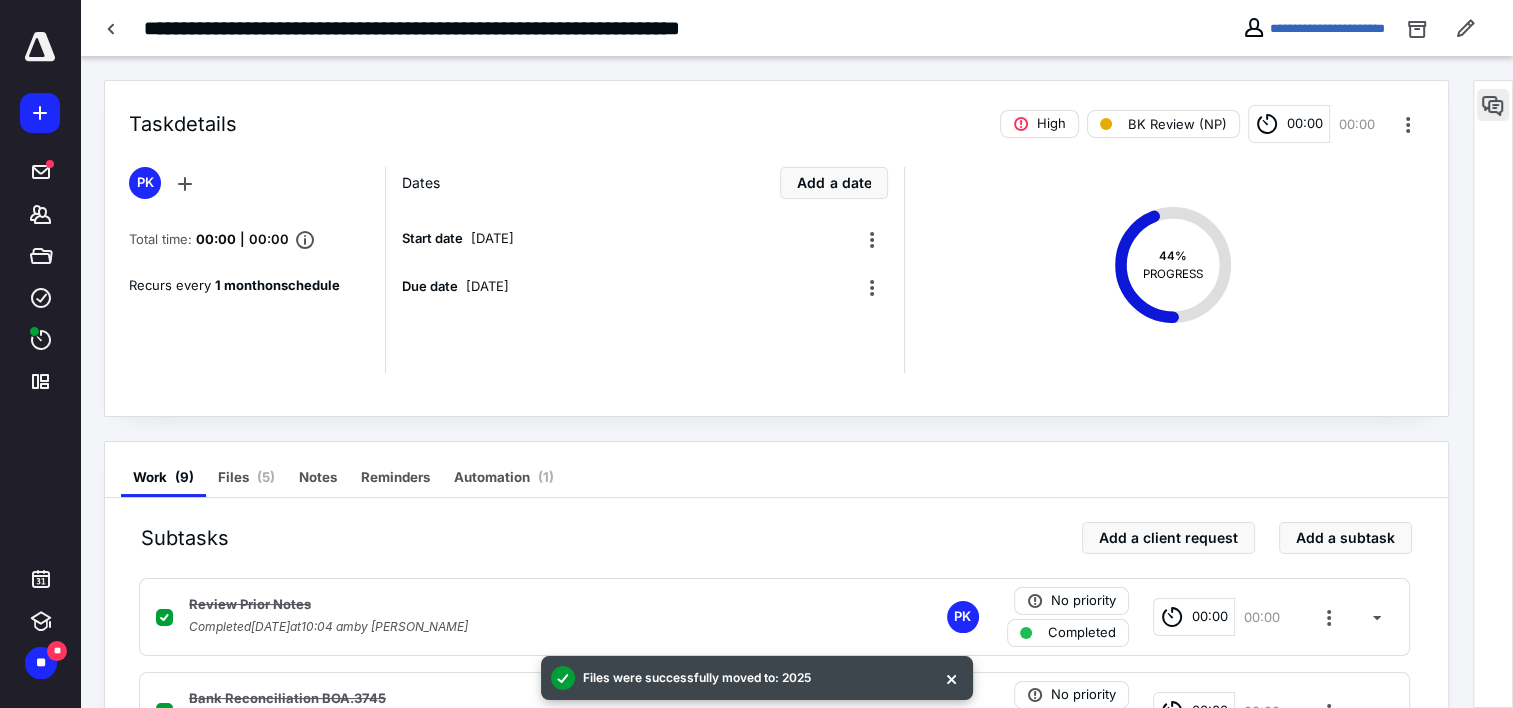 click at bounding box center [1493, 105] 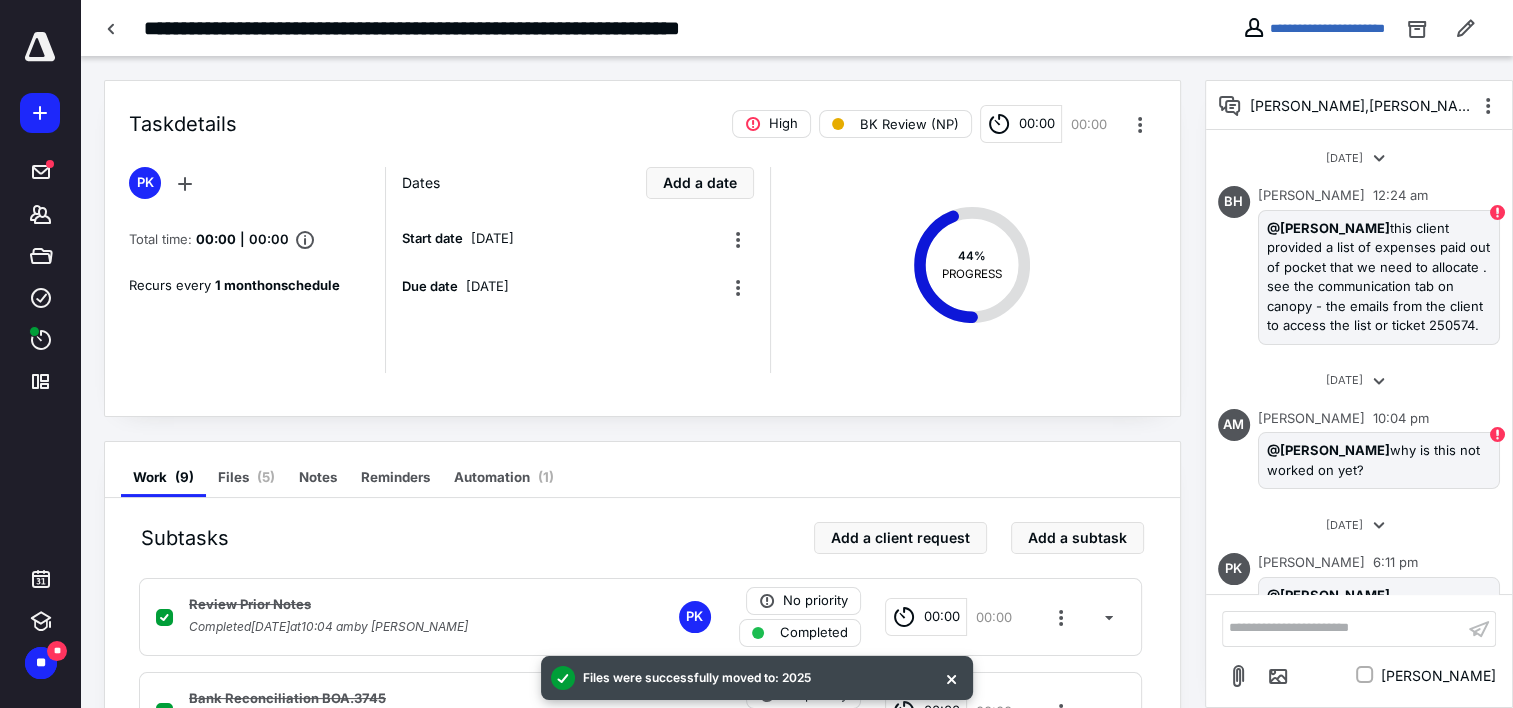 scroll, scrollTop: 787, scrollLeft: 0, axis: vertical 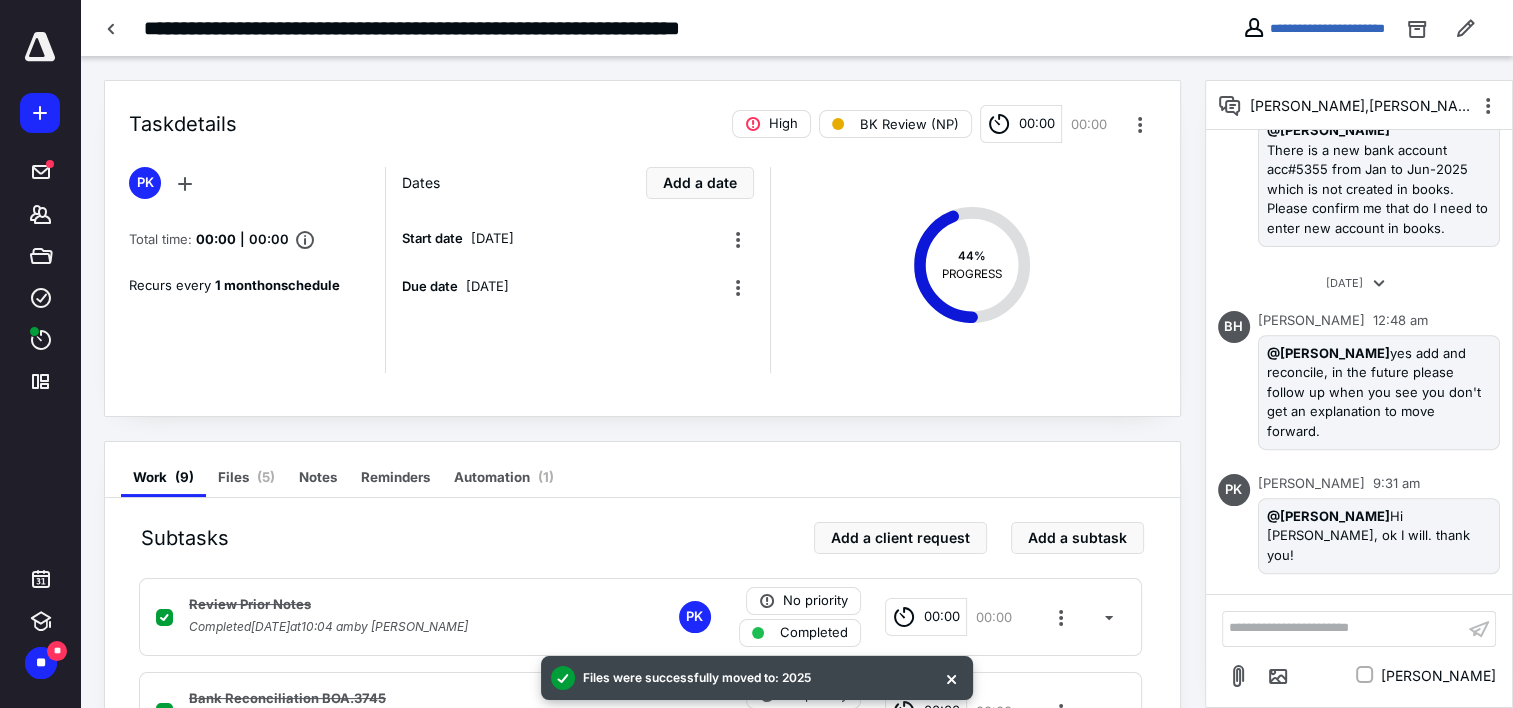 click on "**********" at bounding box center [1343, 628] 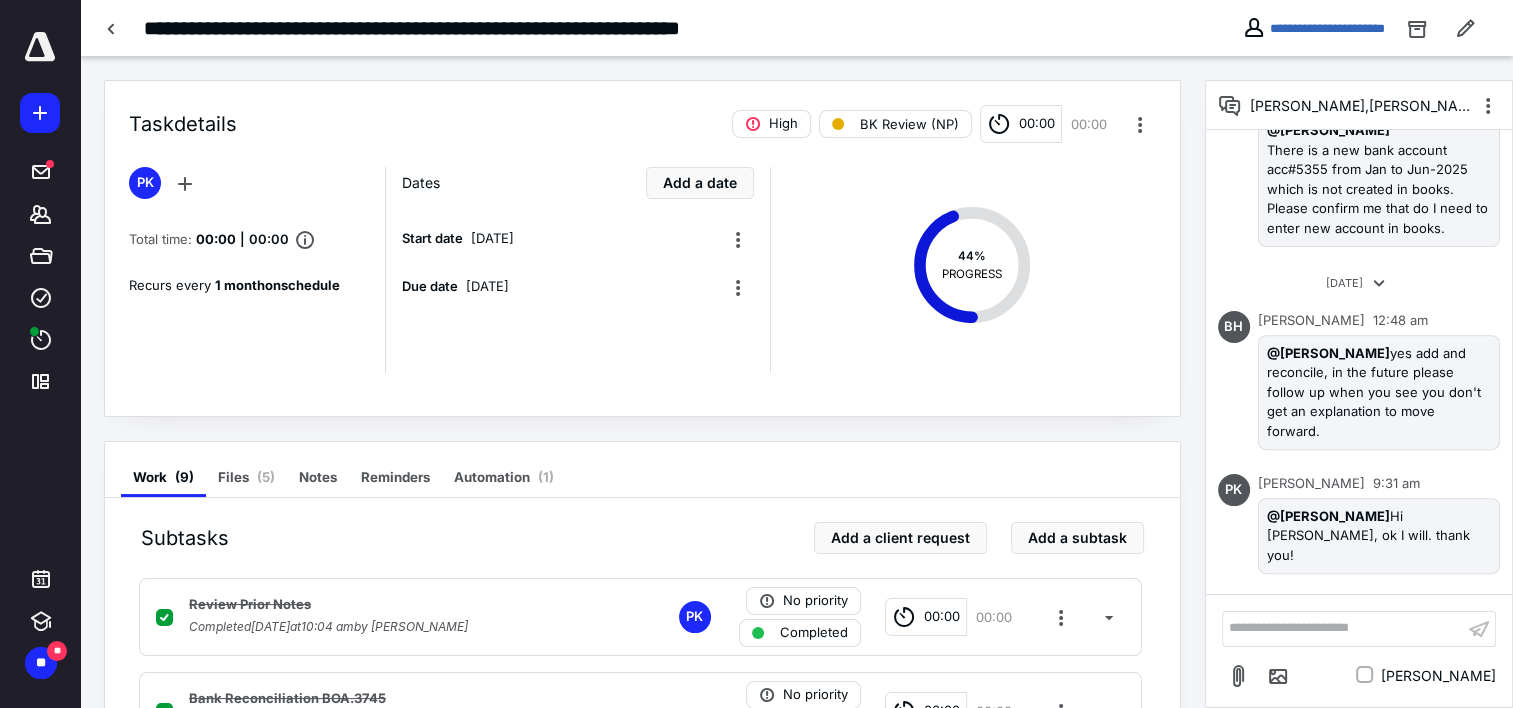 type 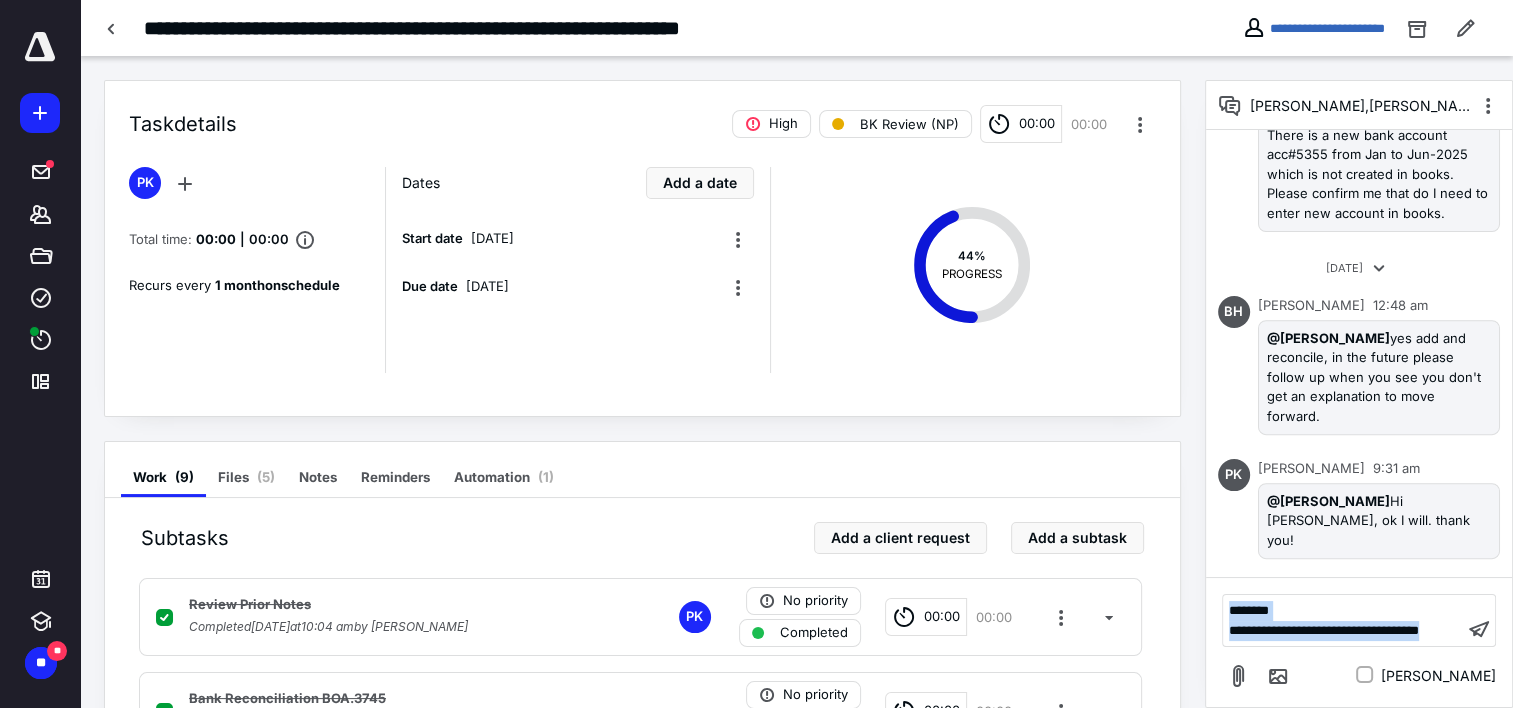 drag, startPoint x: 1276, startPoint y: 630, endPoint x: 1223, endPoint y: 597, distance: 62.433964 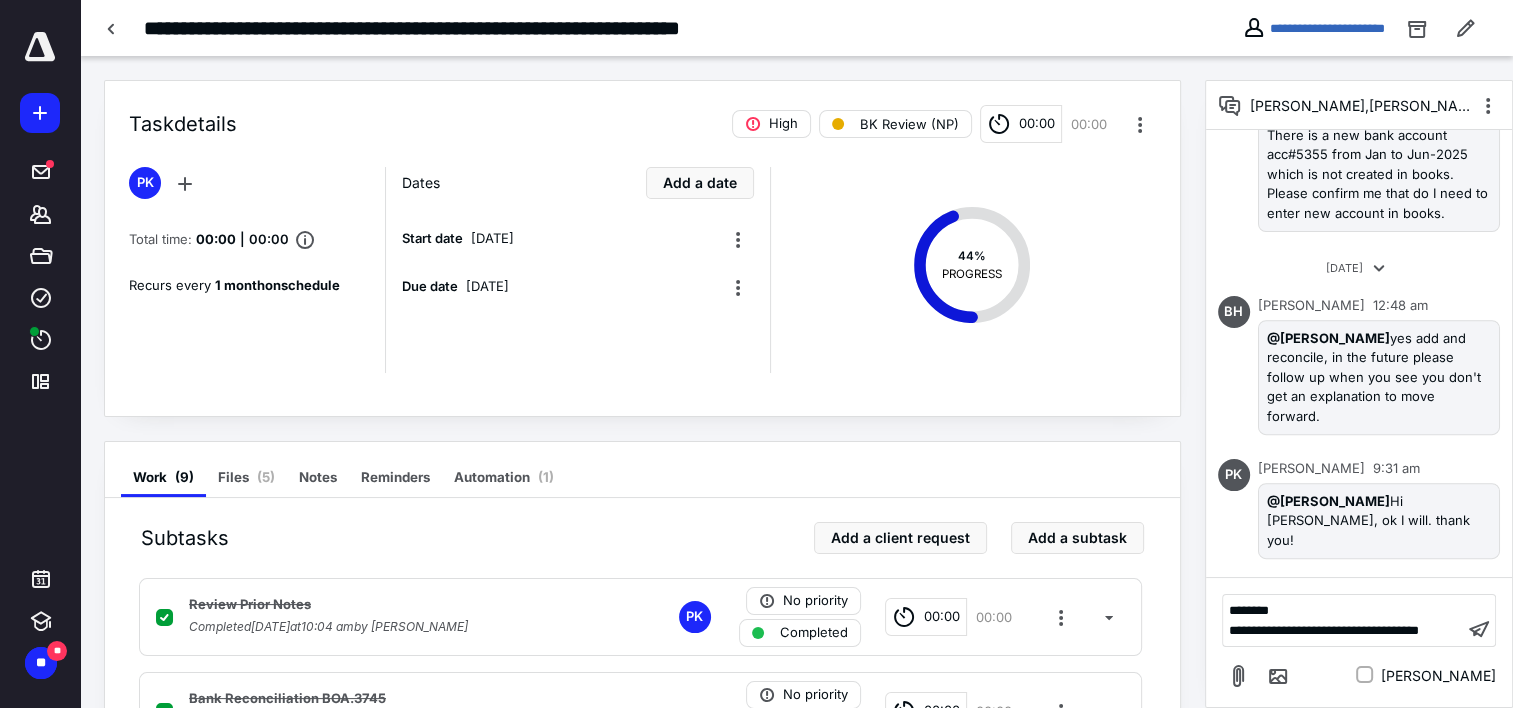 scroll, scrollTop: 910, scrollLeft: 0, axis: vertical 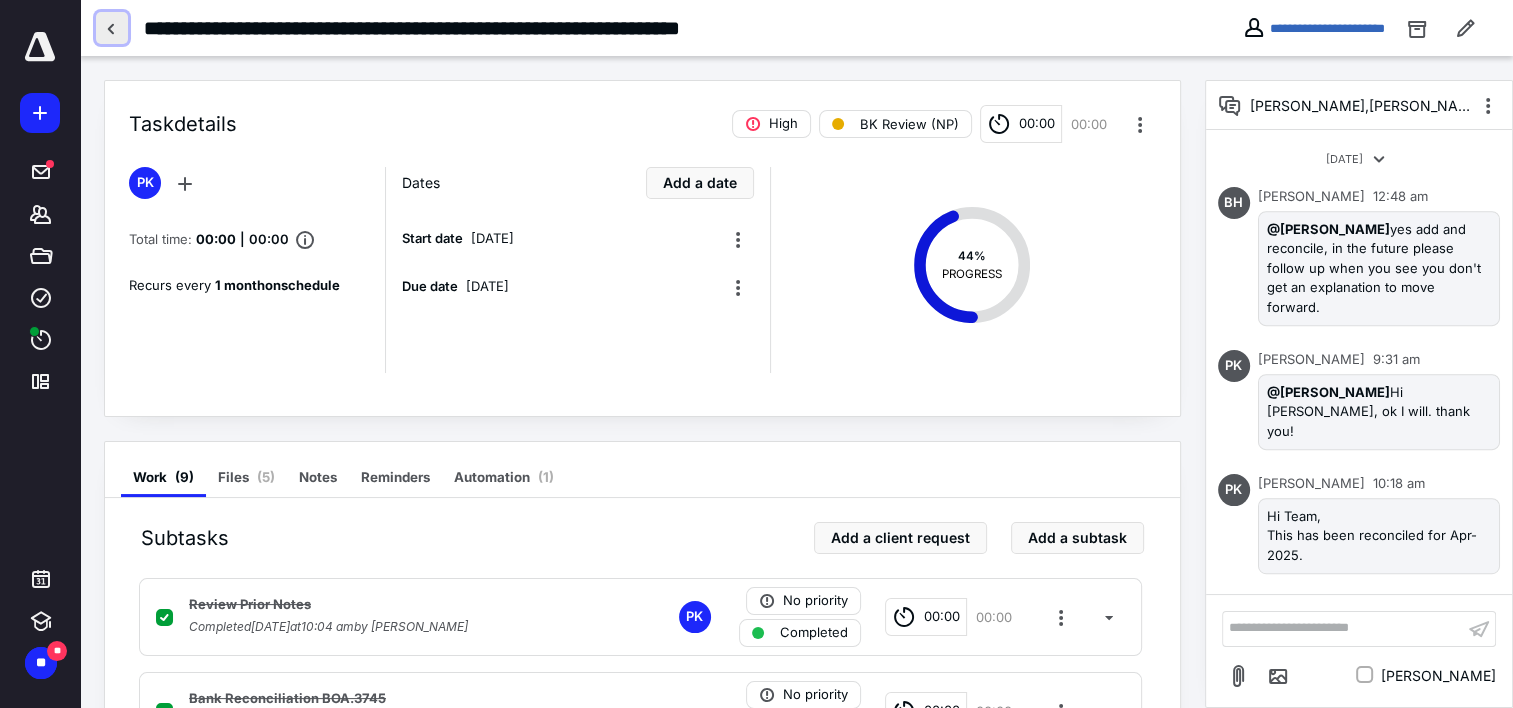 click at bounding box center (112, 28) 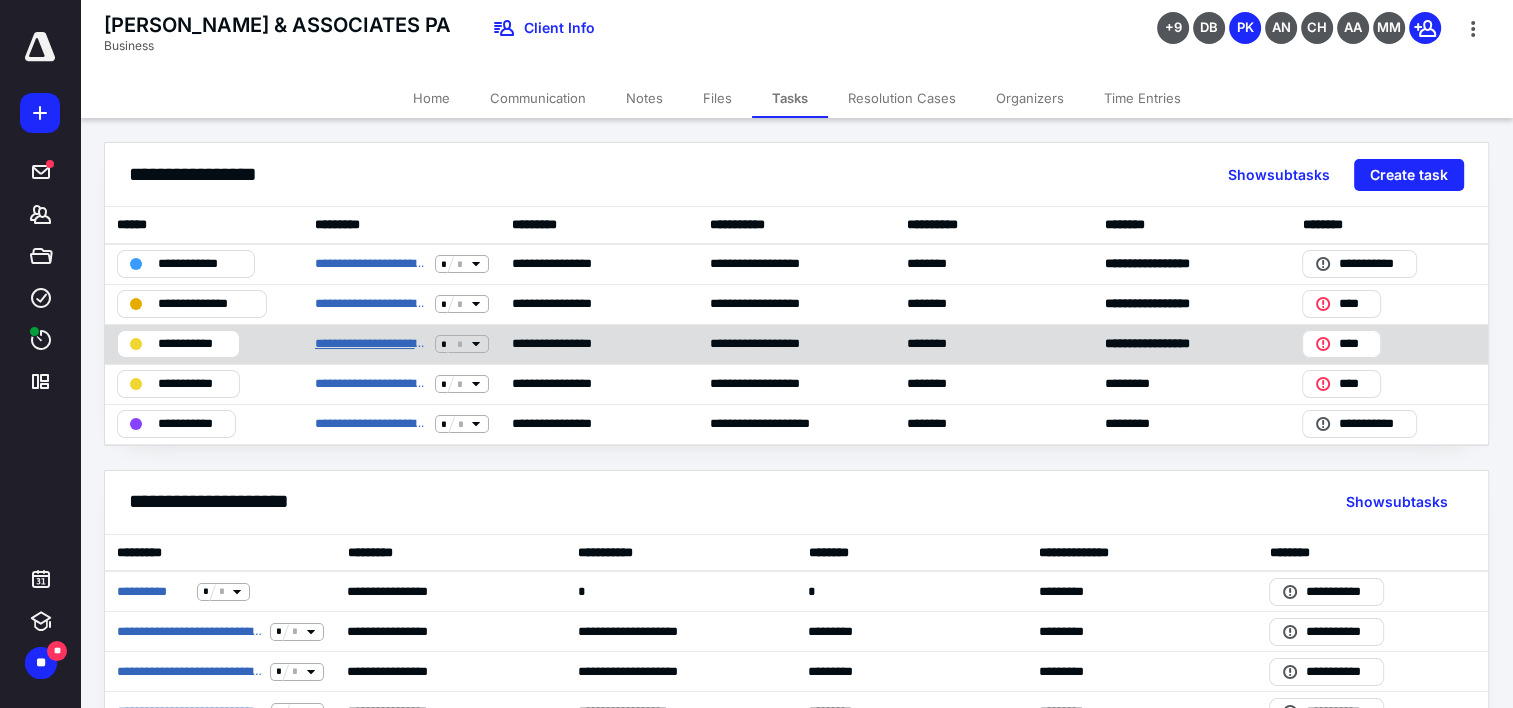 click on "**********" at bounding box center [371, 344] 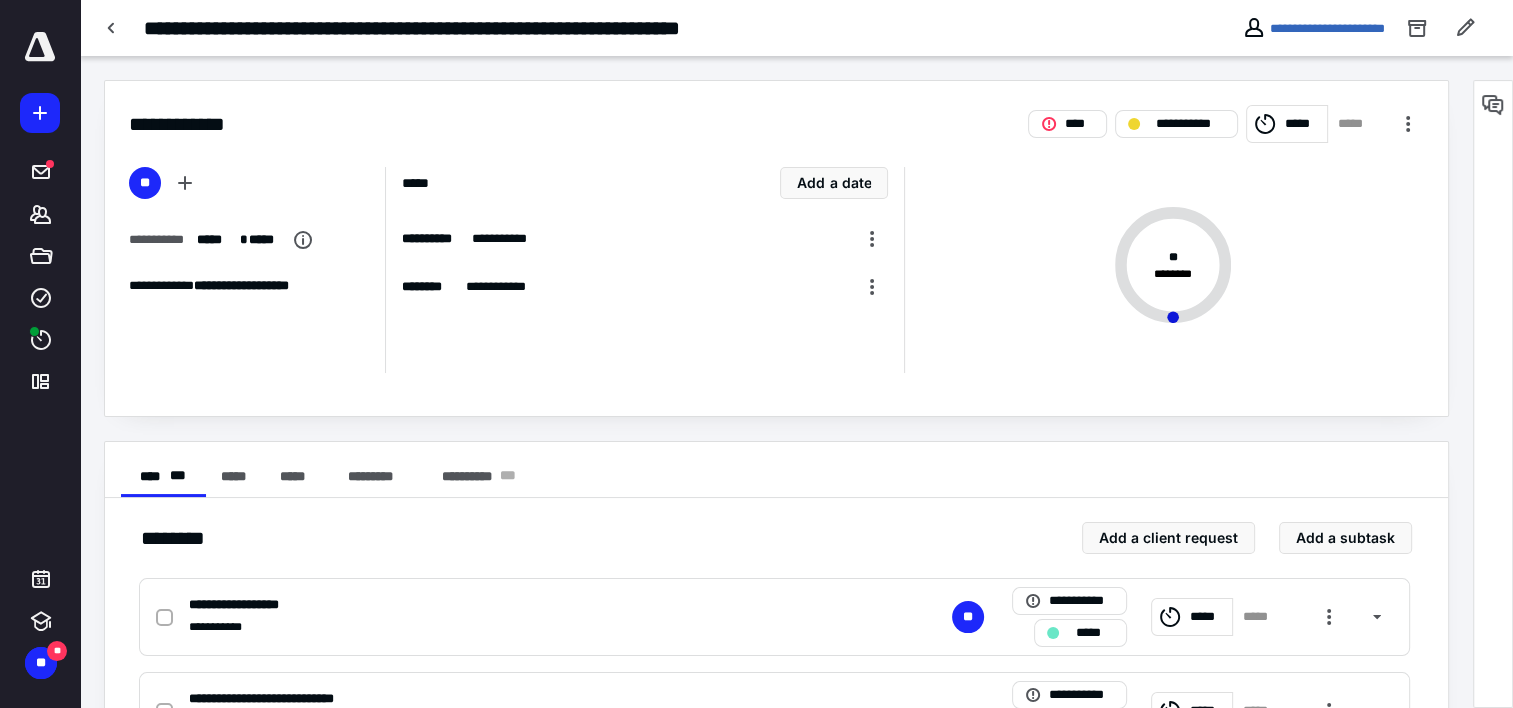 click on "**********" at bounding box center (1226, 124) 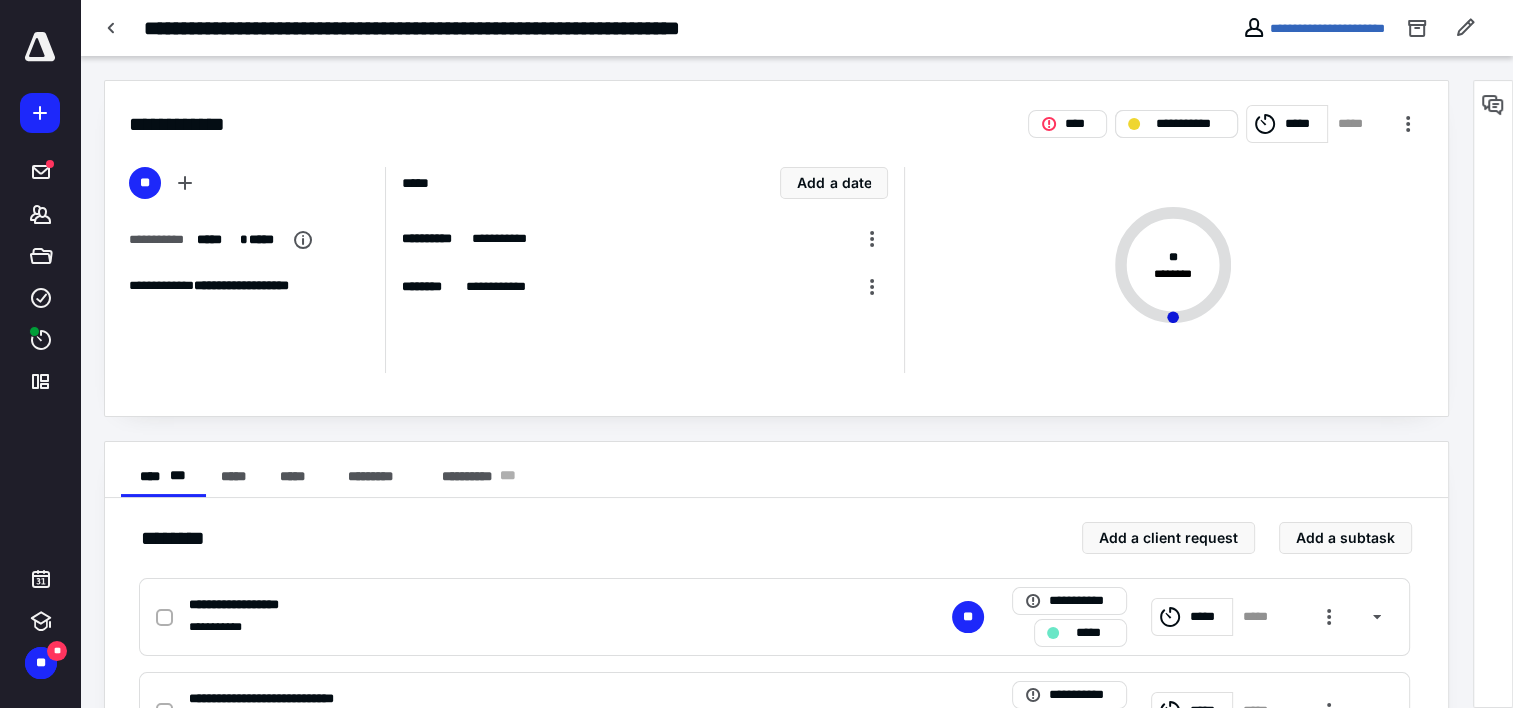 click on "**********" at bounding box center [1190, 124] 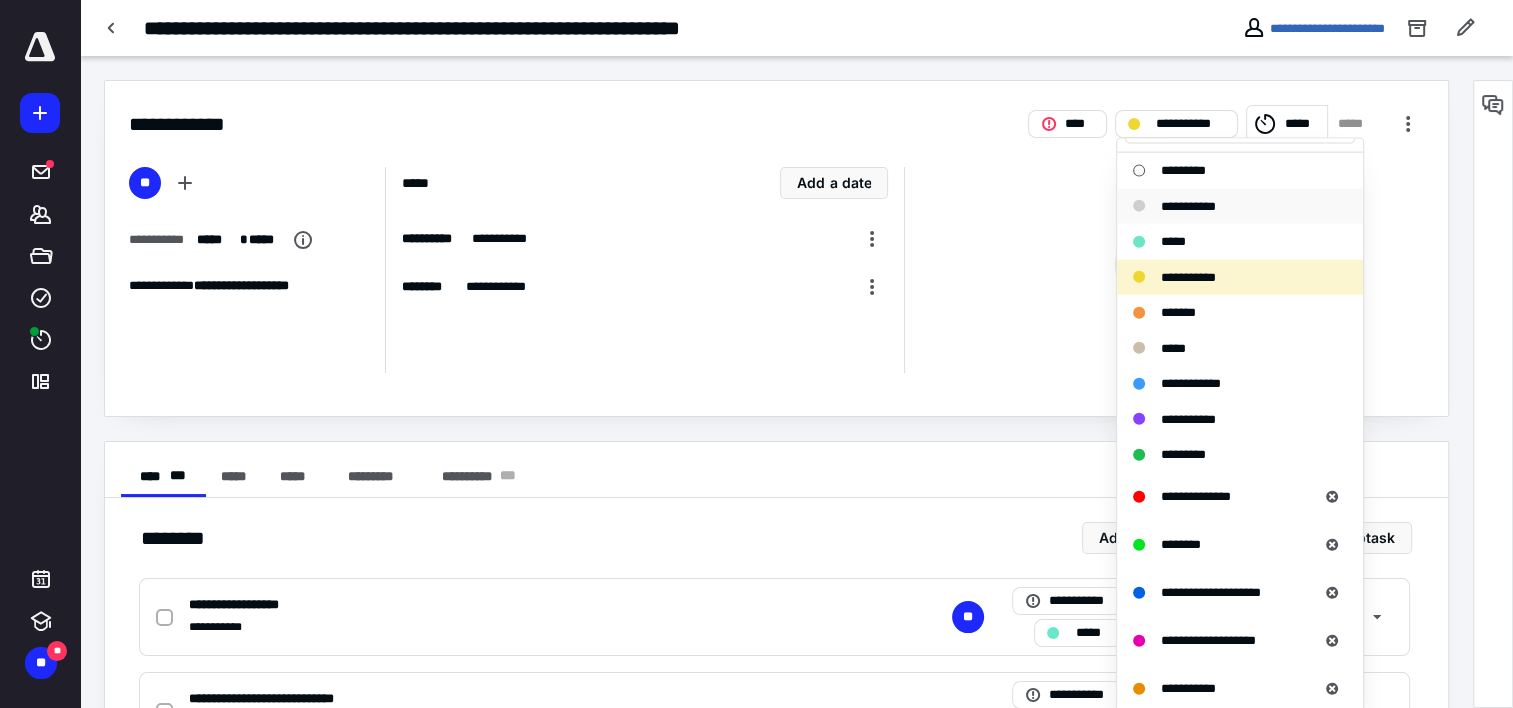 scroll, scrollTop: 0, scrollLeft: 0, axis: both 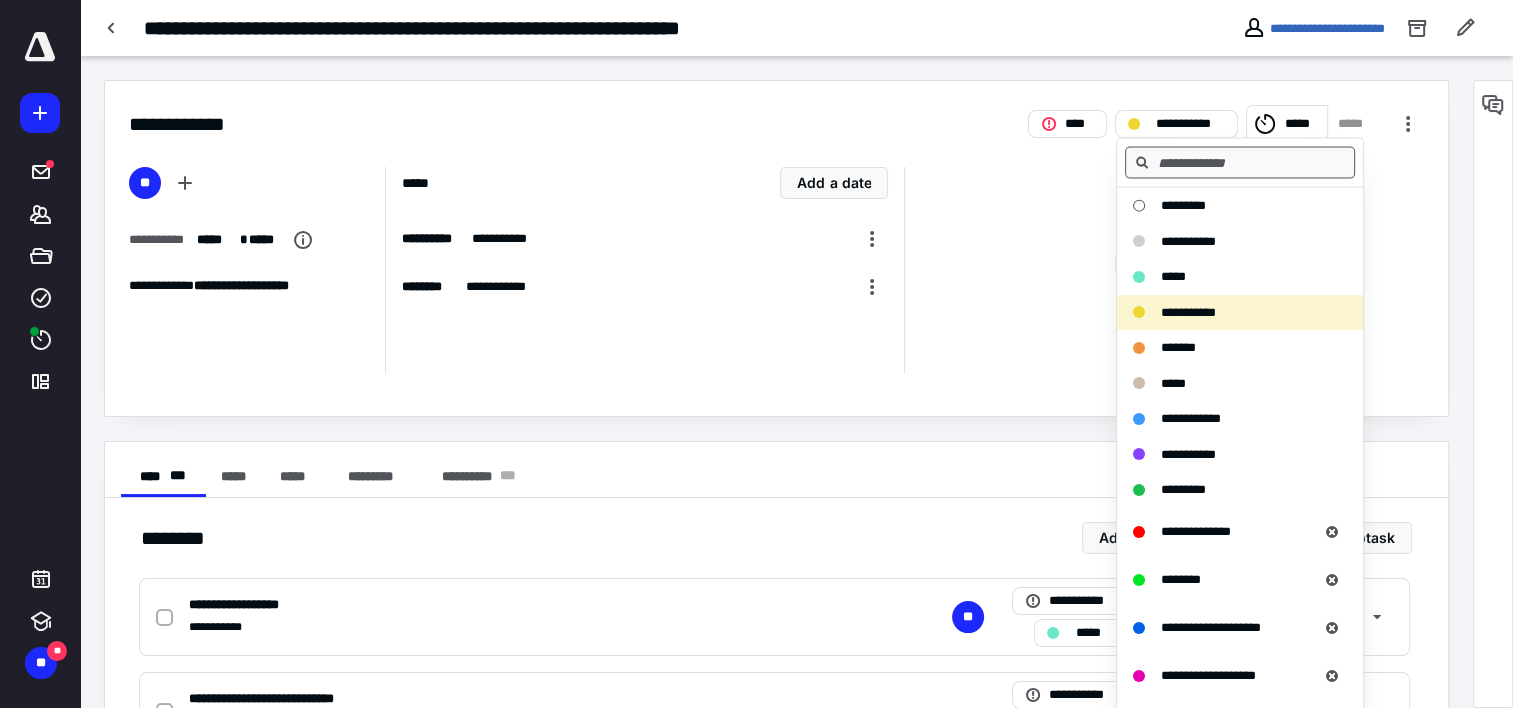 click at bounding box center [1240, 163] 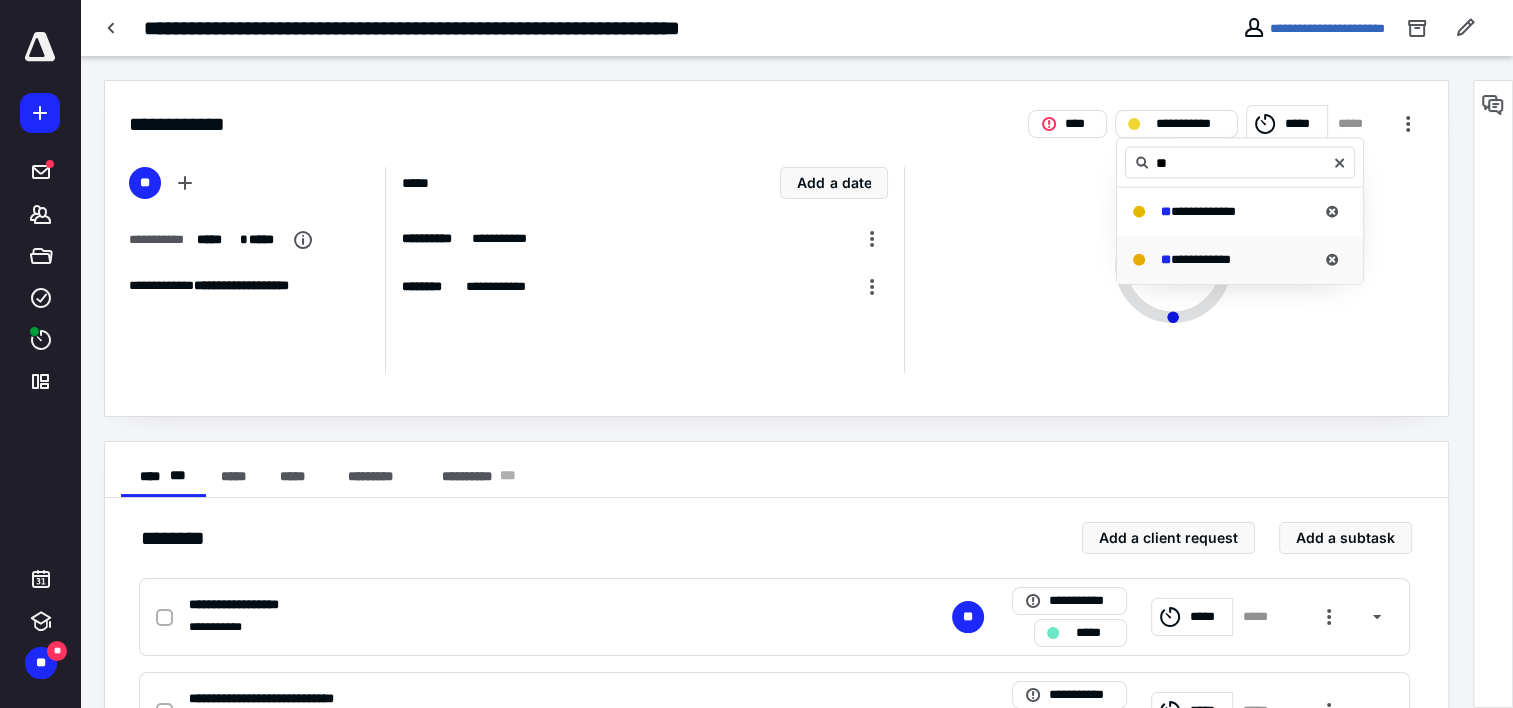 type on "**" 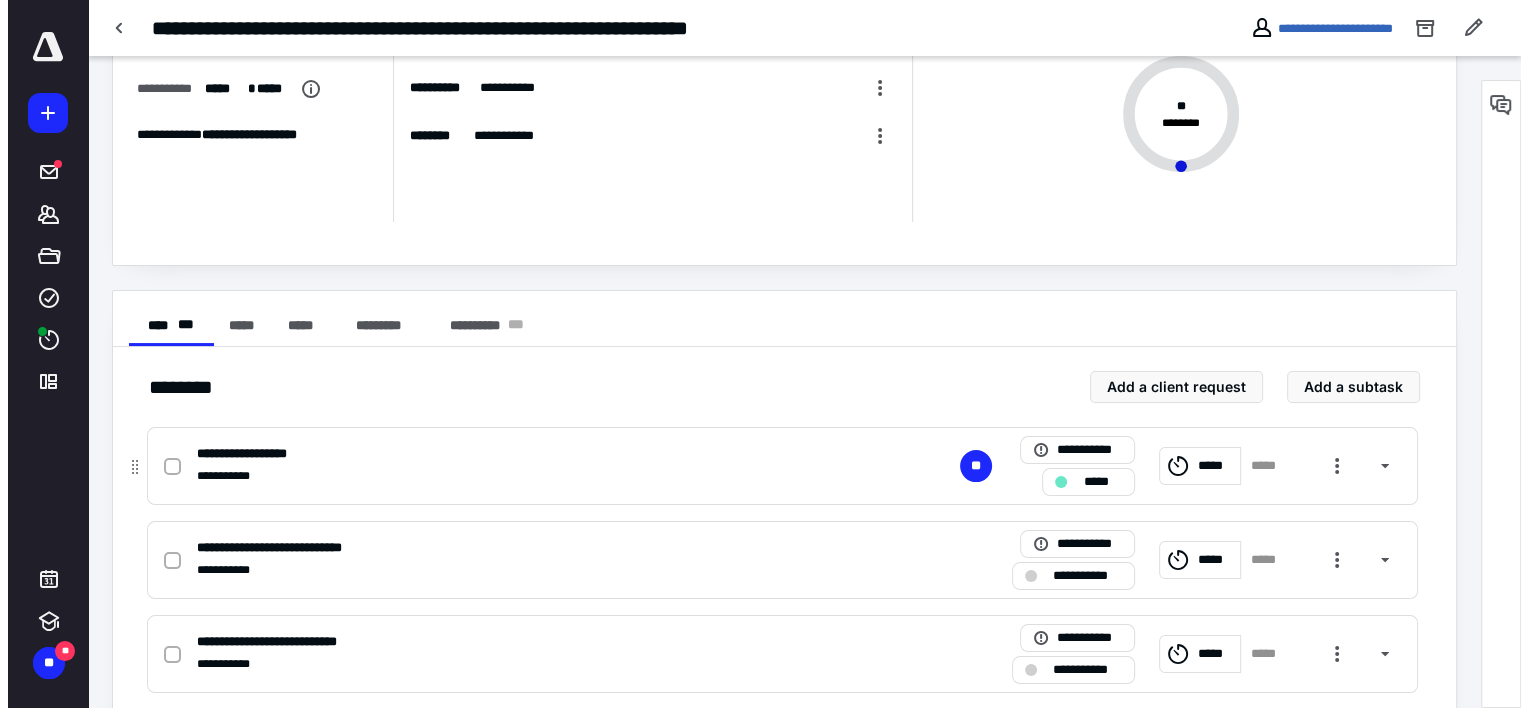 scroll, scrollTop: 300, scrollLeft: 0, axis: vertical 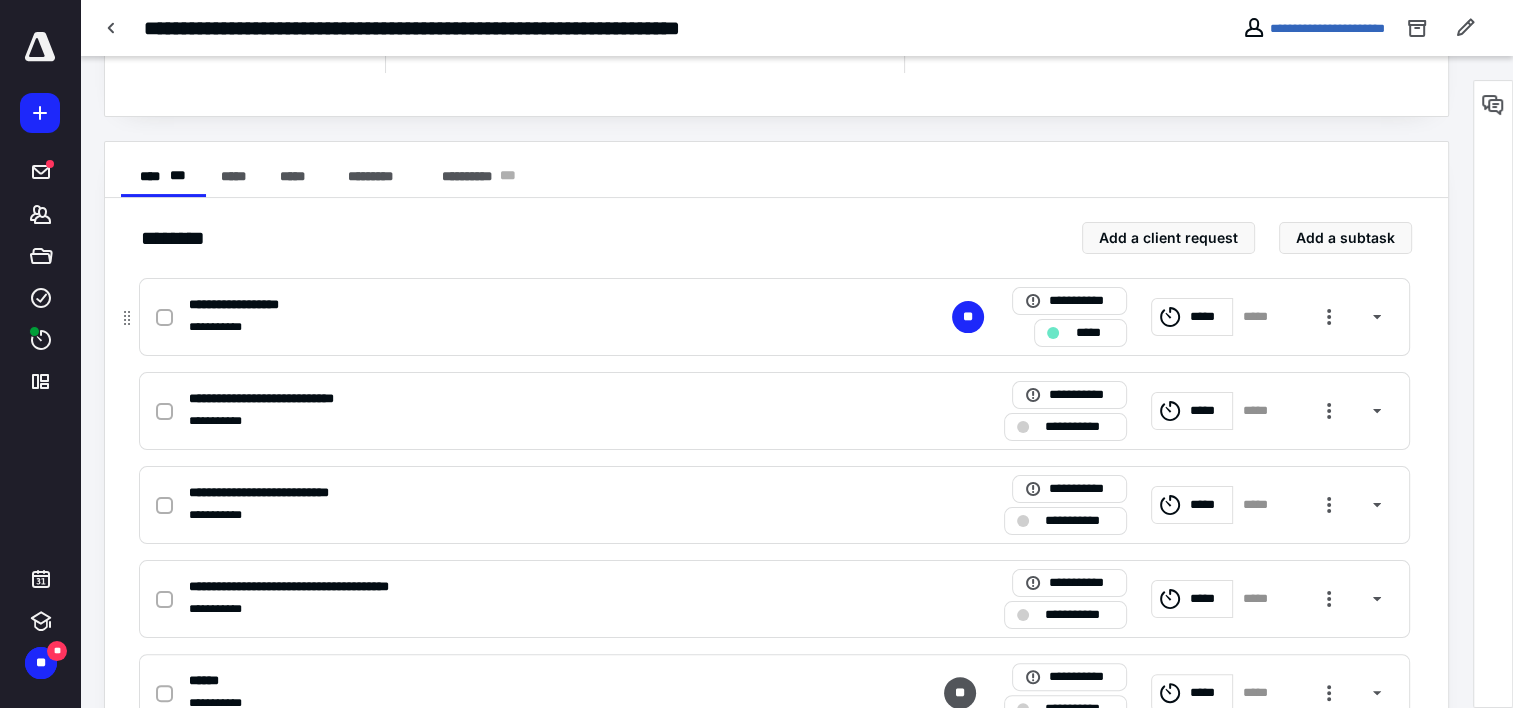 click at bounding box center [164, 318] 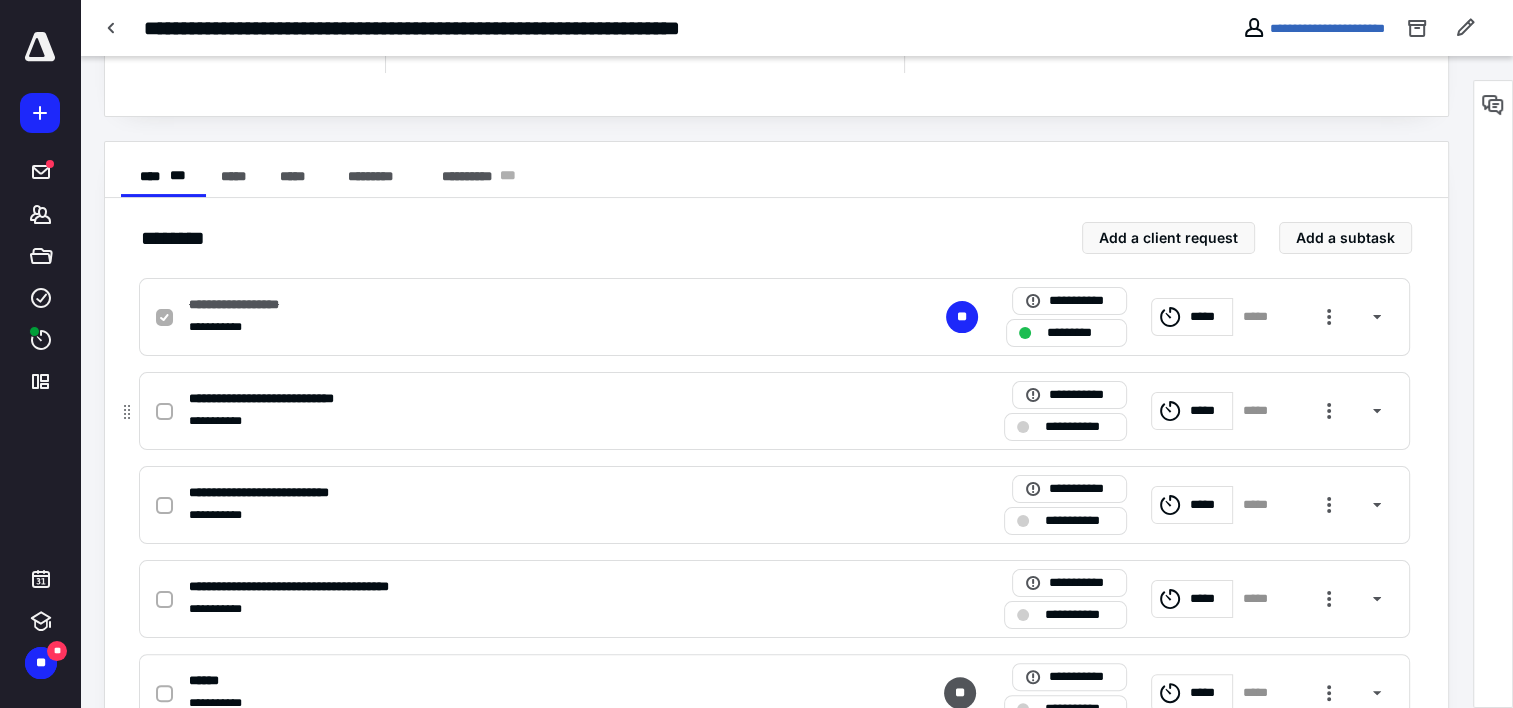 click on "**********" at bounding box center [512, 421] 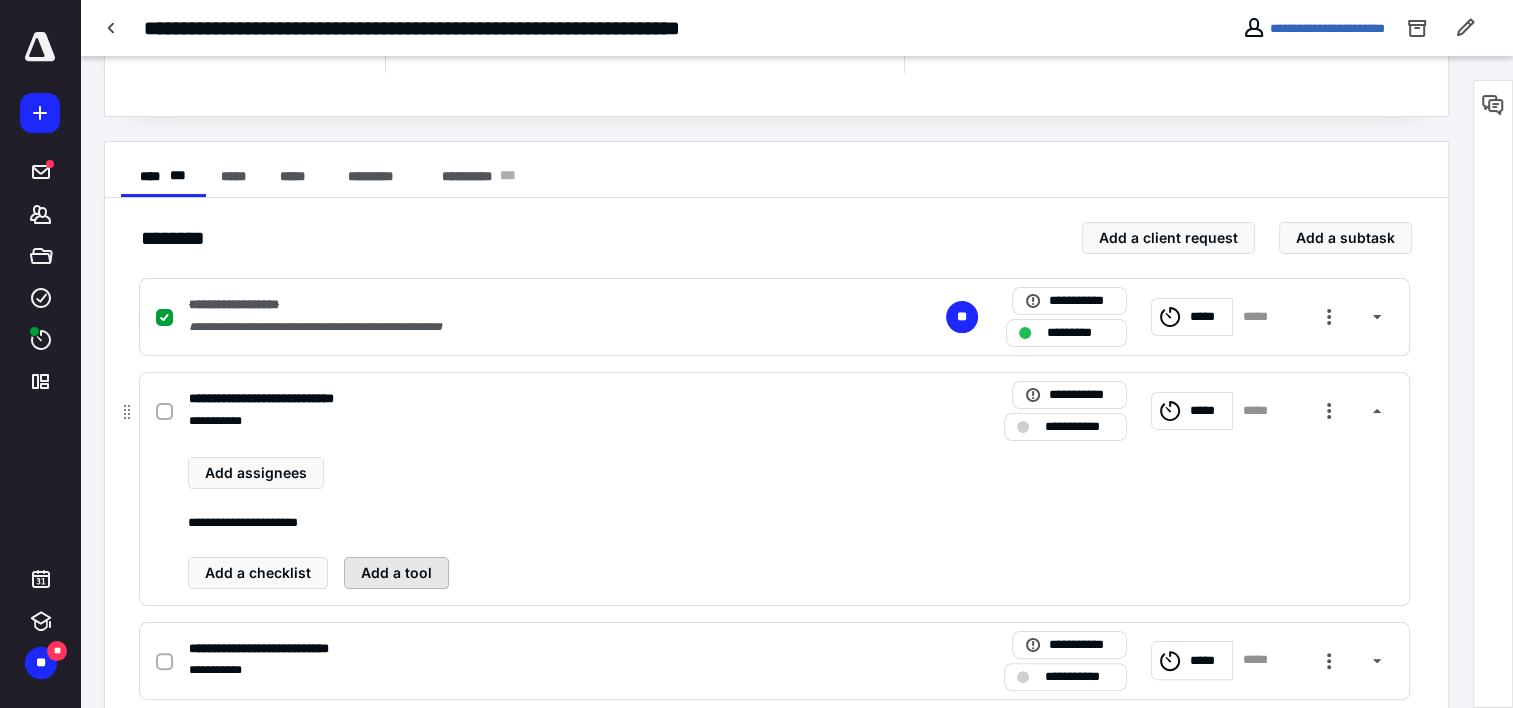 click on "Add a tool" at bounding box center (396, 573) 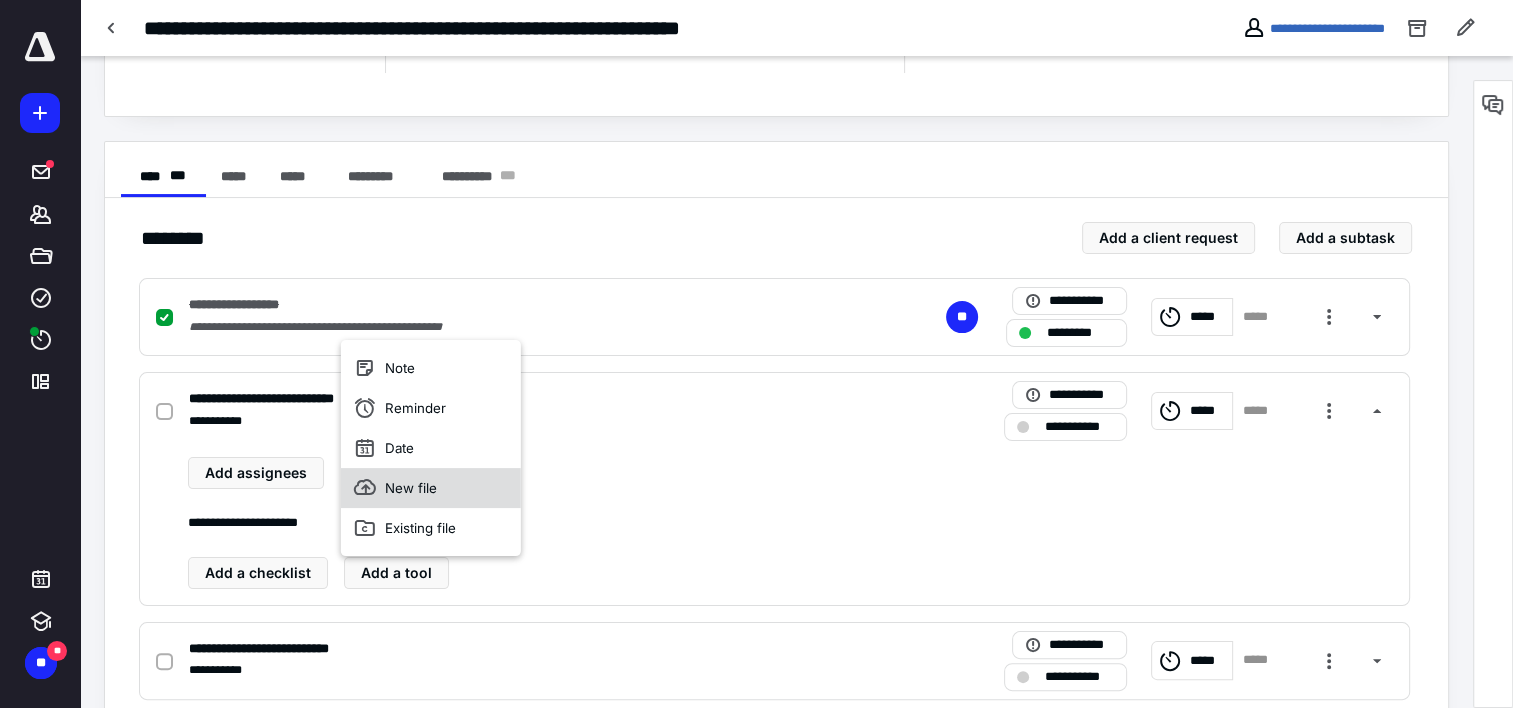 click on "New file" at bounding box center [431, 488] 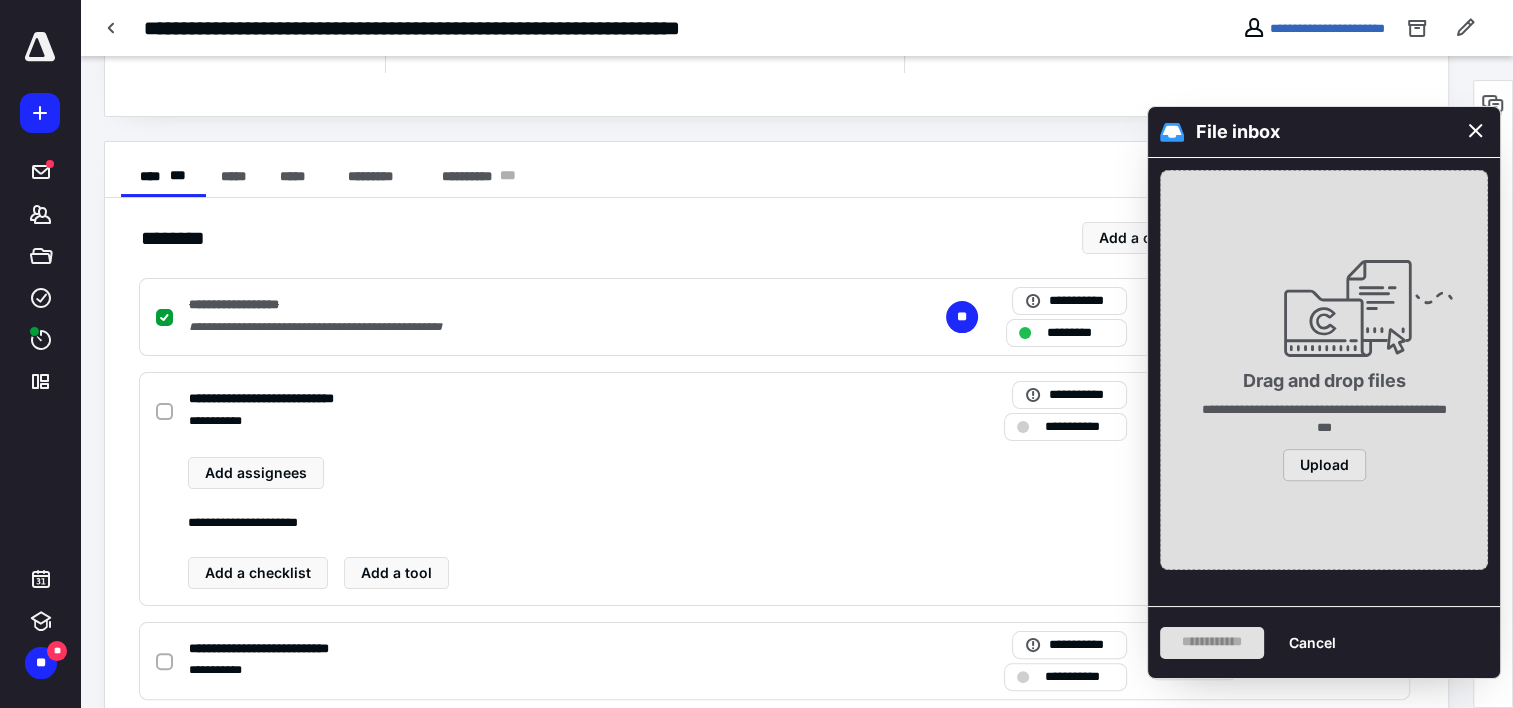 click on "Upload" at bounding box center (1324, 465) 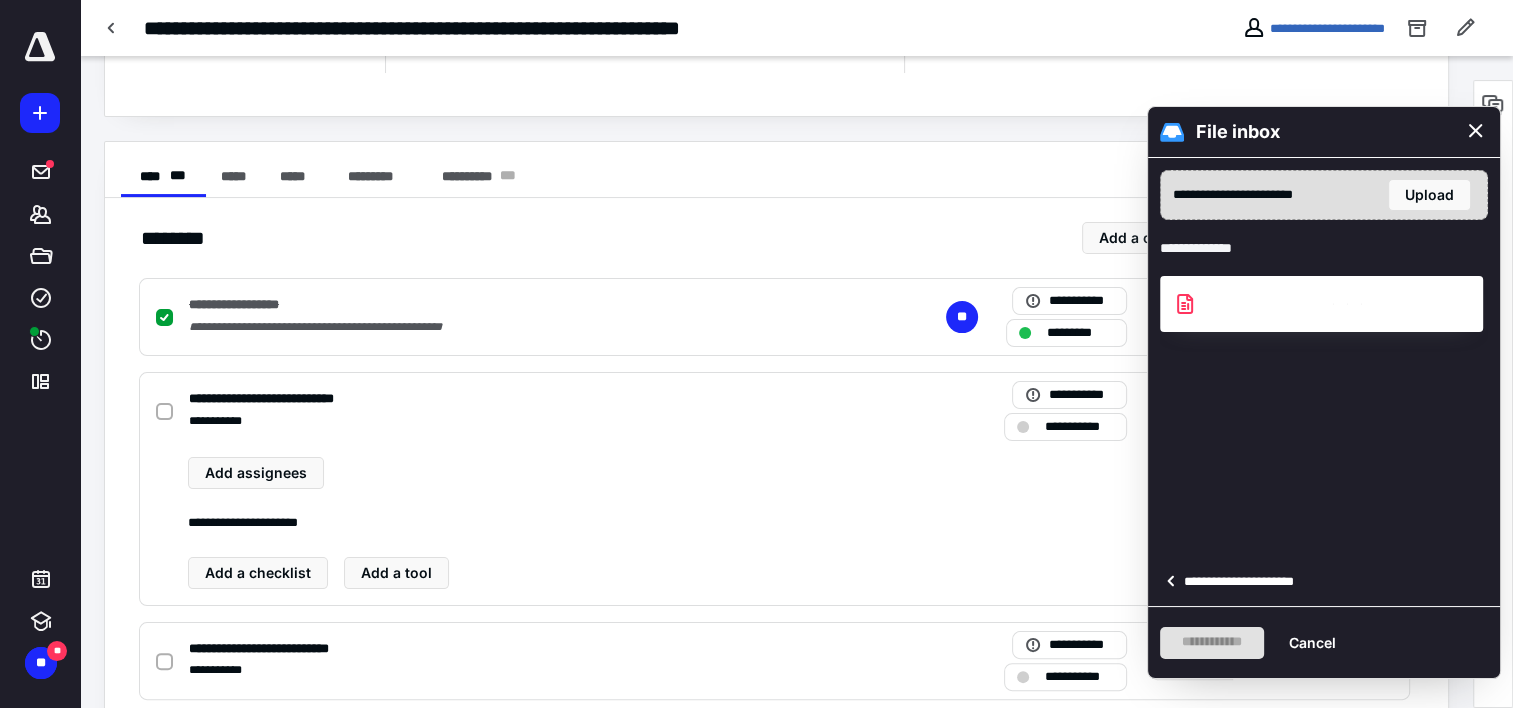 click on "**********" at bounding box center (1245, 582) 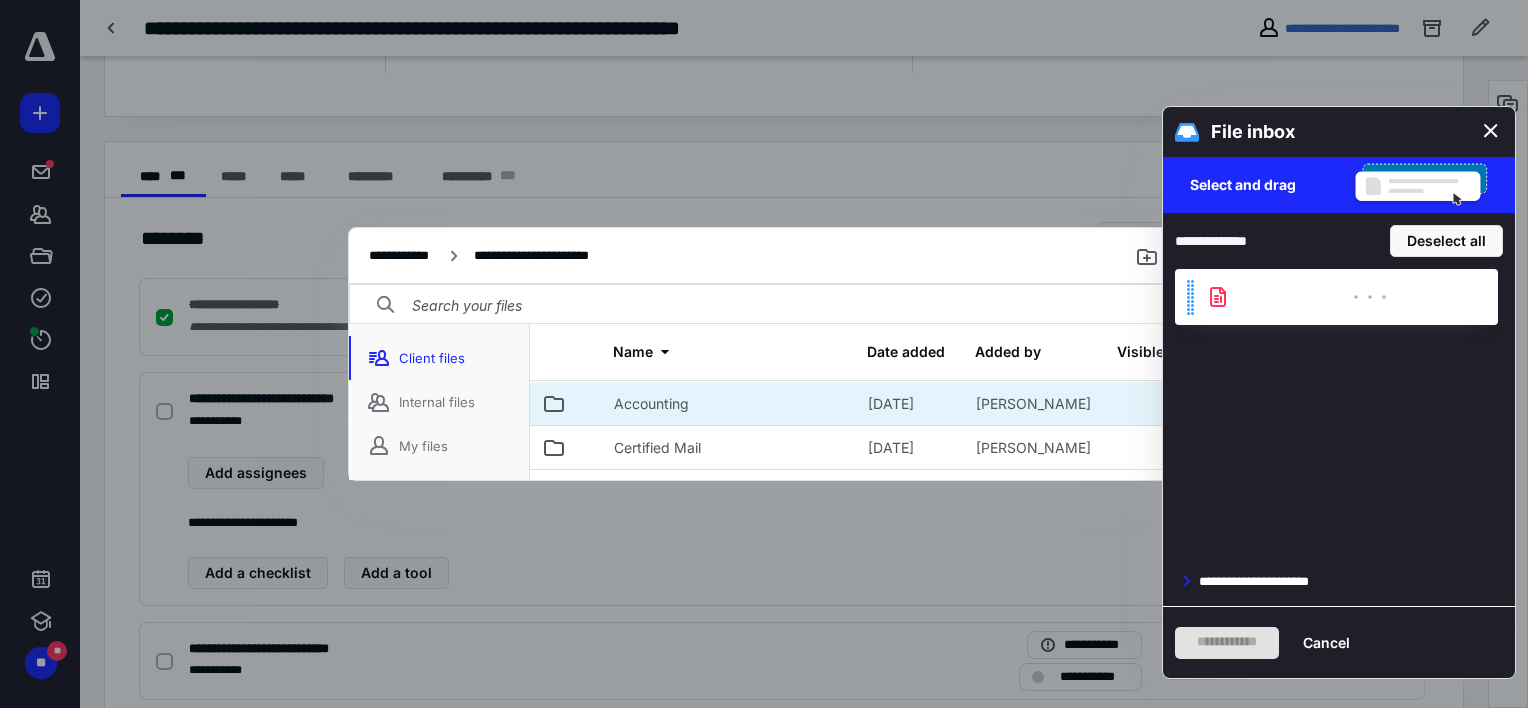 click on "Accounting" at bounding box center [651, 404] 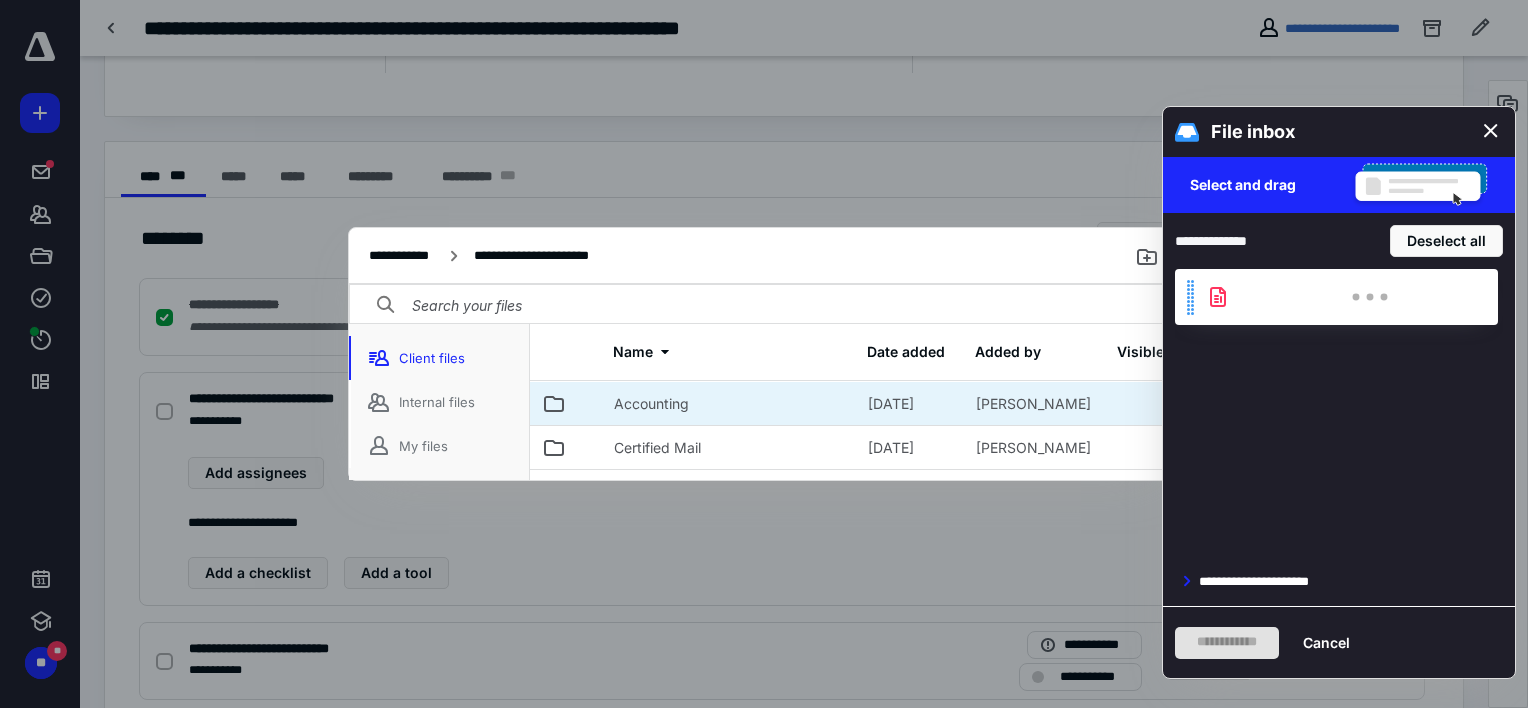 click on "Accounting" at bounding box center [651, 404] 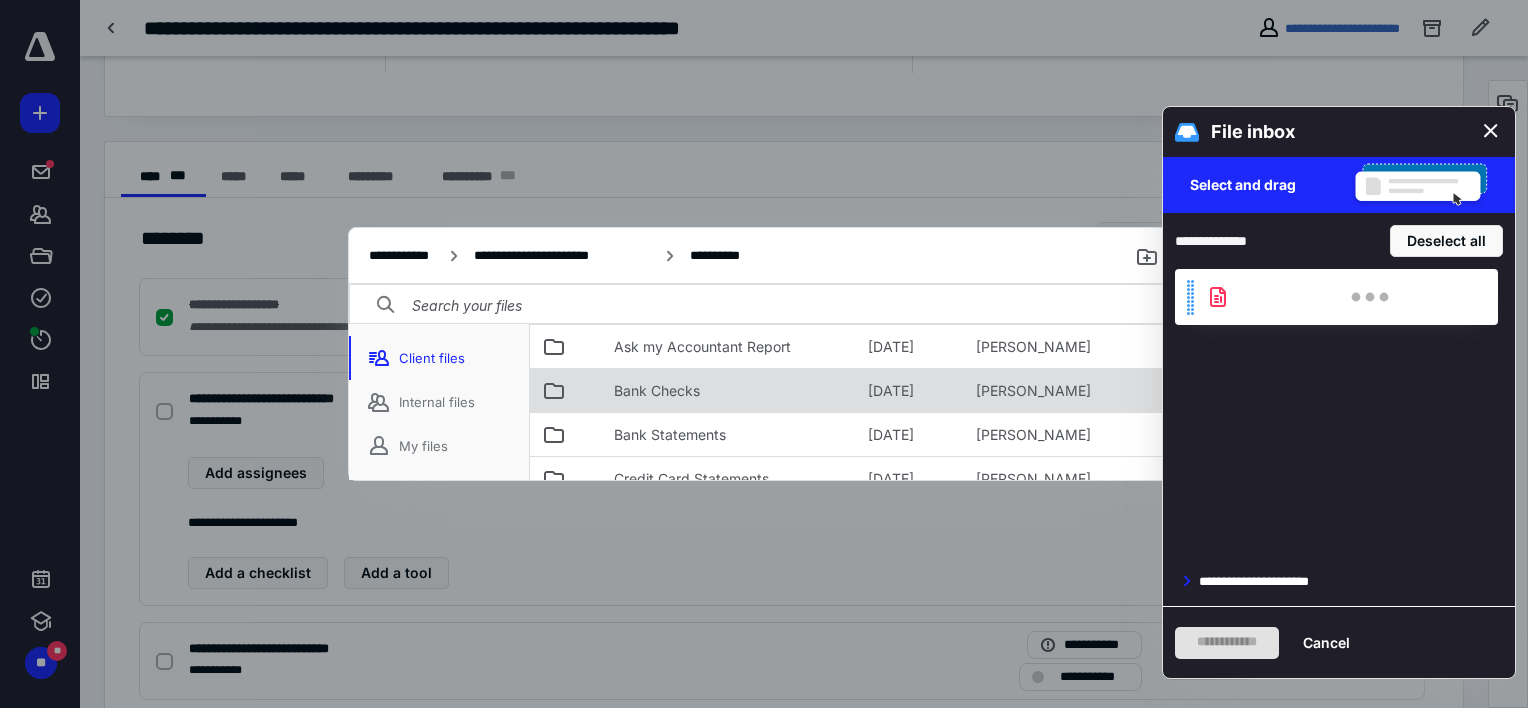 scroll, scrollTop: 268, scrollLeft: 0, axis: vertical 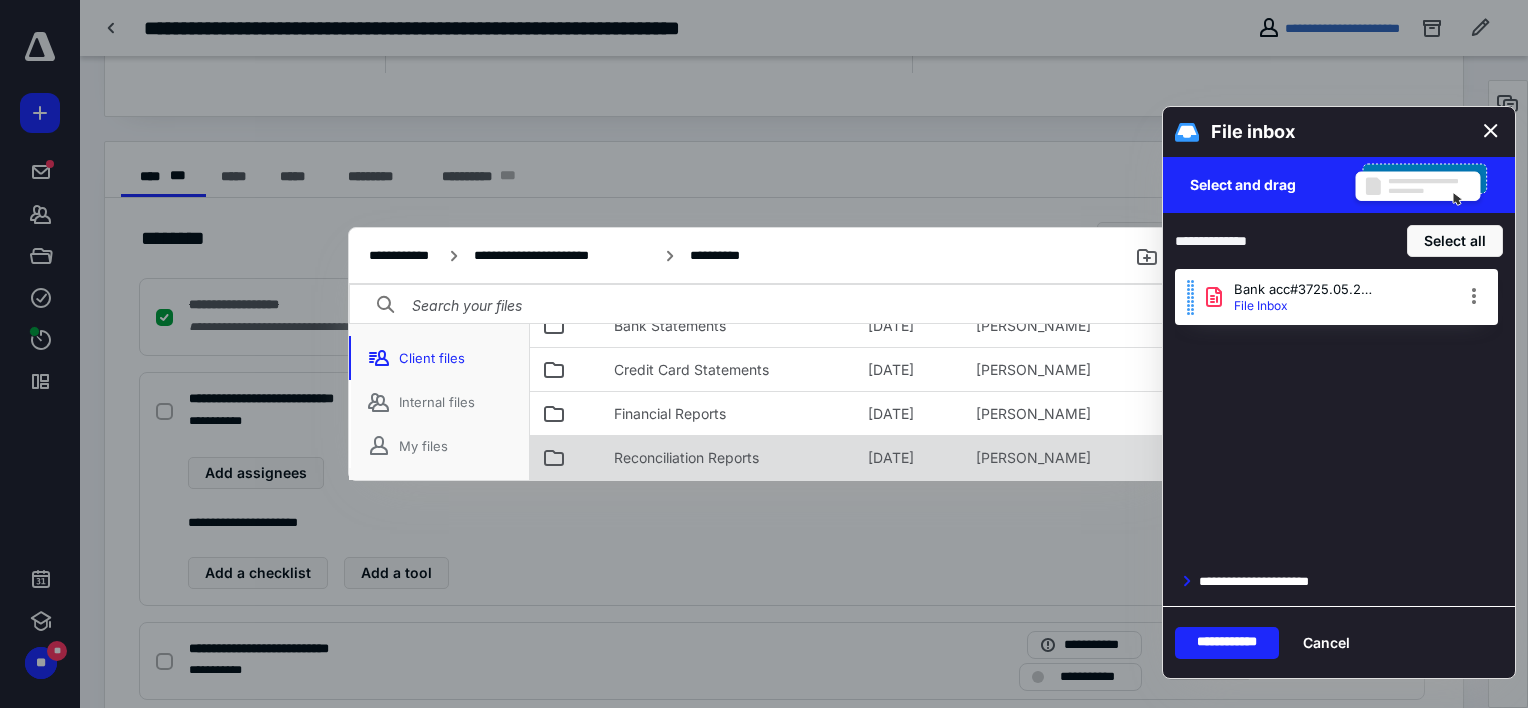 click on "Reconciliation Reports" at bounding box center (686, 458) 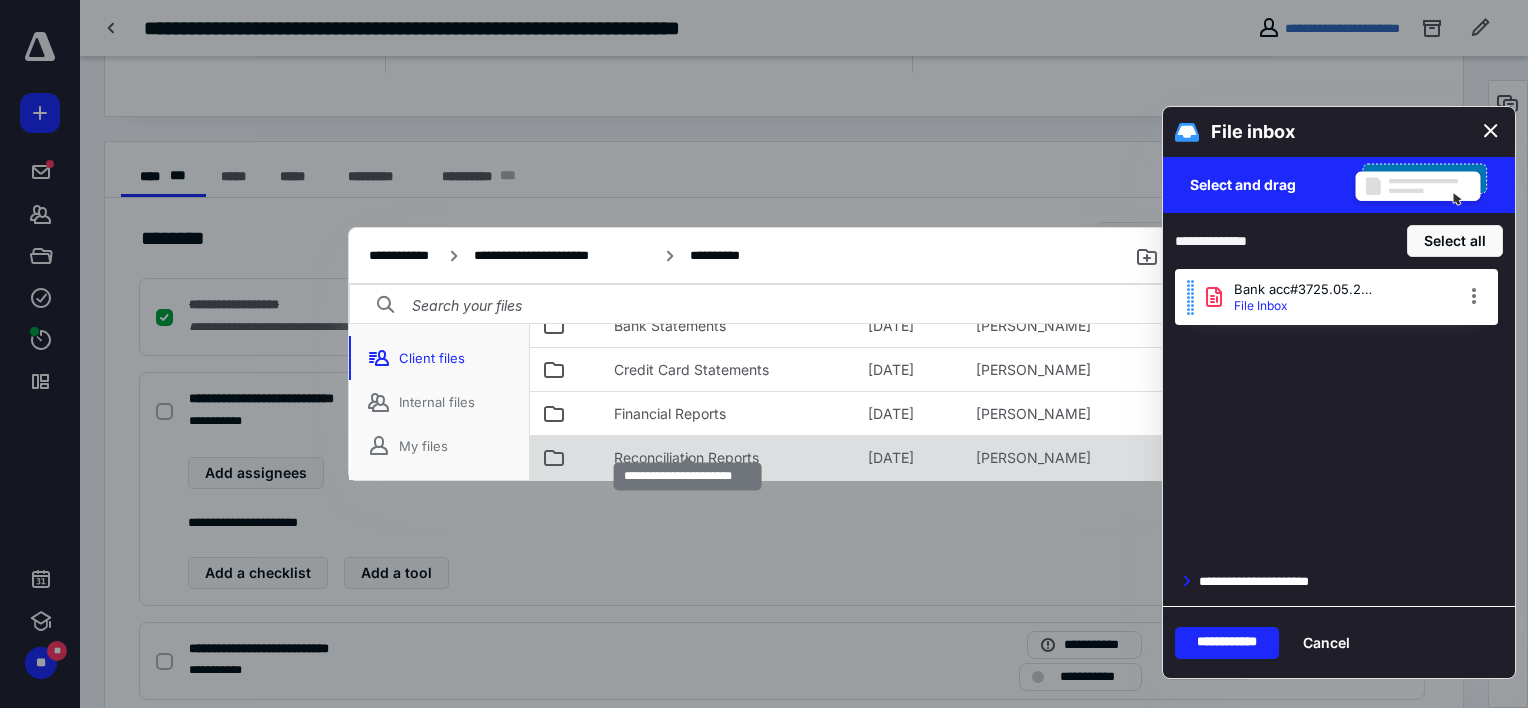 click on "Reconciliation Reports" at bounding box center (686, 458) 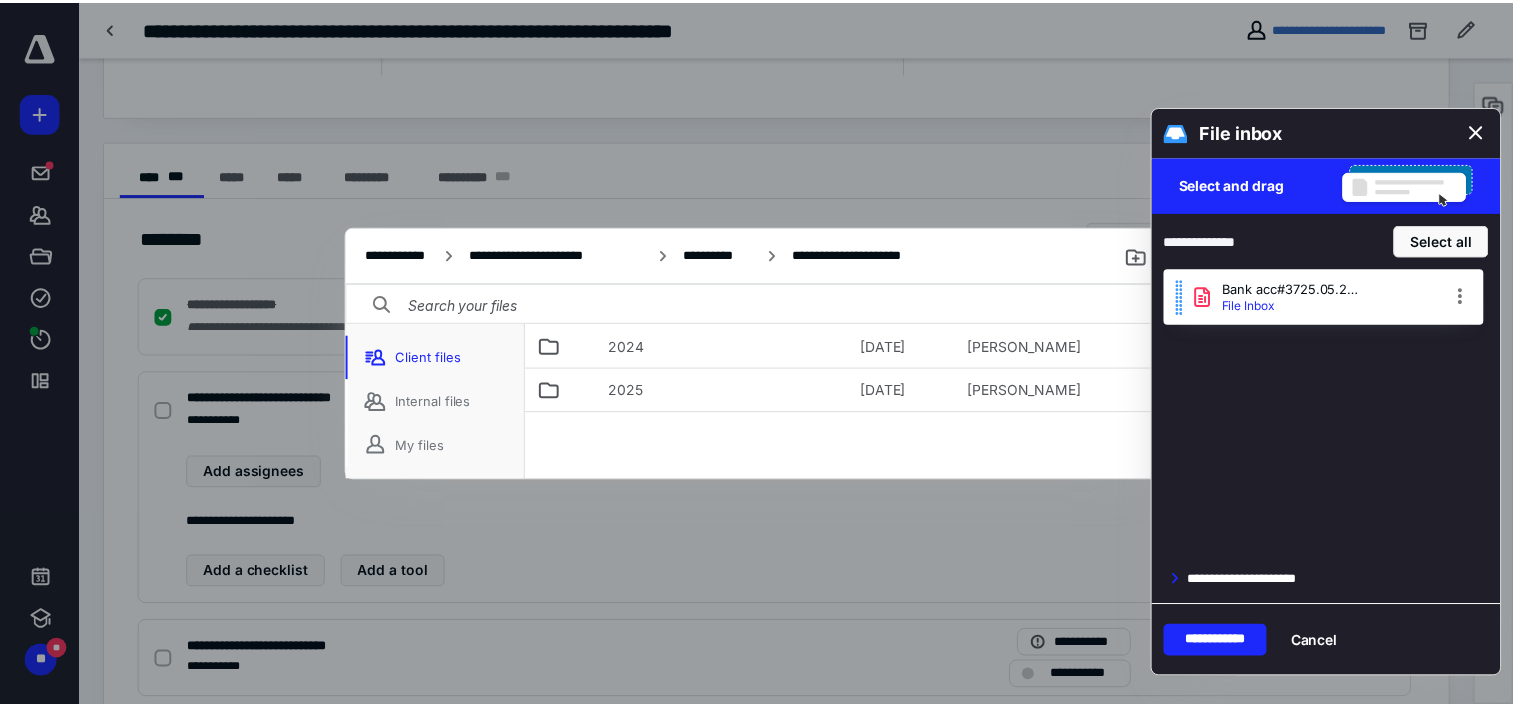 scroll, scrollTop: 56, scrollLeft: 0, axis: vertical 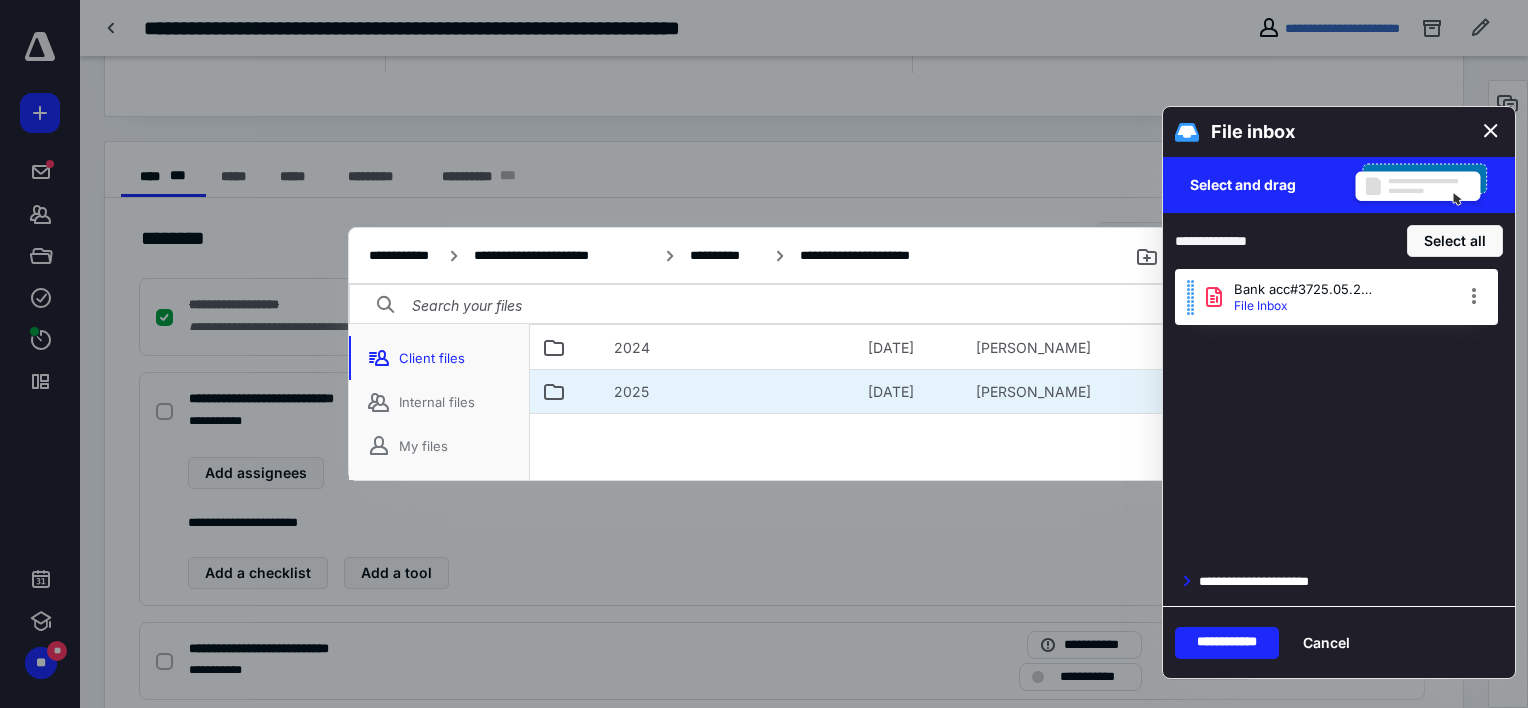 click on "2025" at bounding box center (729, 391) 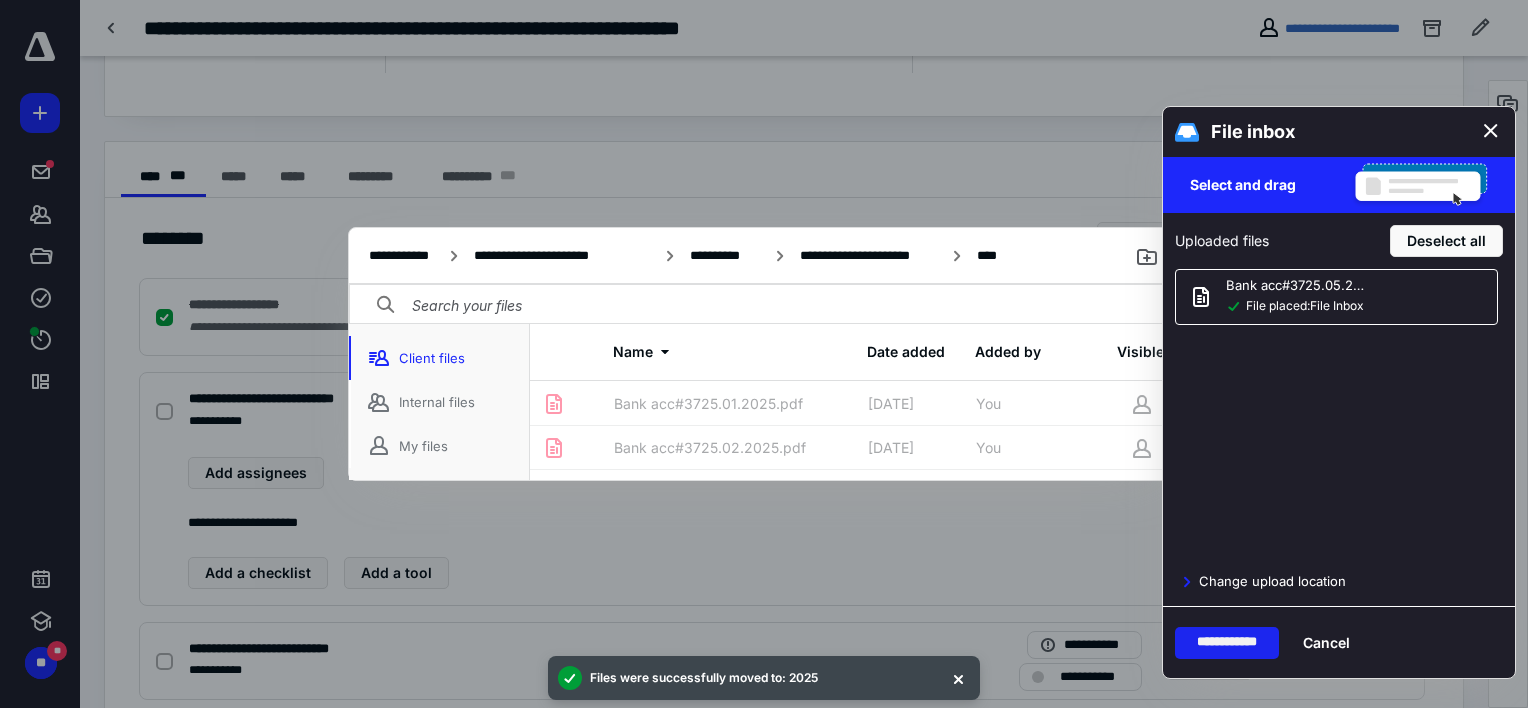 click on "**********" at bounding box center (1227, 643) 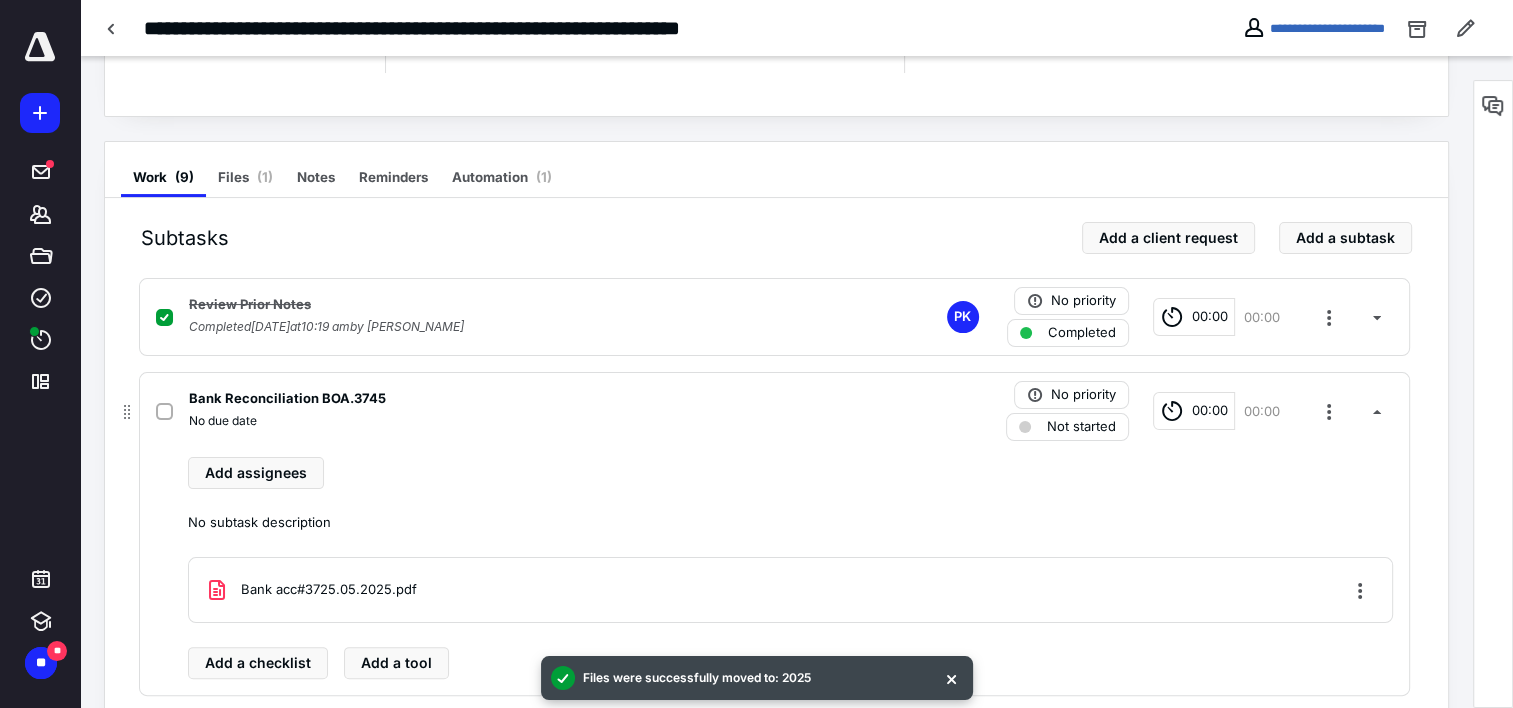 click 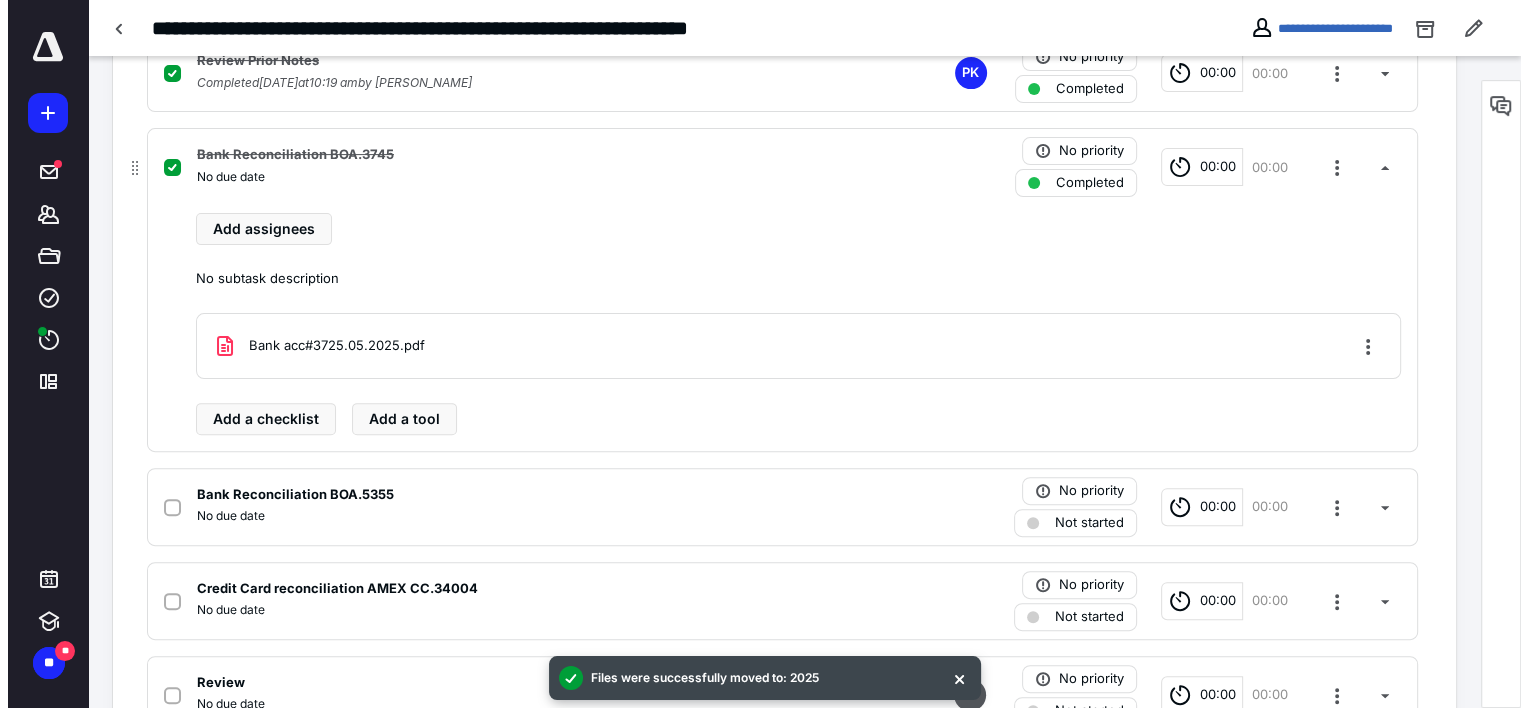 scroll, scrollTop: 600, scrollLeft: 0, axis: vertical 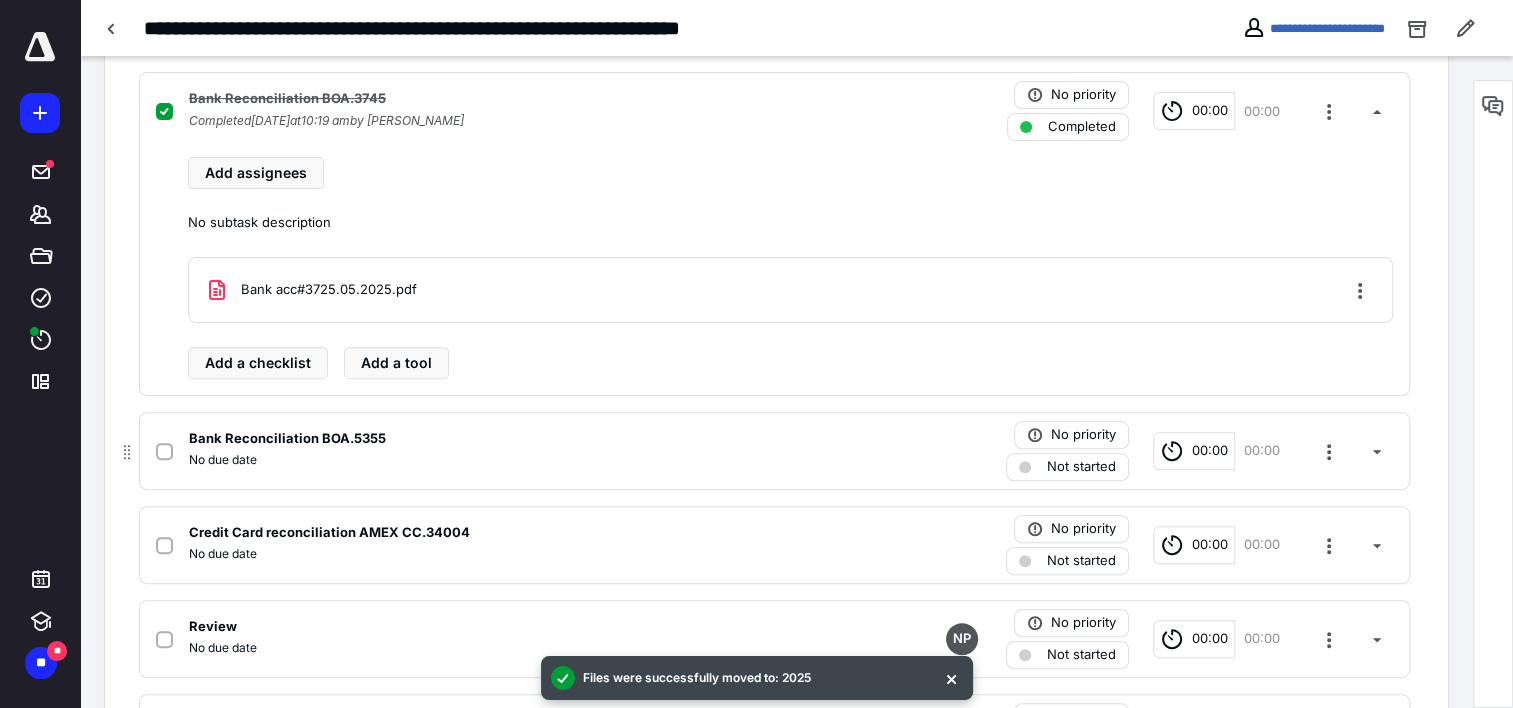 click on "Bank Reconciliation BOA.5355" at bounding box center (512, 439) 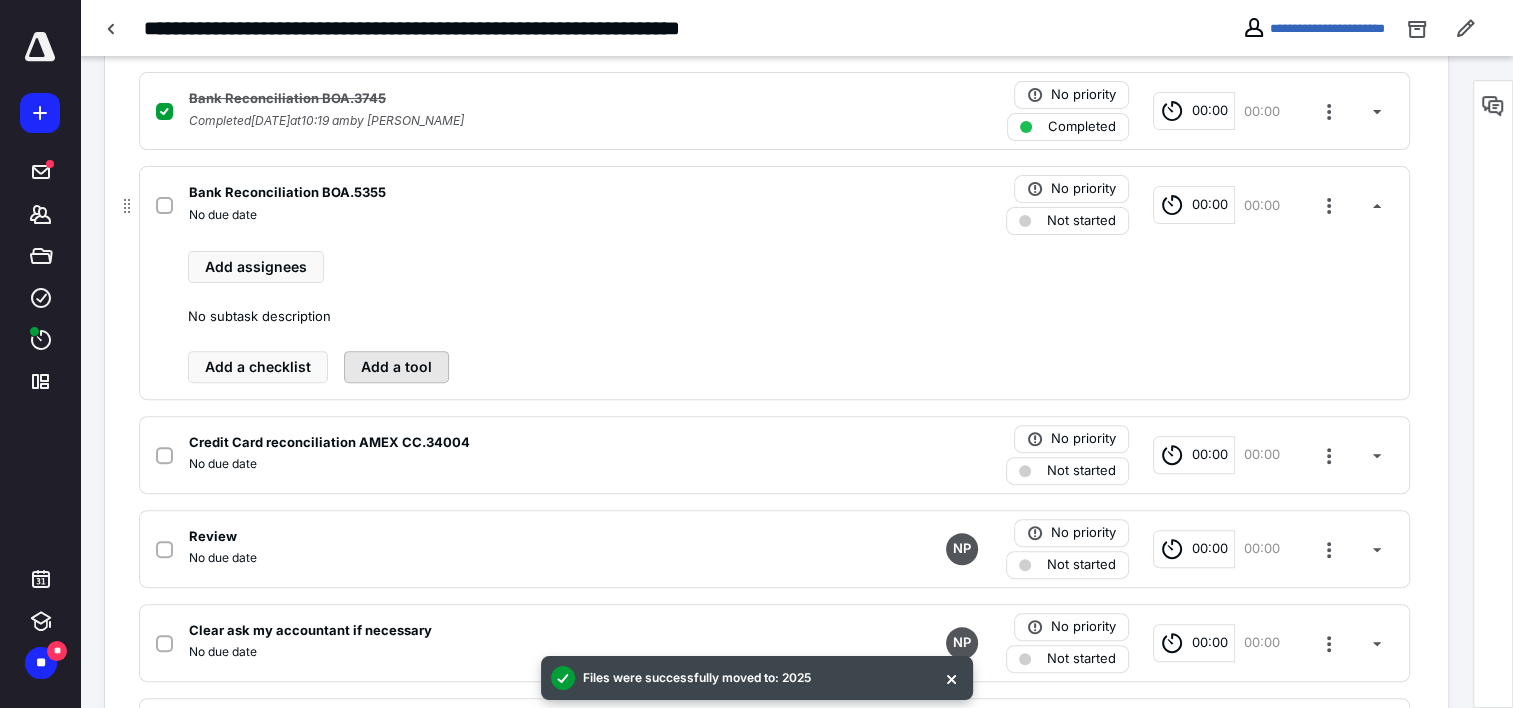 click on "Add a tool" at bounding box center [396, 367] 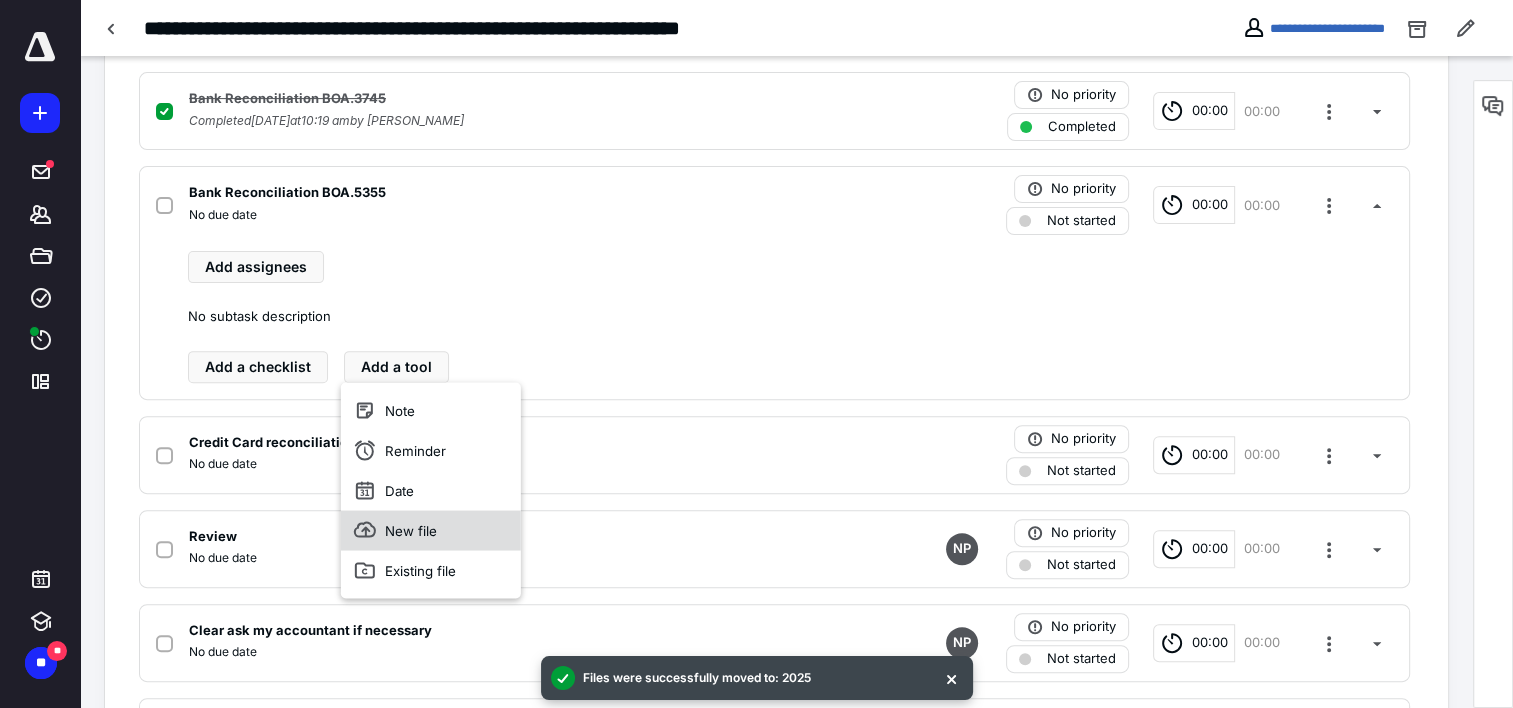 click on "New file" at bounding box center (431, 530) 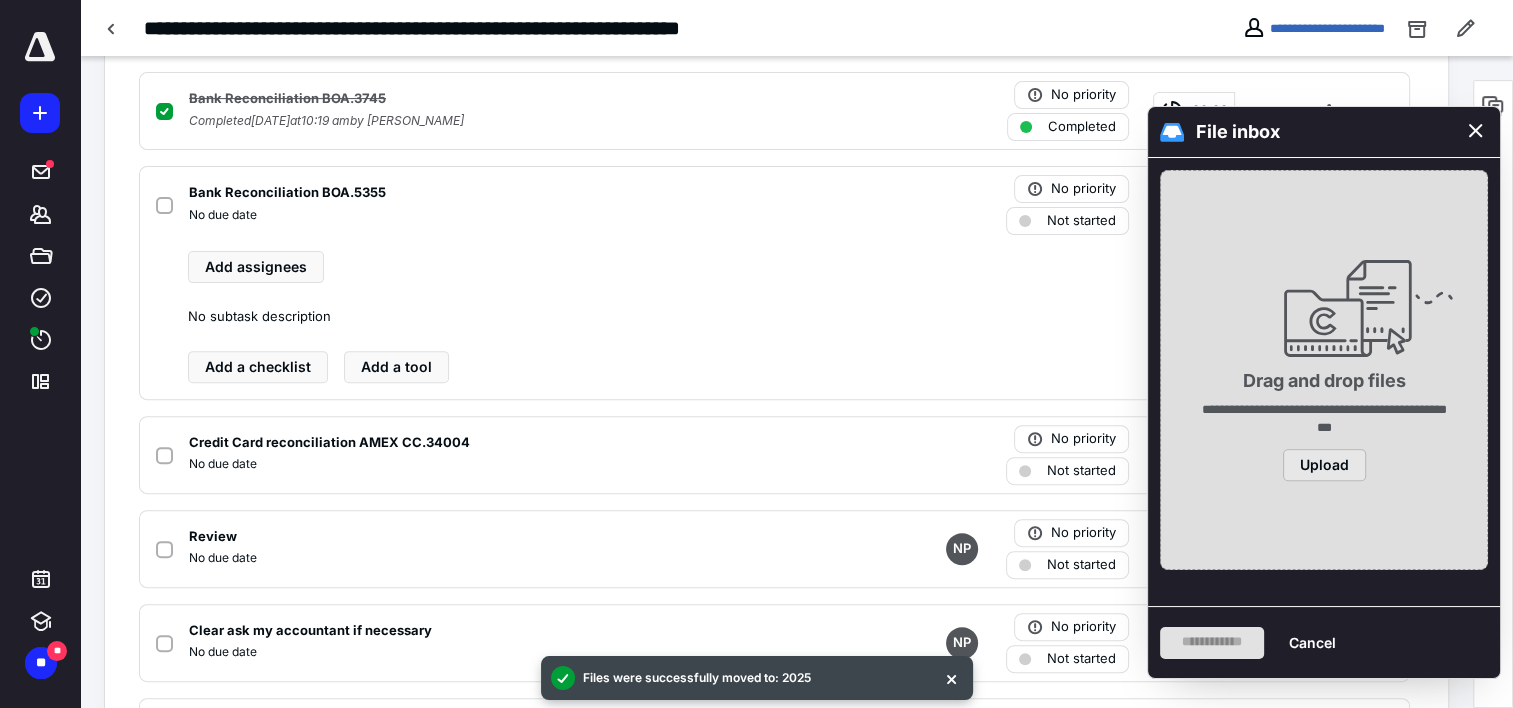 click on "Upload" at bounding box center [1324, 465] 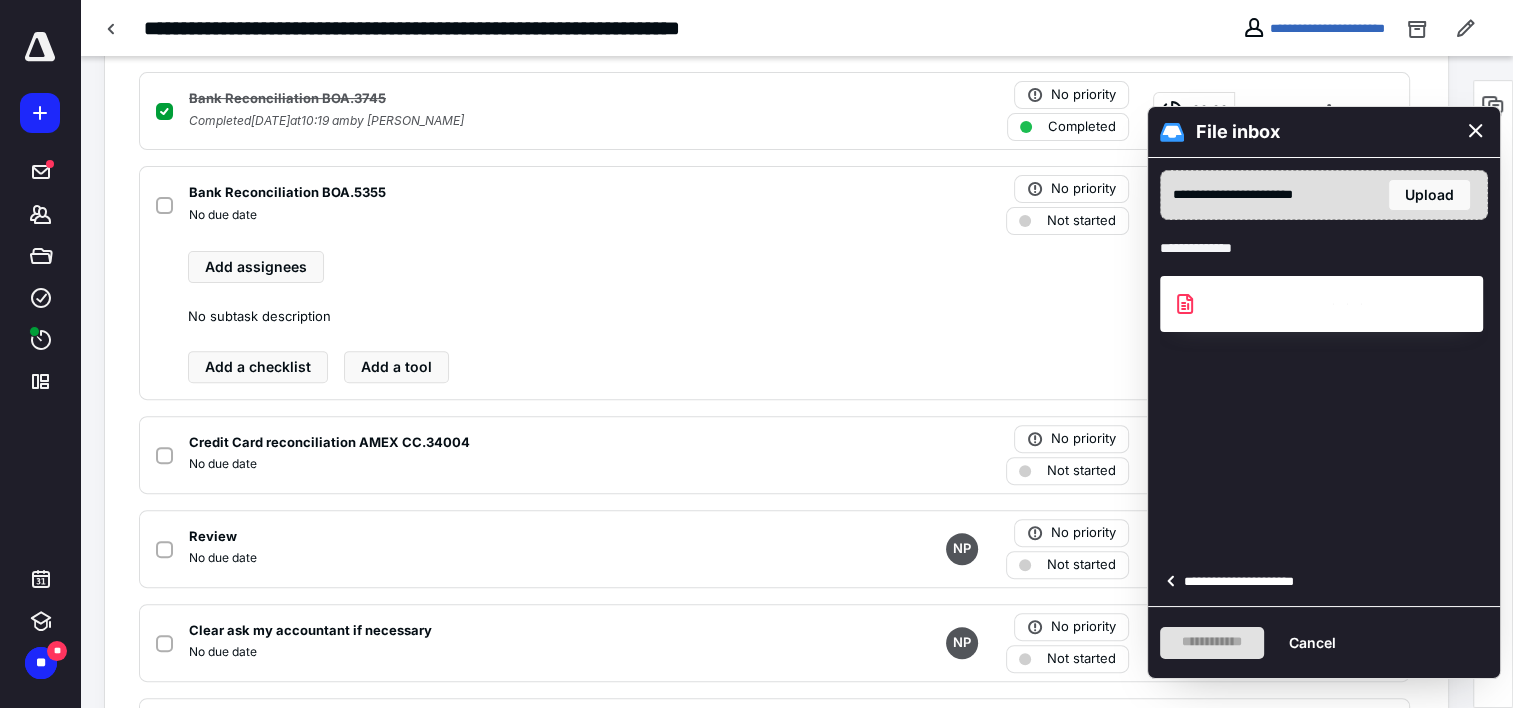 click on "**********" at bounding box center (1245, 582) 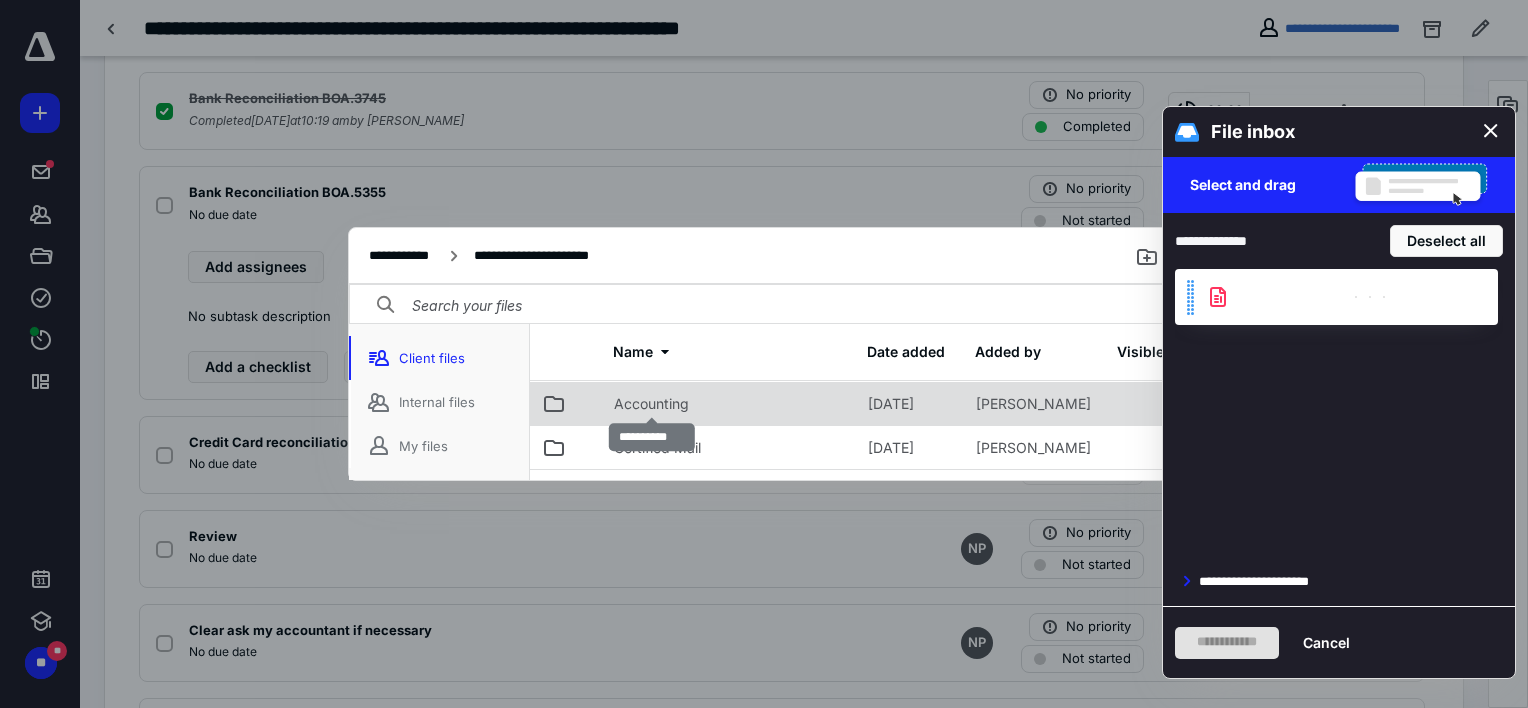 click on "Accounting" at bounding box center [651, 404] 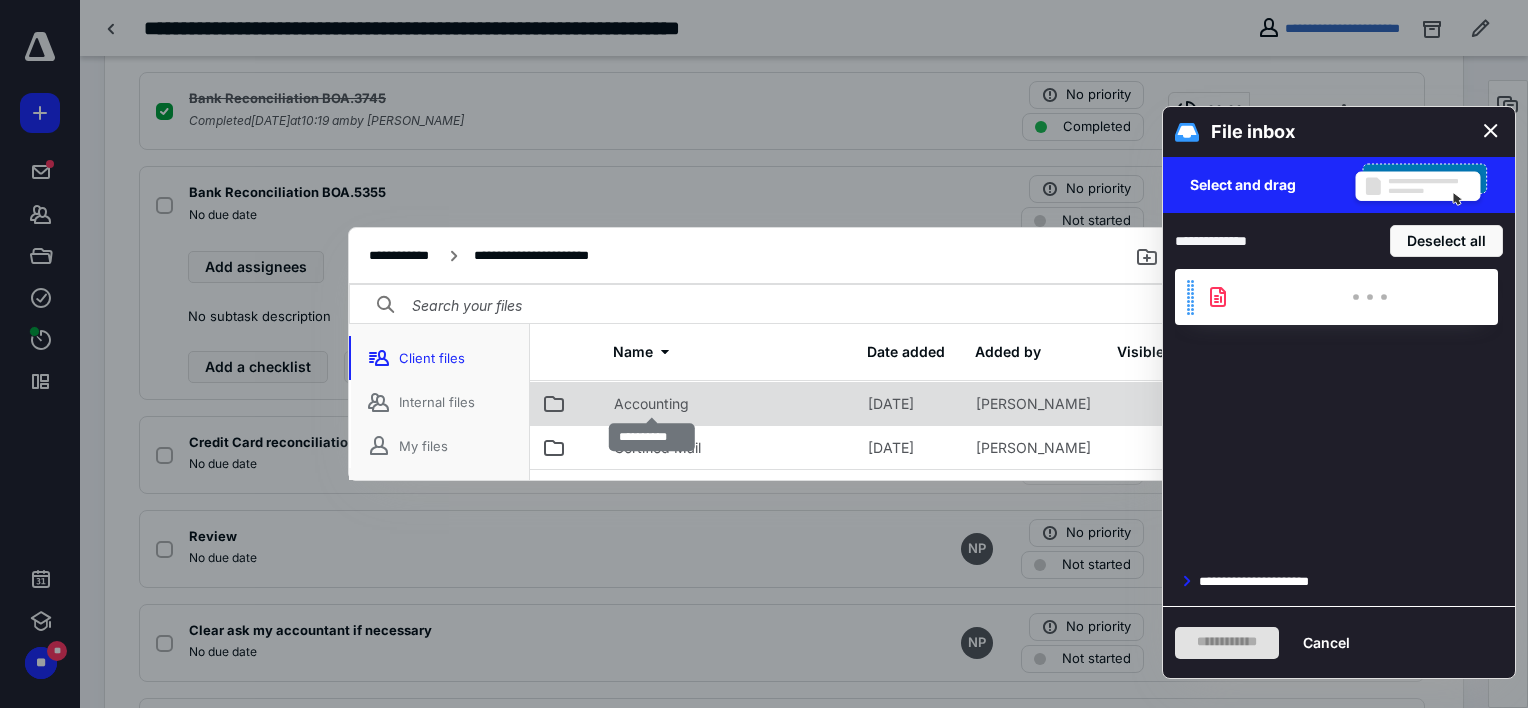 click on "Accounting" at bounding box center [651, 404] 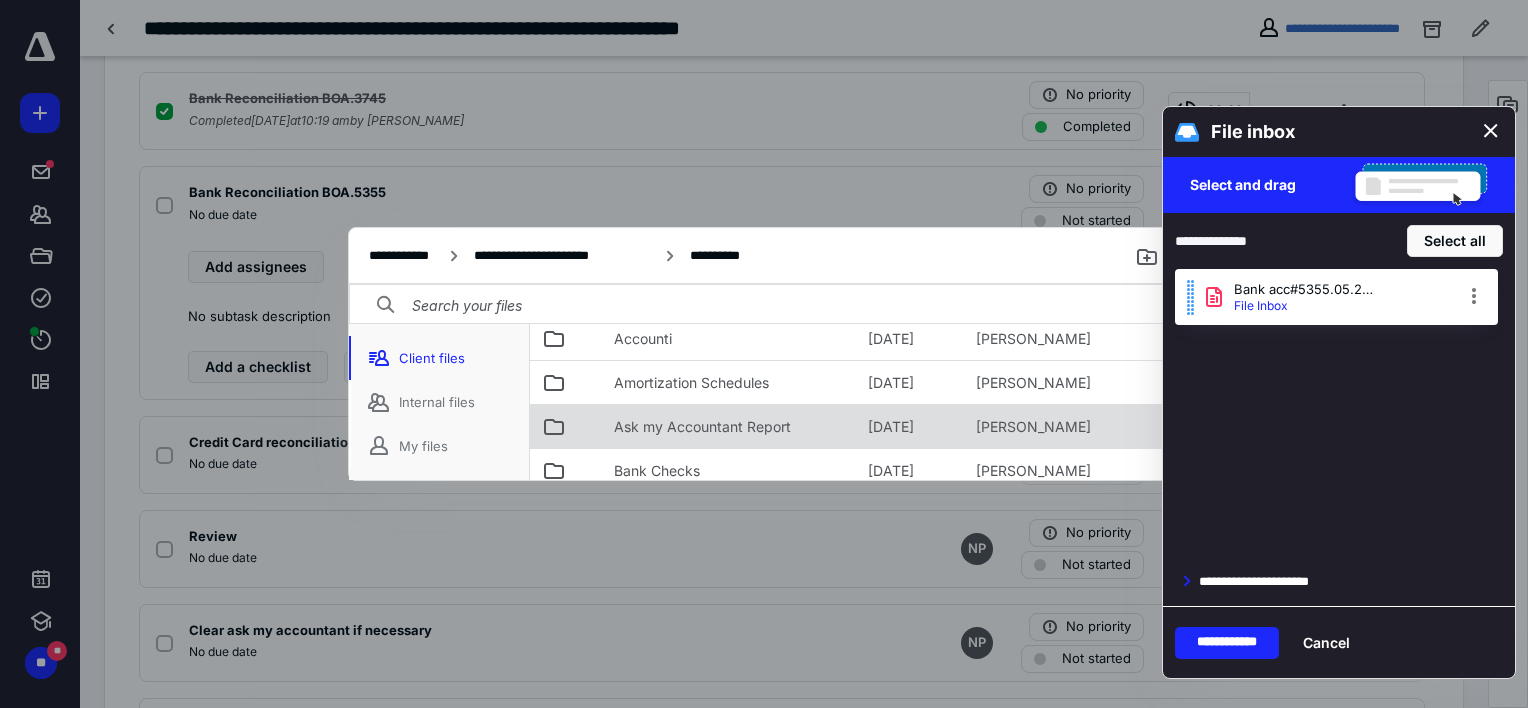 scroll, scrollTop: 268, scrollLeft: 0, axis: vertical 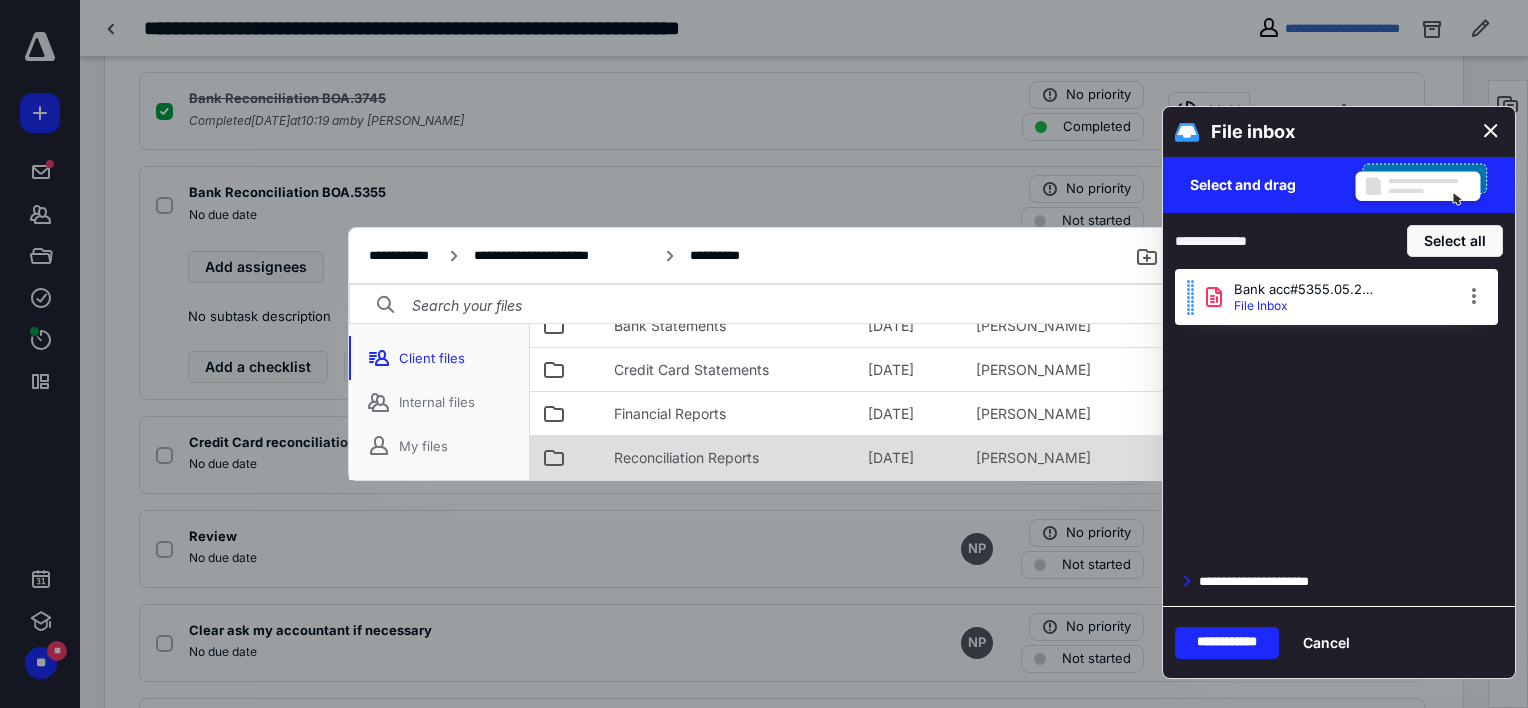 click on "Reconciliation Reports" at bounding box center (686, 458) 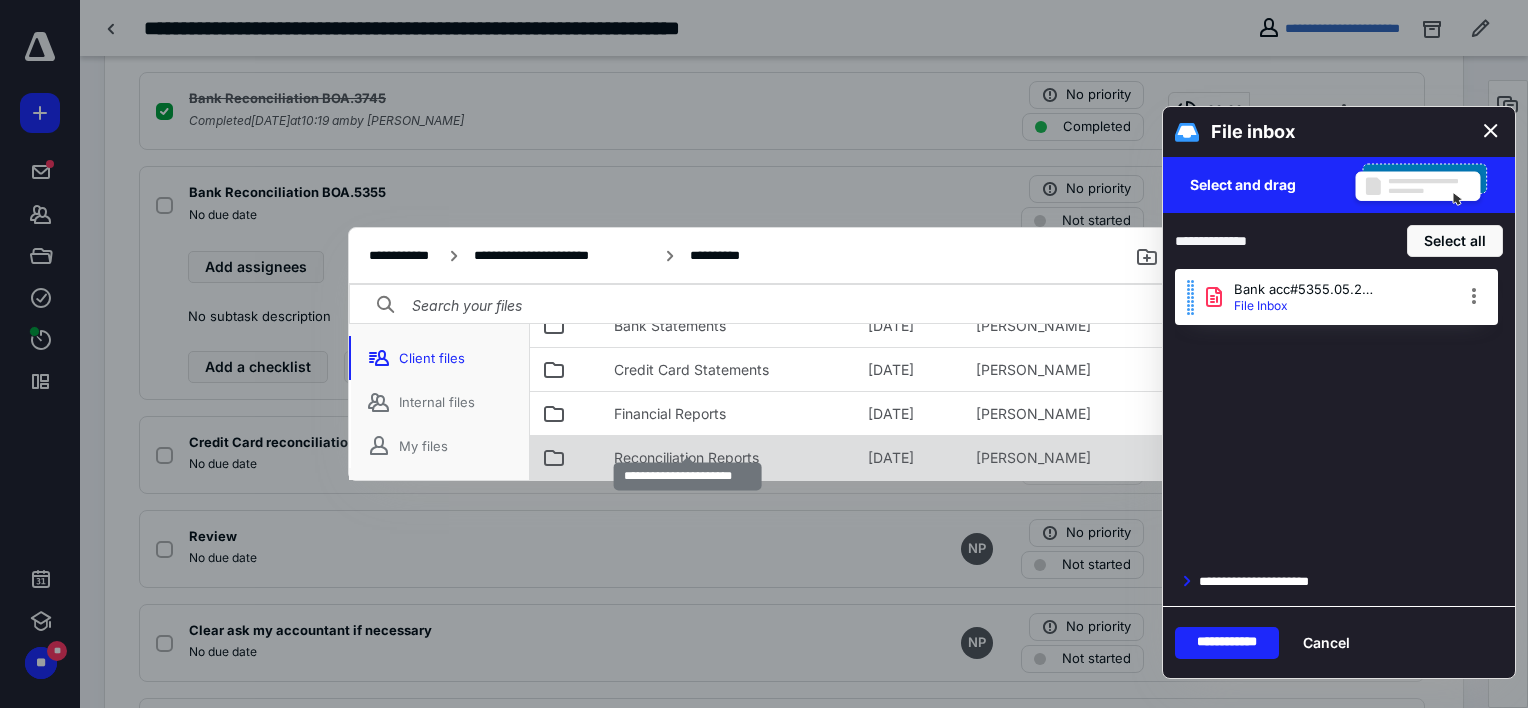 click on "Reconciliation Reports" at bounding box center [686, 458] 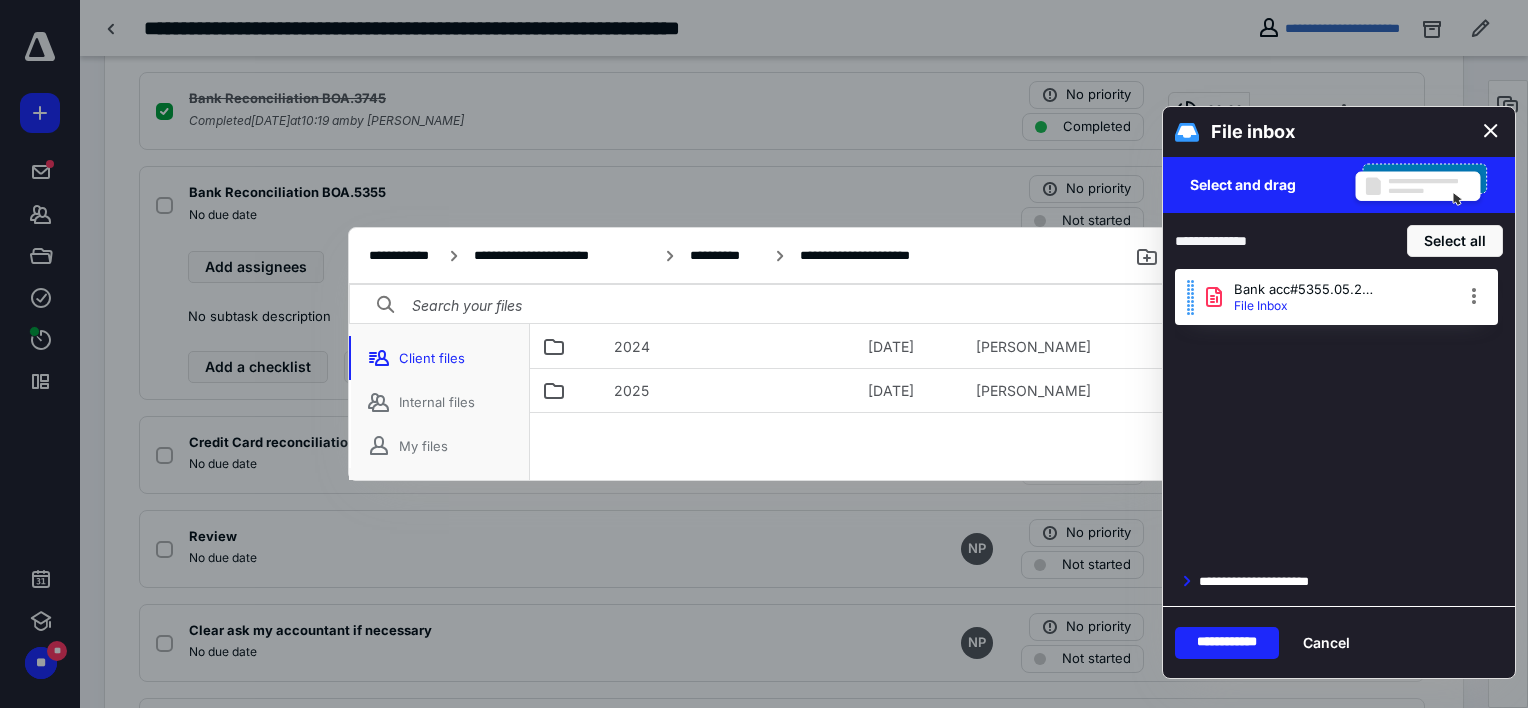 scroll, scrollTop: 56, scrollLeft: 0, axis: vertical 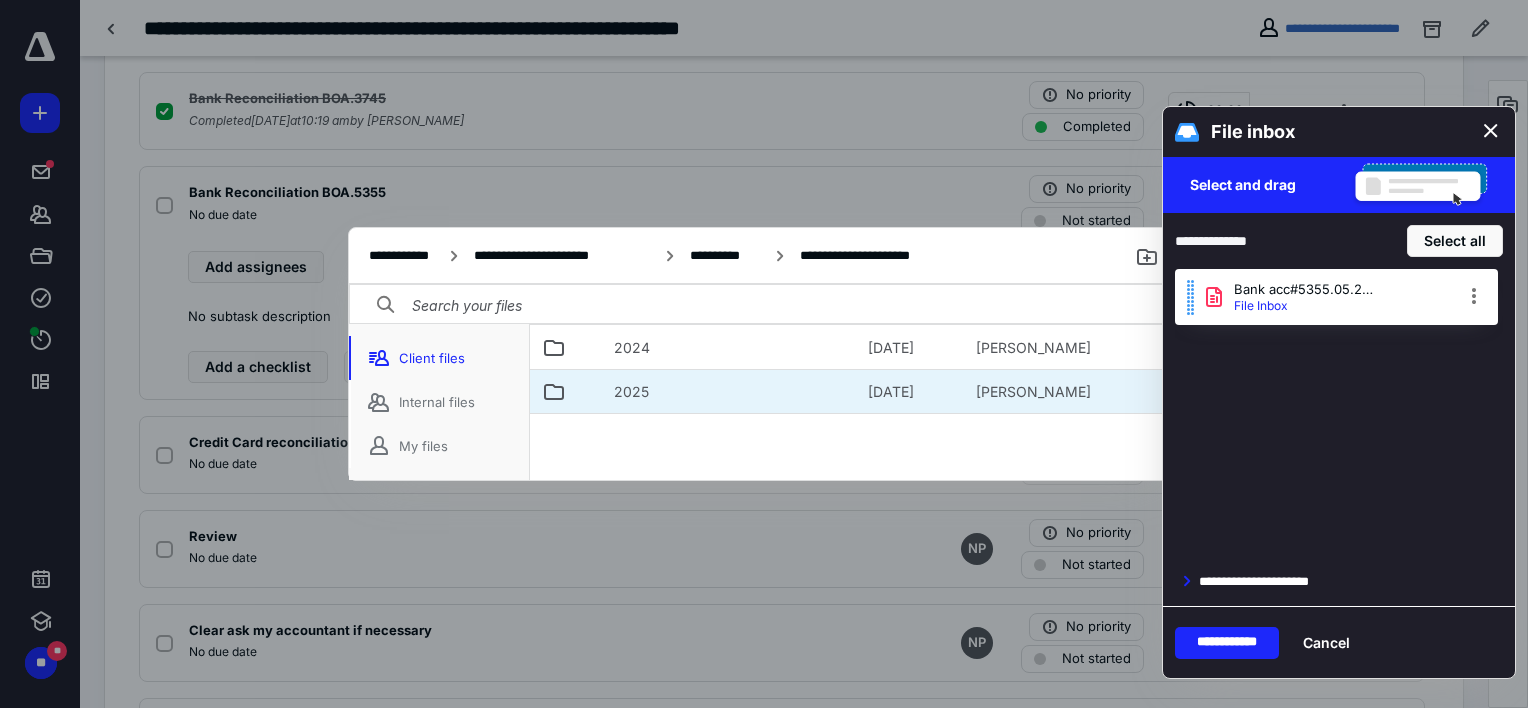 click on "2025" at bounding box center [631, 392] 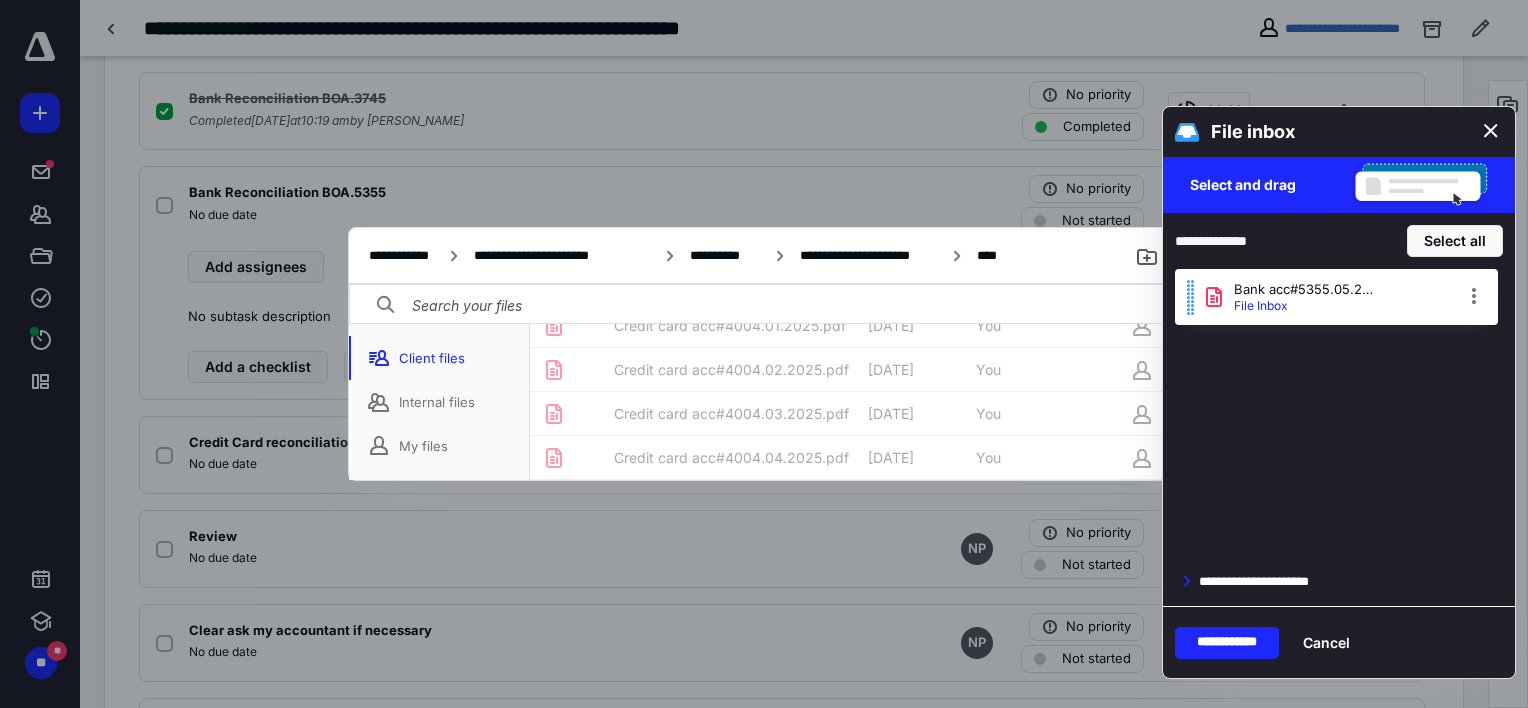scroll, scrollTop: 356, scrollLeft: 0, axis: vertical 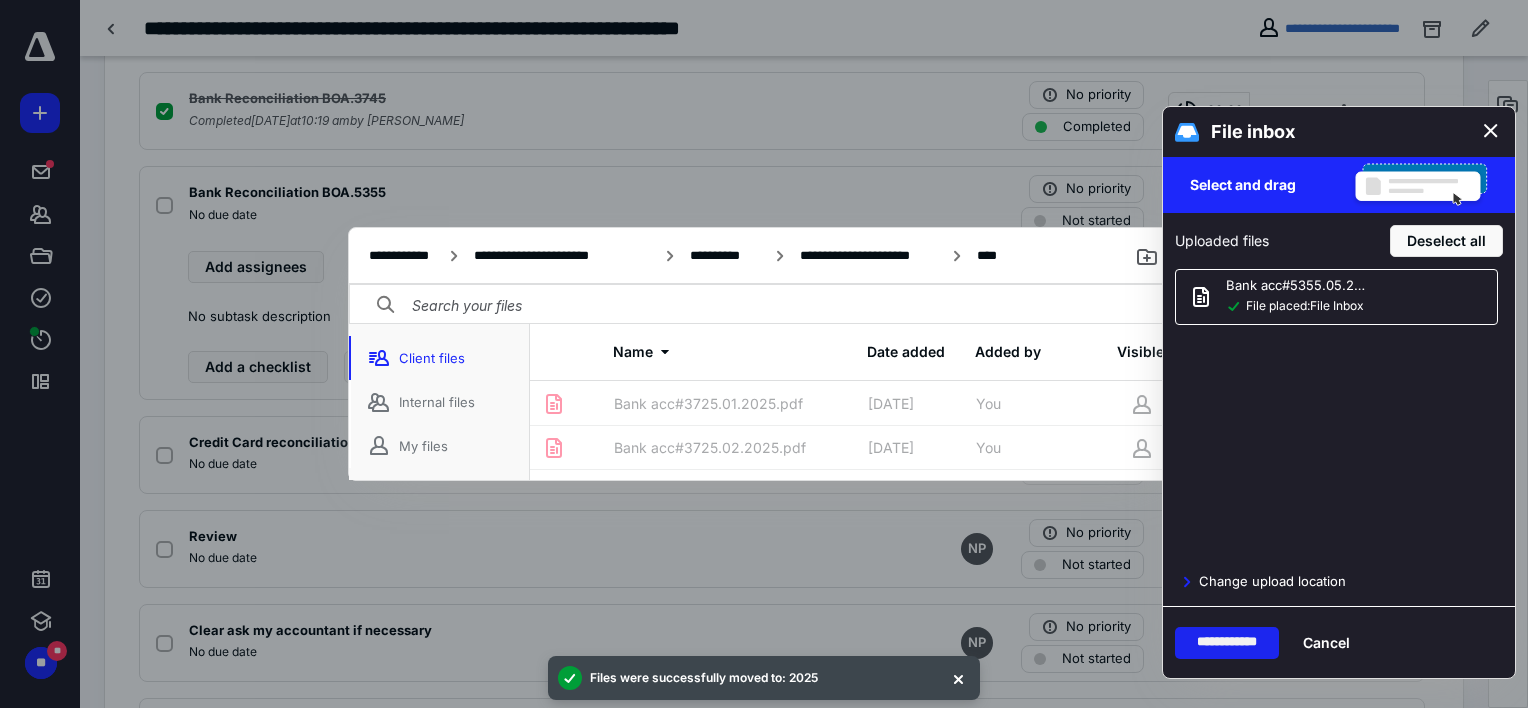 click on "**********" at bounding box center [1227, 643] 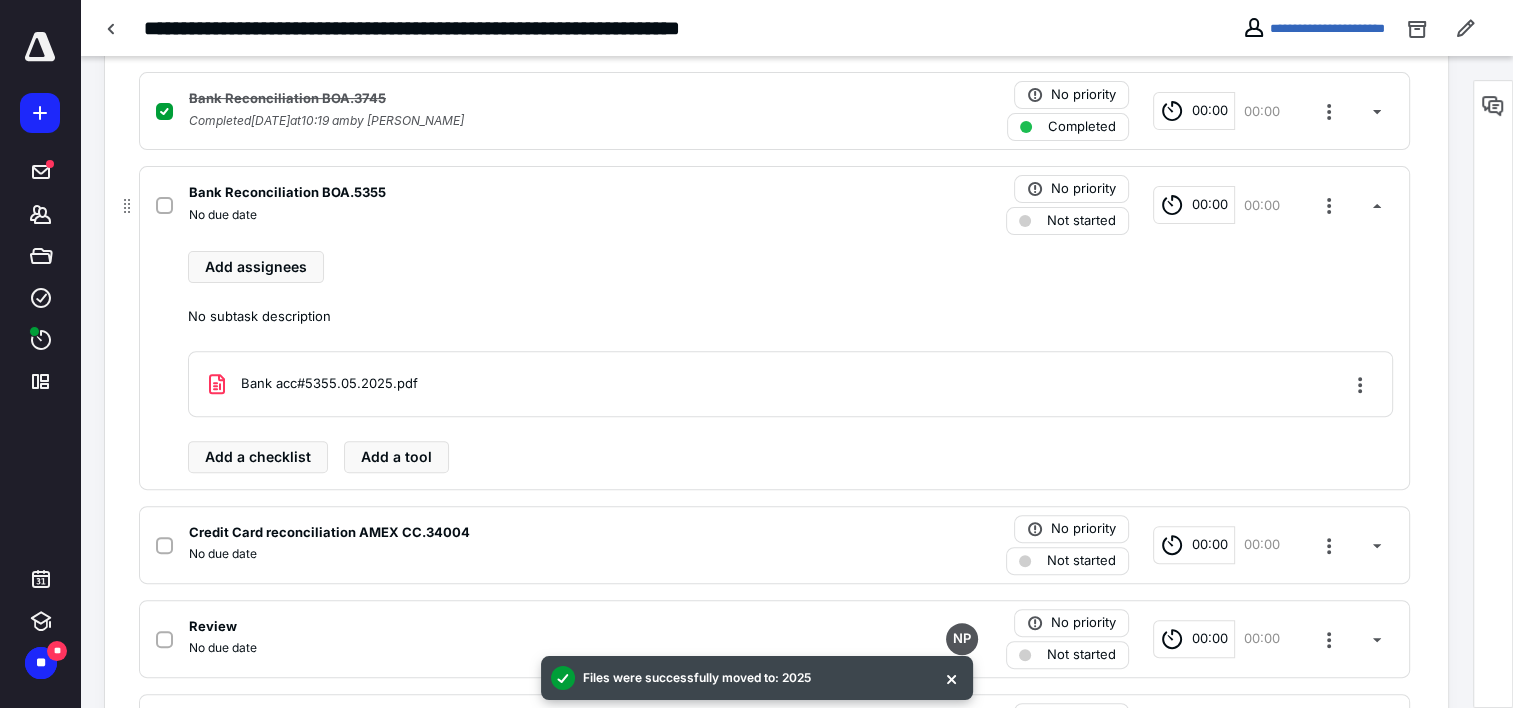 click at bounding box center (164, 206) 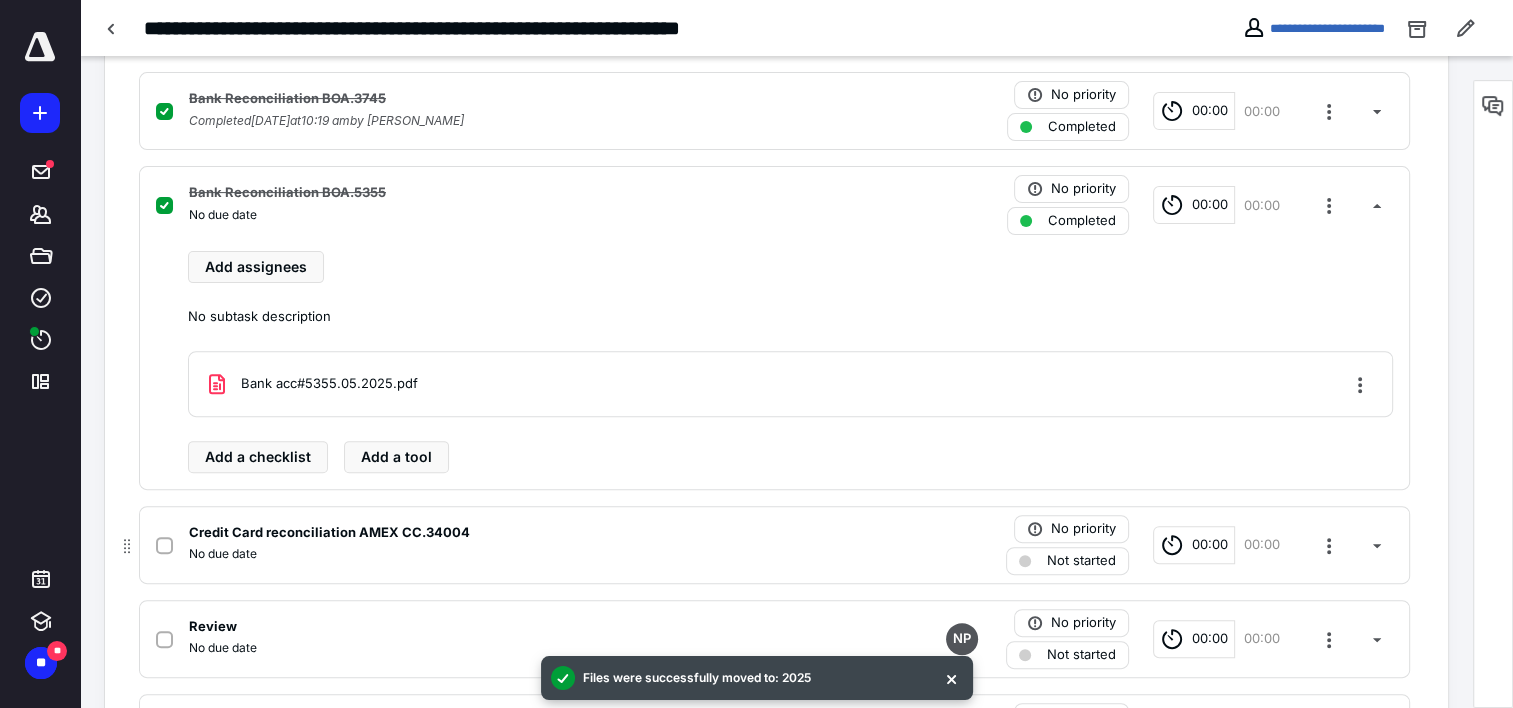 click on "Credit Card reconciliation AMEX CC.34004" at bounding box center (512, 533) 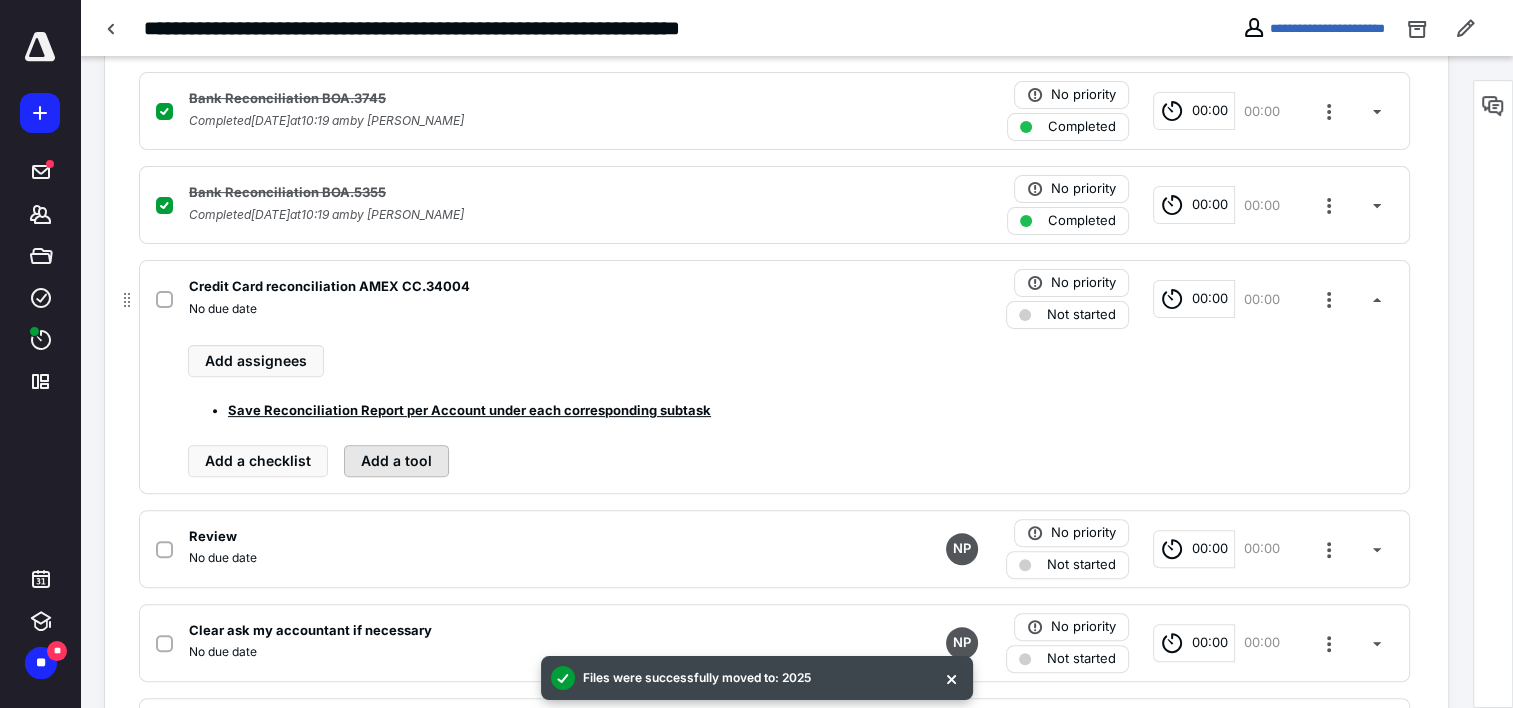 click on "Add a tool" at bounding box center [396, 461] 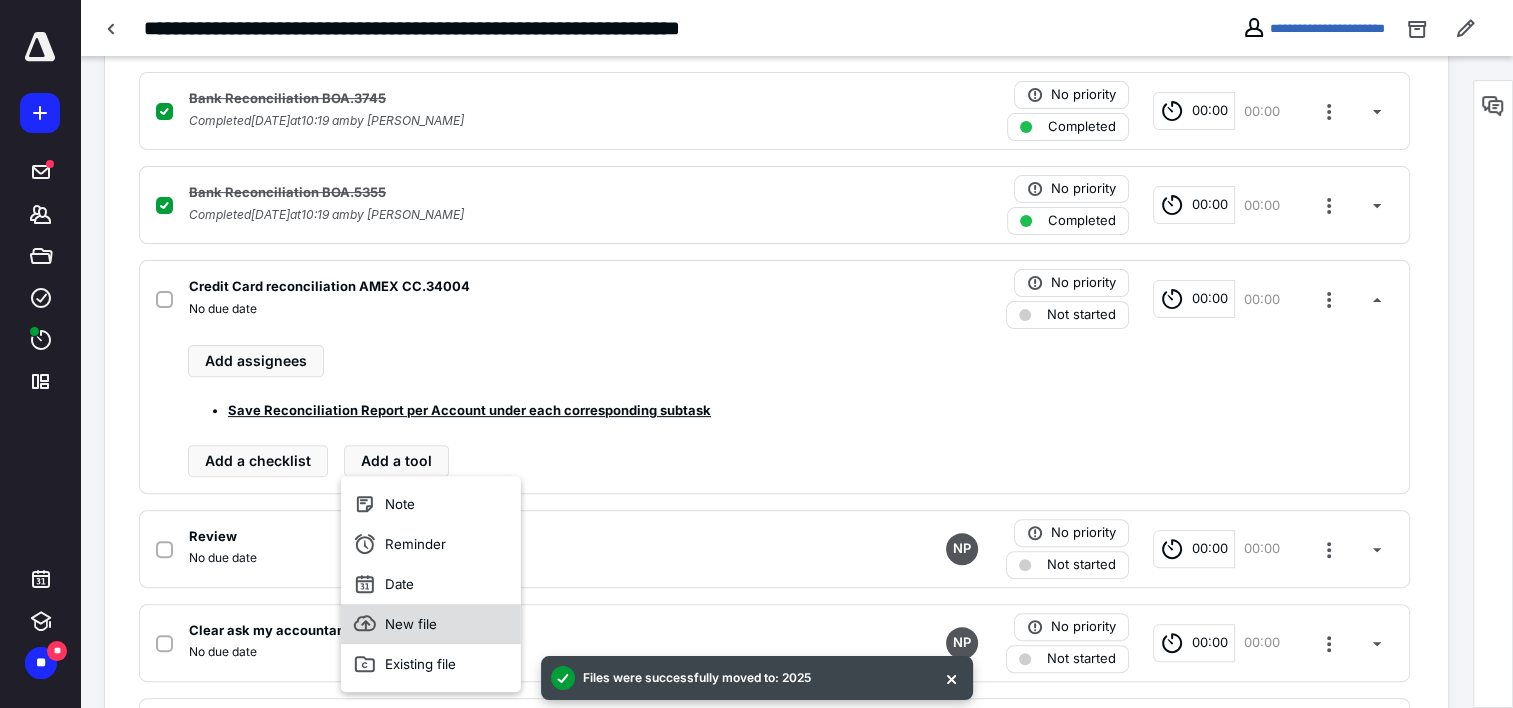 click on "New file" at bounding box center [431, 624] 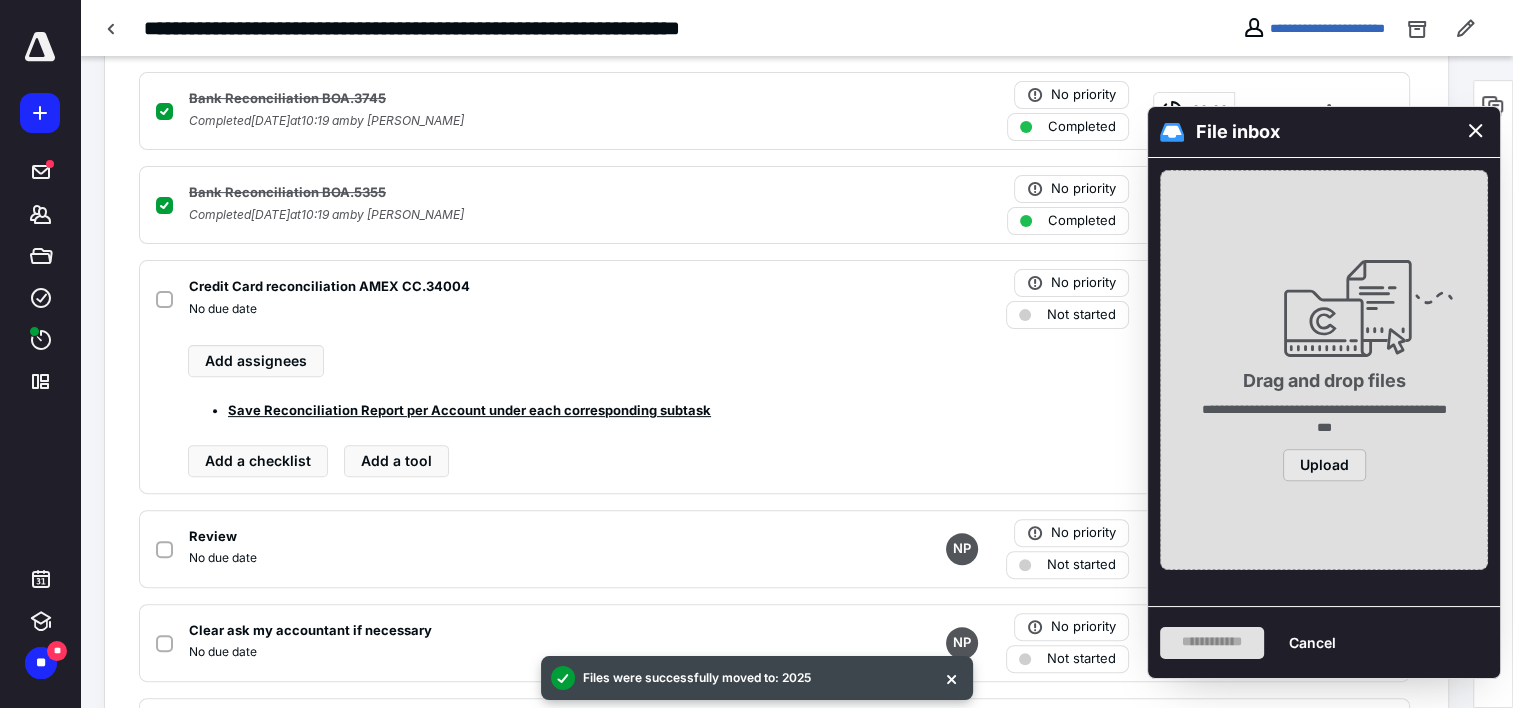 click on "Upload" at bounding box center [1324, 465] 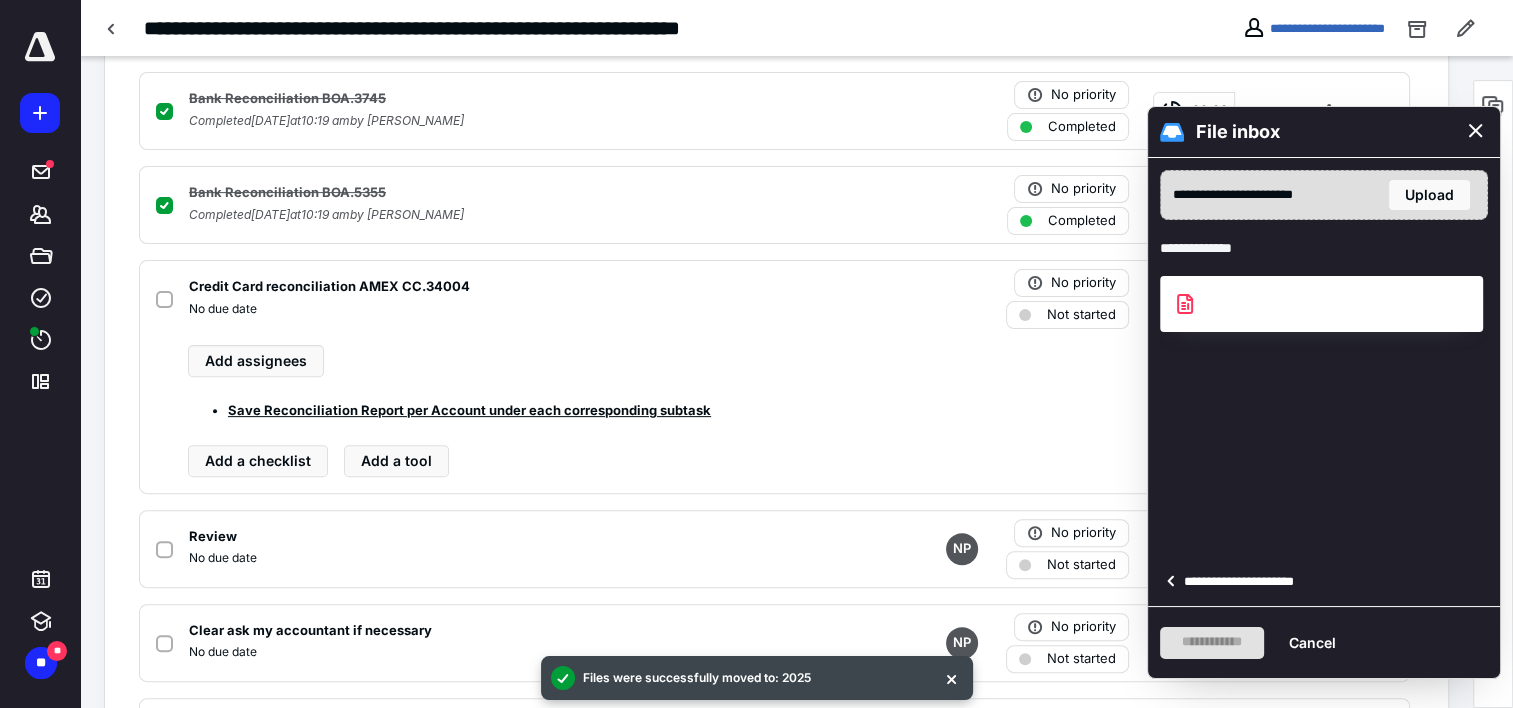 click on "**********" at bounding box center (1245, 582) 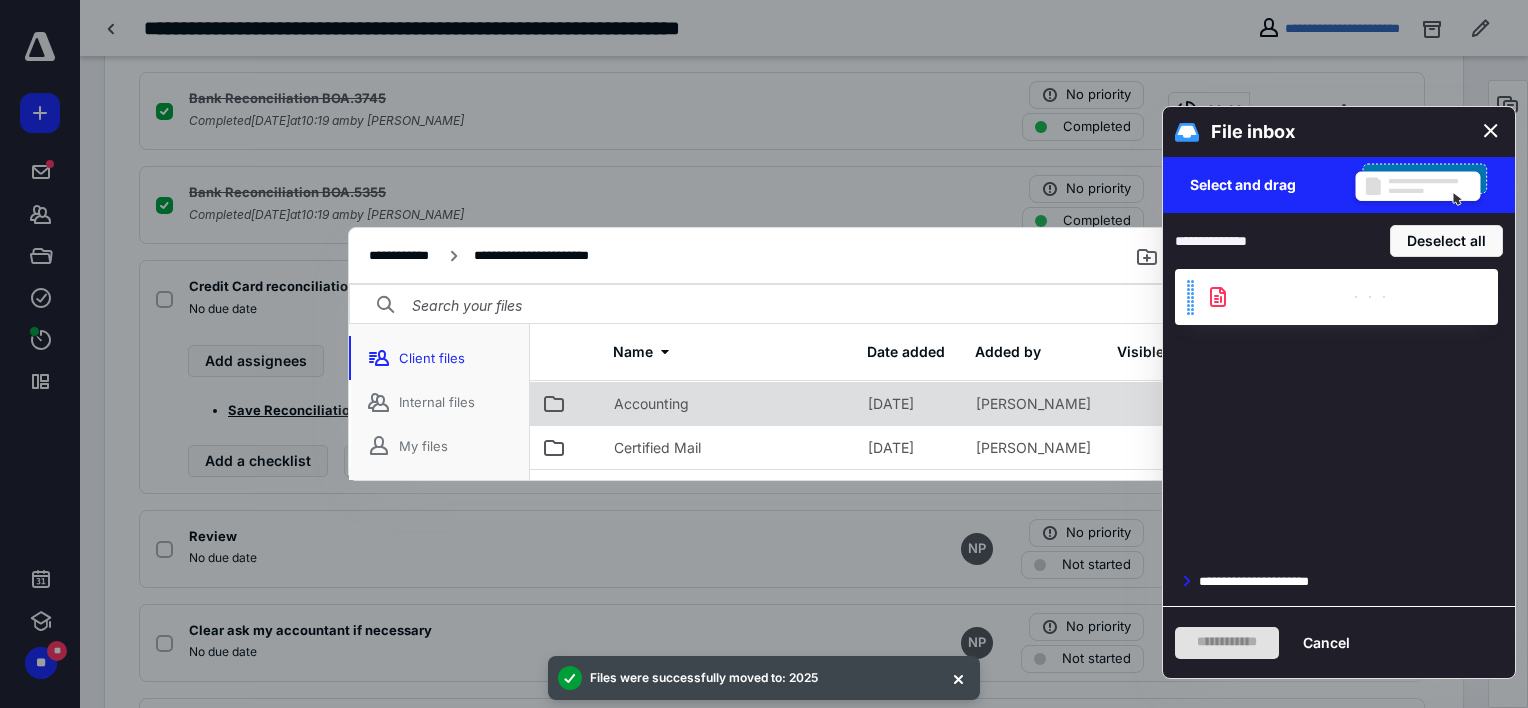 click on "Accounting" at bounding box center [651, 404] 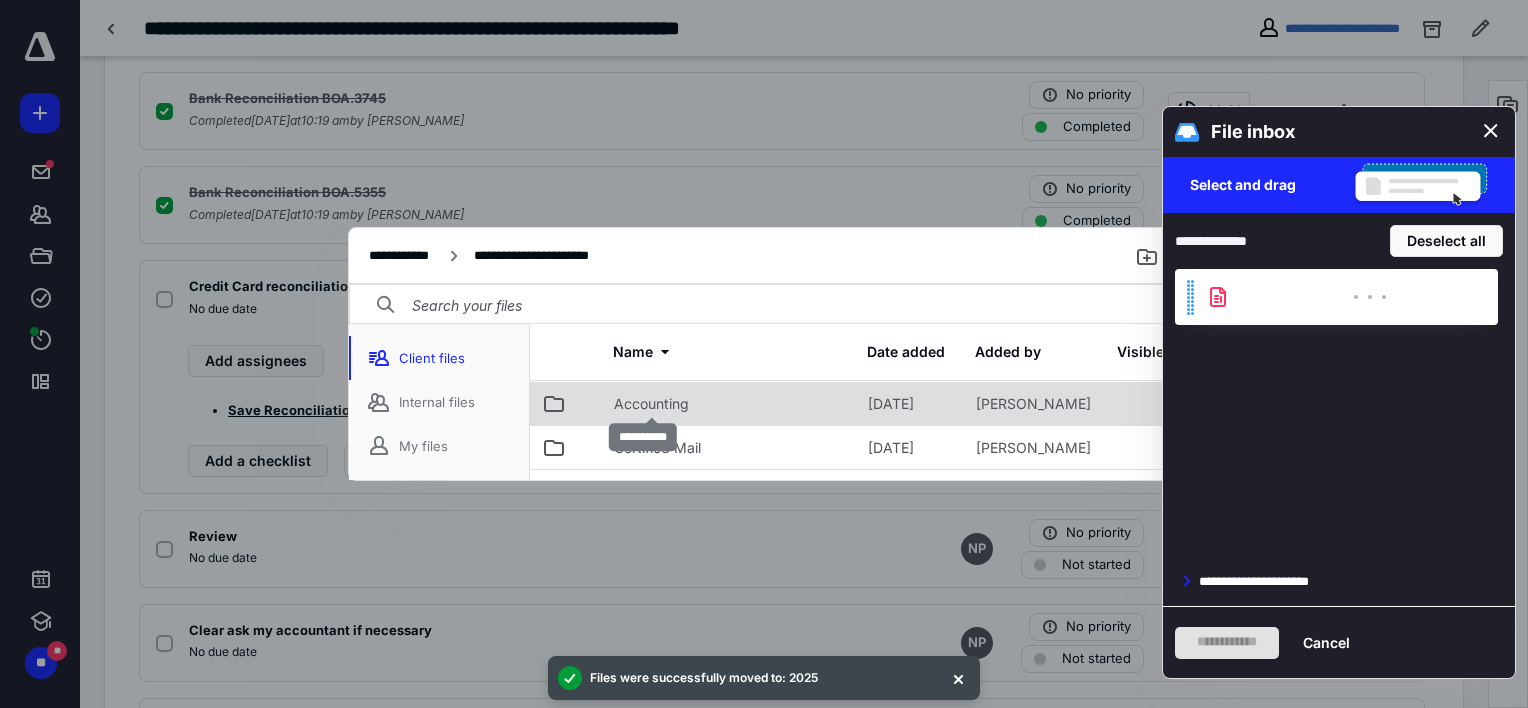 click on "Accounting" at bounding box center (651, 404) 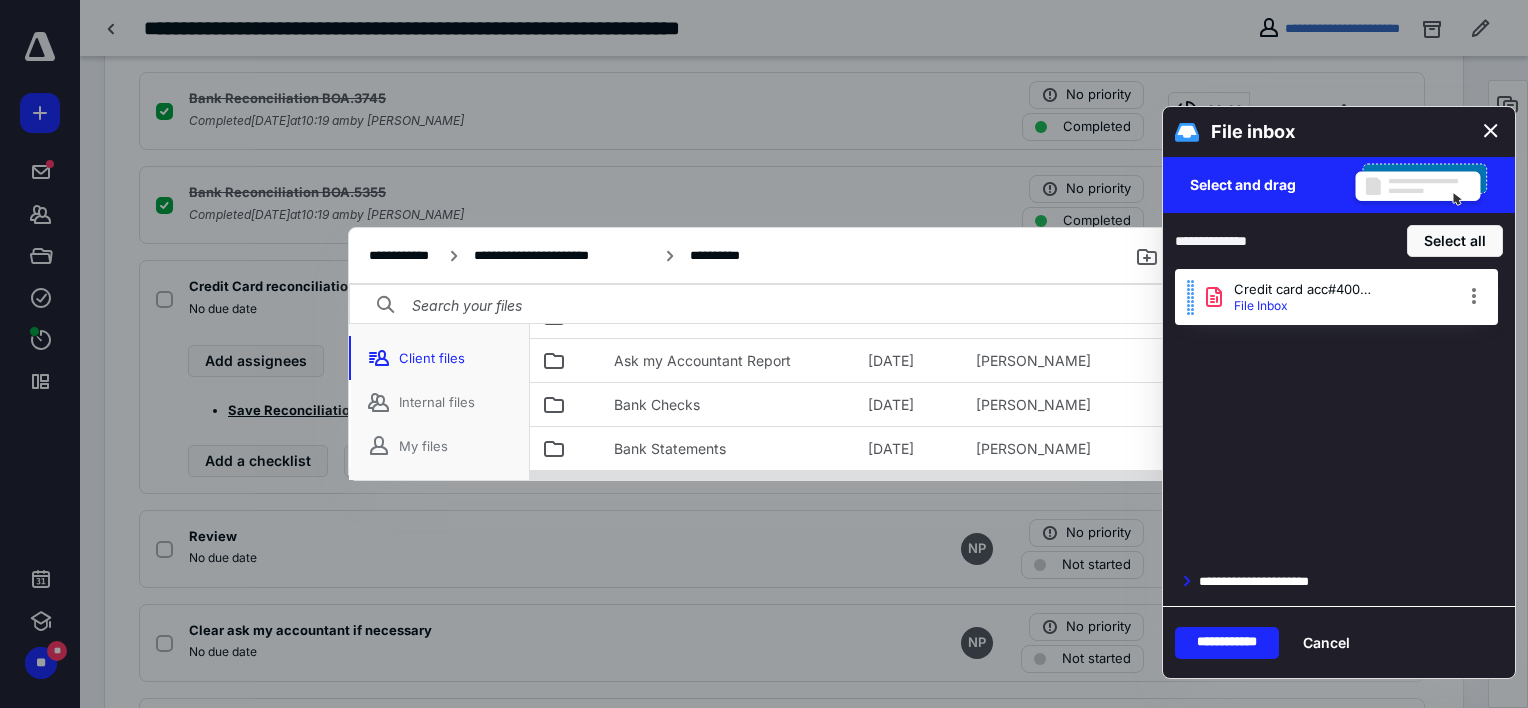 scroll, scrollTop: 268, scrollLeft: 0, axis: vertical 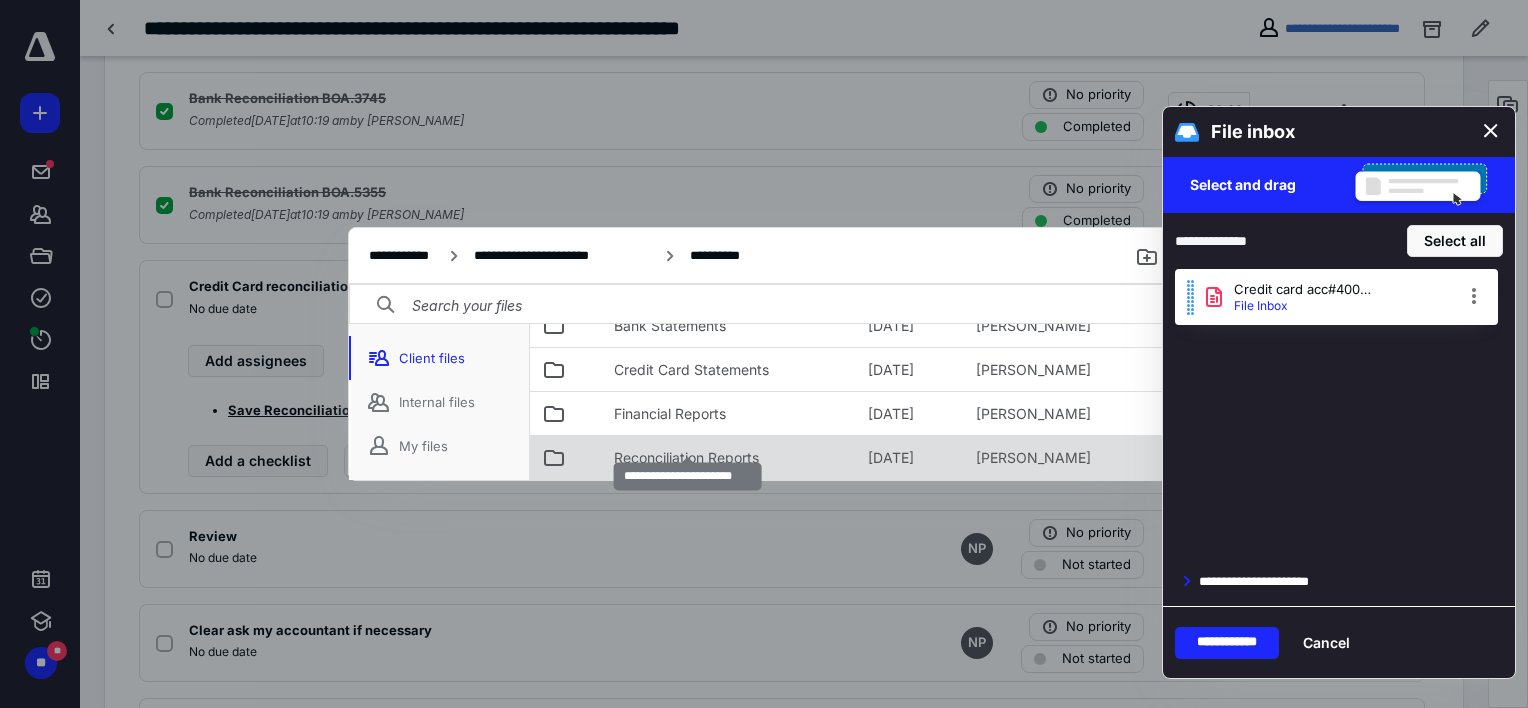 click on "Reconciliation Reports" at bounding box center [686, 458] 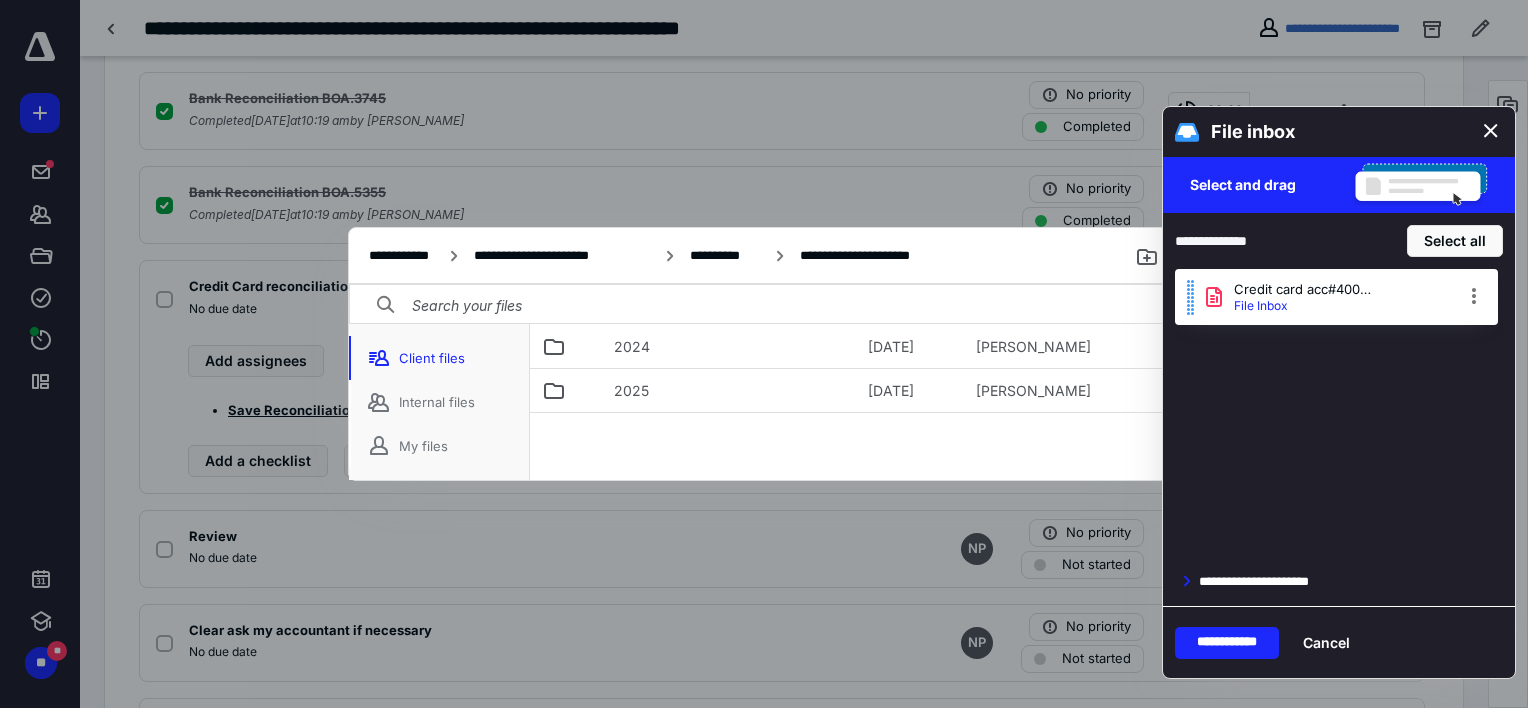 scroll, scrollTop: 56, scrollLeft: 0, axis: vertical 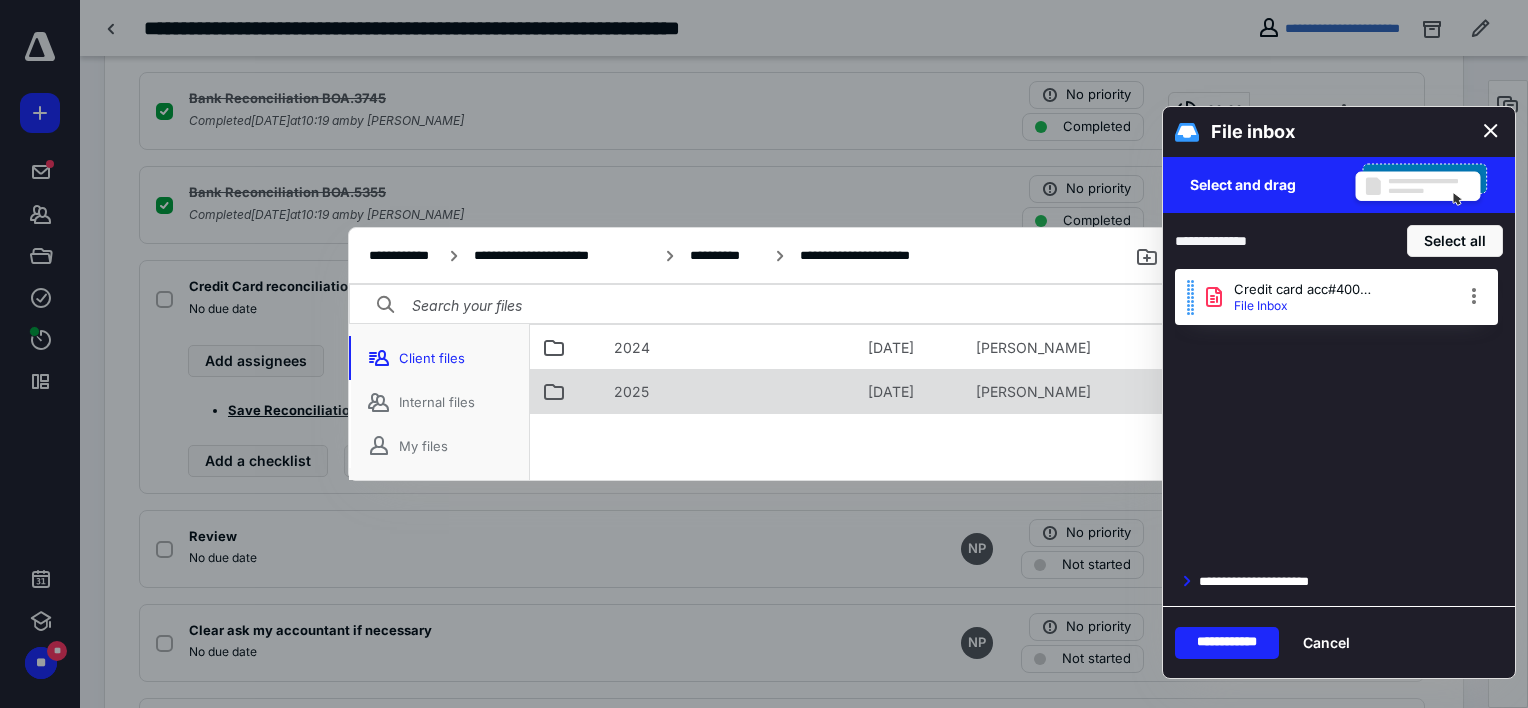 click on "2025" at bounding box center [729, 391] 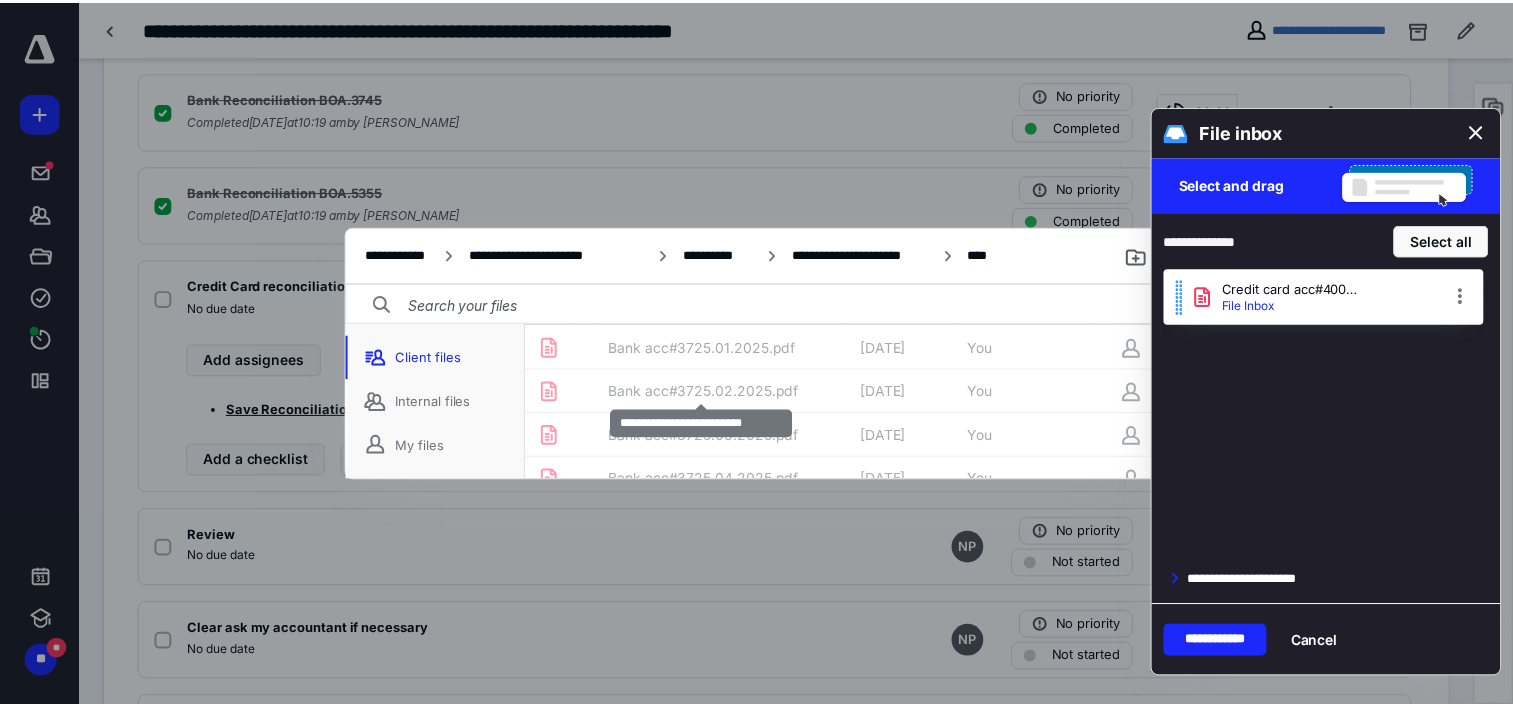 scroll, scrollTop: 400, scrollLeft: 0, axis: vertical 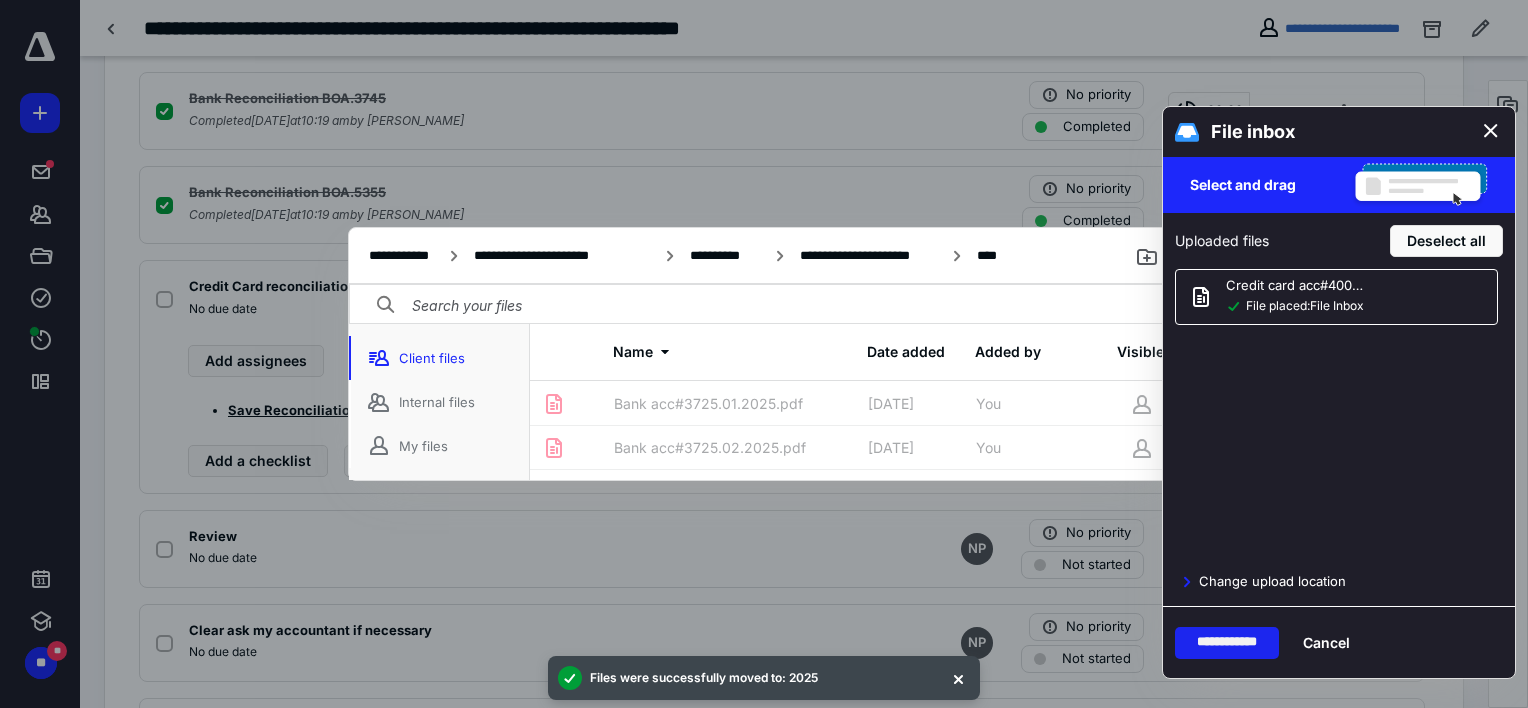 click on "**********" at bounding box center [1227, 643] 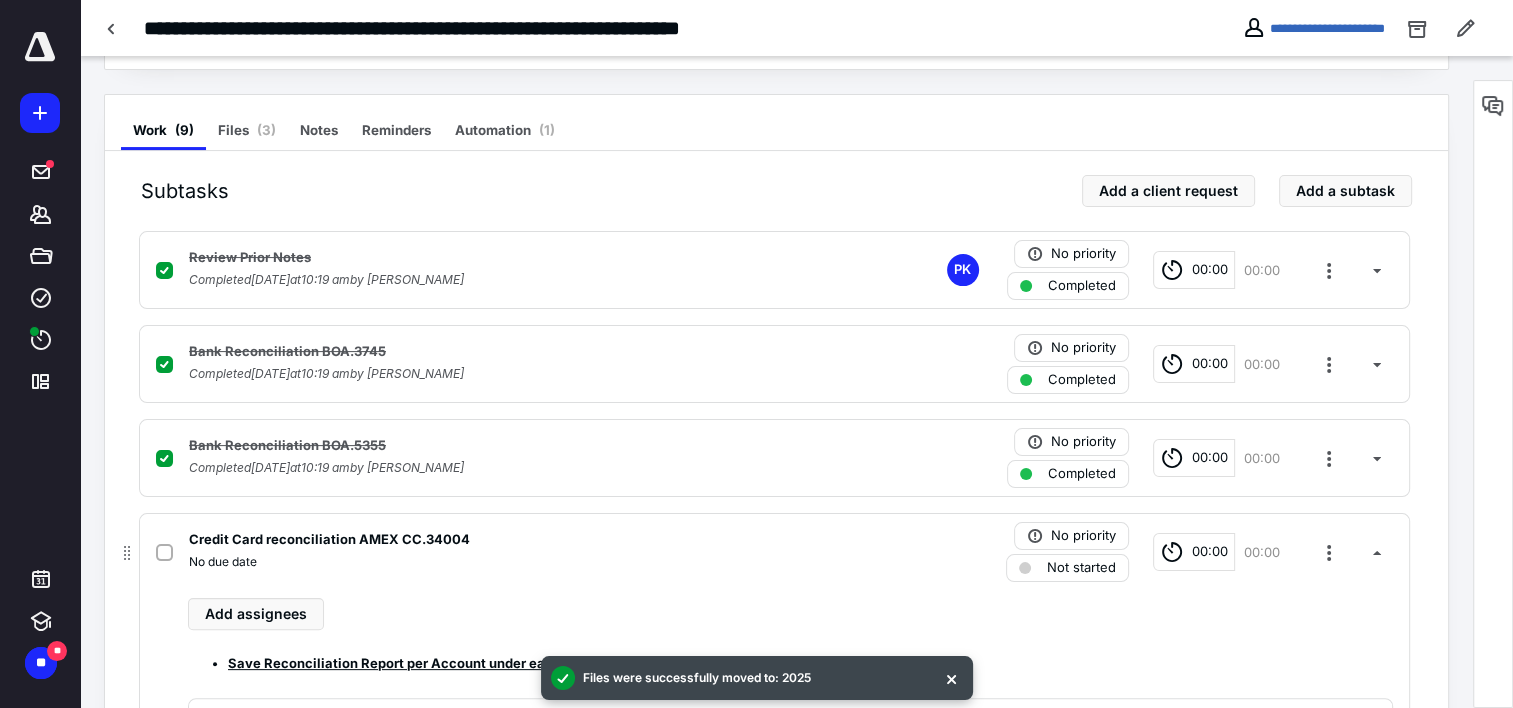 scroll, scrollTop: 500, scrollLeft: 0, axis: vertical 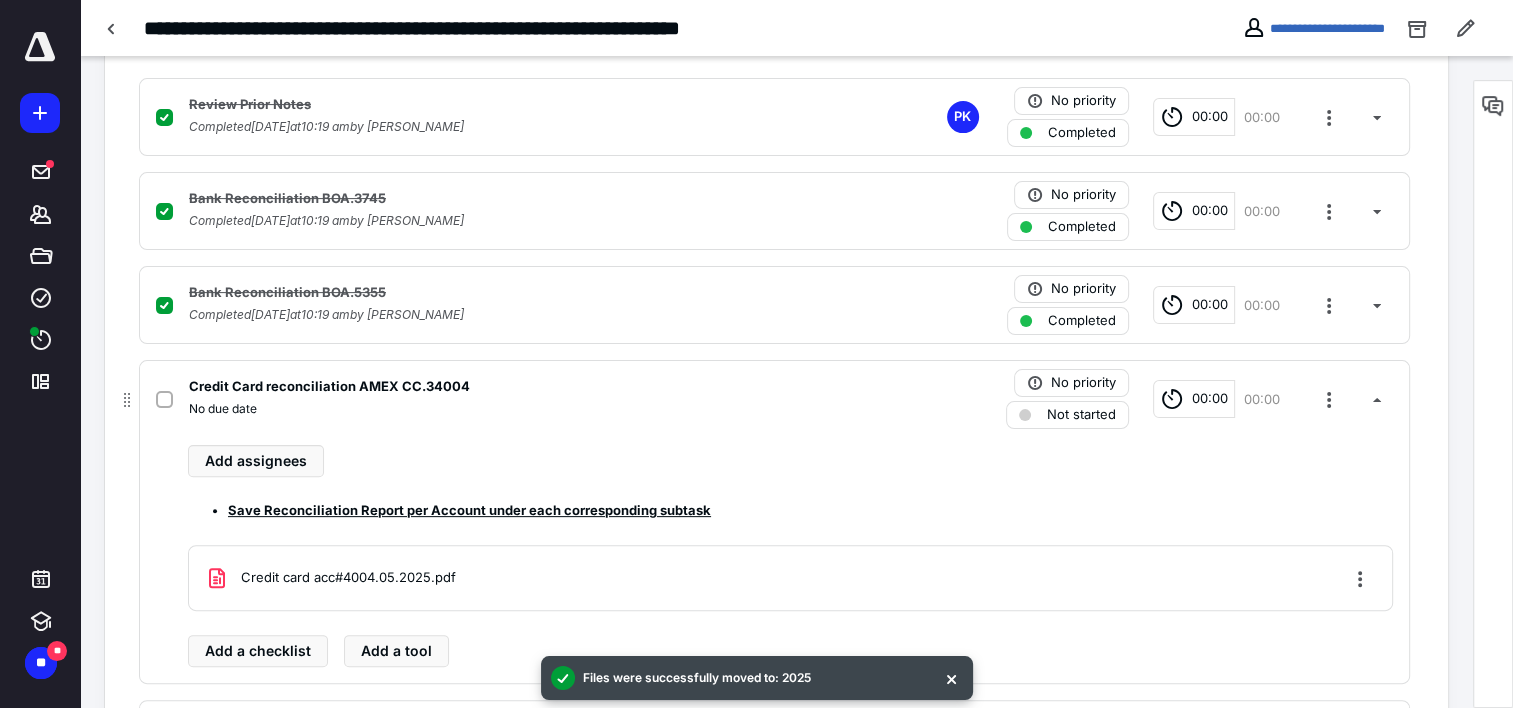 click at bounding box center (164, 400) 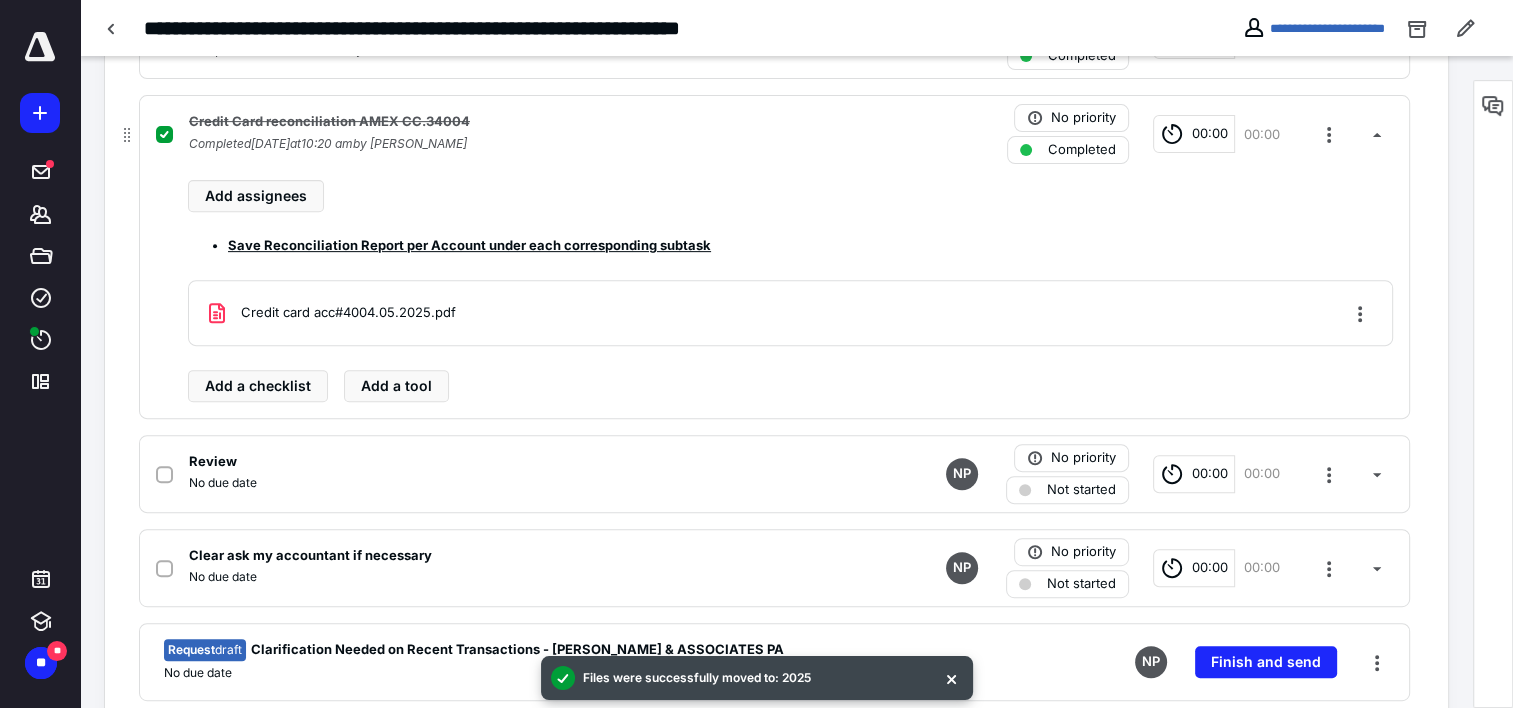 scroll, scrollTop: 800, scrollLeft: 0, axis: vertical 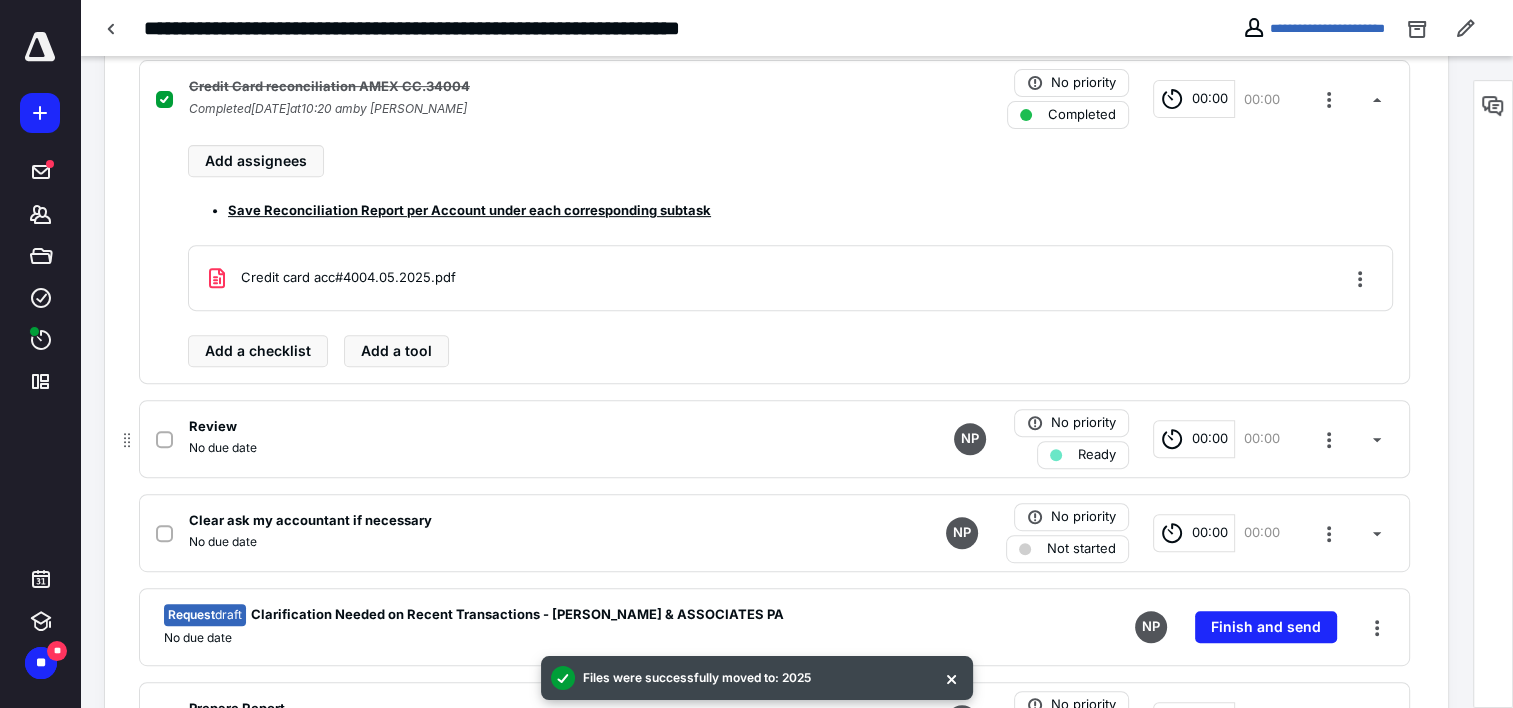 click on "Ready" at bounding box center [1097, 455] 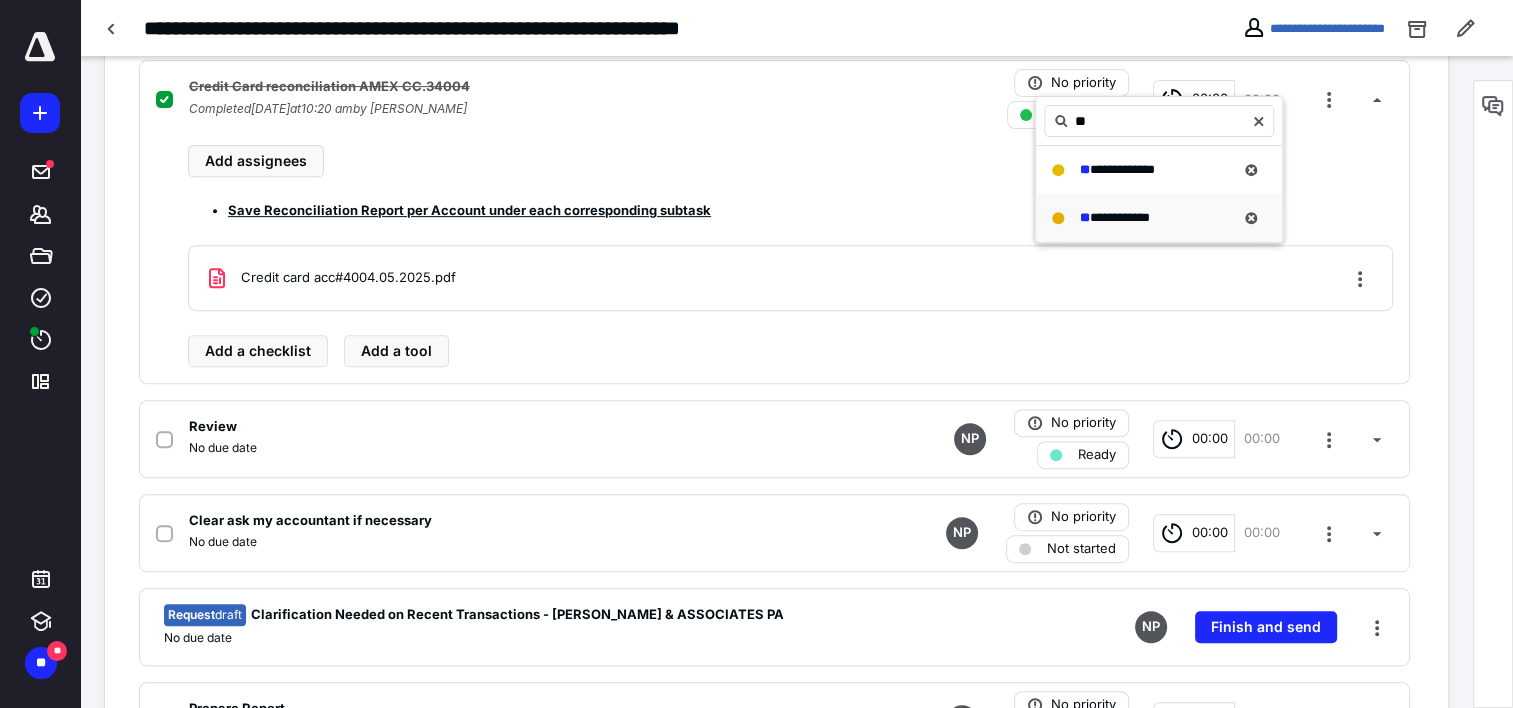 type on "**" 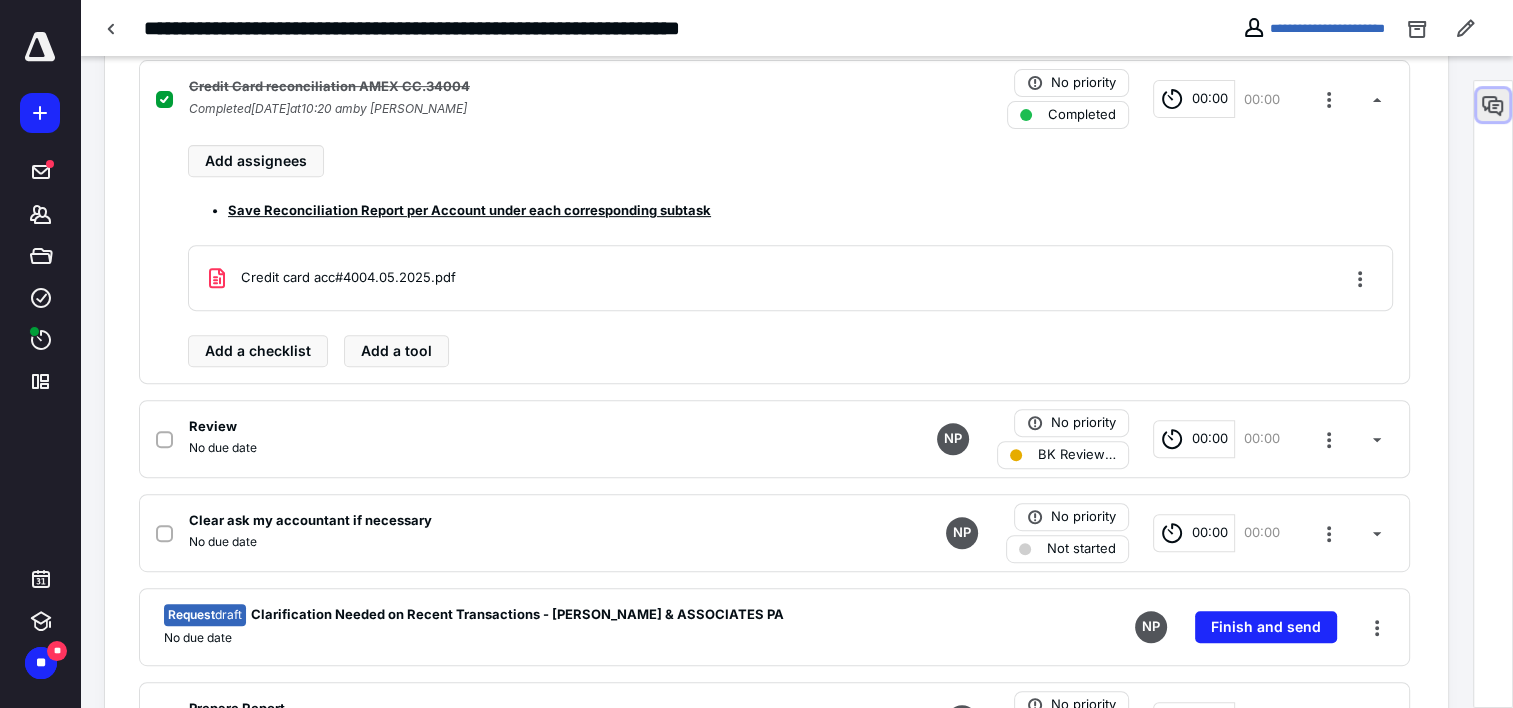 click at bounding box center [1493, 105] 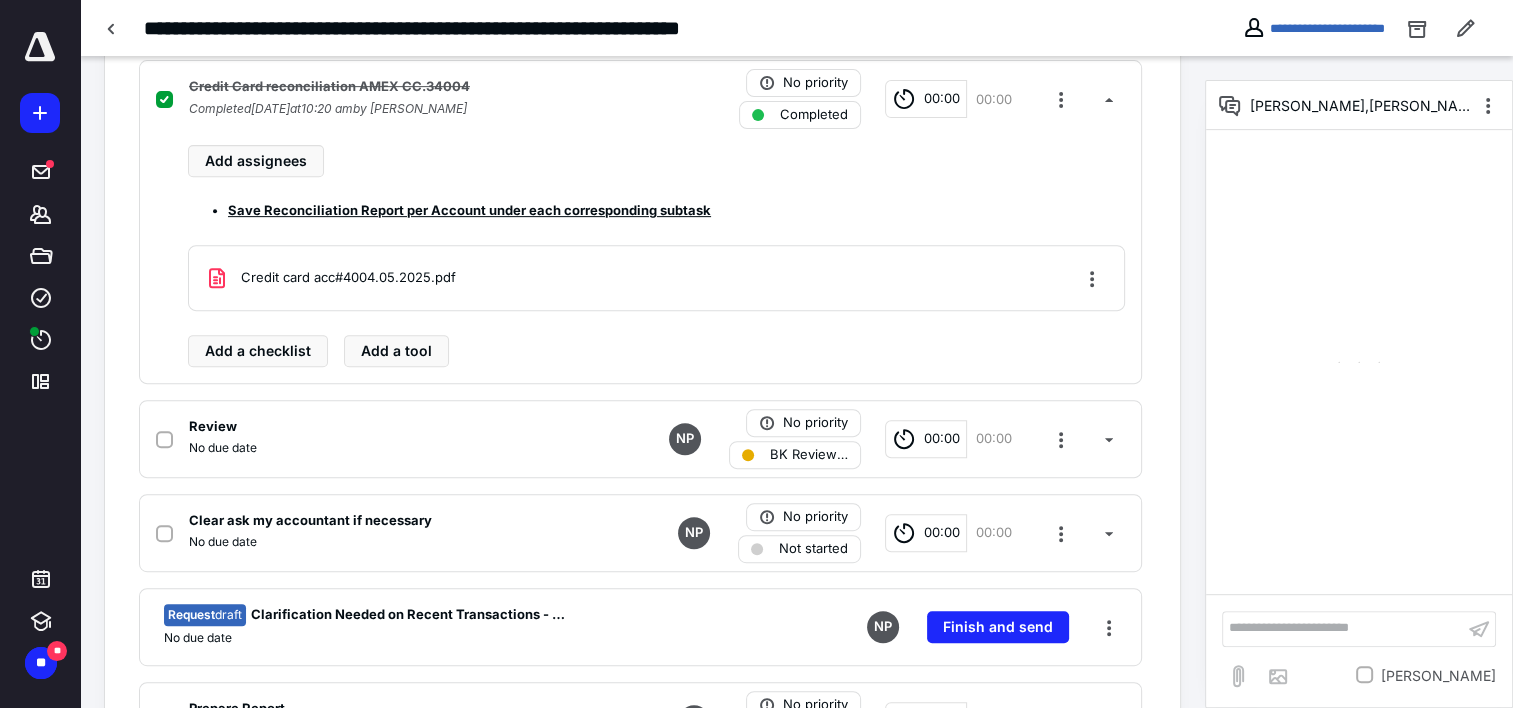 click on "**********" at bounding box center (1343, 628) 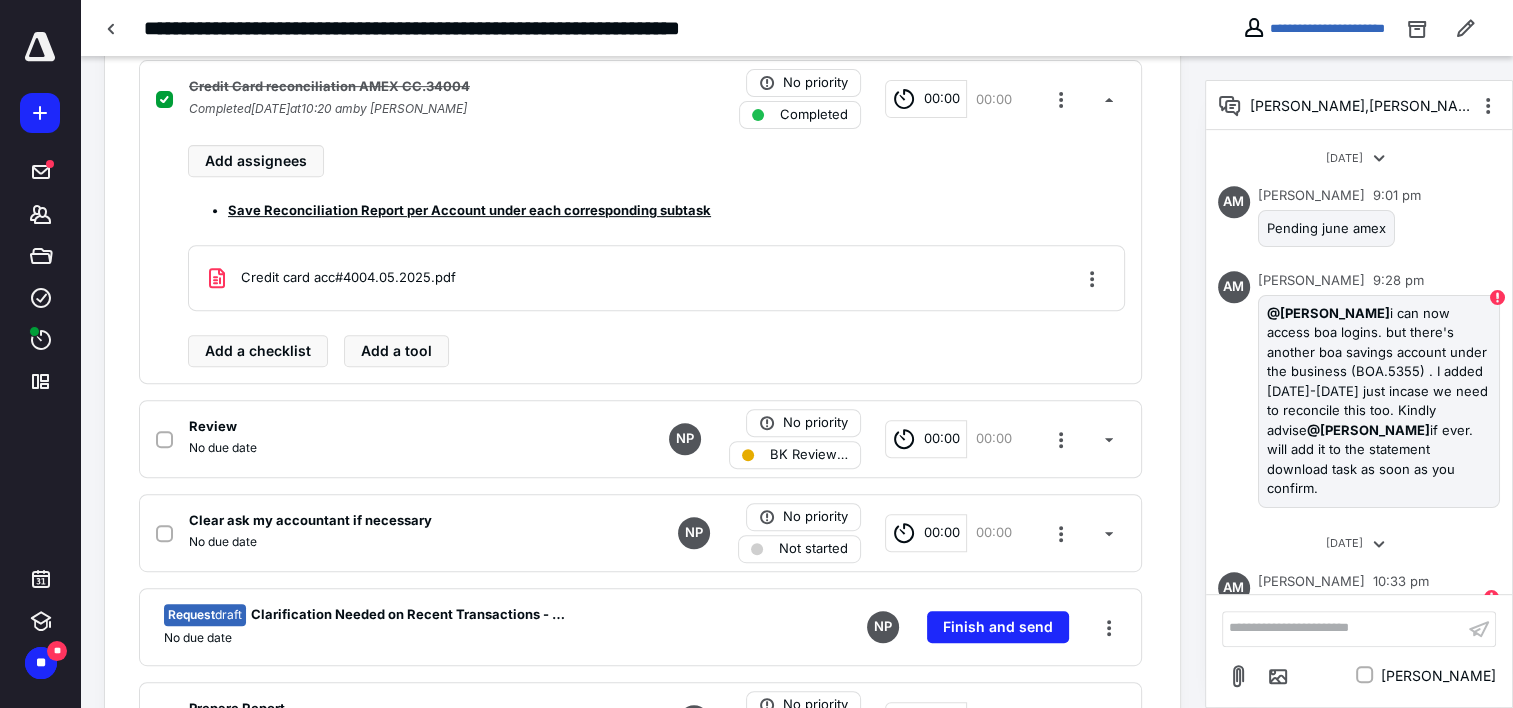 scroll, scrollTop: 604, scrollLeft: 0, axis: vertical 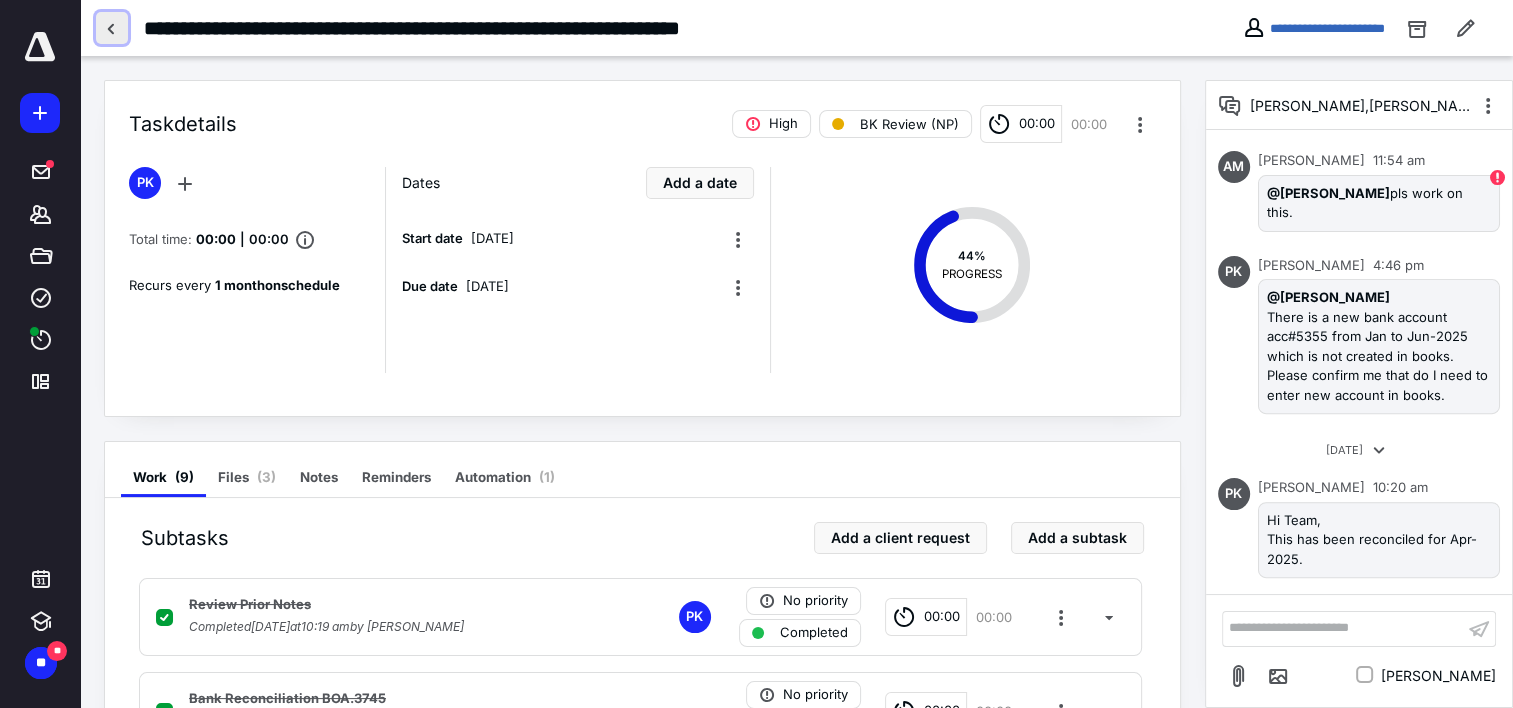 click at bounding box center [112, 28] 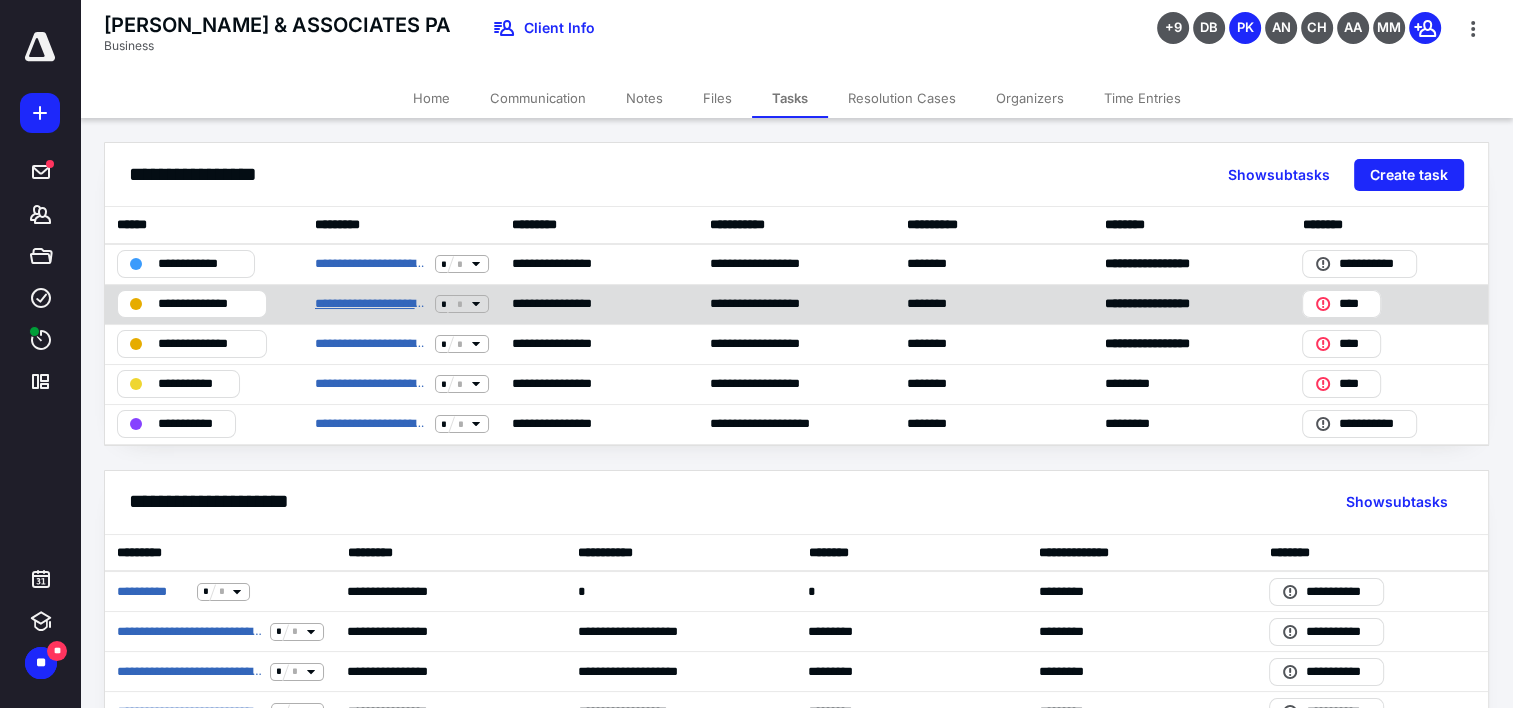 click on "**********" at bounding box center [371, 304] 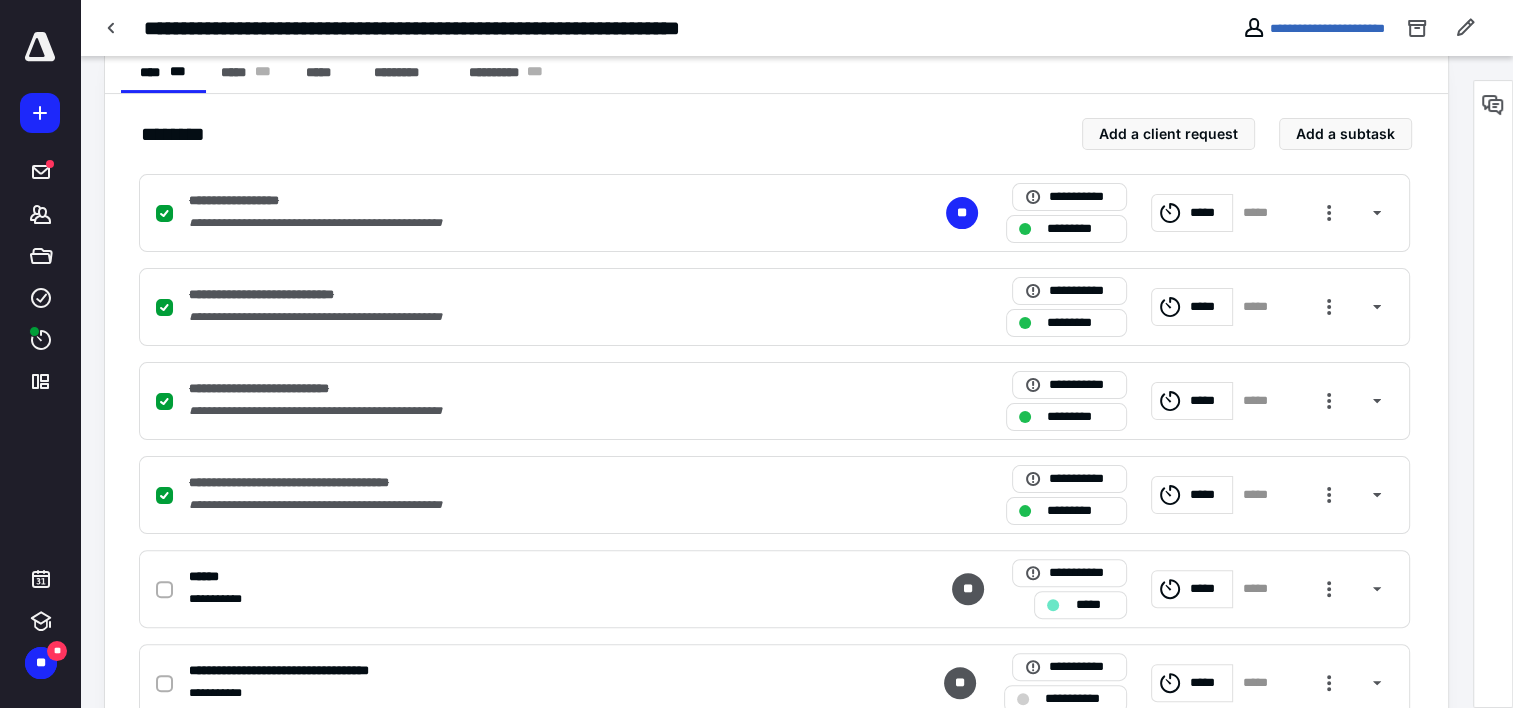 scroll, scrollTop: 600, scrollLeft: 0, axis: vertical 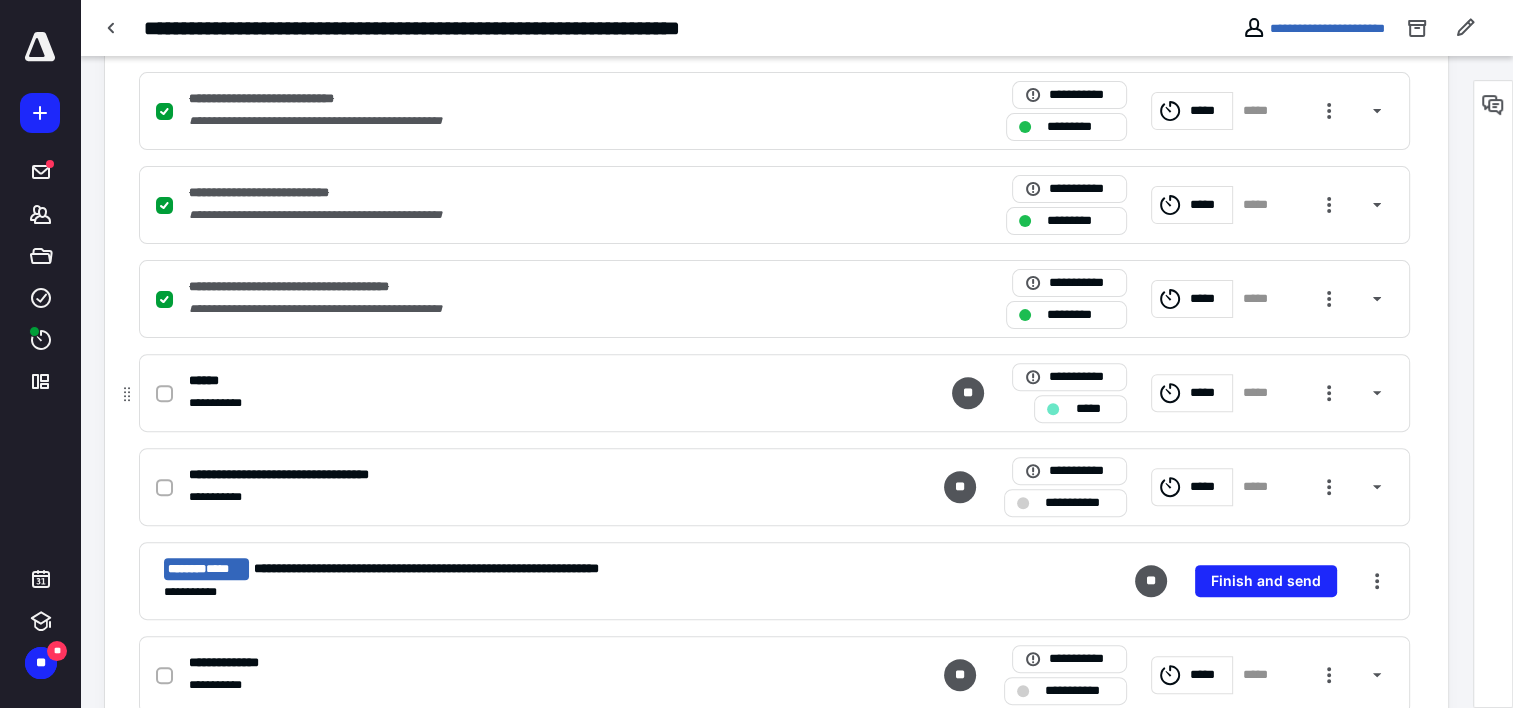 click on "*****" at bounding box center (1080, 409) 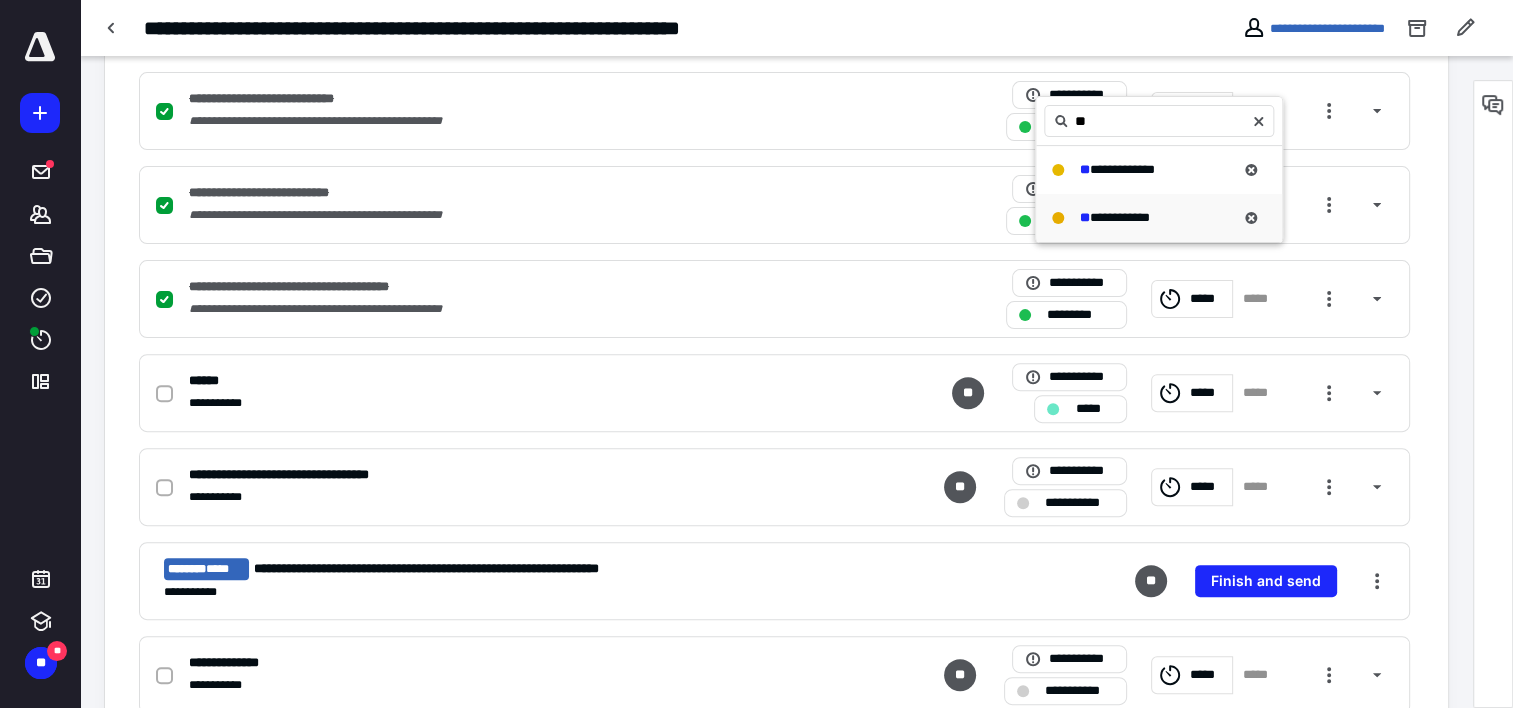 type on "**" 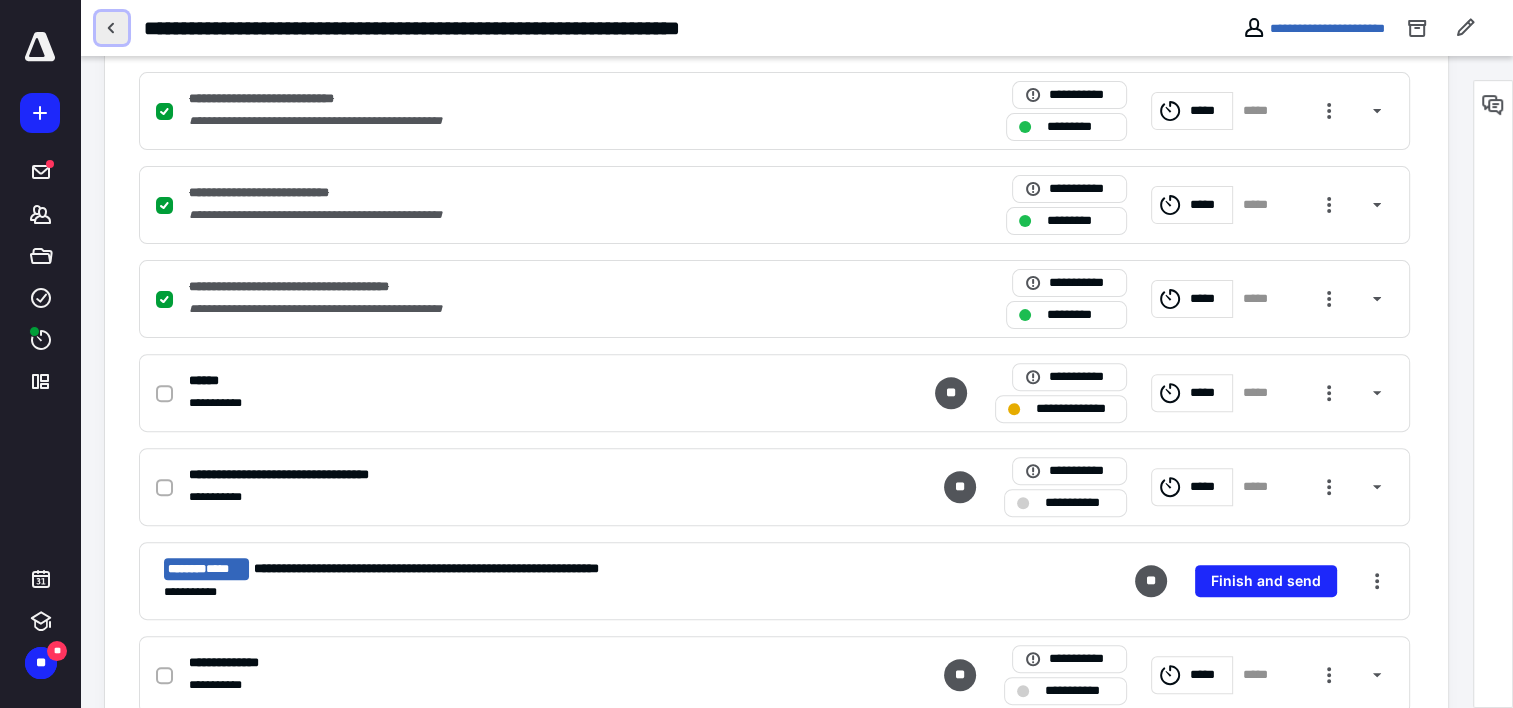 click at bounding box center [112, 28] 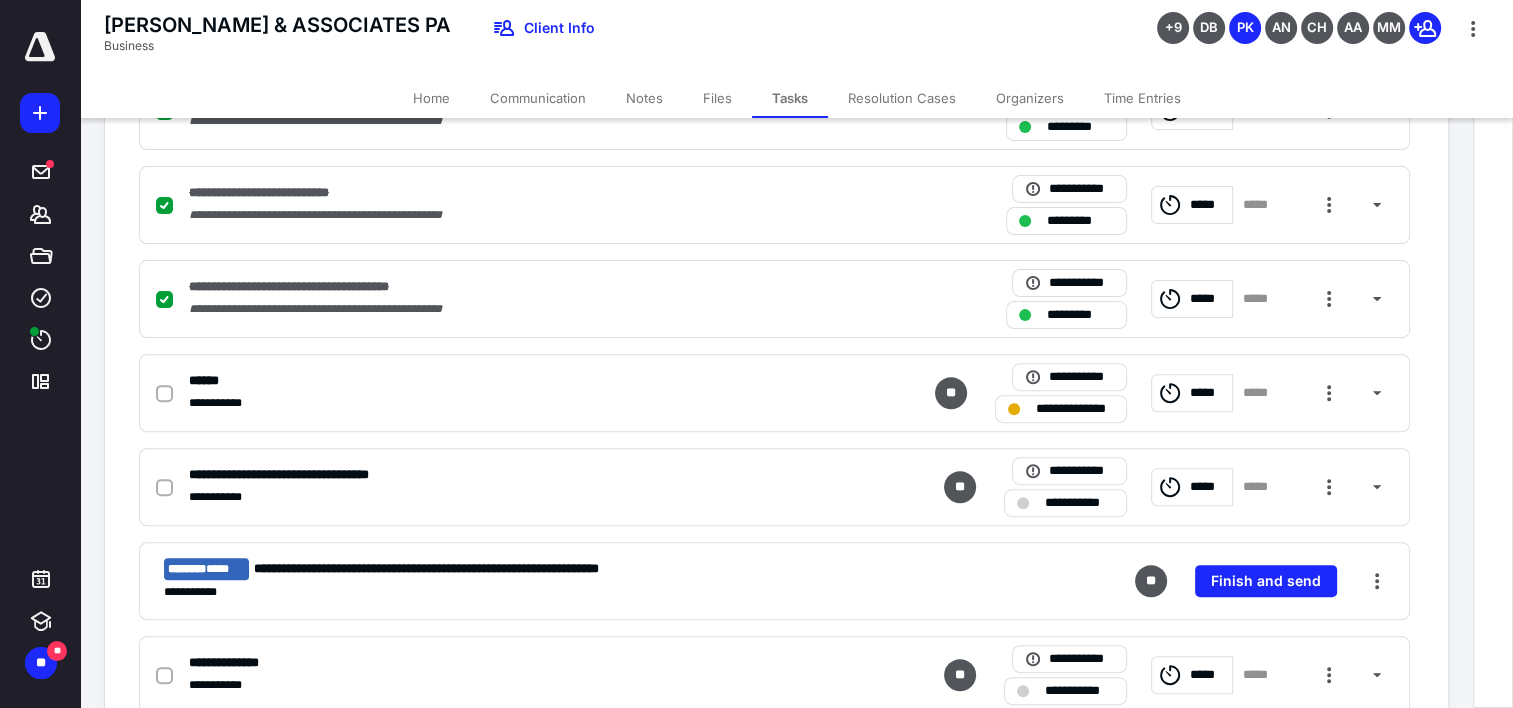 scroll, scrollTop: 0, scrollLeft: 0, axis: both 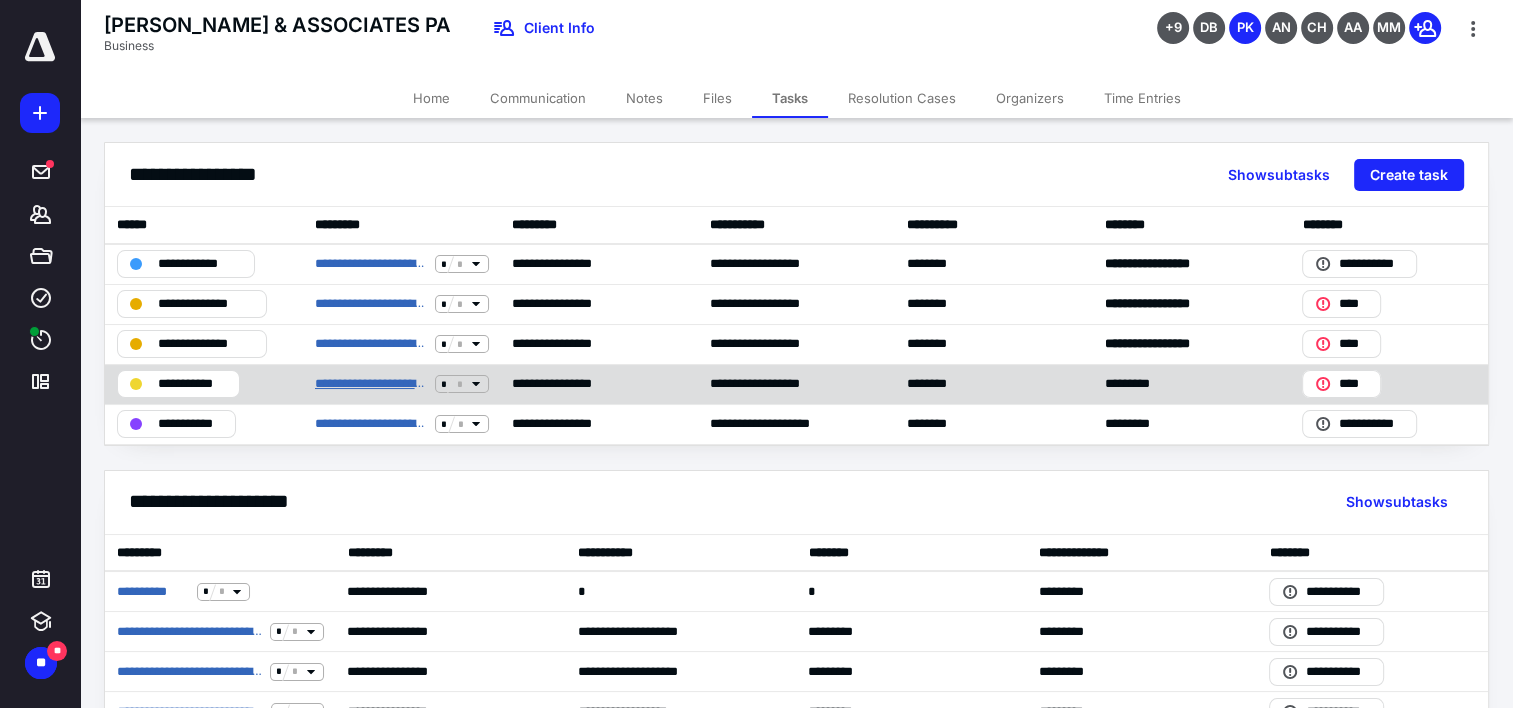 click on "**********" at bounding box center [371, 384] 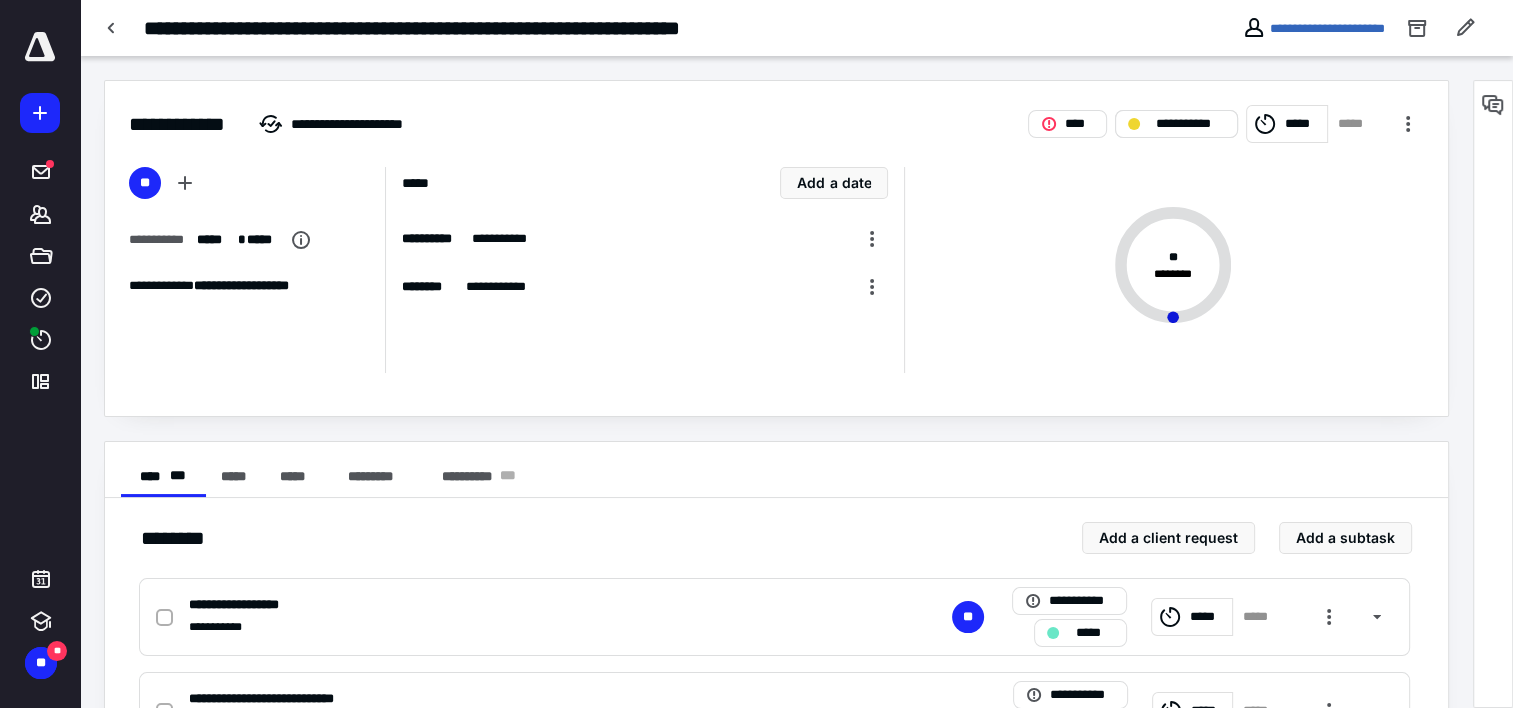 click on "**********" at bounding box center [1190, 124] 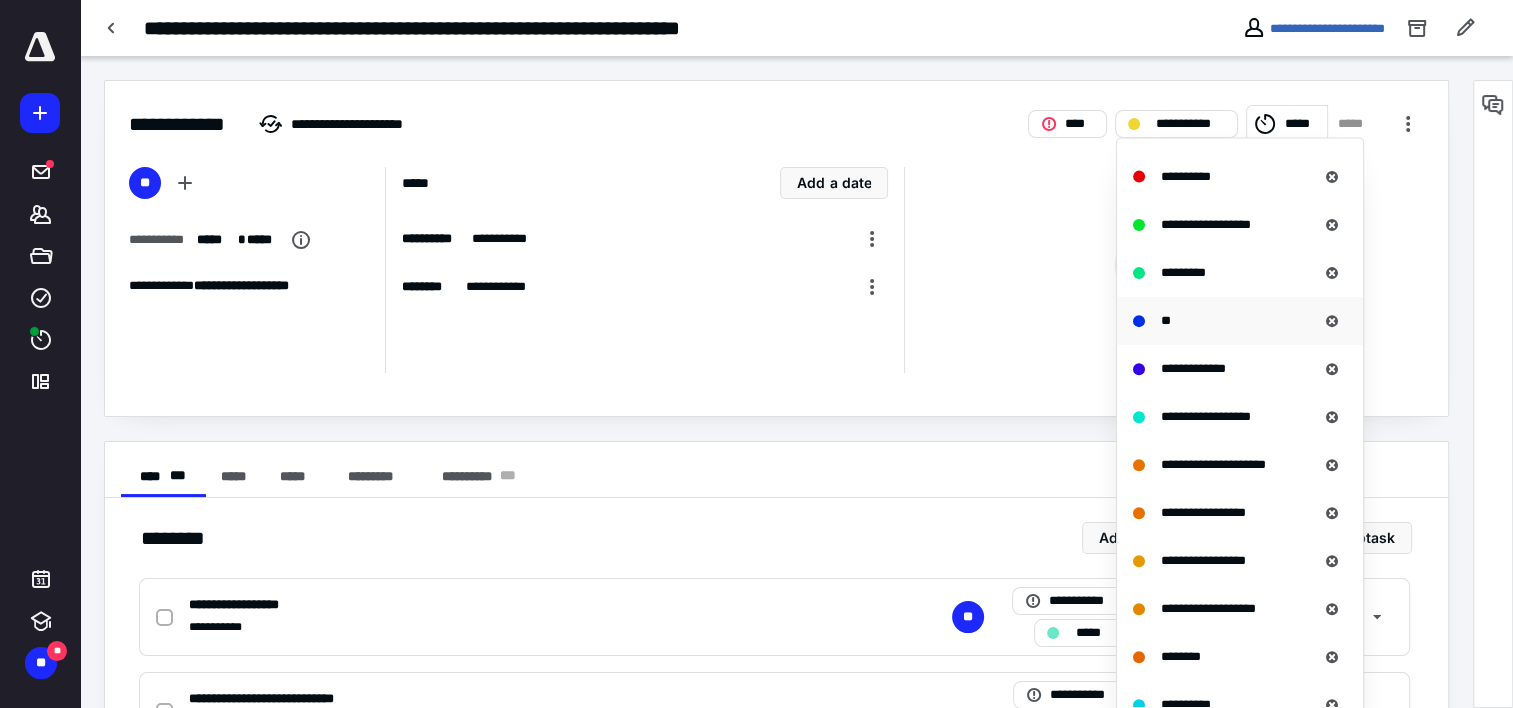 scroll, scrollTop: 800, scrollLeft: 0, axis: vertical 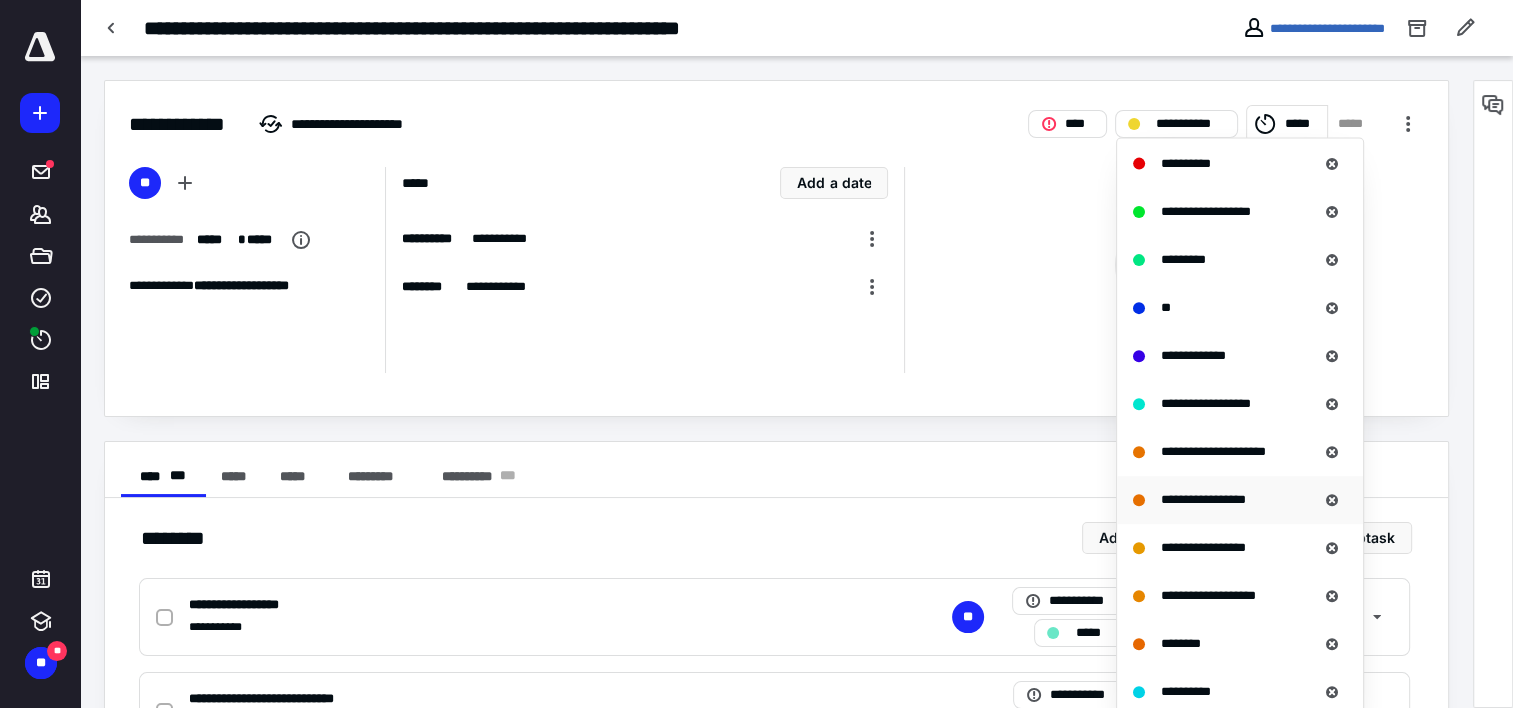 click on "**********" at bounding box center [1203, 498] 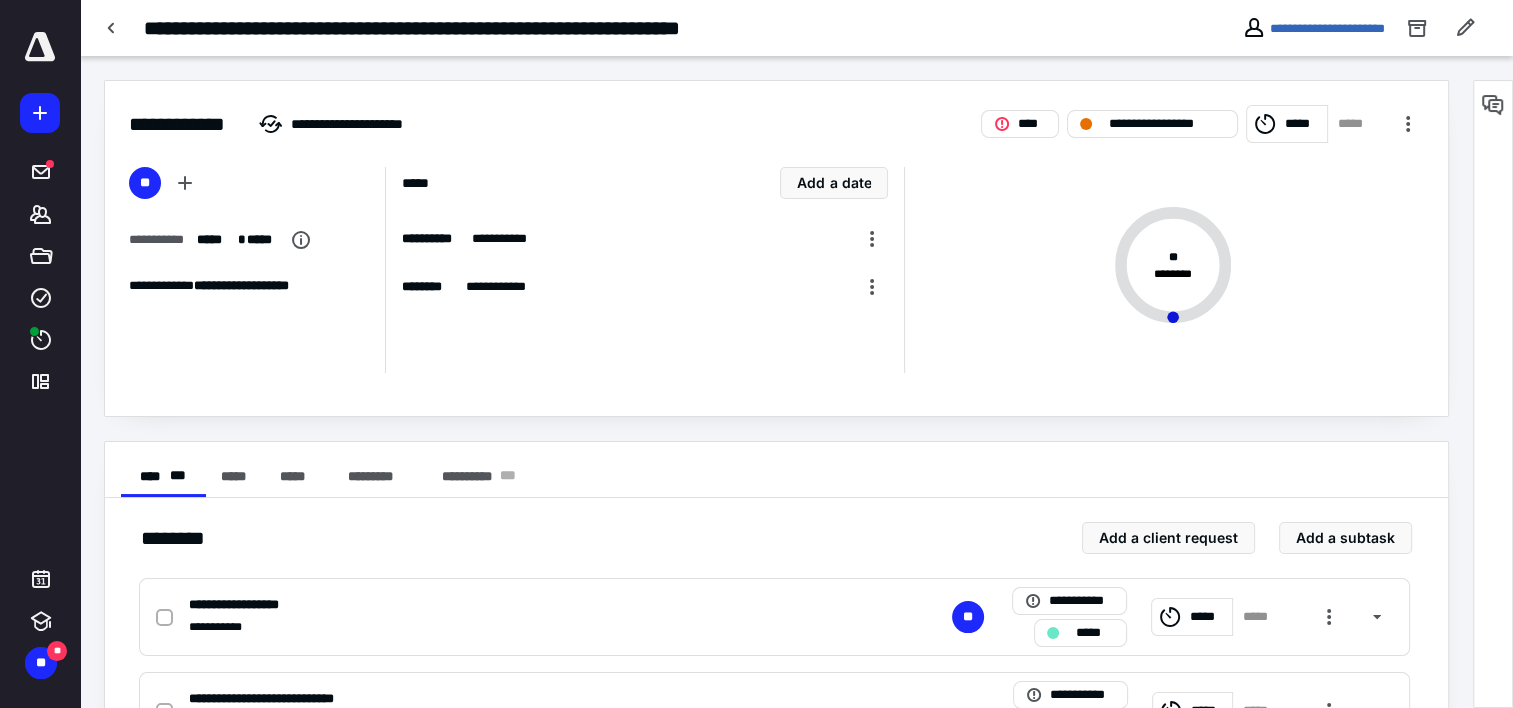 scroll, scrollTop: 300, scrollLeft: 0, axis: vertical 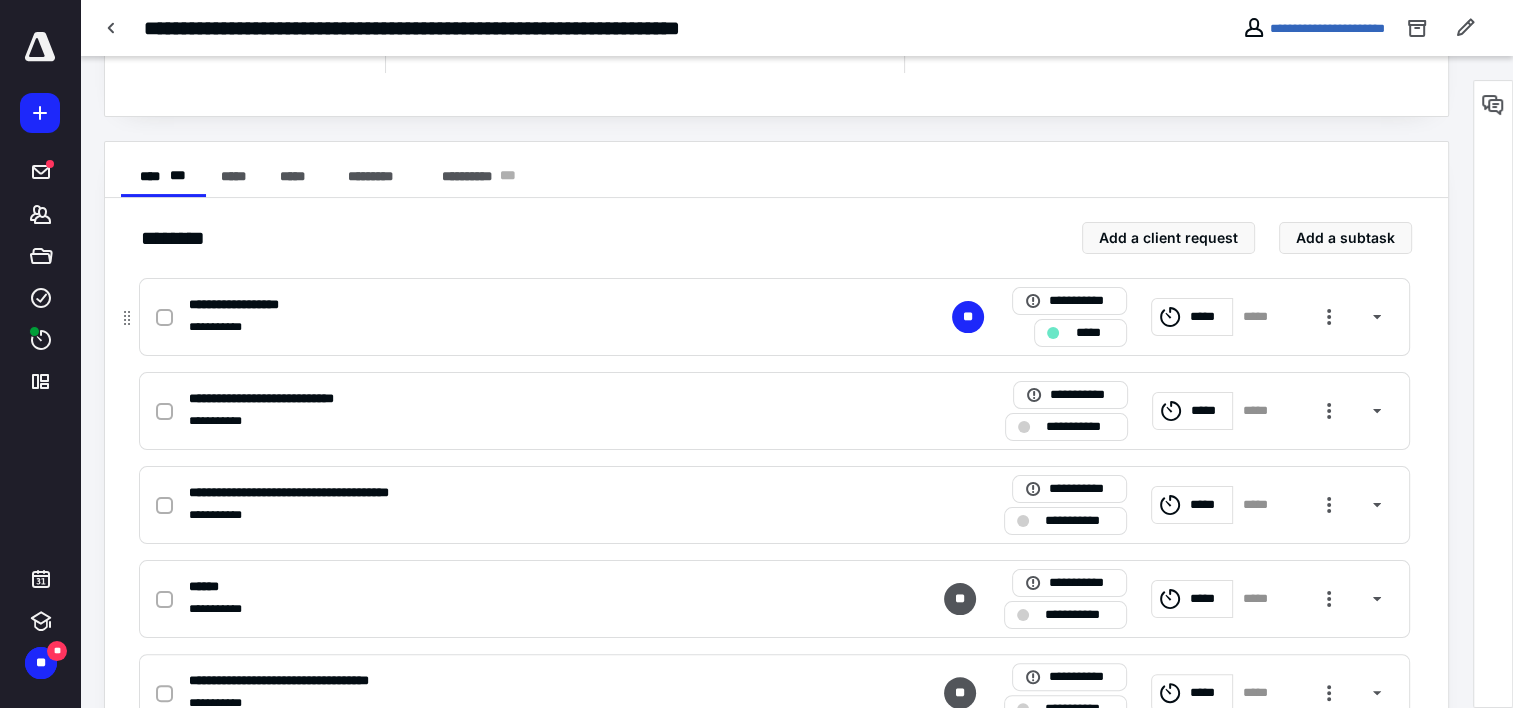 click at bounding box center (164, 318) 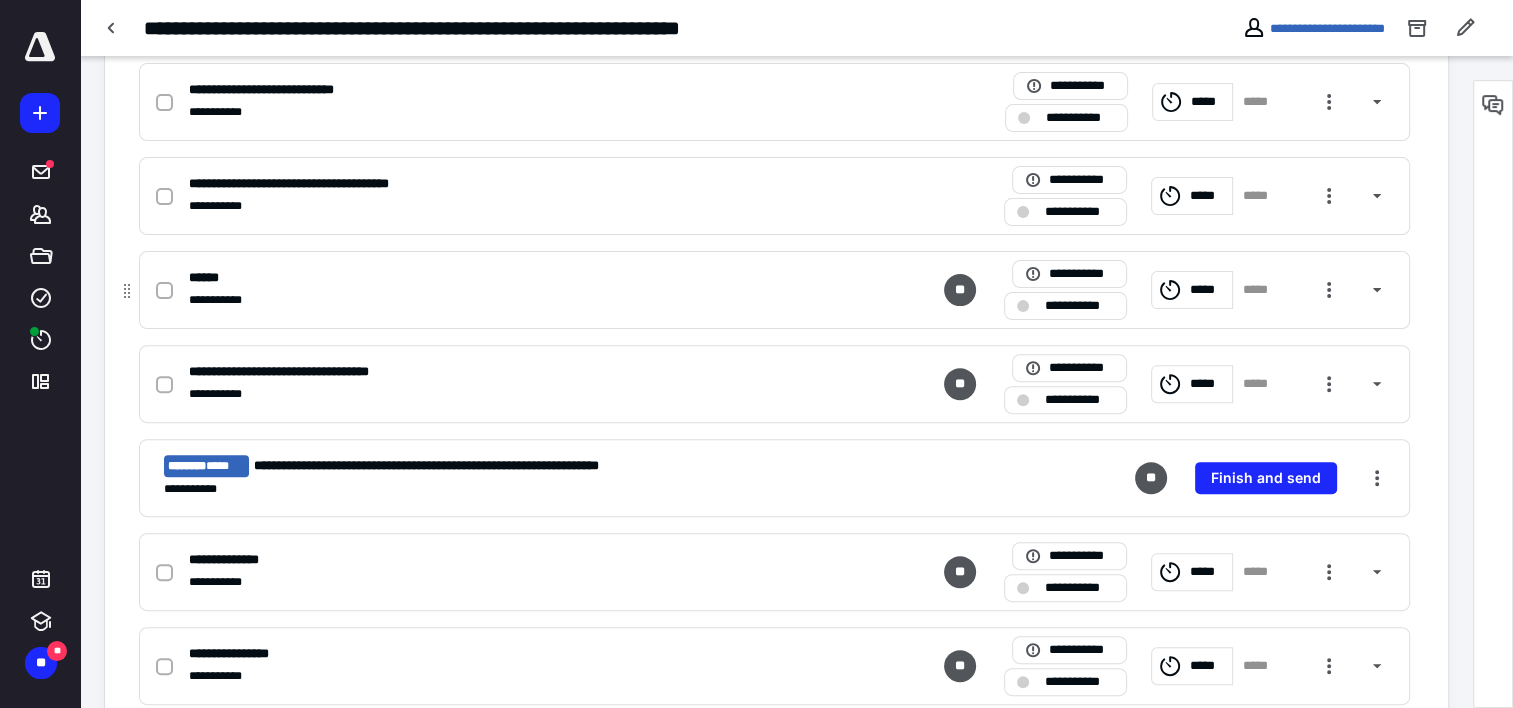 scroll, scrollTop: 748, scrollLeft: 0, axis: vertical 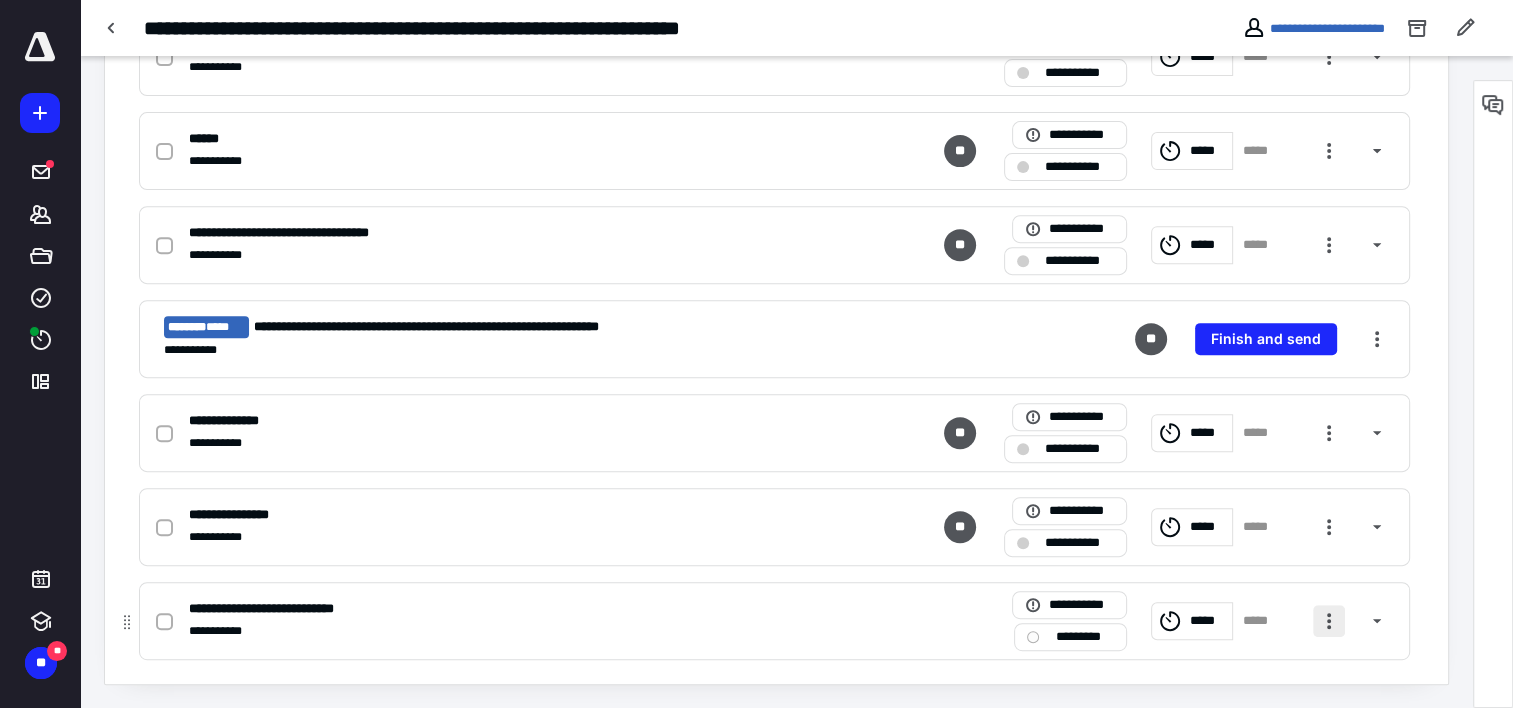 click at bounding box center [1329, 621] 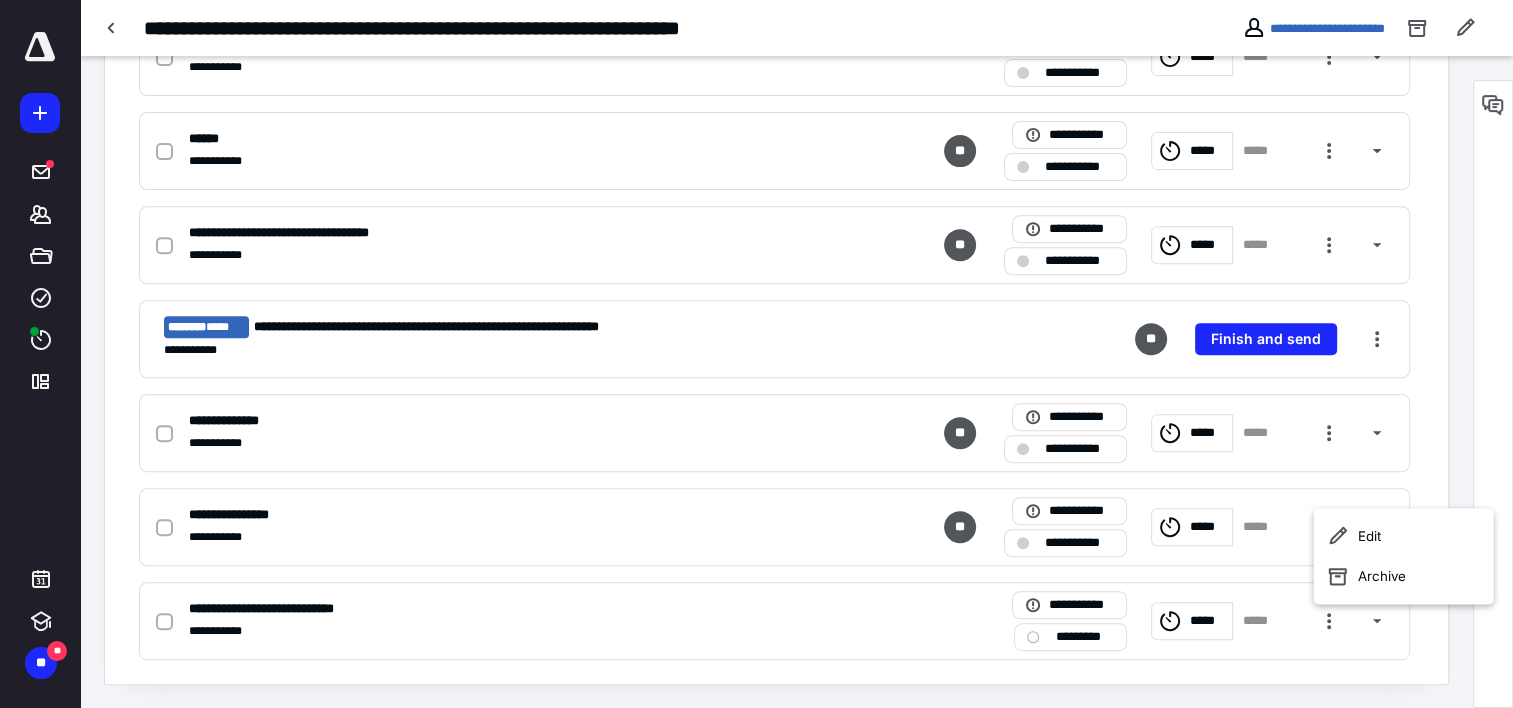 drag, startPoint x: 1329, startPoint y: 622, endPoint x: 1373, endPoint y: 53, distance: 570.69867 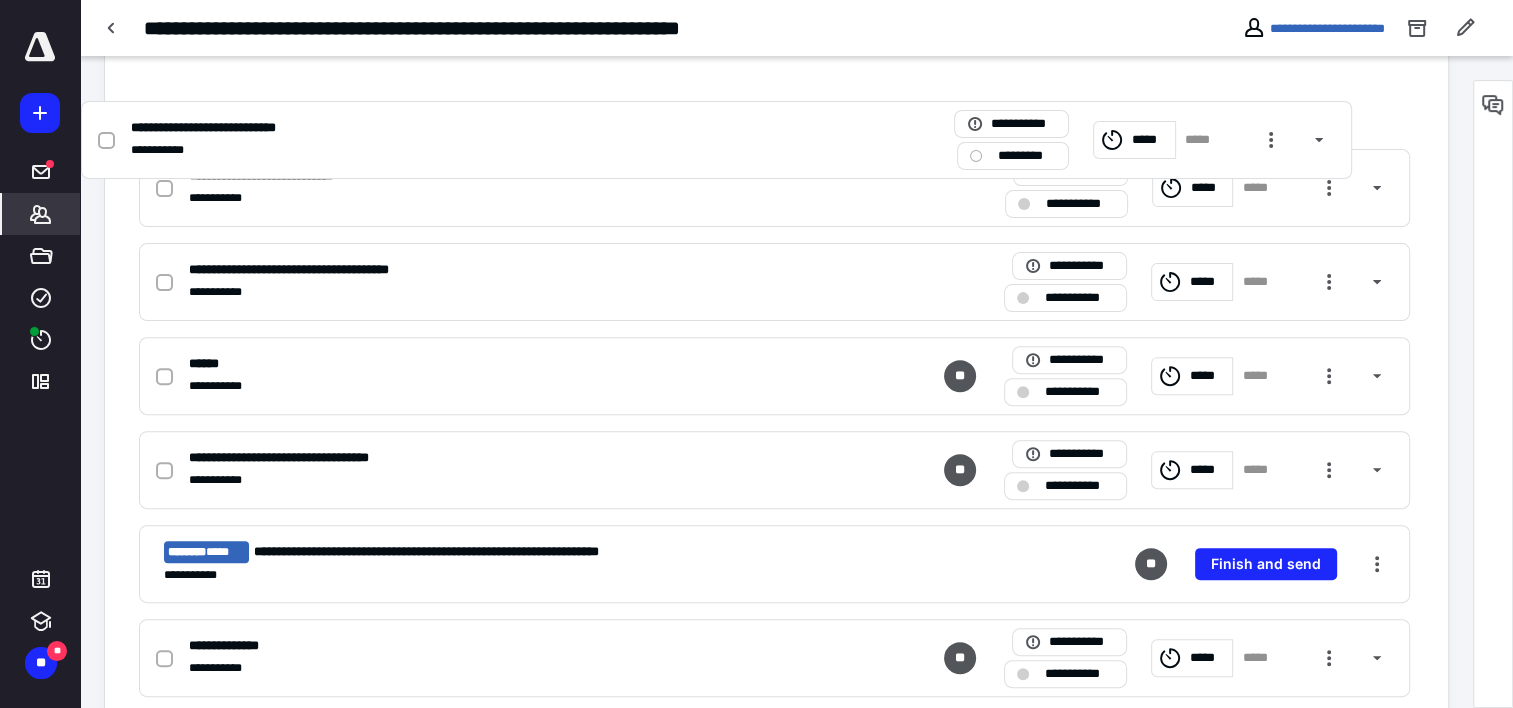 scroll, scrollTop: 604, scrollLeft: 0, axis: vertical 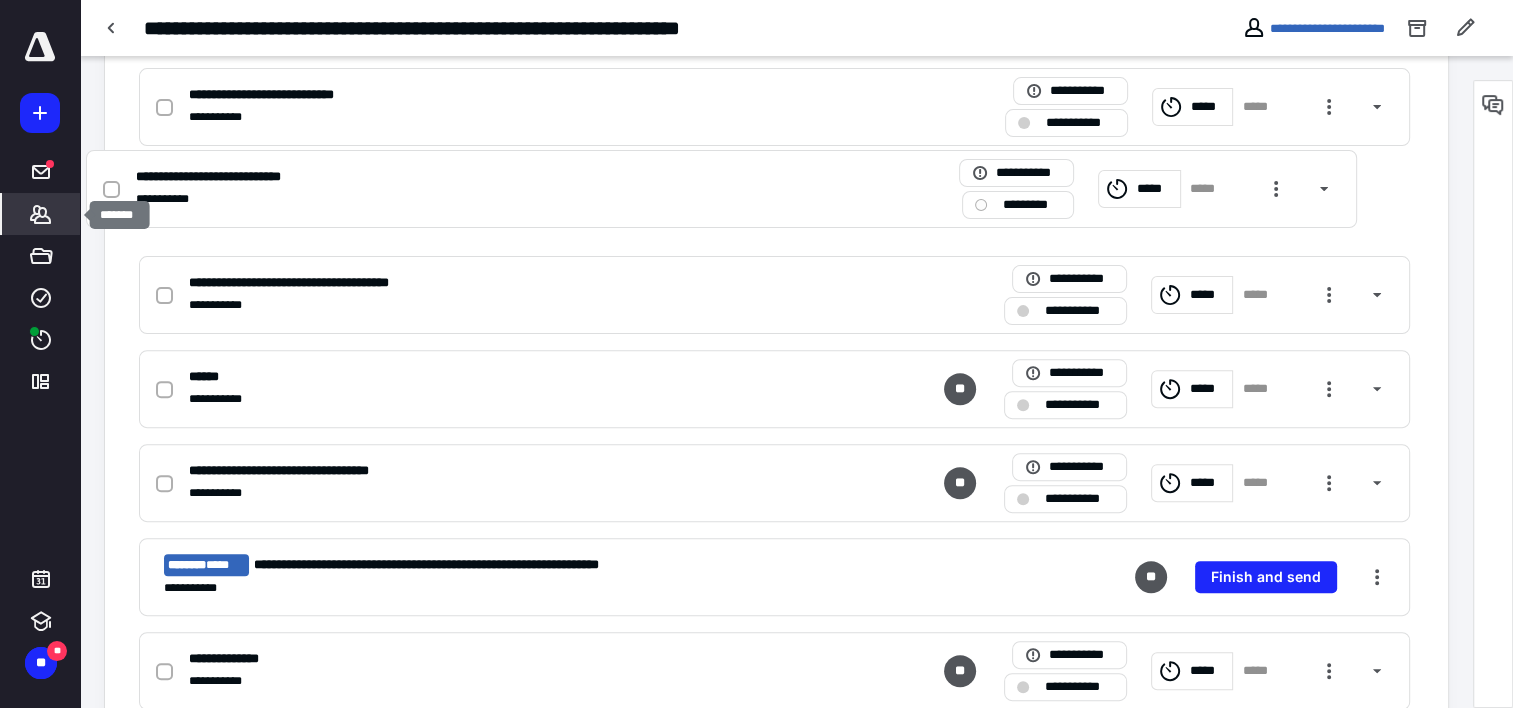 drag, startPoint x: 127, startPoint y: 628, endPoint x: 79, endPoint y: 193, distance: 437.64026 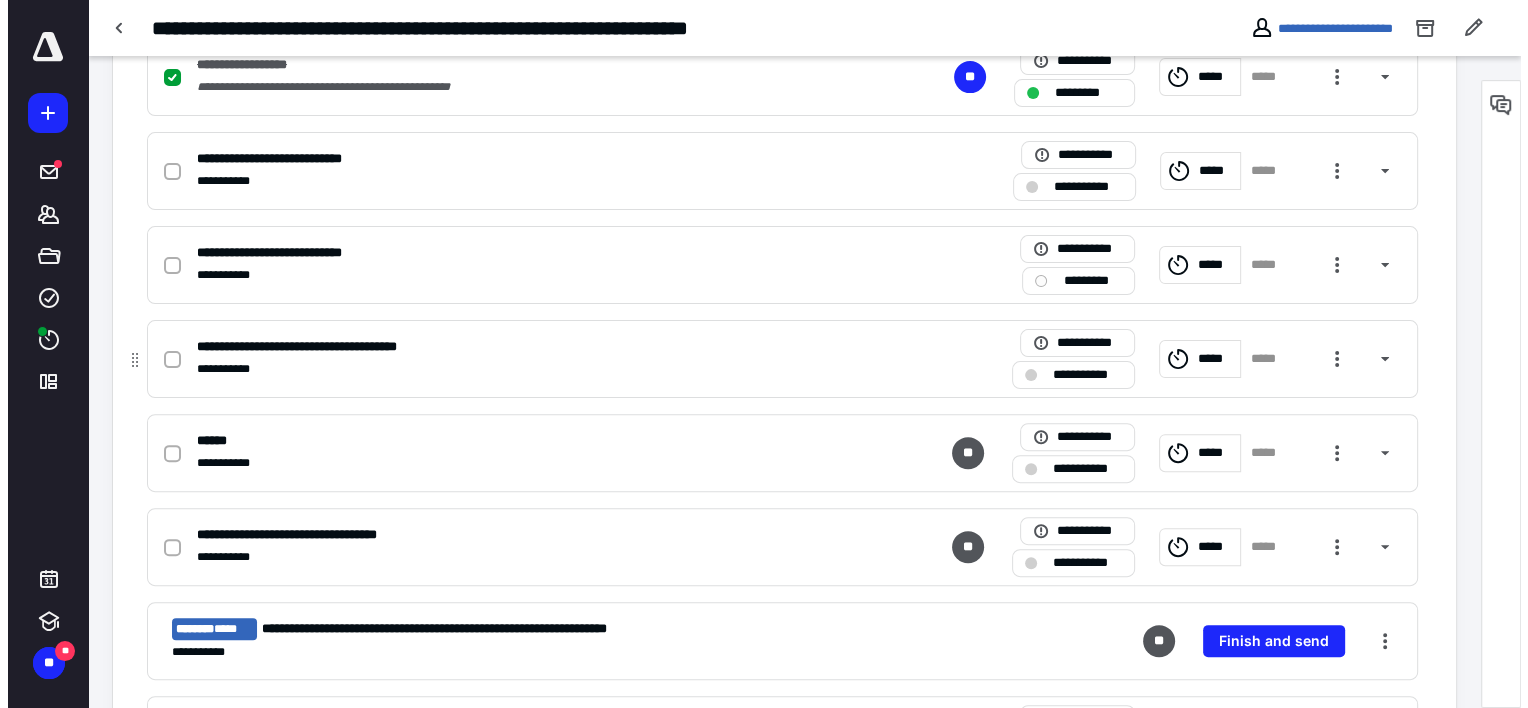 scroll, scrollTop: 504, scrollLeft: 0, axis: vertical 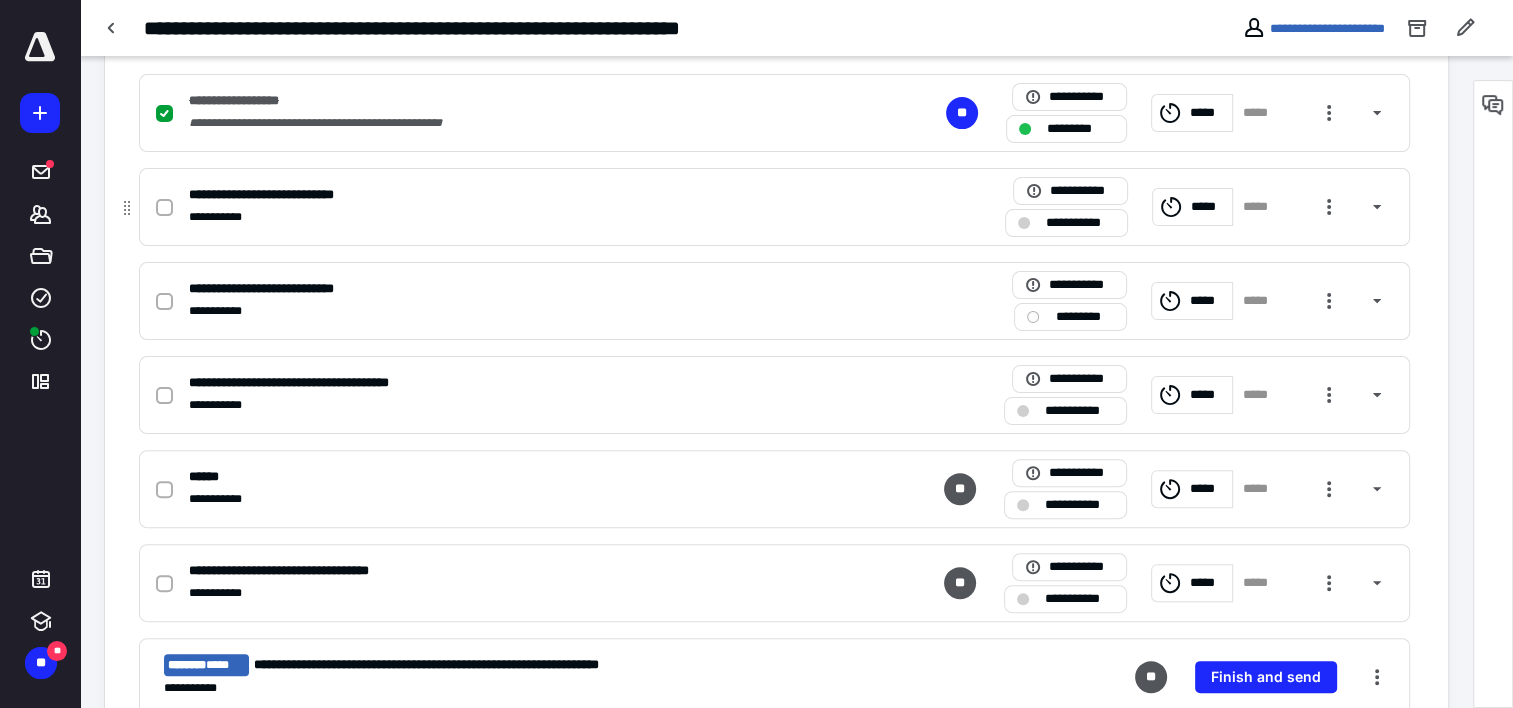 click on "**********" at bounding box center [512, 217] 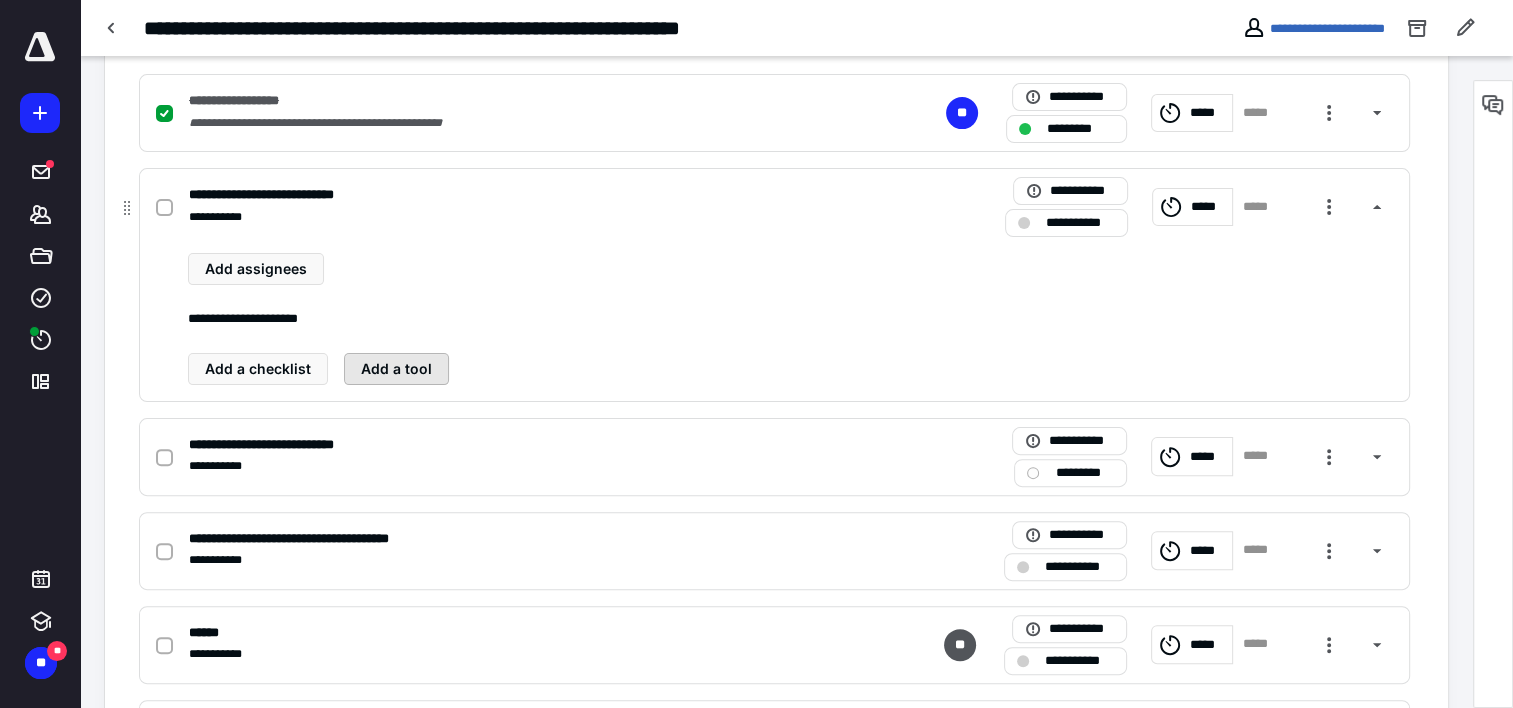 click on "Add a tool" at bounding box center [396, 369] 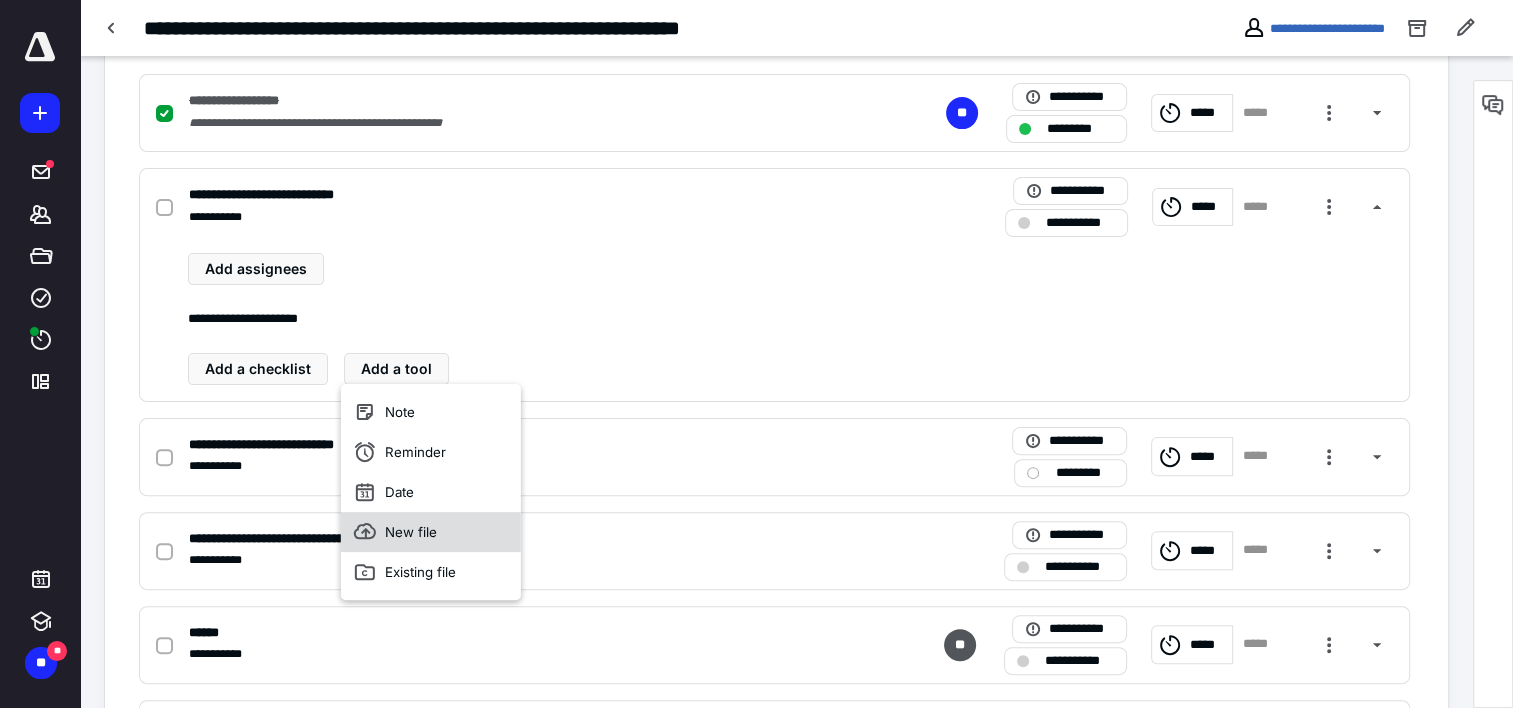 click on "New file" at bounding box center [431, 532] 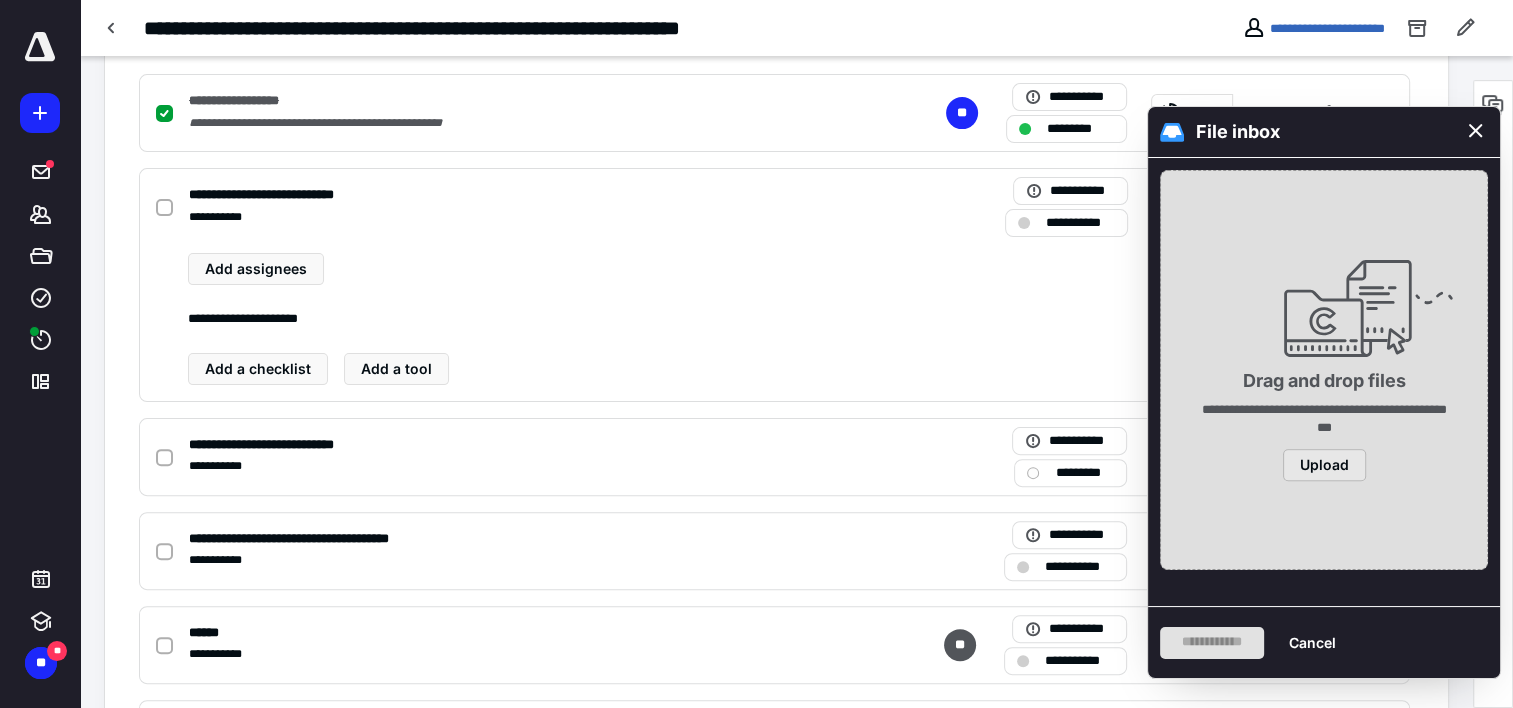 click on "Upload" at bounding box center [1324, 465] 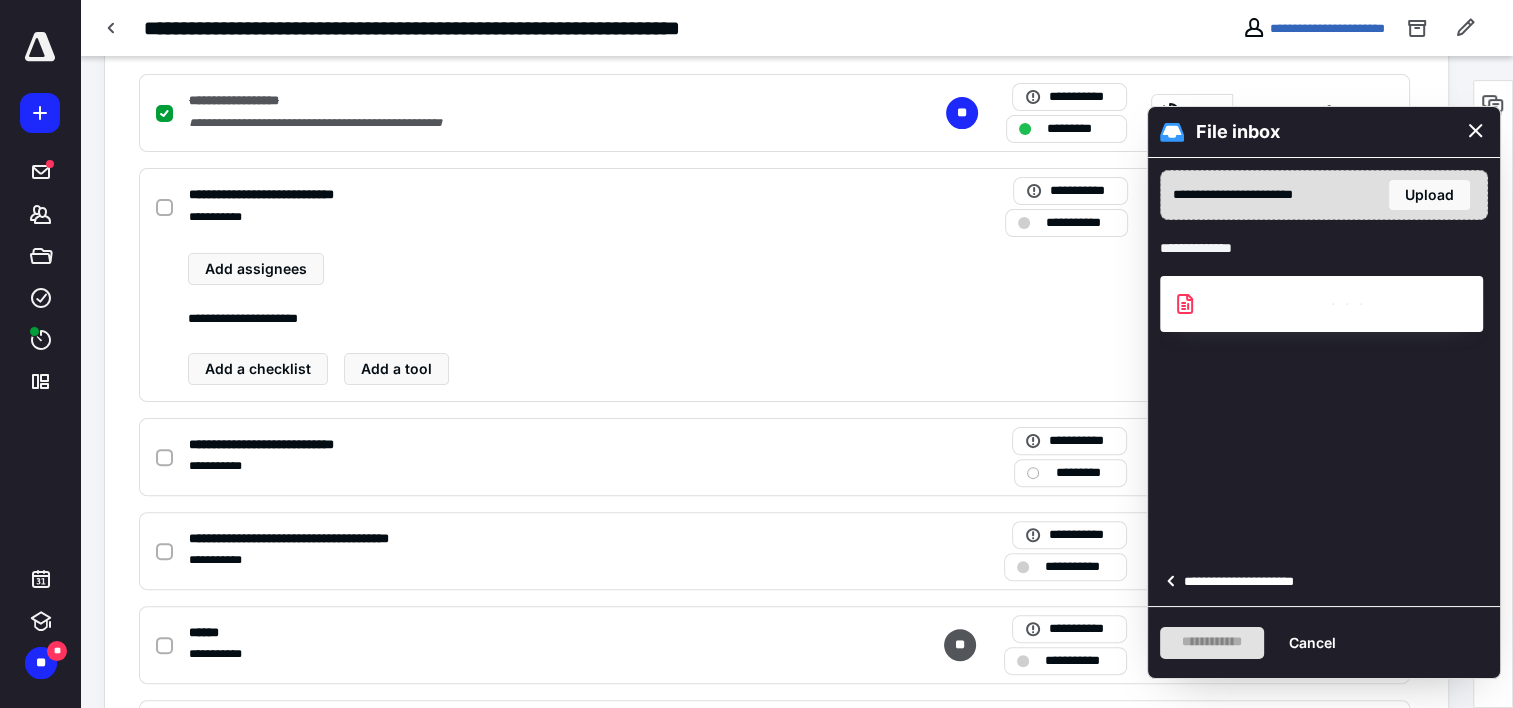 click on "**********" at bounding box center [1245, 582] 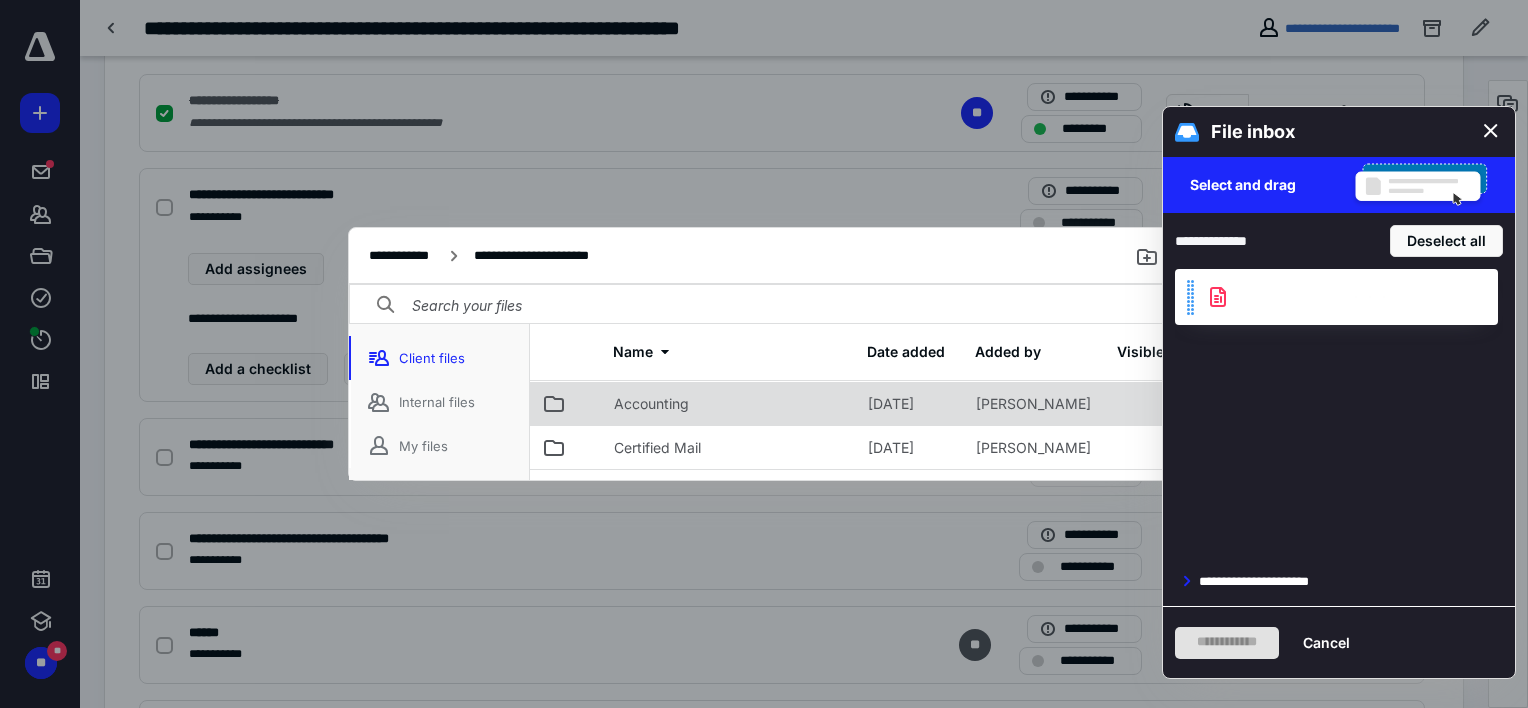 click on "Accounting" at bounding box center (651, 404) 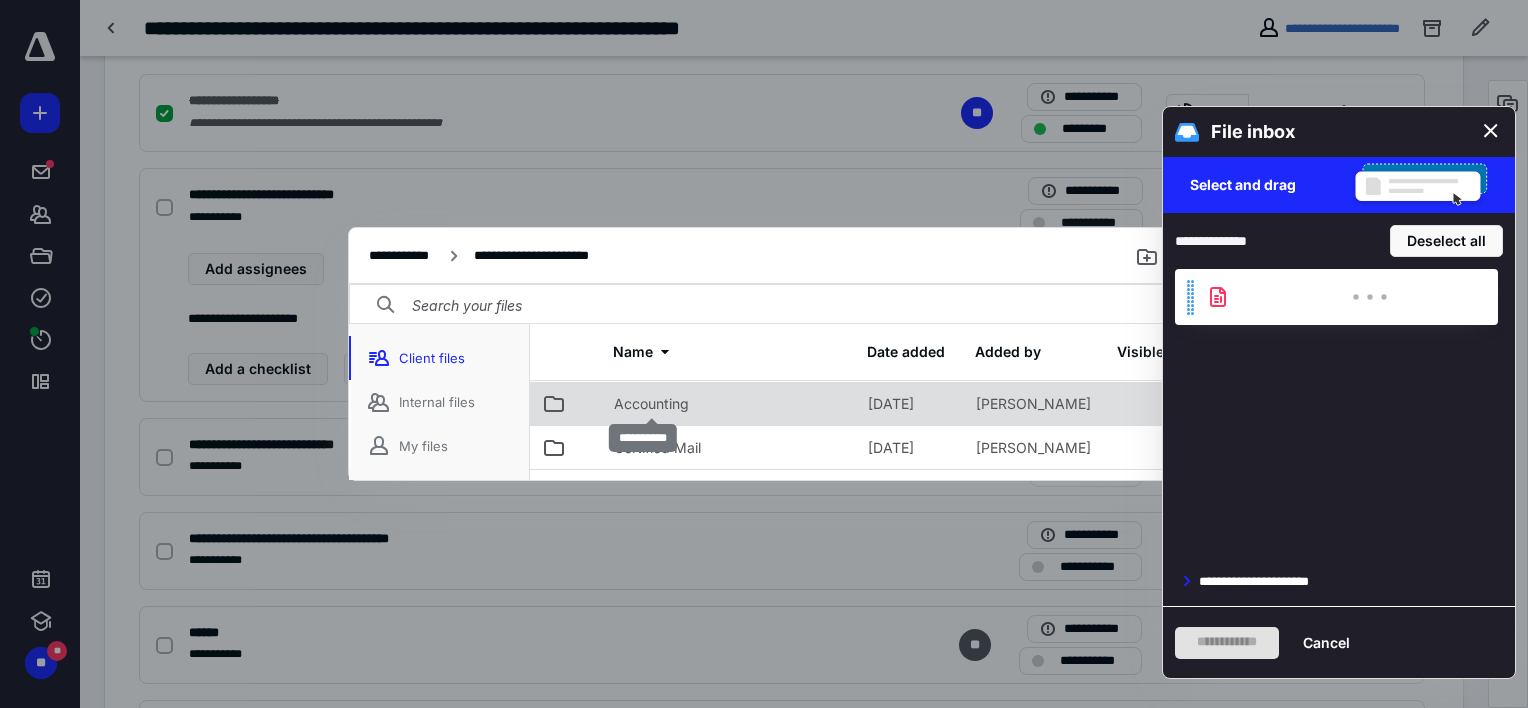 click on "Accounting" at bounding box center (651, 404) 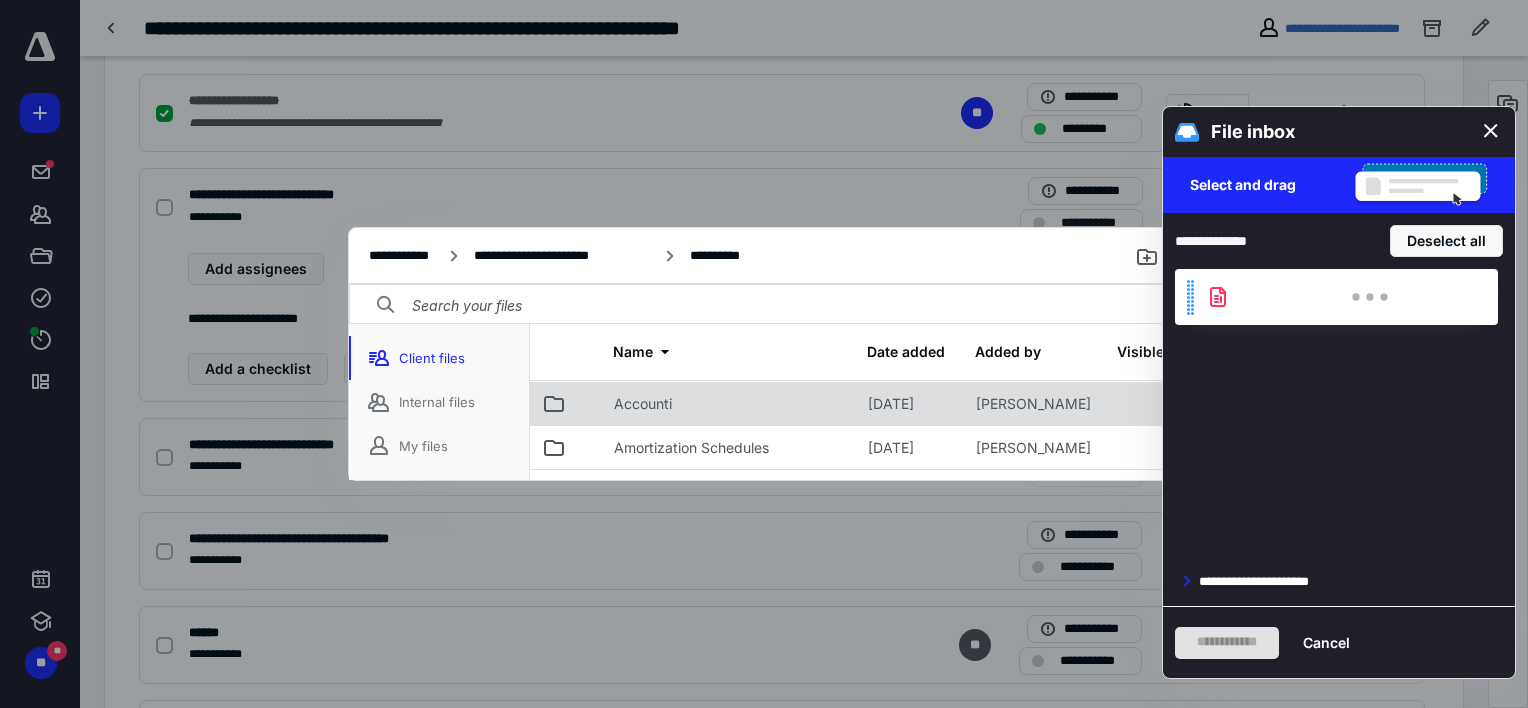 scroll, scrollTop: 268, scrollLeft: 0, axis: vertical 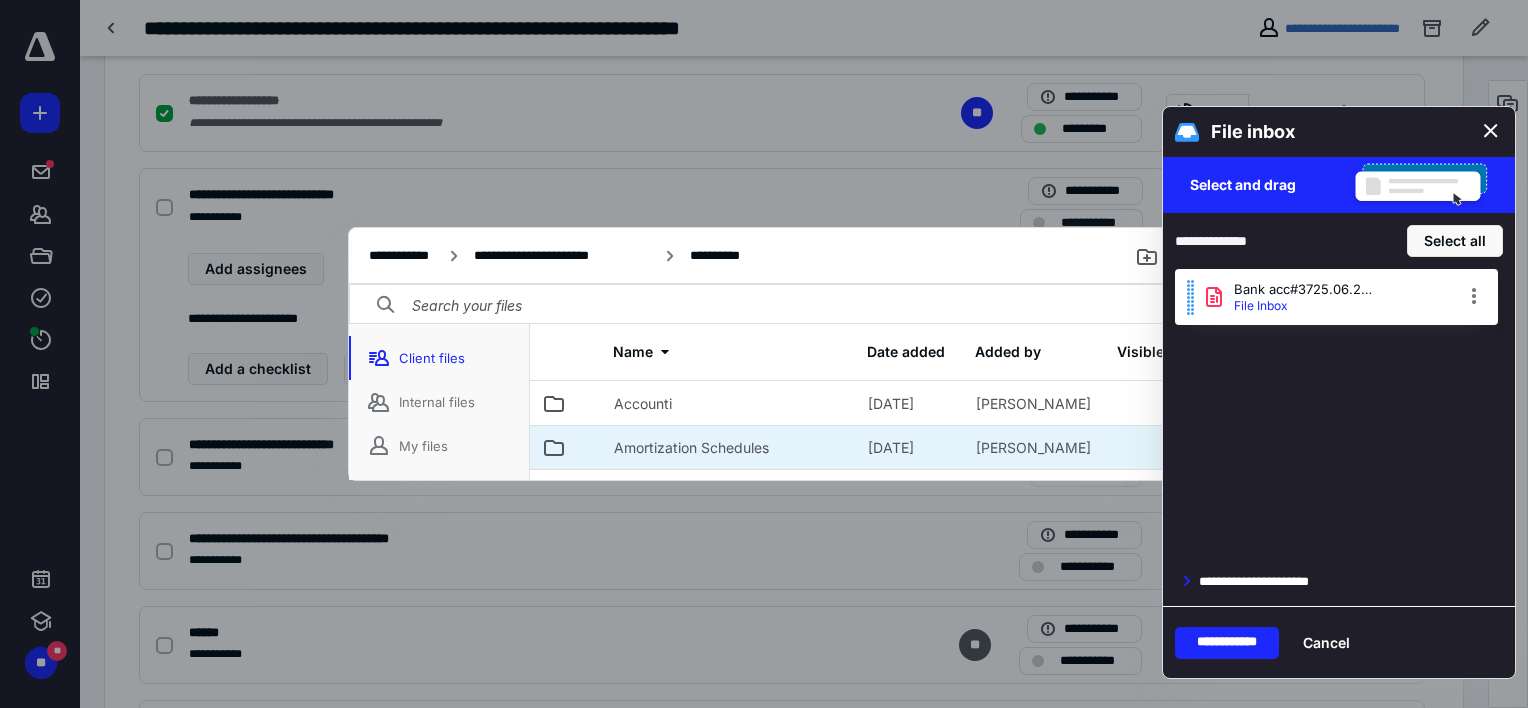 click on "Amortization Schedules" at bounding box center [691, 448] 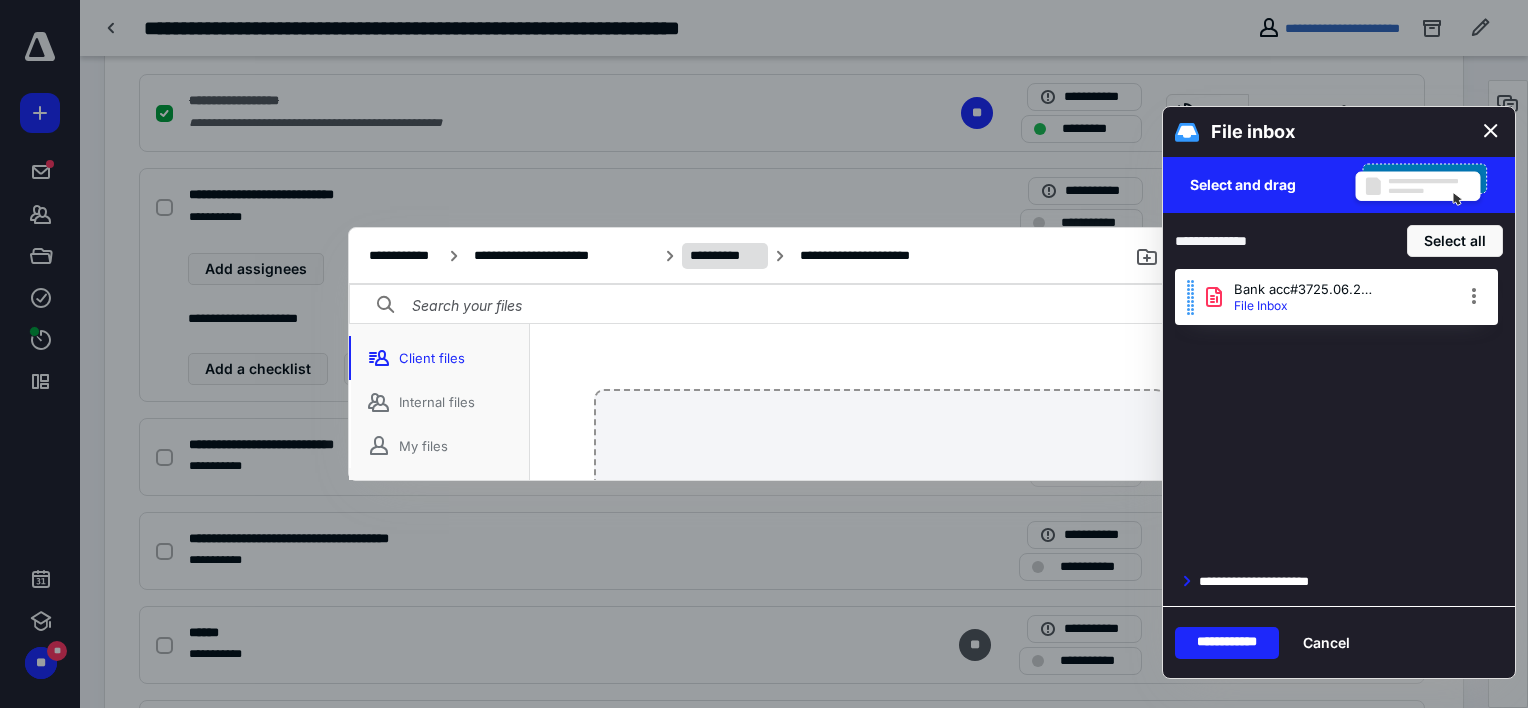 click on "**********" at bounding box center [725, 256] 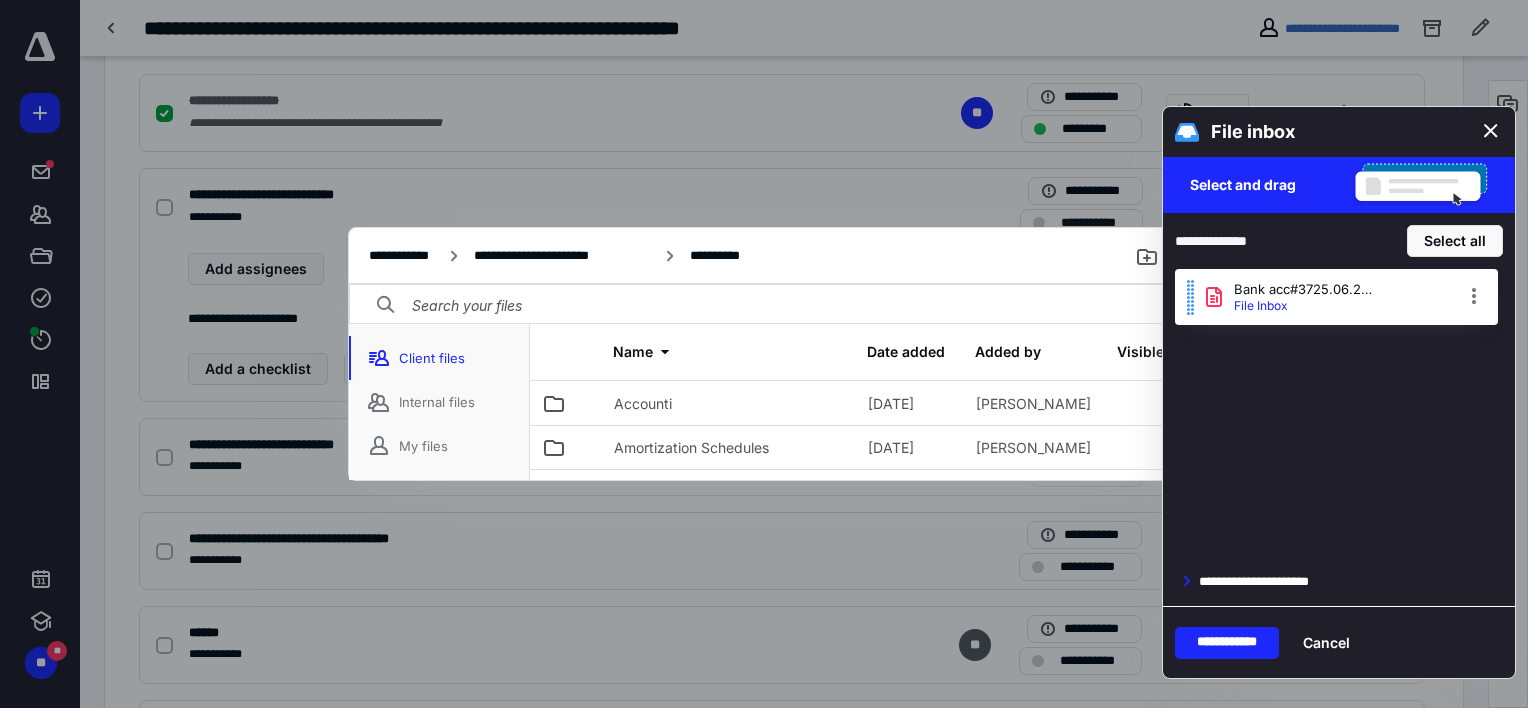 scroll, scrollTop: 268, scrollLeft: 0, axis: vertical 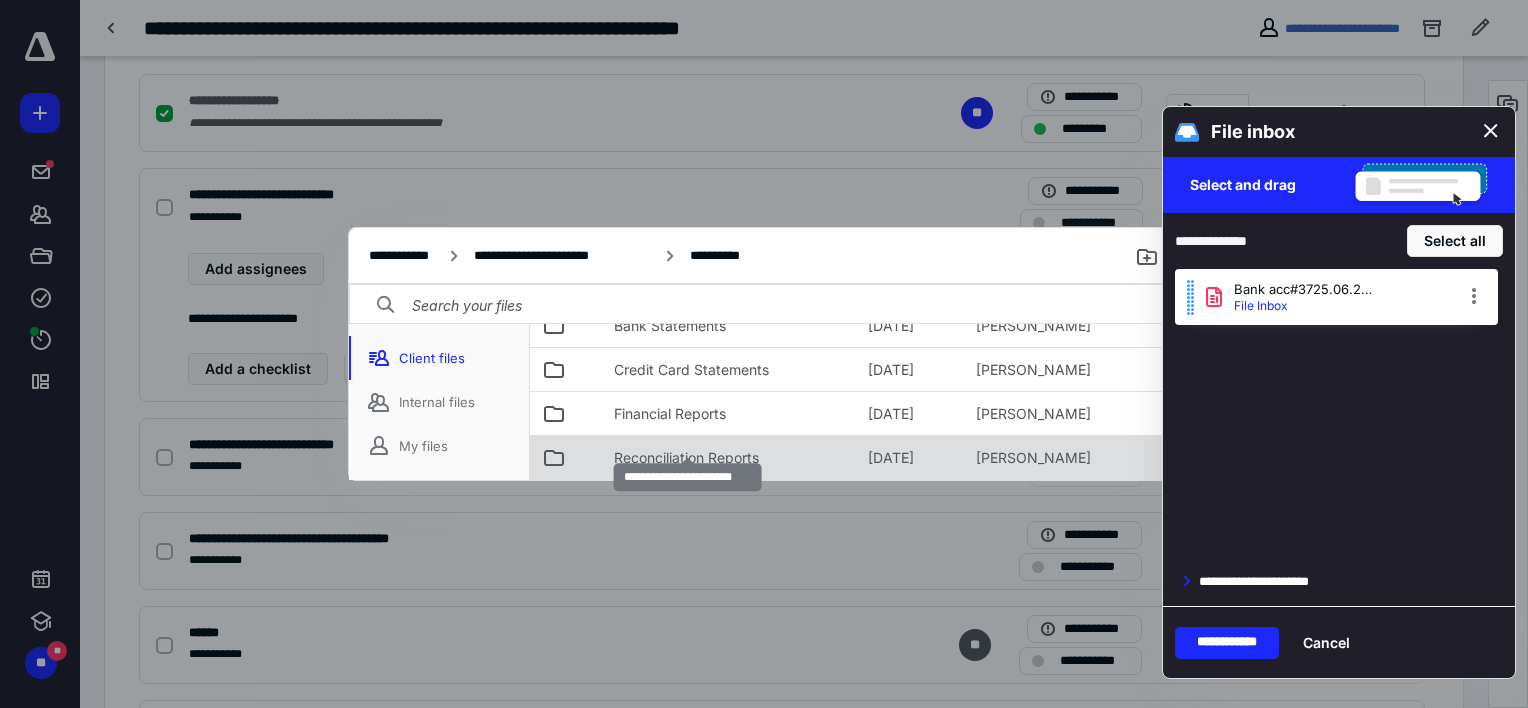 click on "Reconciliation Reports" at bounding box center [686, 458] 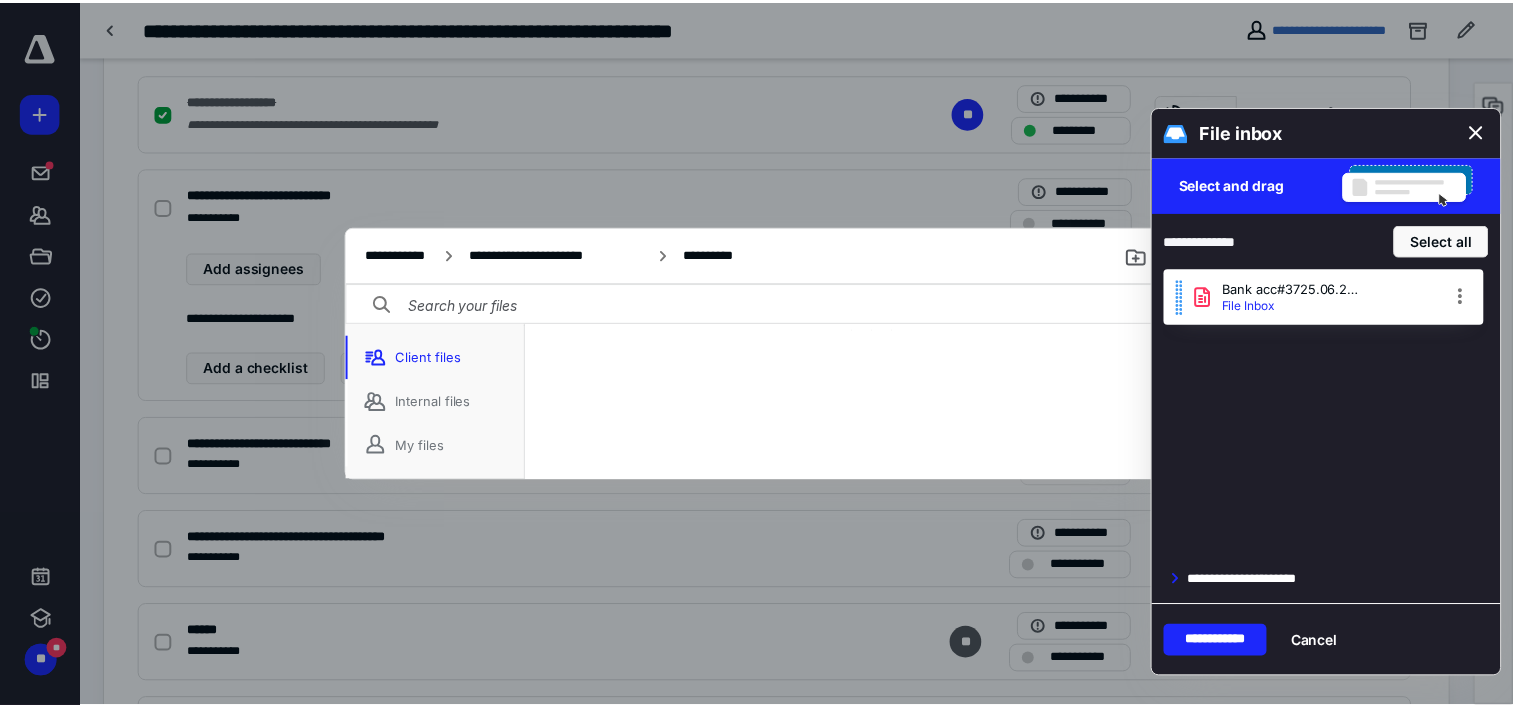 scroll, scrollTop: 56, scrollLeft: 0, axis: vertical 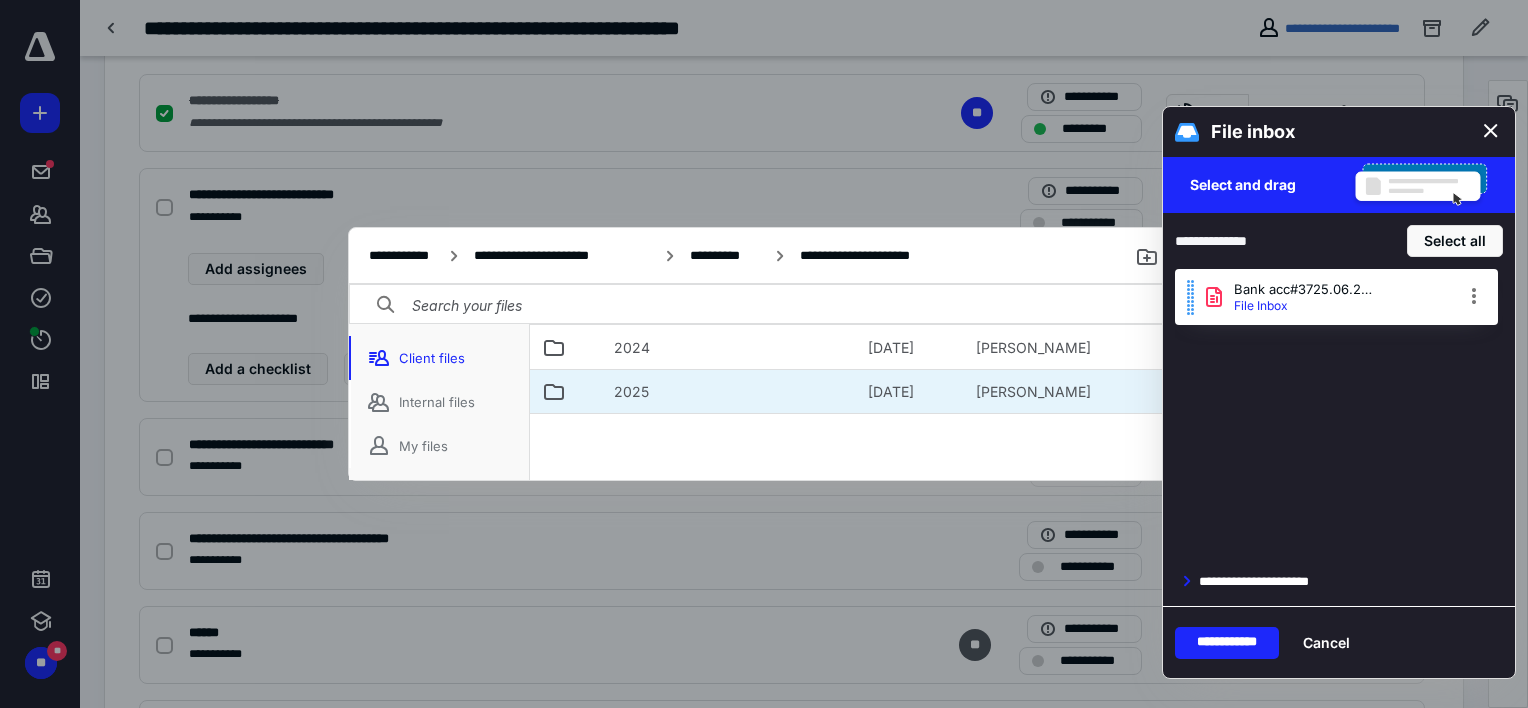 click on "2025" at bounding box center [631, 392] 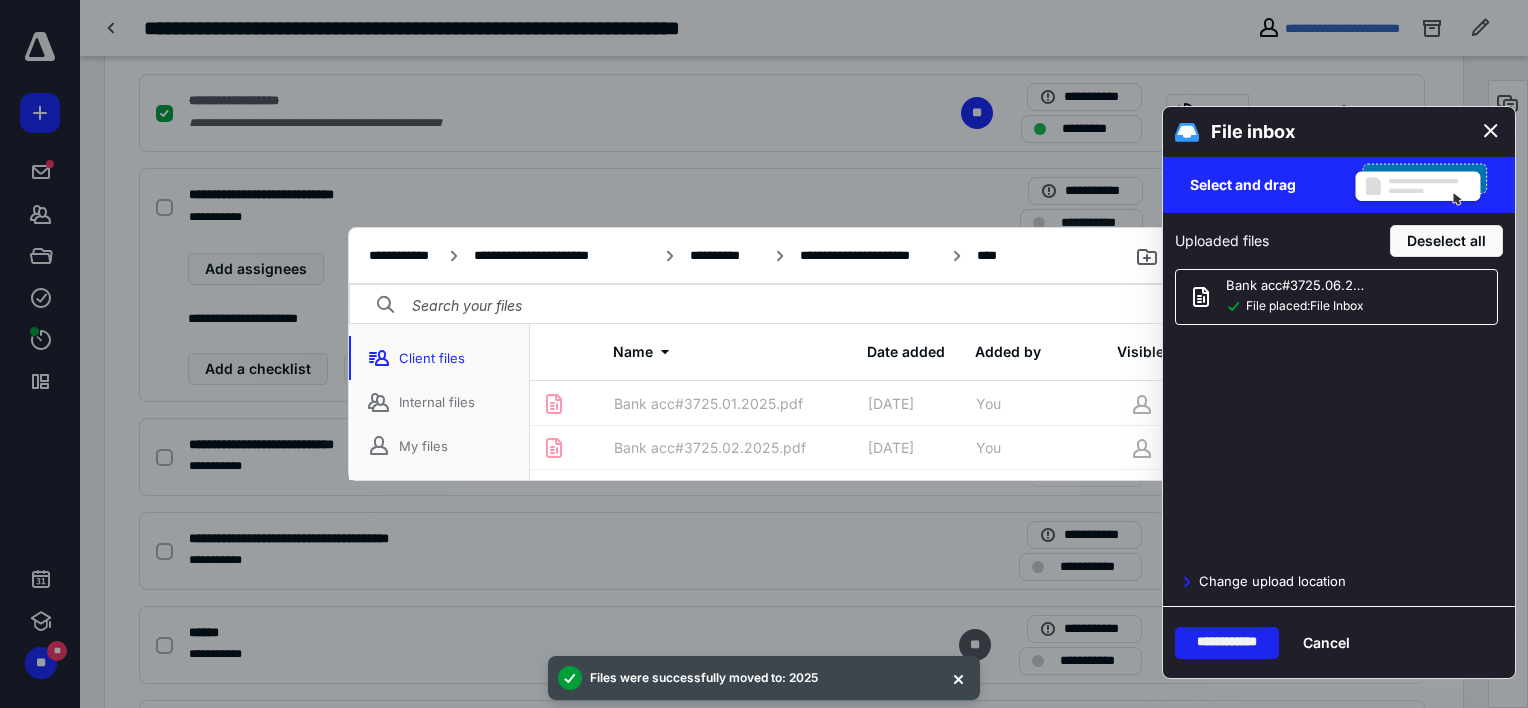click on "**********" at bounding box center (1227, 643) 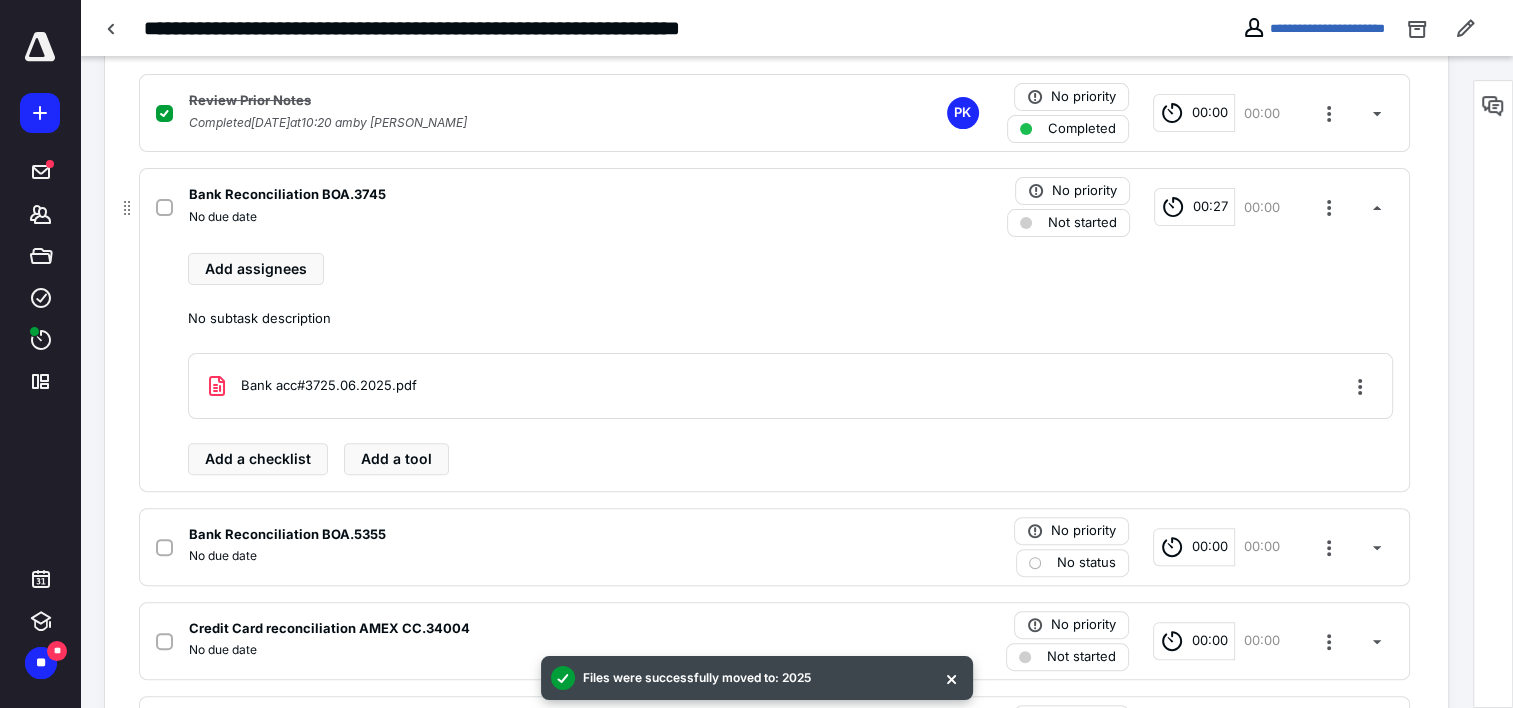 click at bounding box center (164, 208) 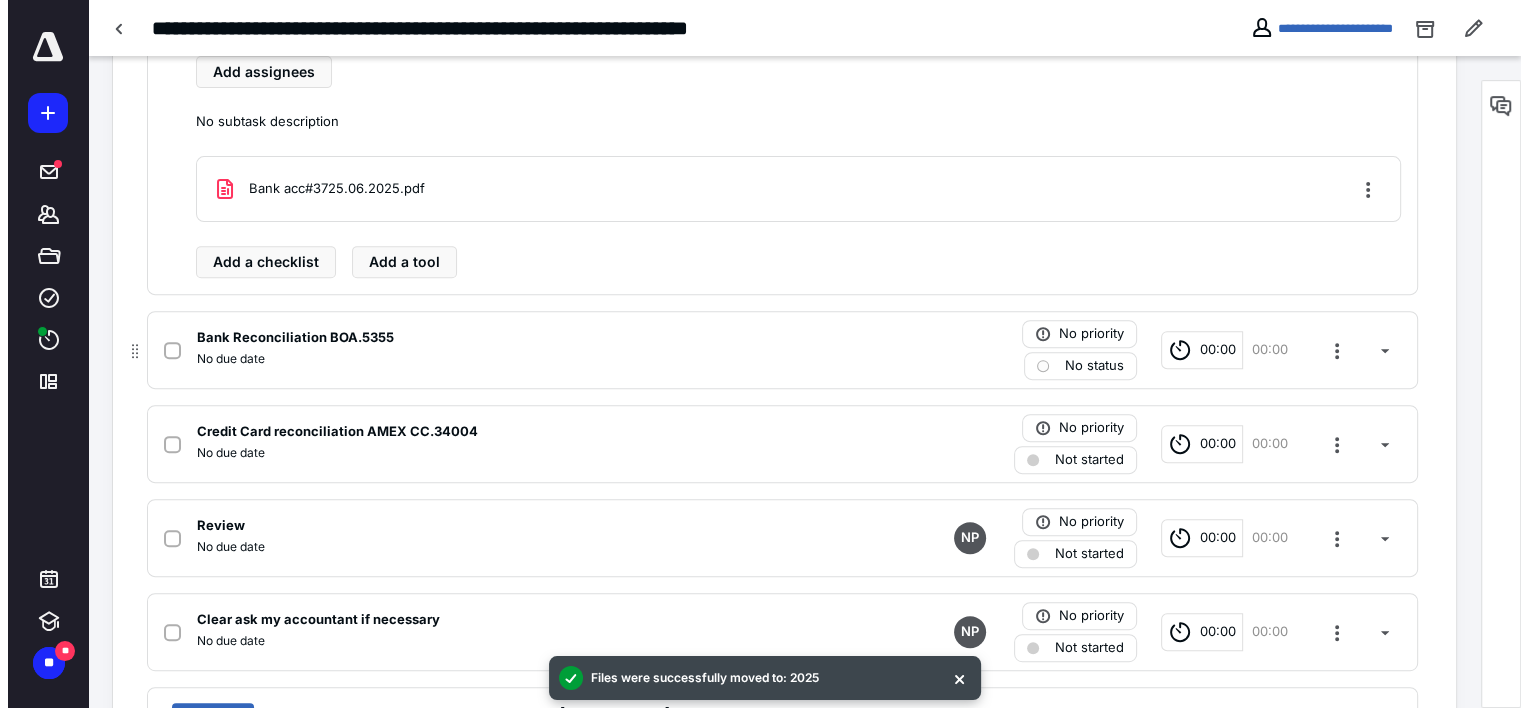 scroll, scrollTop: 704, scrollLeft: 0, axis: vertical 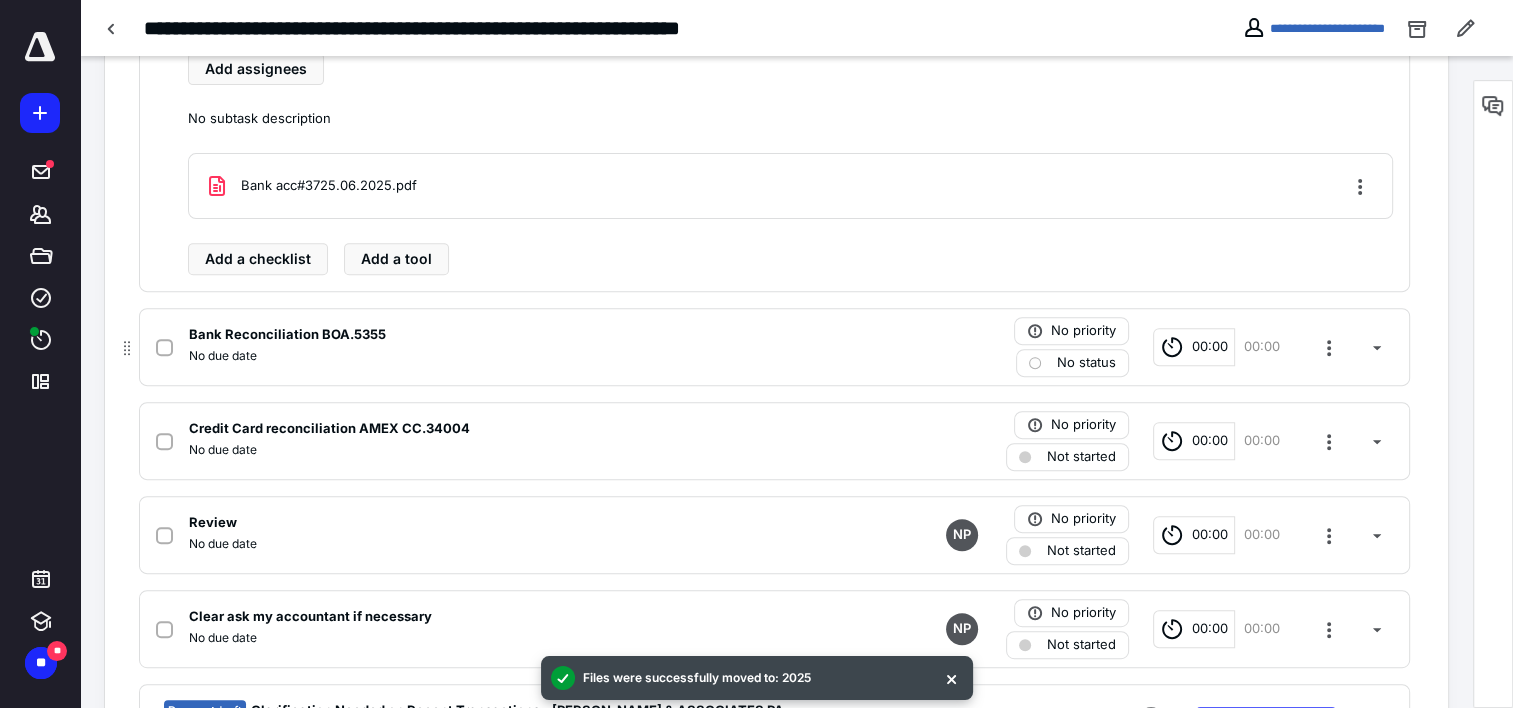 click on "No due date" at bounding box center (512, 356) 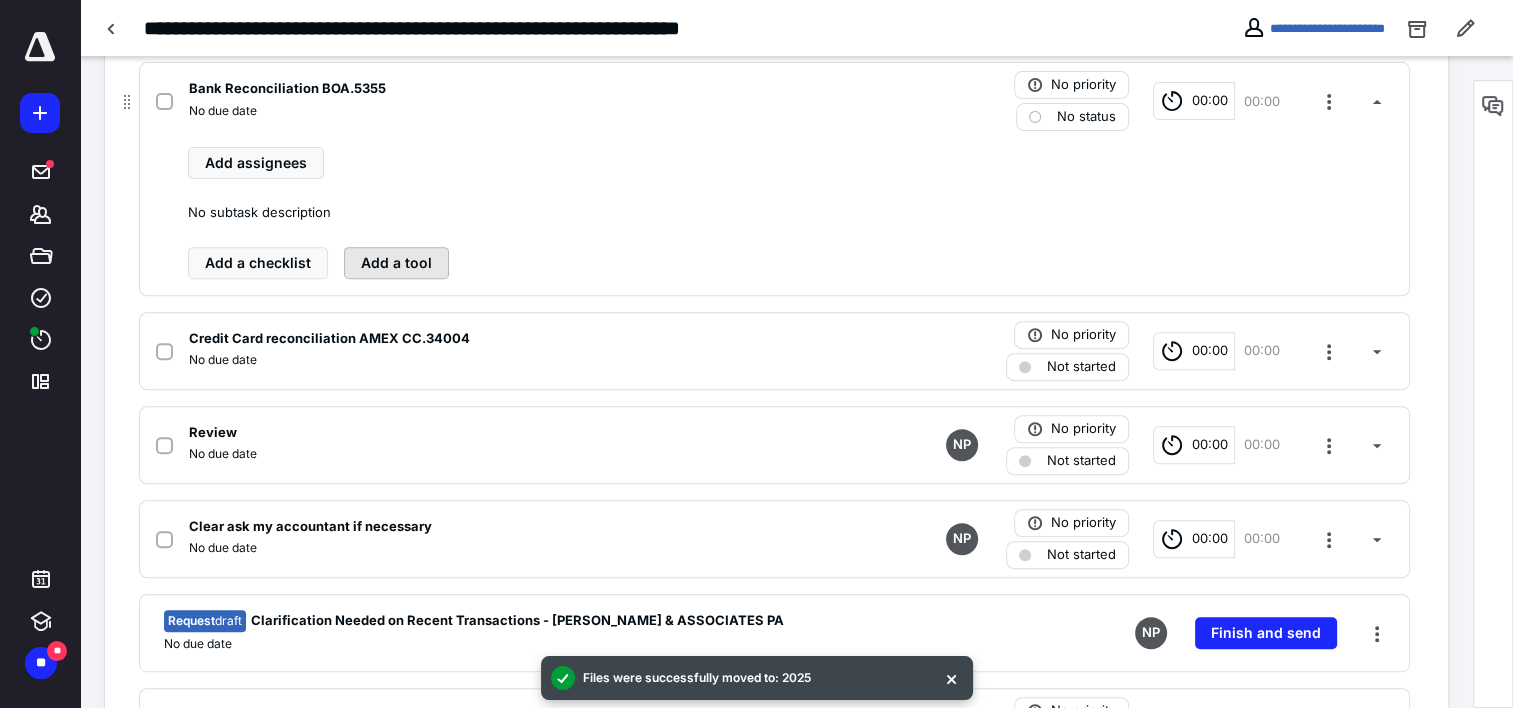 click on "Add a tool" at bounding box center [396, 263] 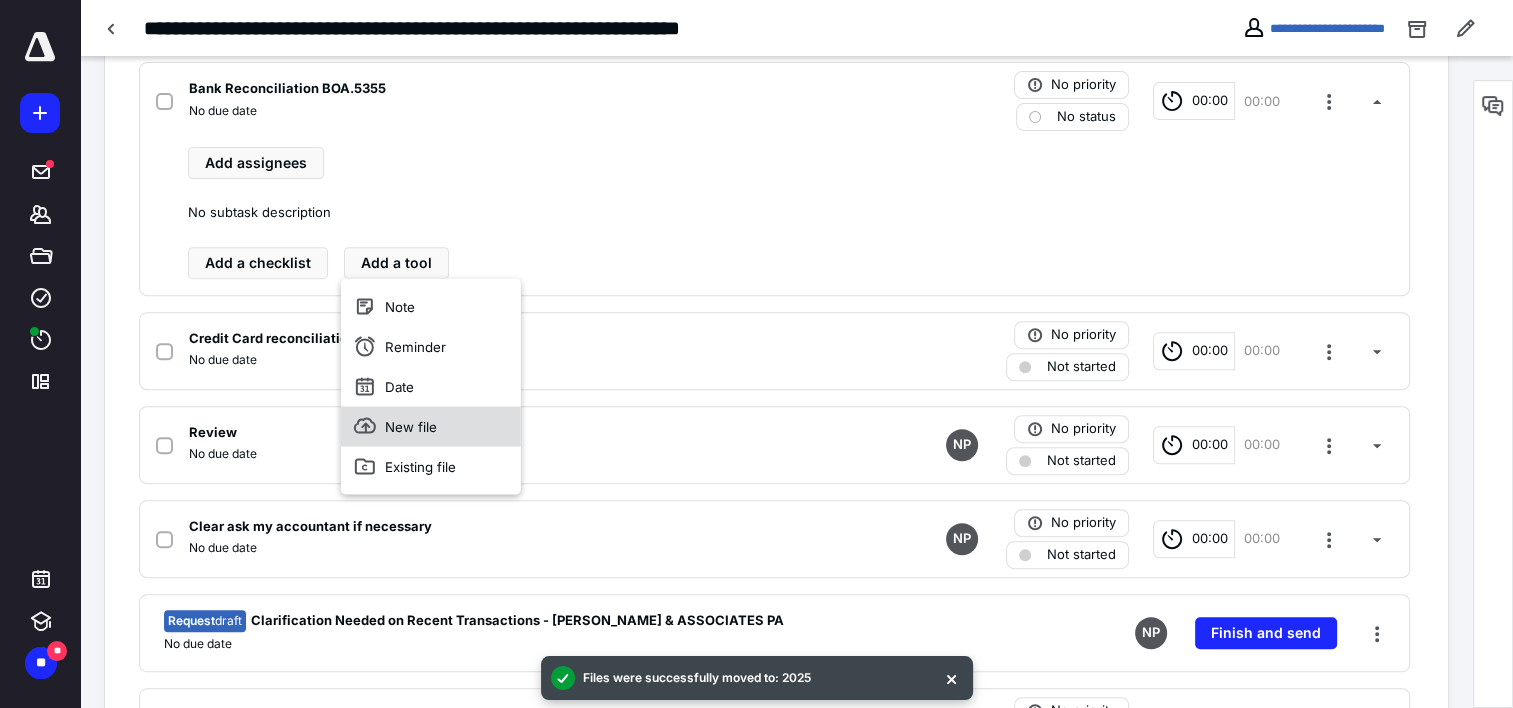 click on "New file" at bounding box center [431, 426] 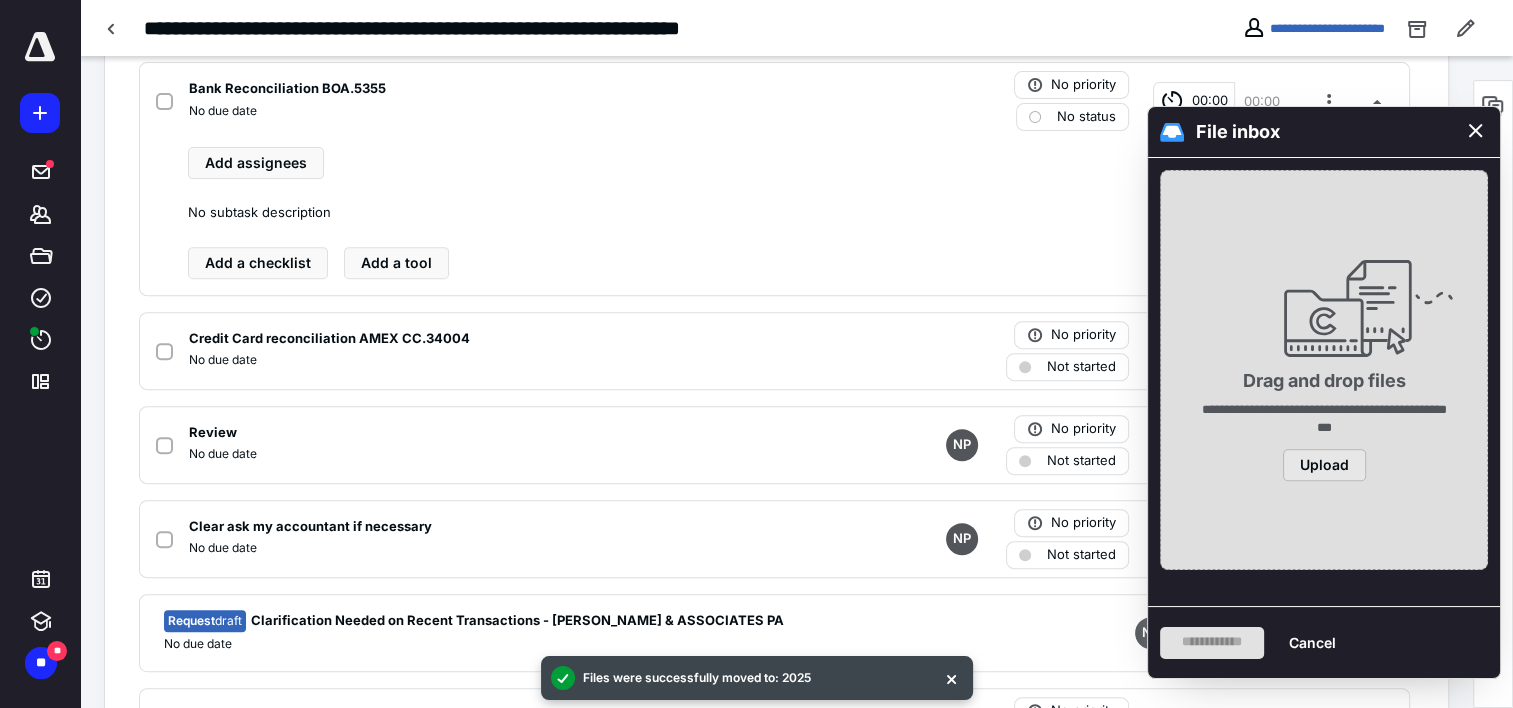 click on "Upload" at bounding box center (1324, 465) 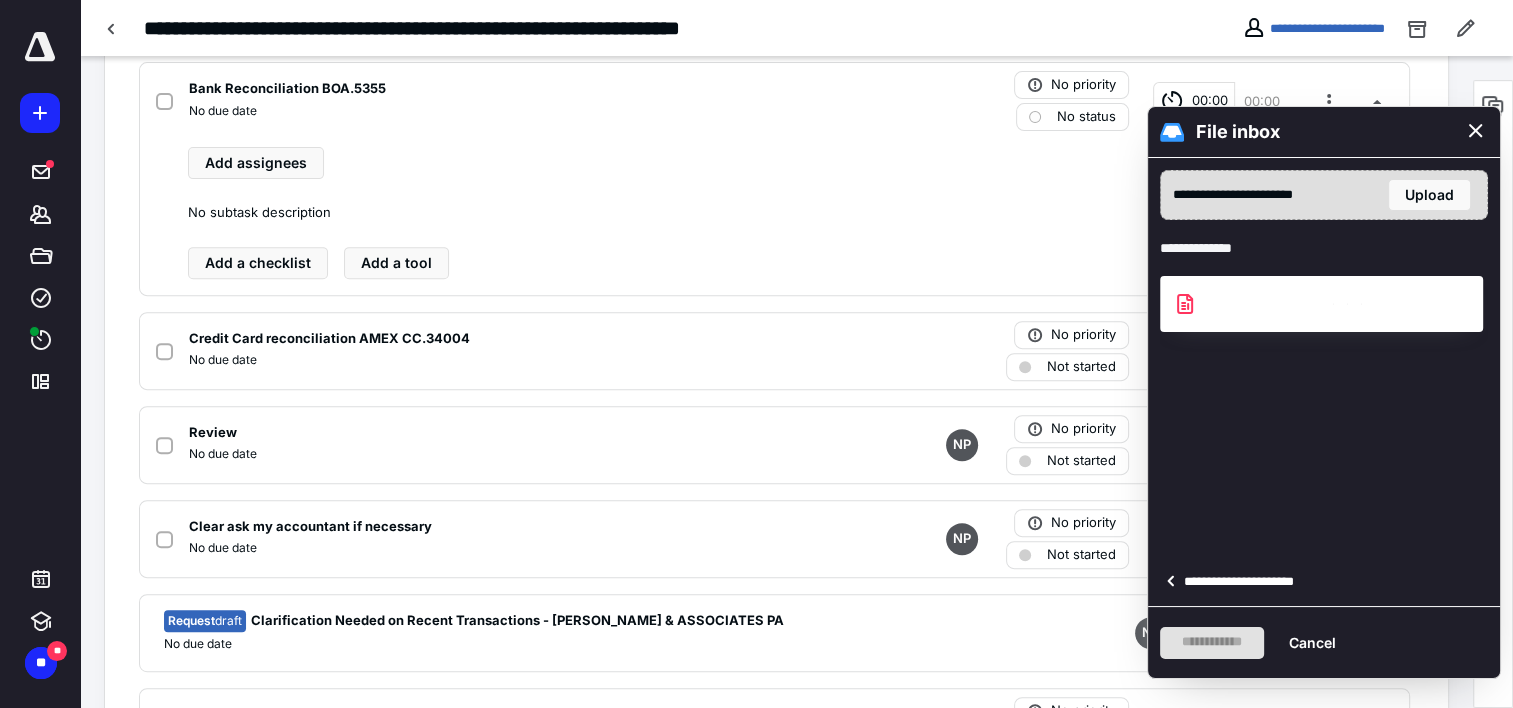 click on "**********" at bounding box center [1245, 582] 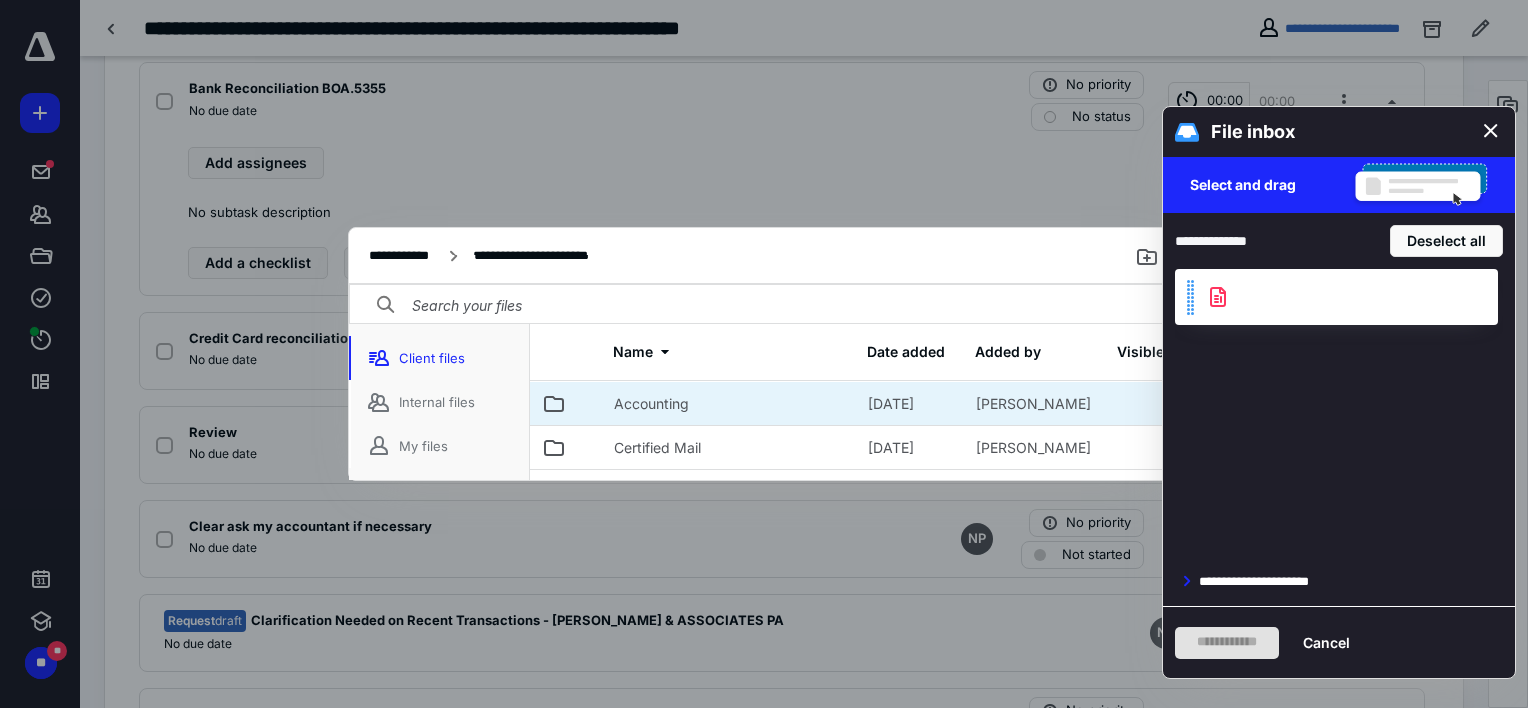 click on "Accounting" at bounding box center [651, 404] 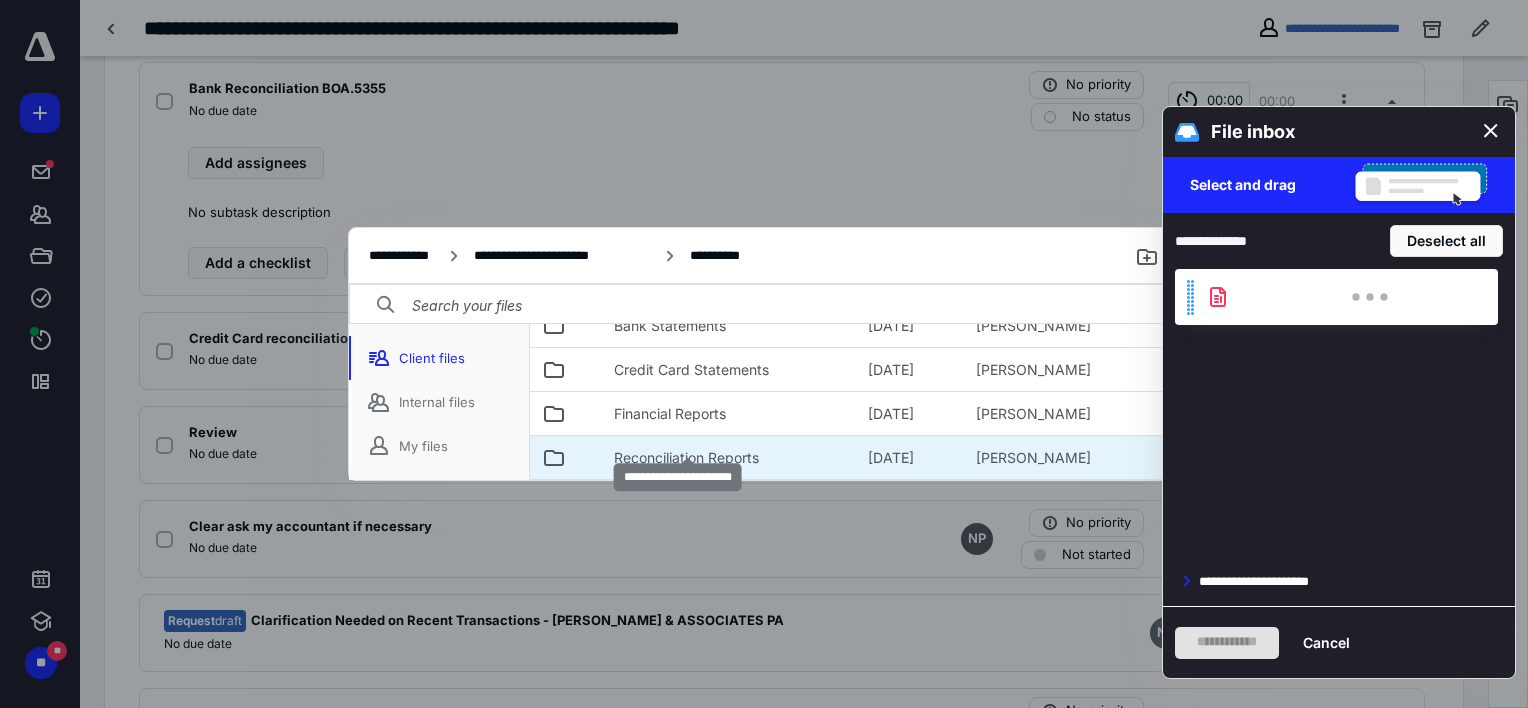 click on "Reconciliation Reports" at bounding box center [686, 458] 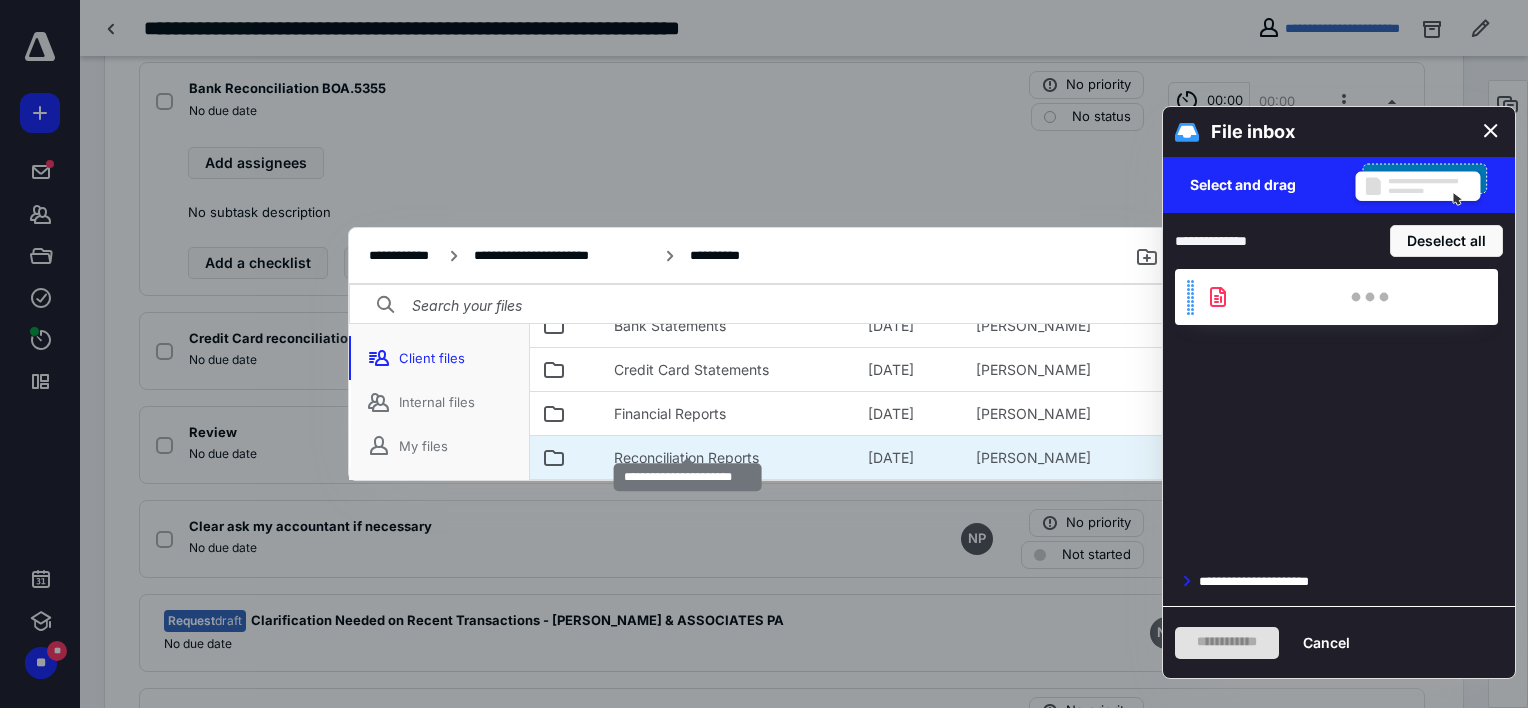 click on "Reconciliation Reports" at bounding box center (686, 458) 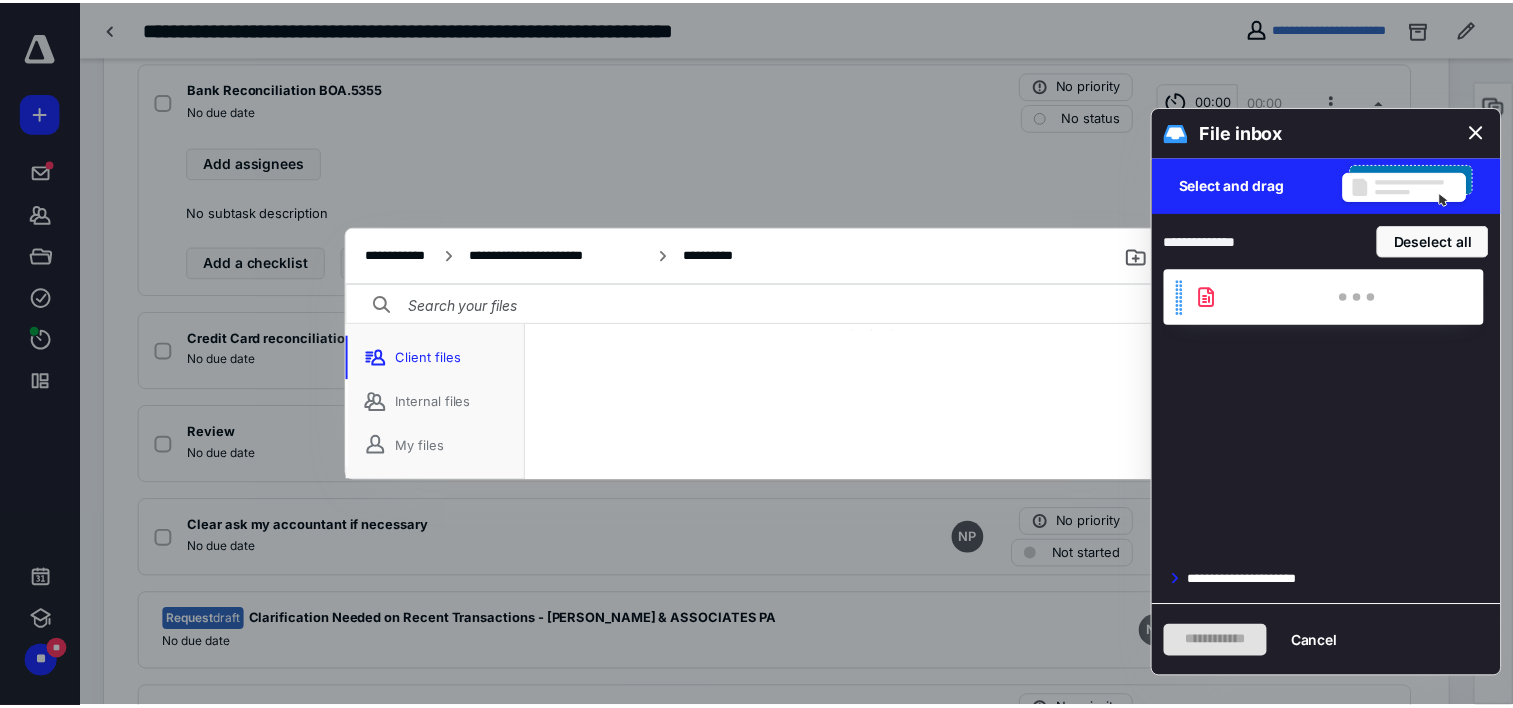 scroll, scrollTop: 159, scrollLeft: 0, axis: vertical 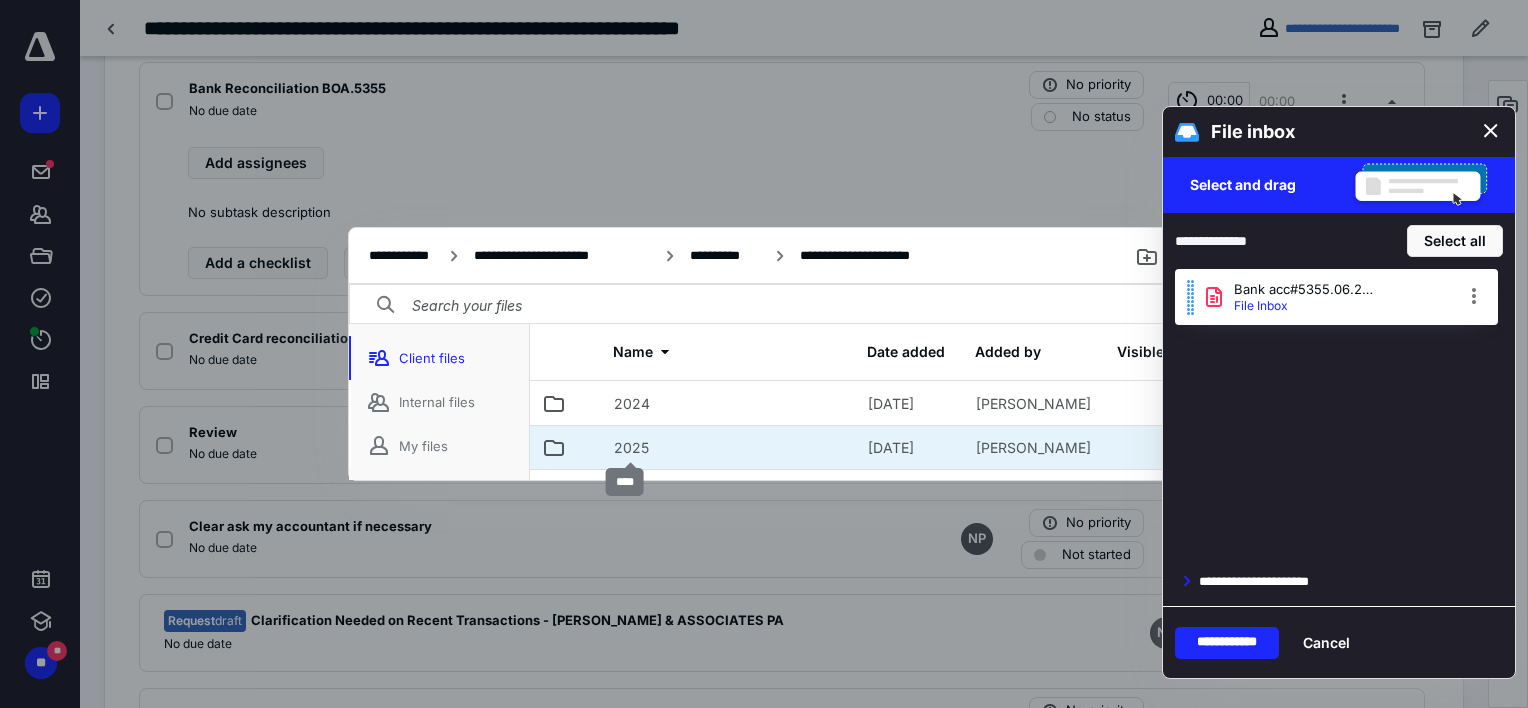 click on "2025" at bounding box center (631, 448) 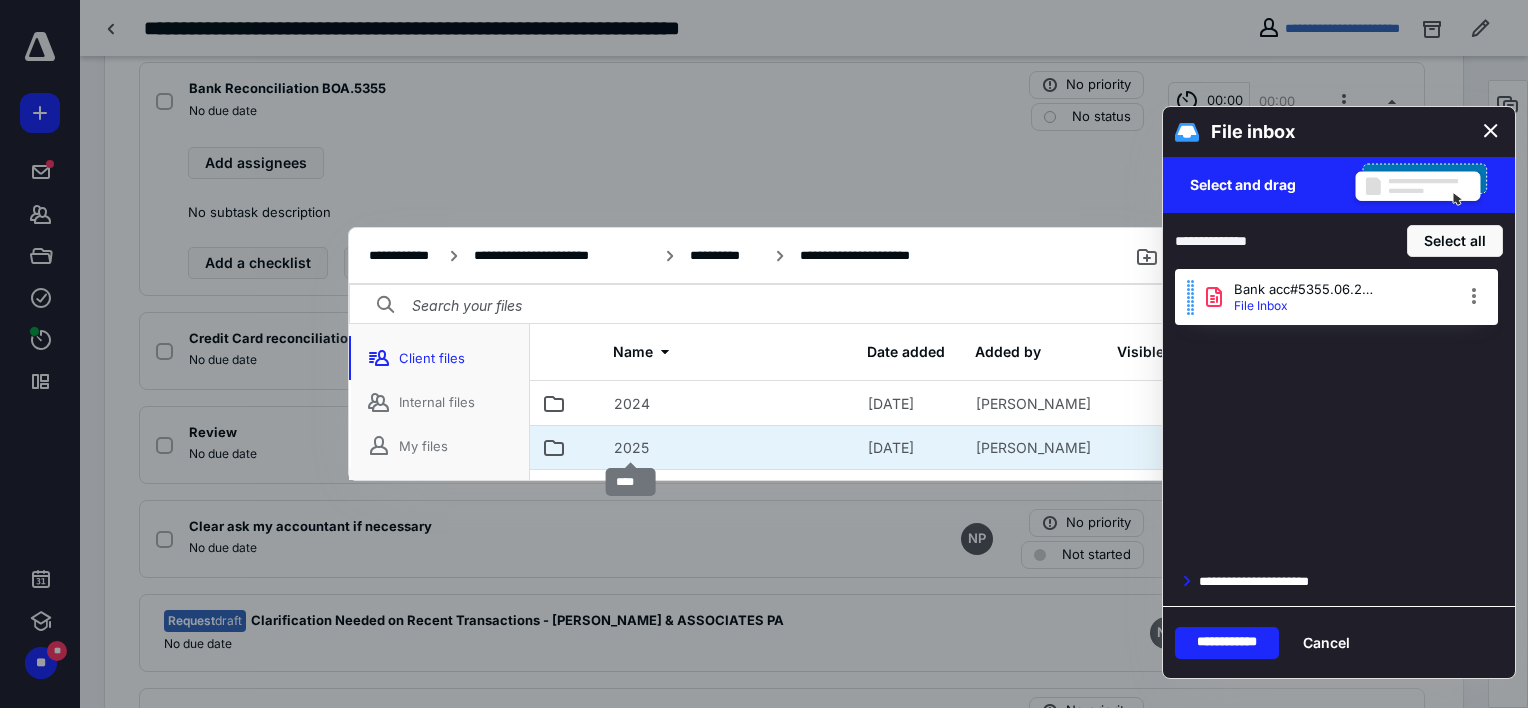 click on "2025" at bounding box center (631, 448) 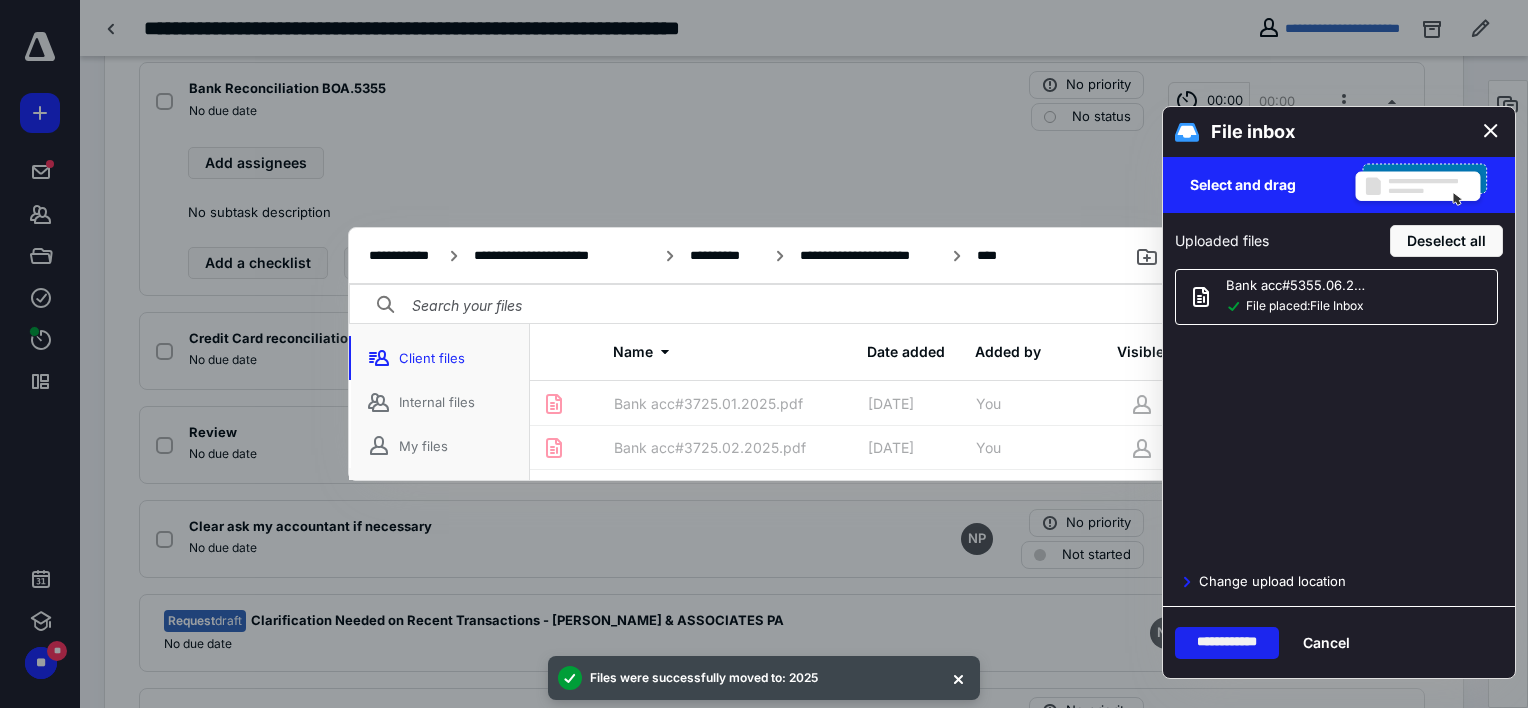 click on "**********" at bounding box center (1227, 643) 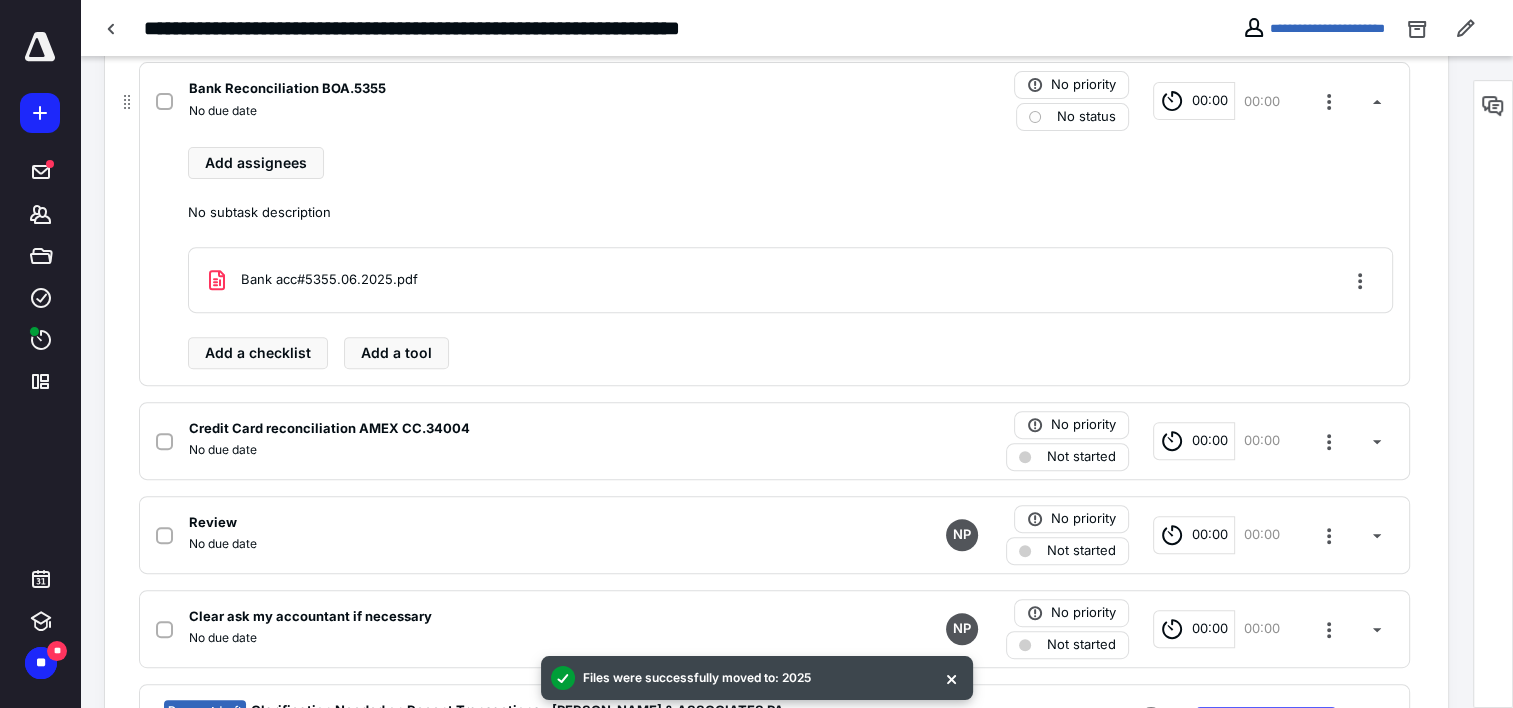 click 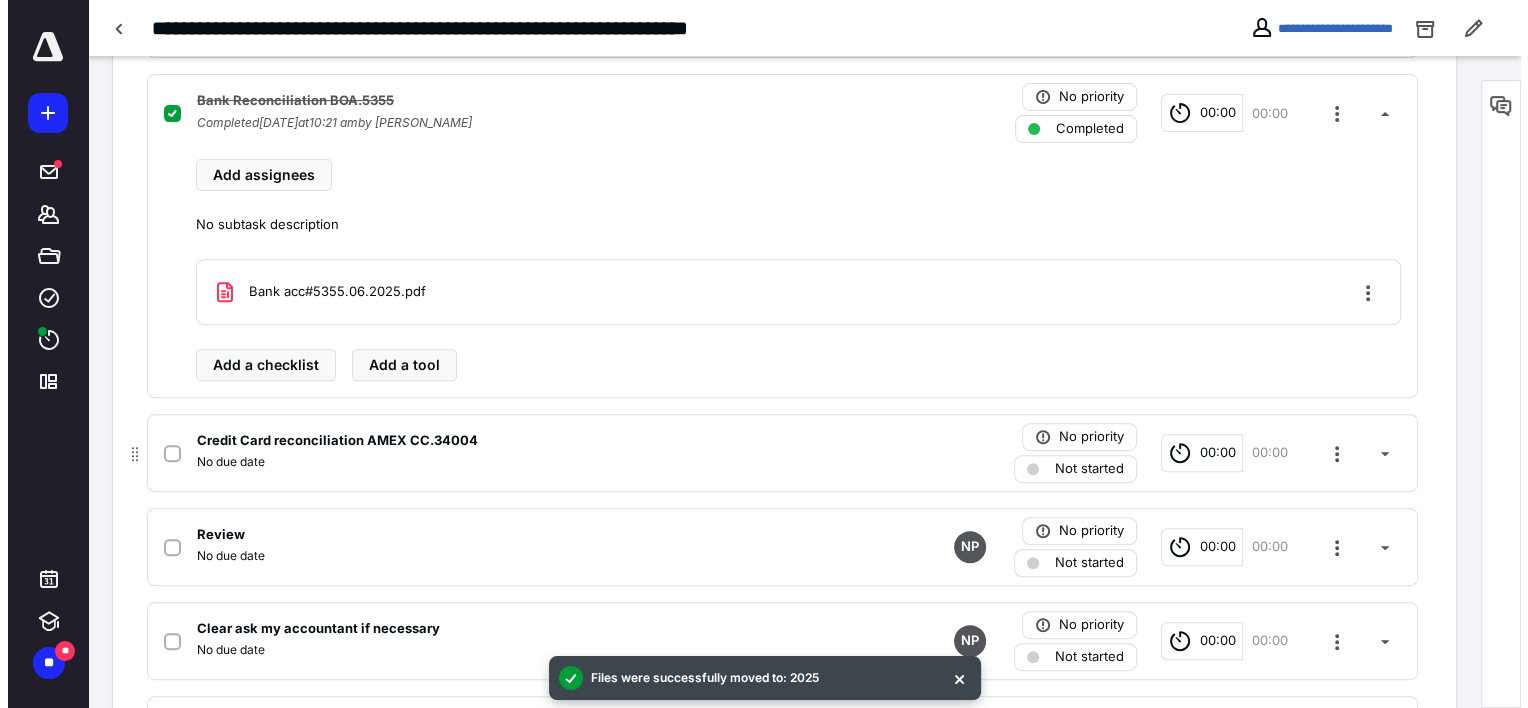 scroll, scrollTop: 704, scrollLeft: 0, axis: vertical 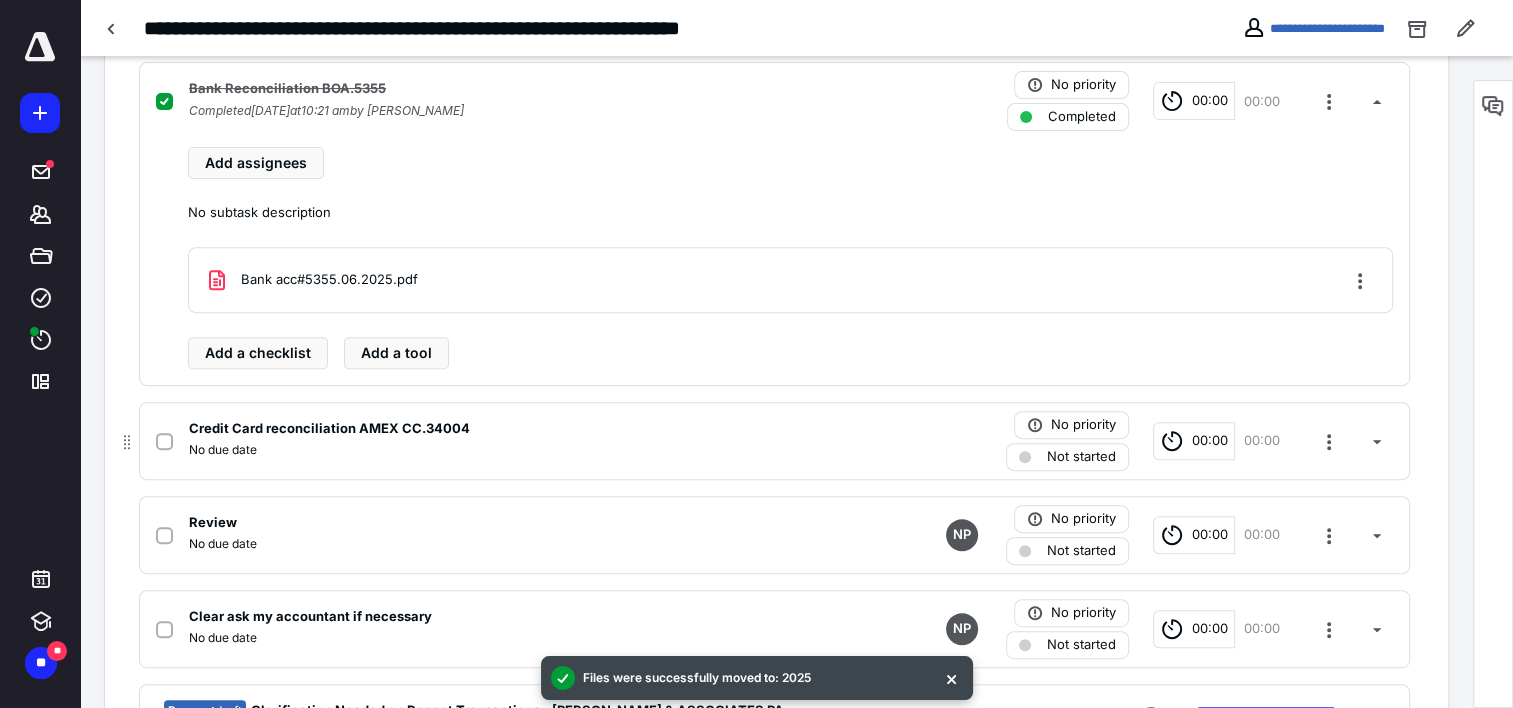click on "No due date" at bounding box center (512, 450) 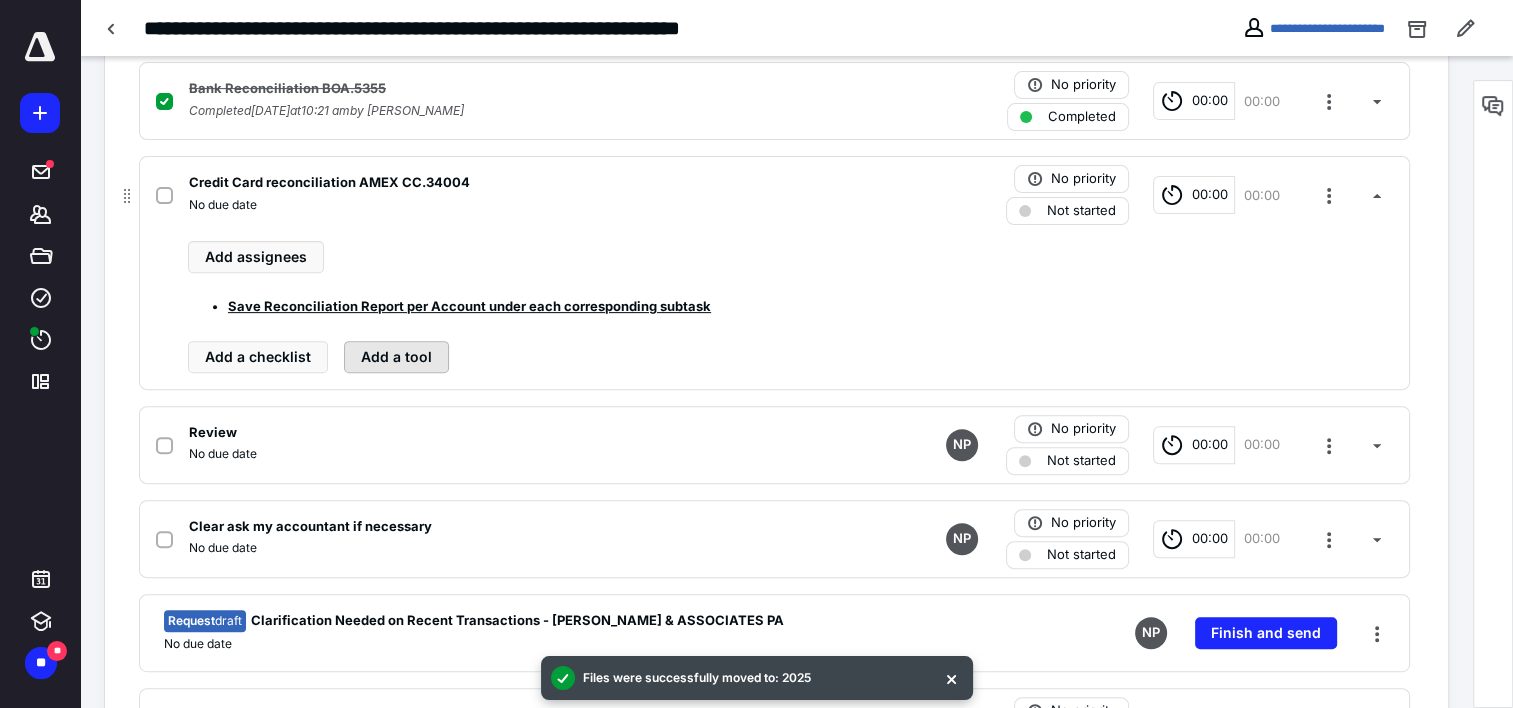 click on "Add a tool" at bounding box center [396, 357] 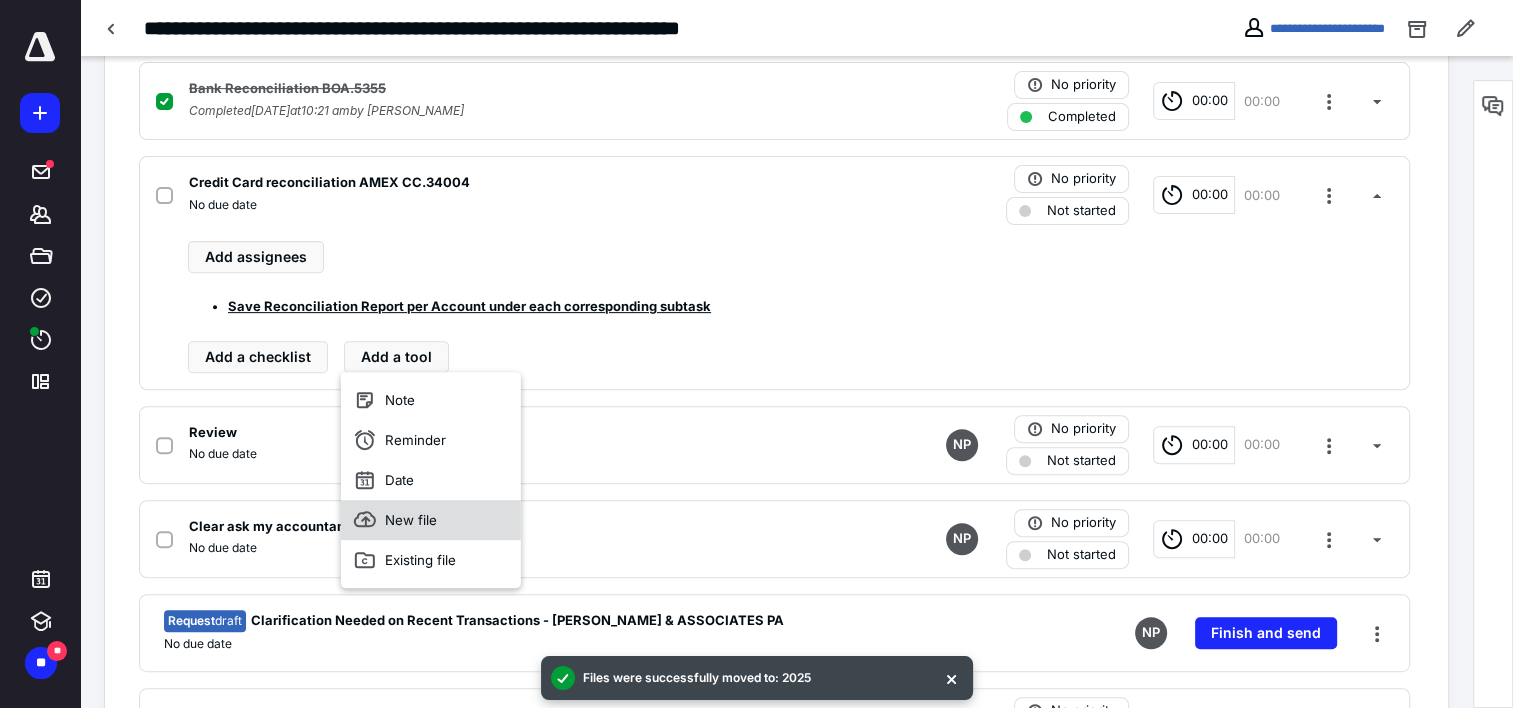 click on "New file" at bounding box center [431, 520] 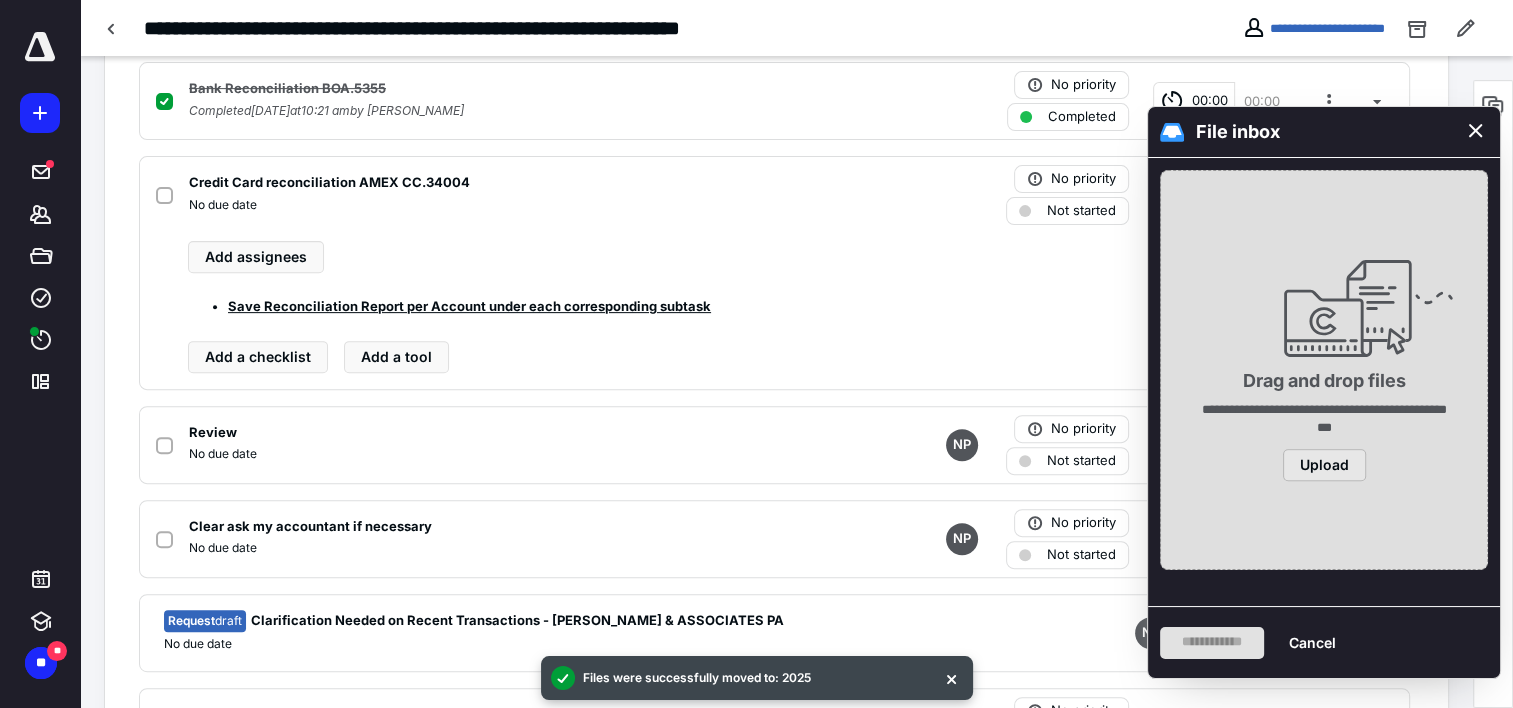 click on "Upload" at bounding box center [1324, 465] 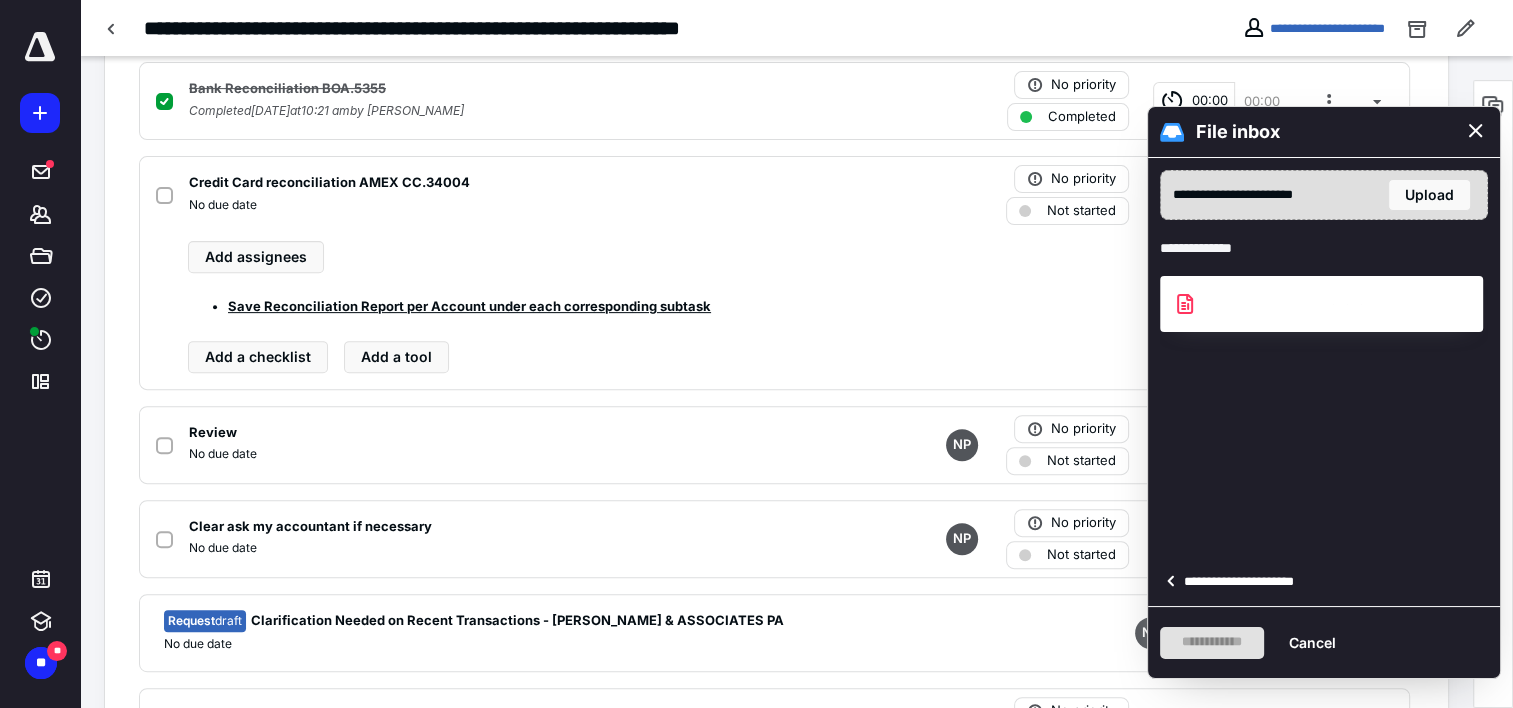 click on "**********" at bounding box center (1245, 582) 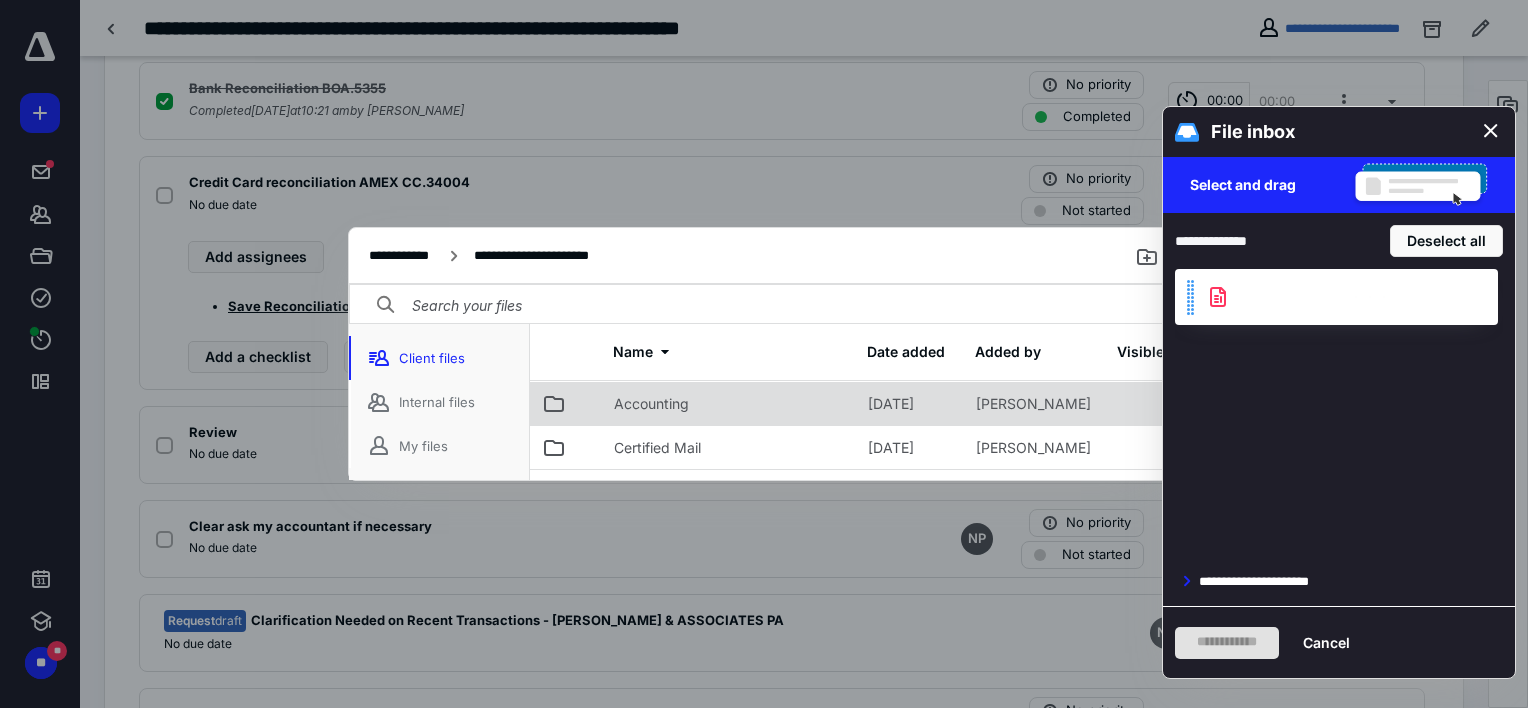 click on "Accounting" at bounding box center [651, 404] 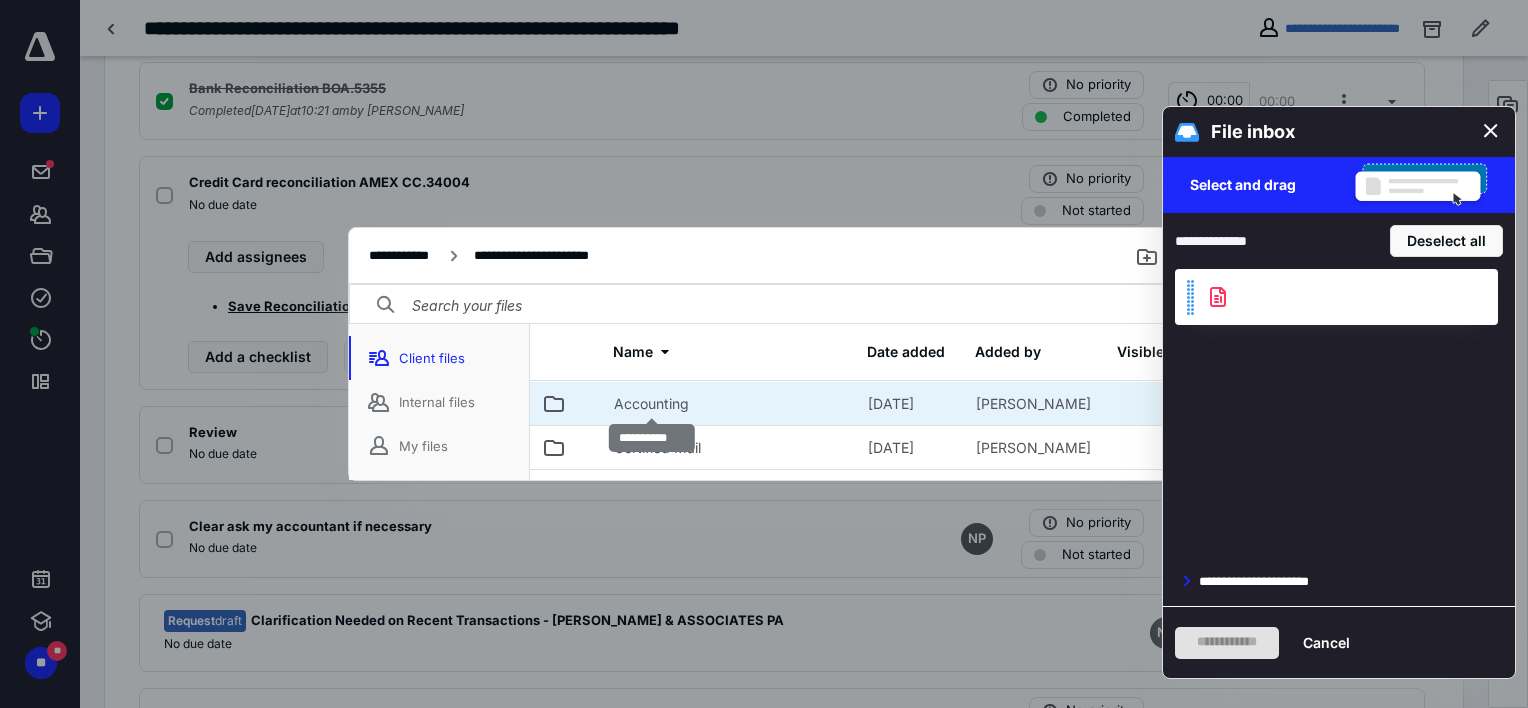 click on "Accounting" at bounding box center [651, 404] 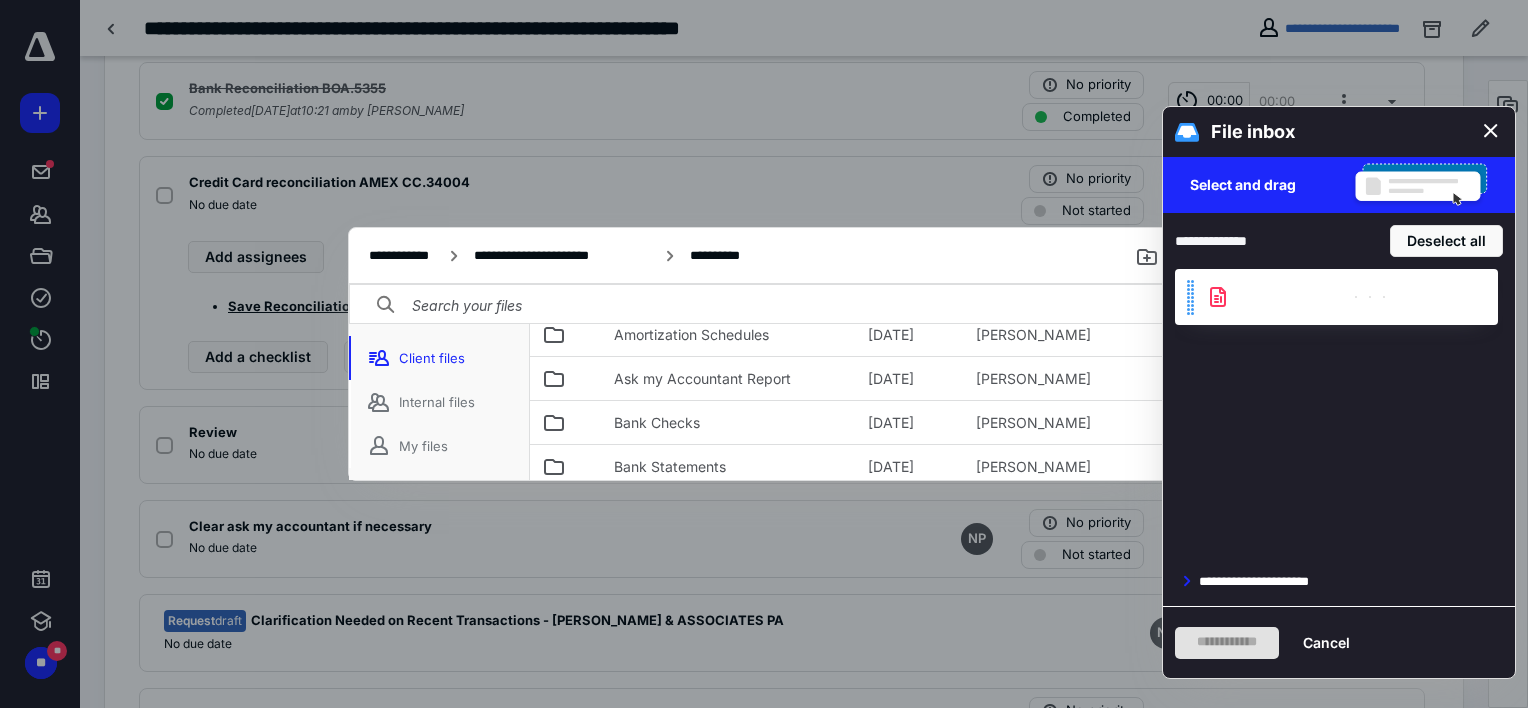 scroll, scrollTop: 268, scrollLeft: 0, axis: vertical 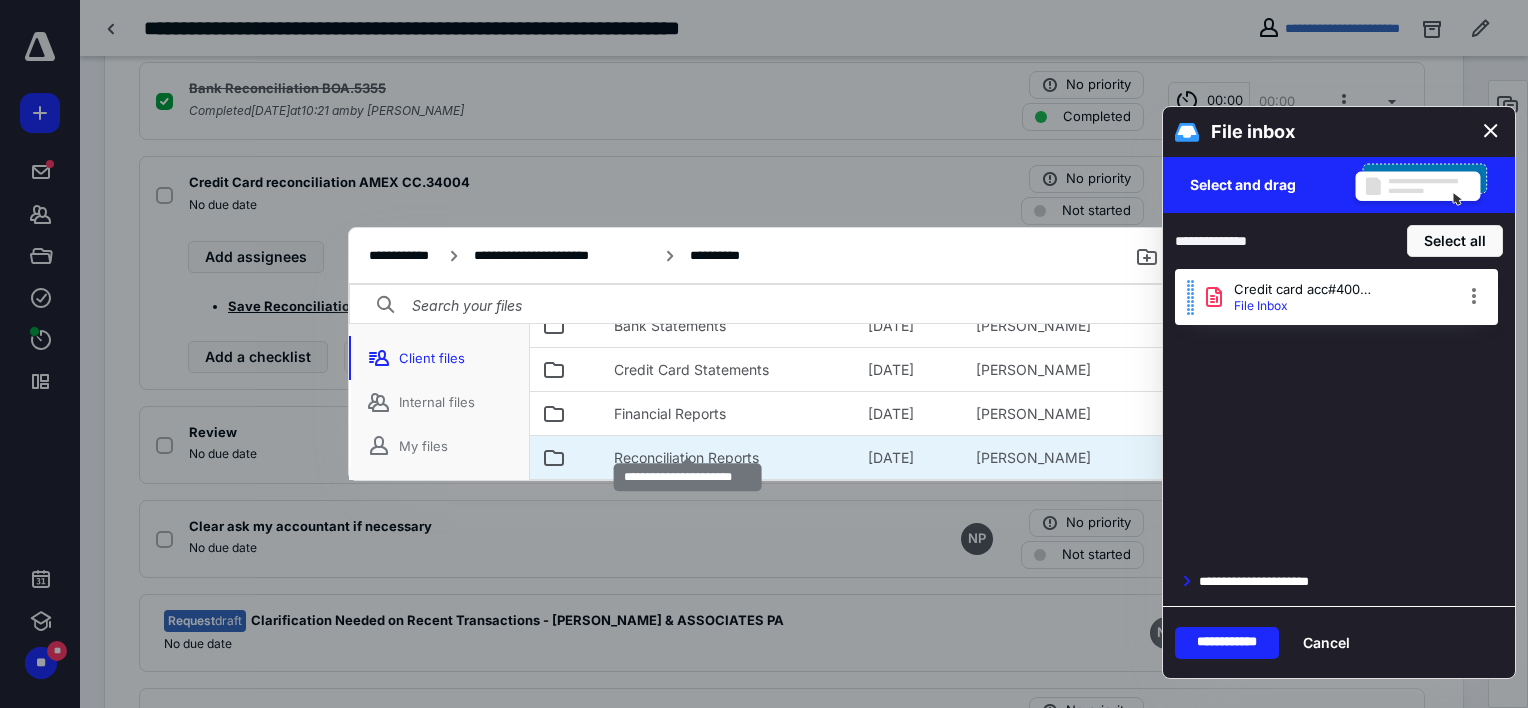 click on "Reconciliation Reports" at bounding box center [686, 458] 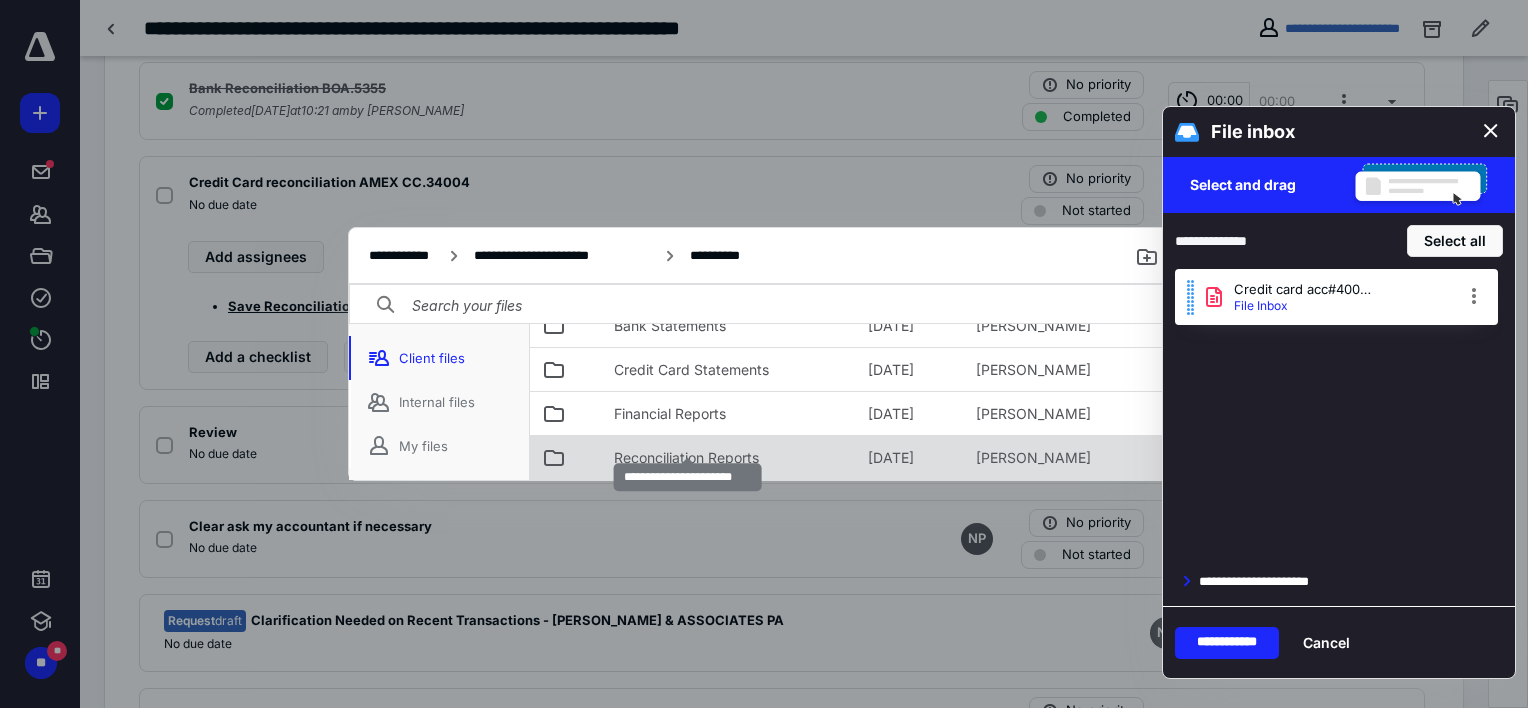 click on "Reconciliation Reports" at bounding box center [686, 458] 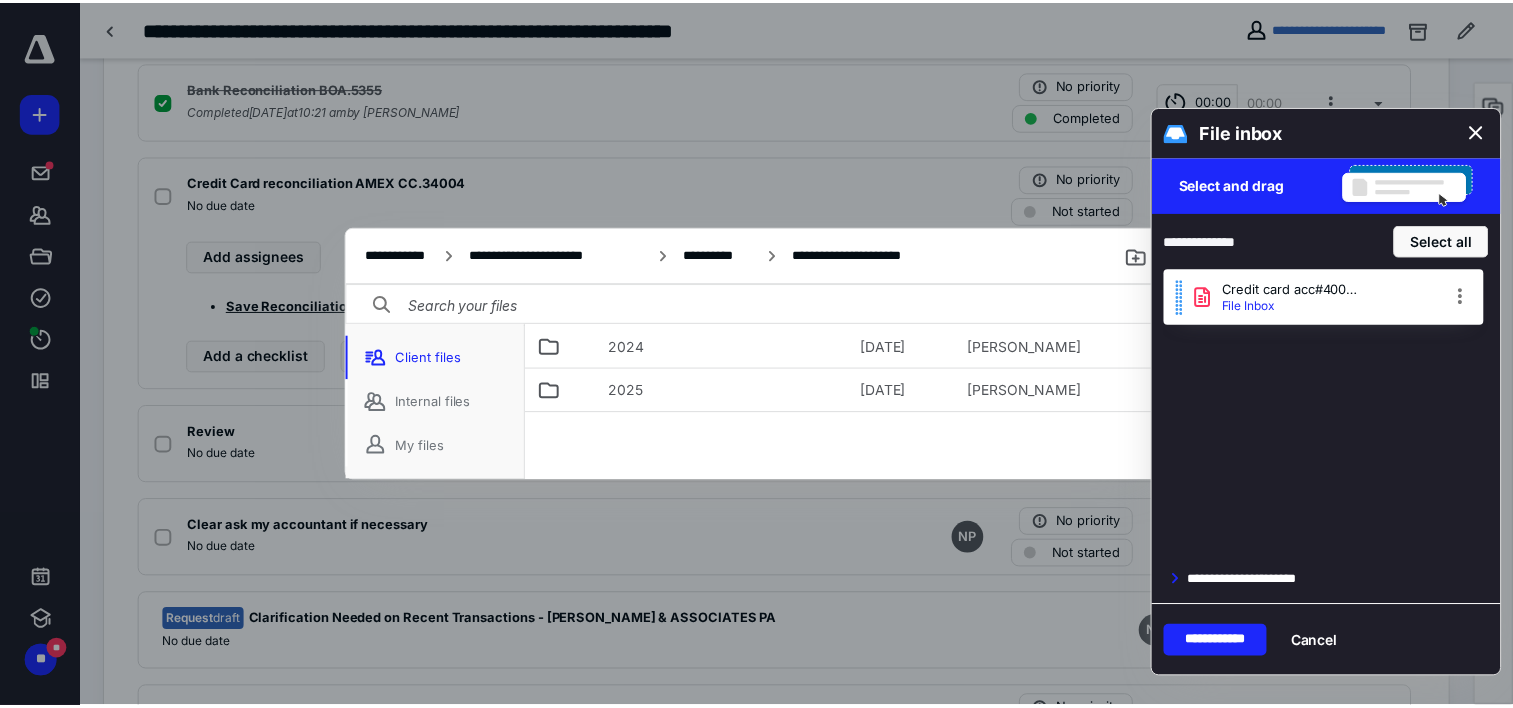 scroll, scrollTop: 56, scrollLeft: 0, axis: vertical 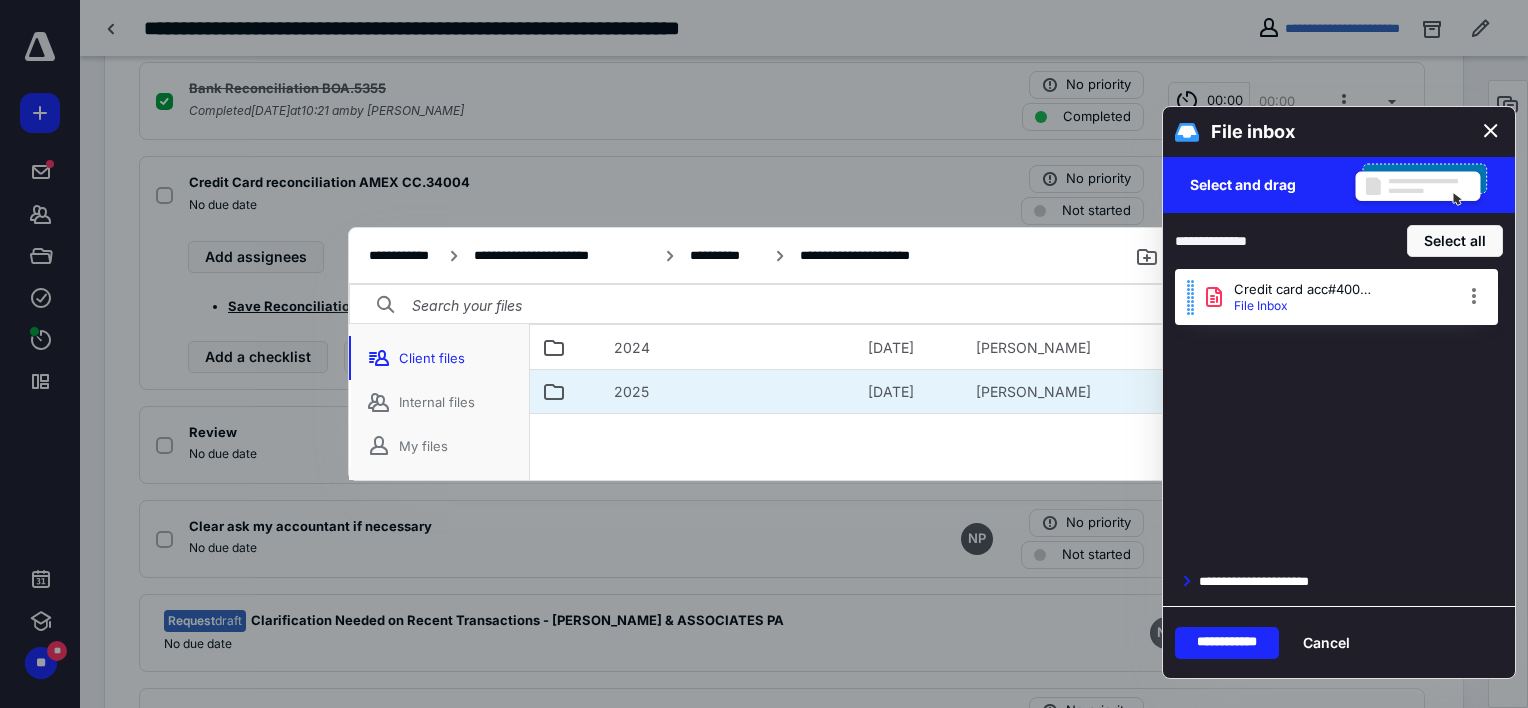click on "2025" at bounding box center [631, 392] 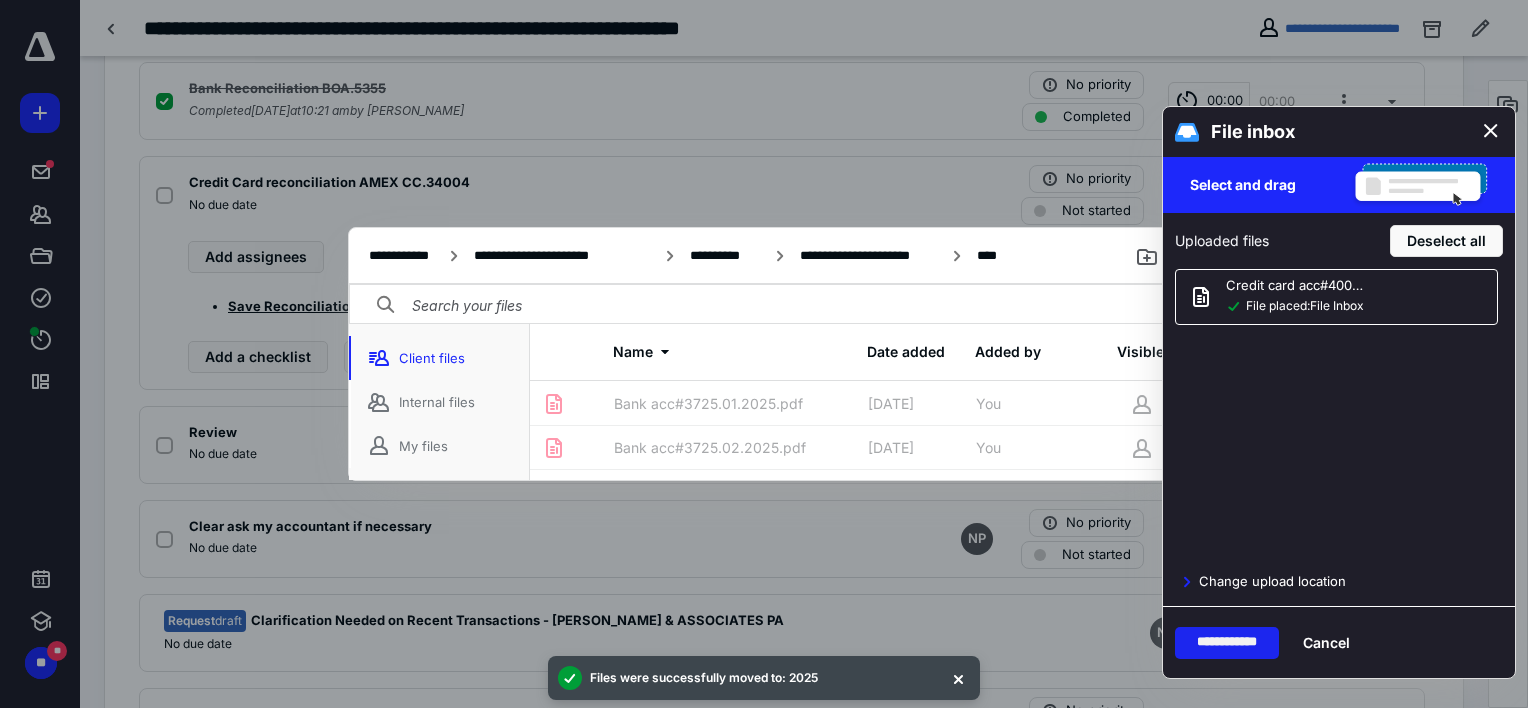 click on "**********" at bounding box center [1227, 643] 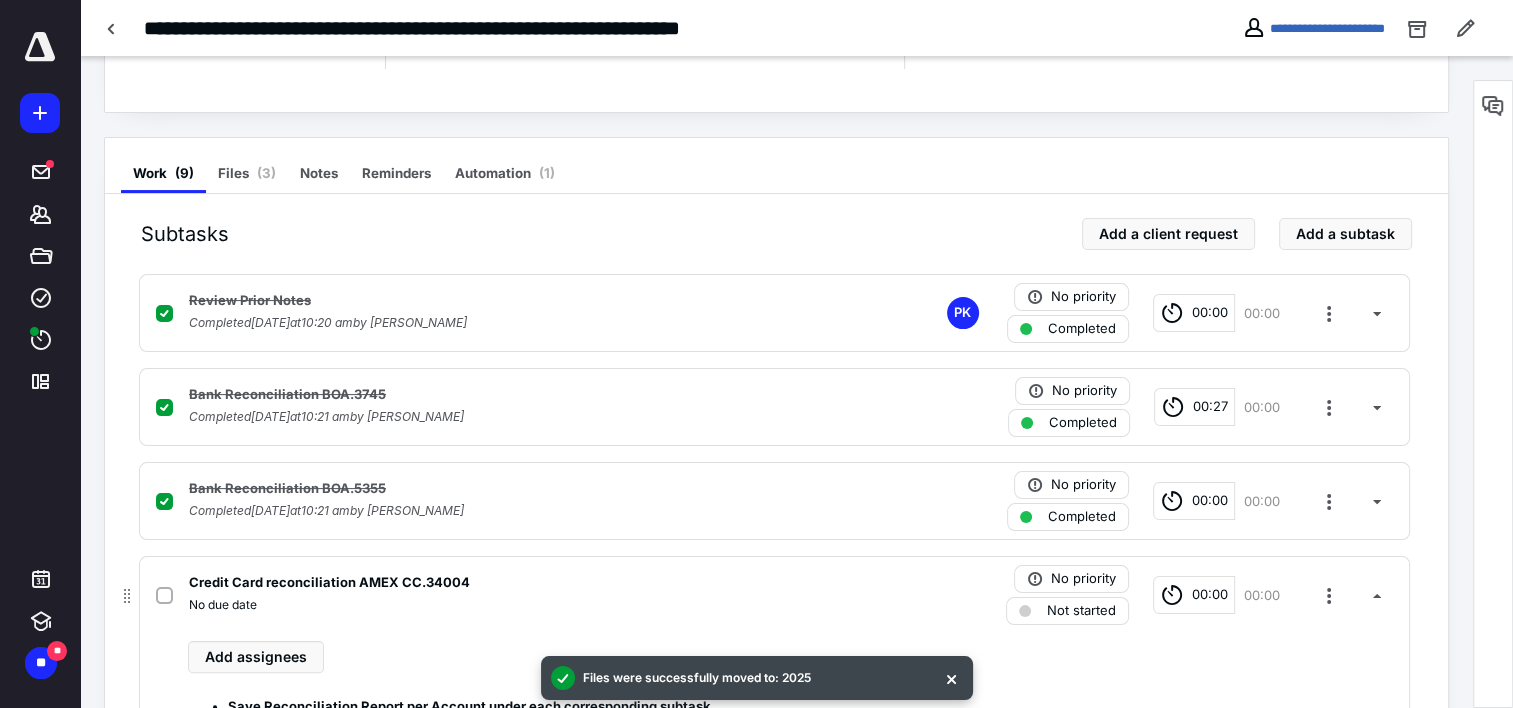 scroll, scrollTop: 0, scrollLeft: 0, axis: both 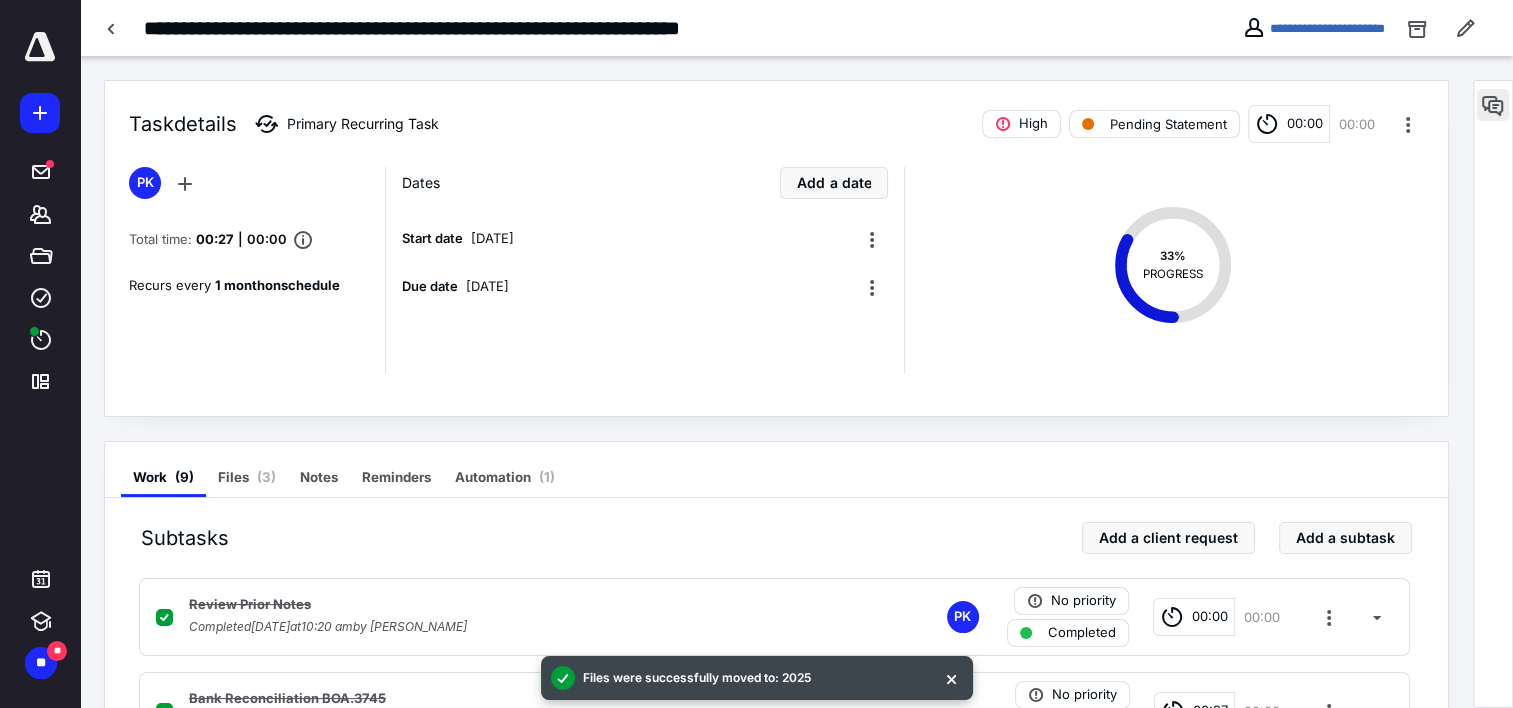 click at bounding box center (1493, 105) 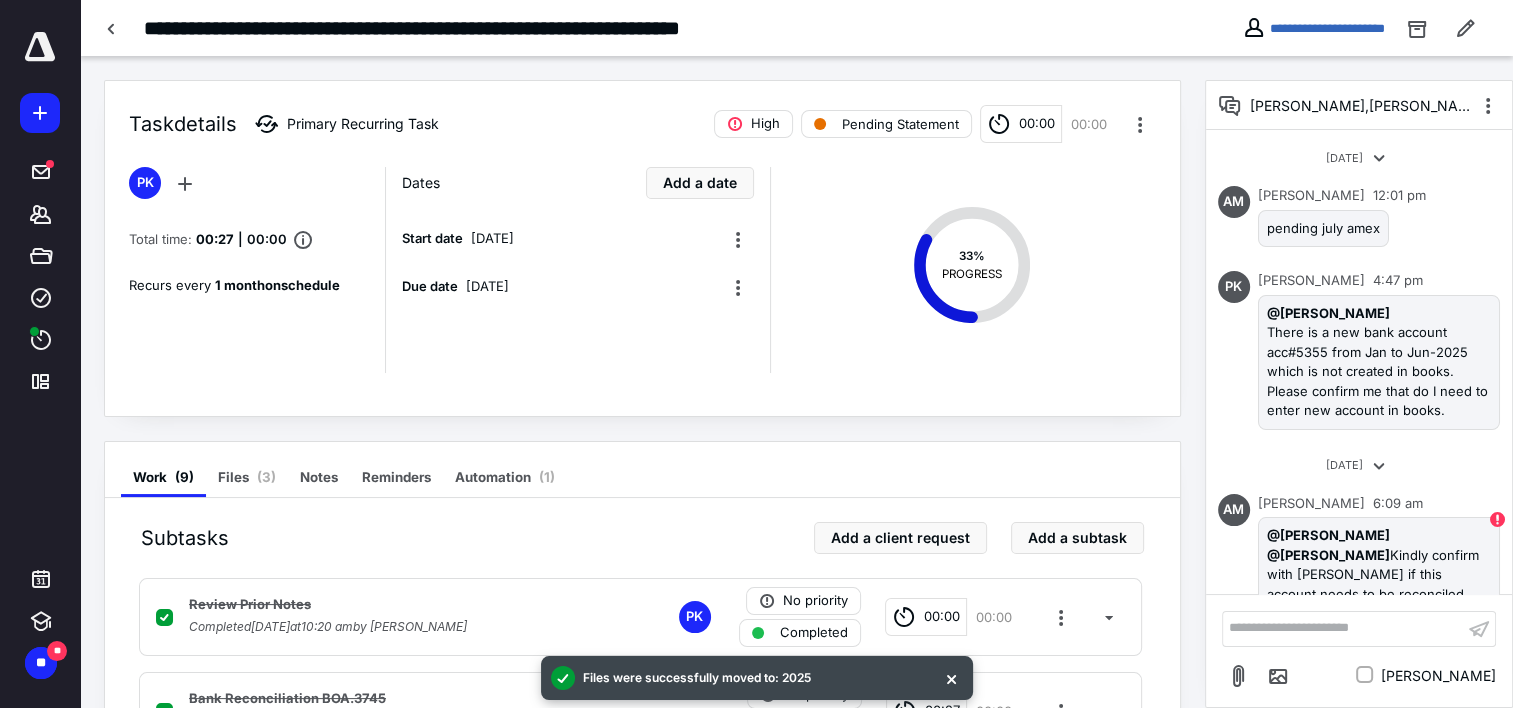 scroll, scrollTop: 36, scrollLeft: 0, axis: vertical 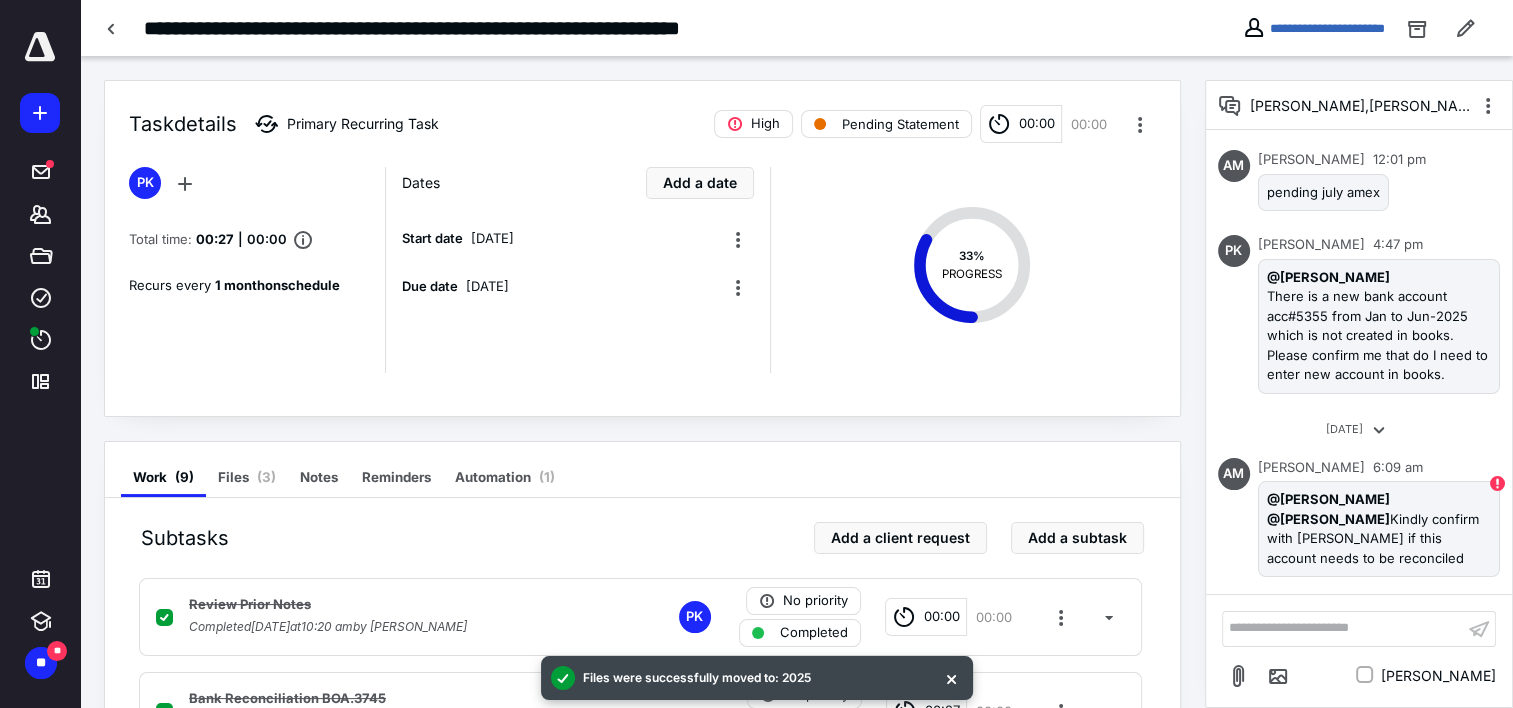 click on "**********" at bounding box center [1343, 628] 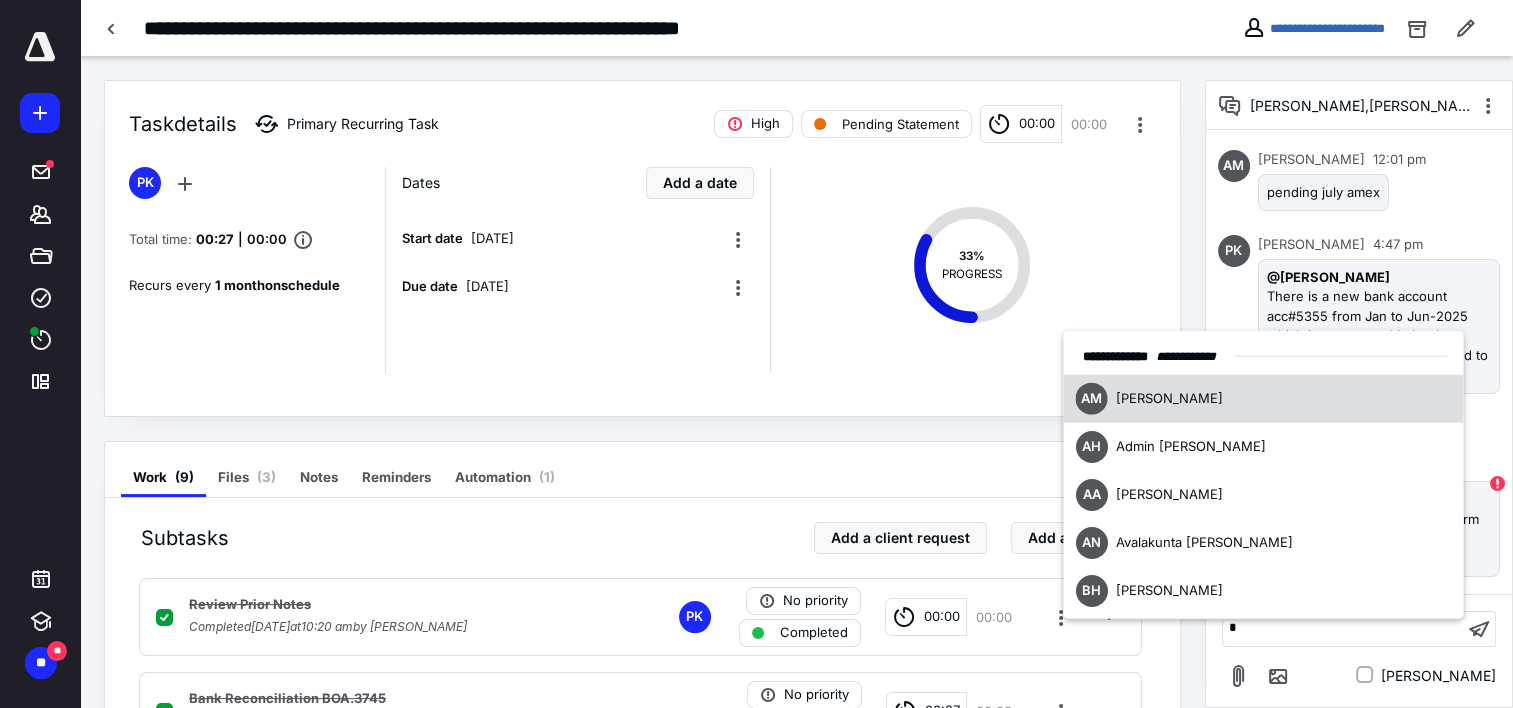 type 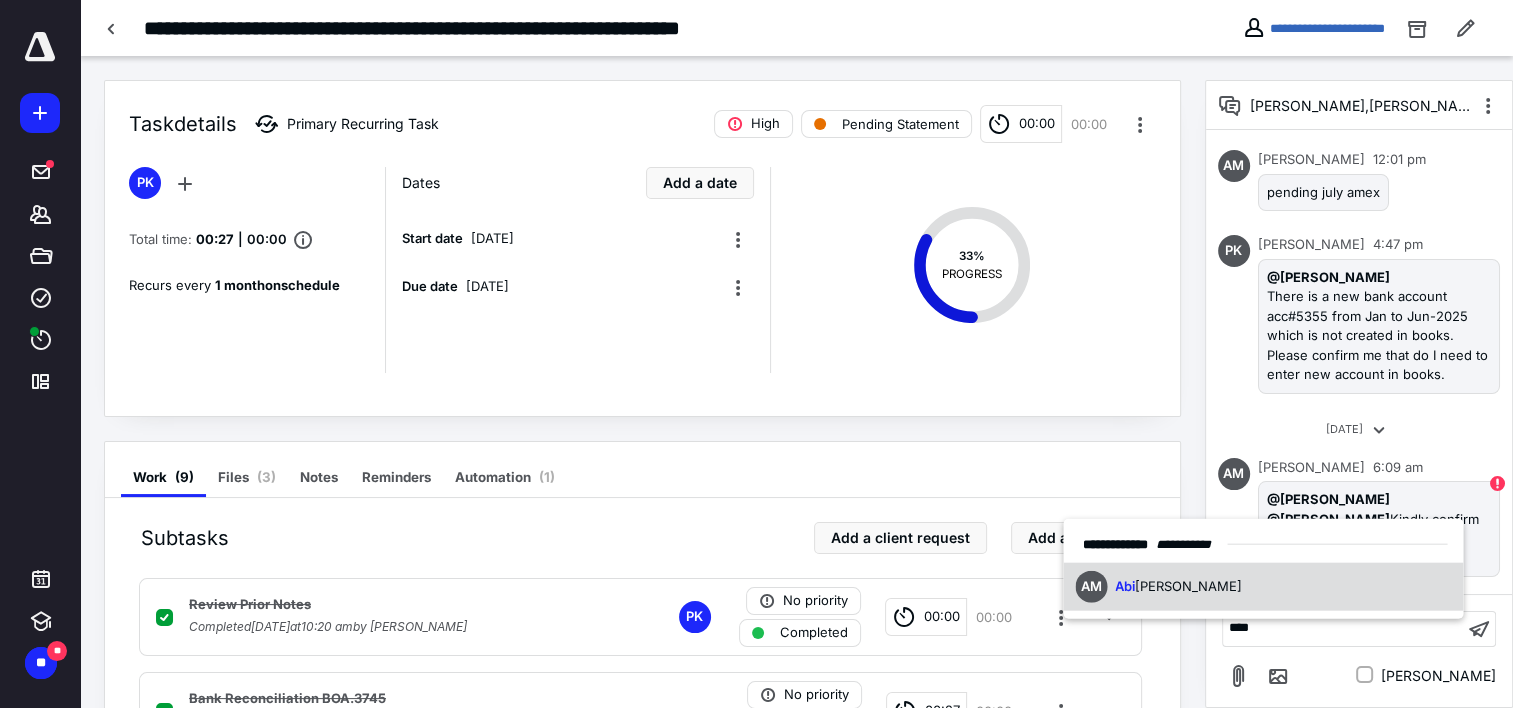 click on "AM Abi gail Montesclaros" at bounding box center [1263, 586] 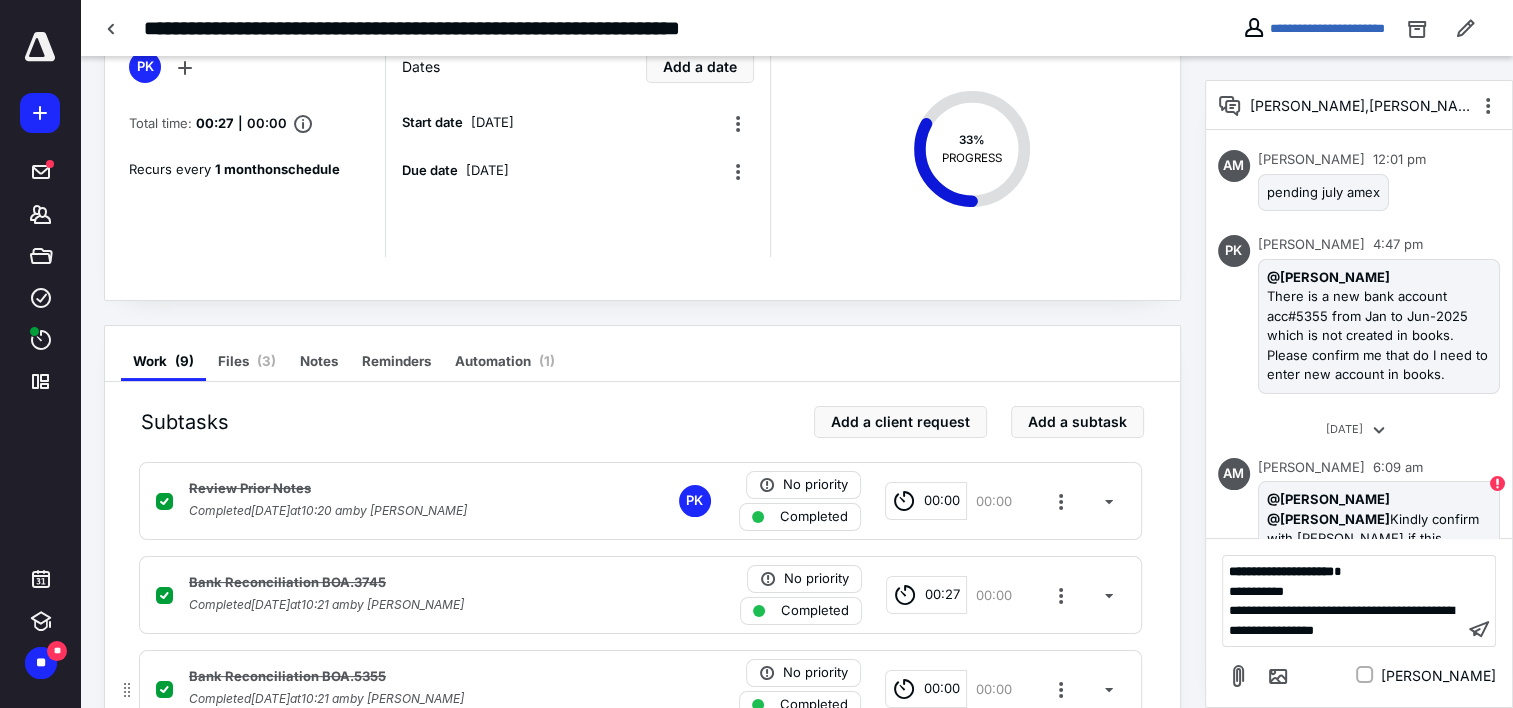 scroll, scrollTop: 400, scrollLeft: 0, axis: vertical 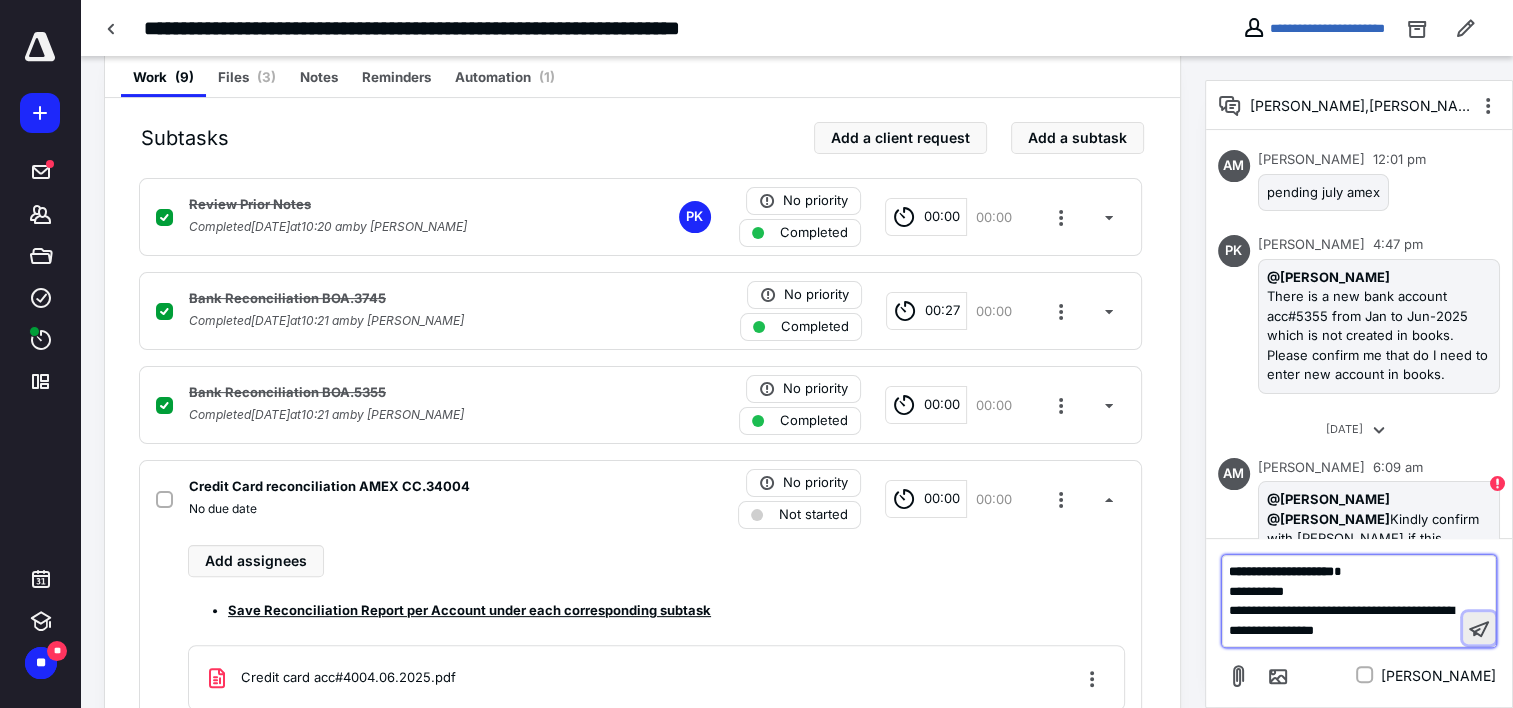 click at bounding box center (1479, 628) 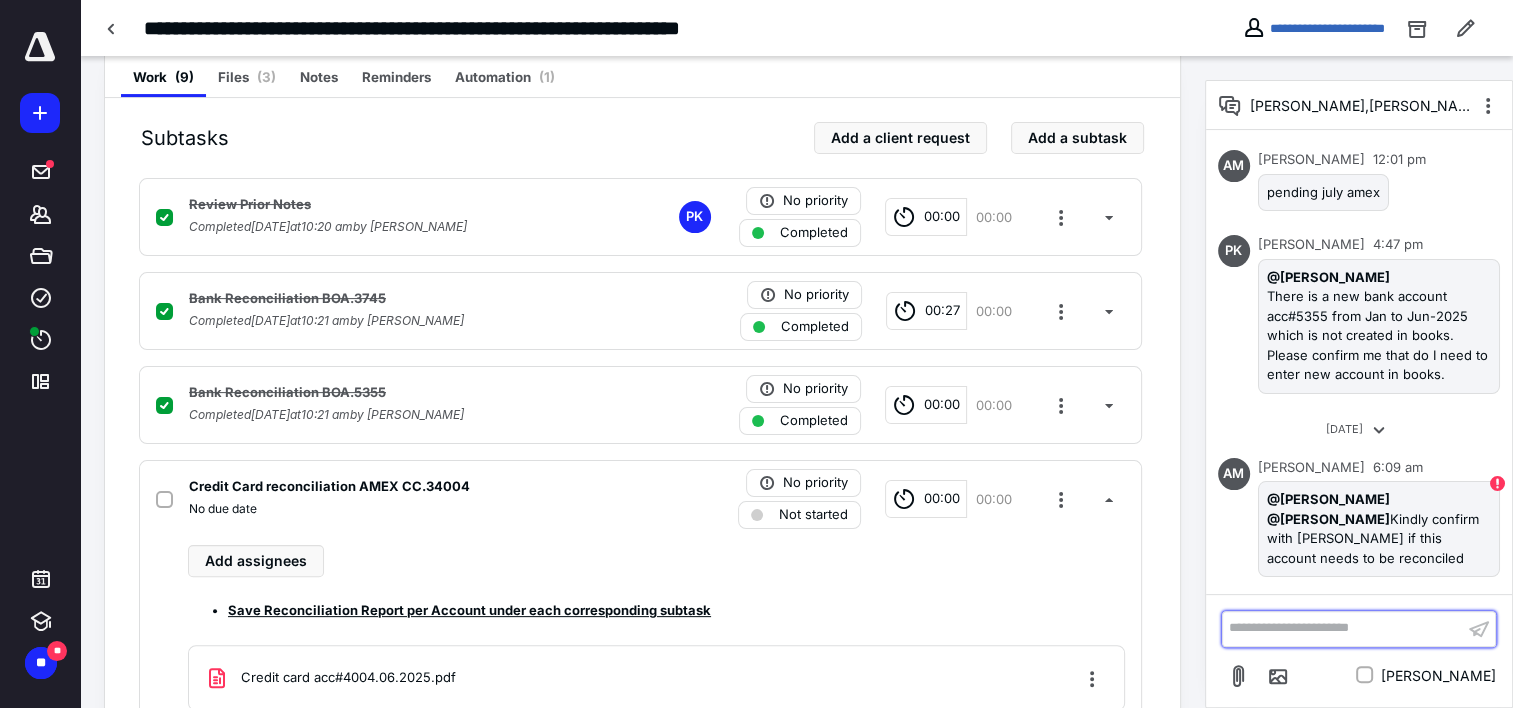 scroll, scrollTop: 219, scrollLeft: 0, axis: vertical 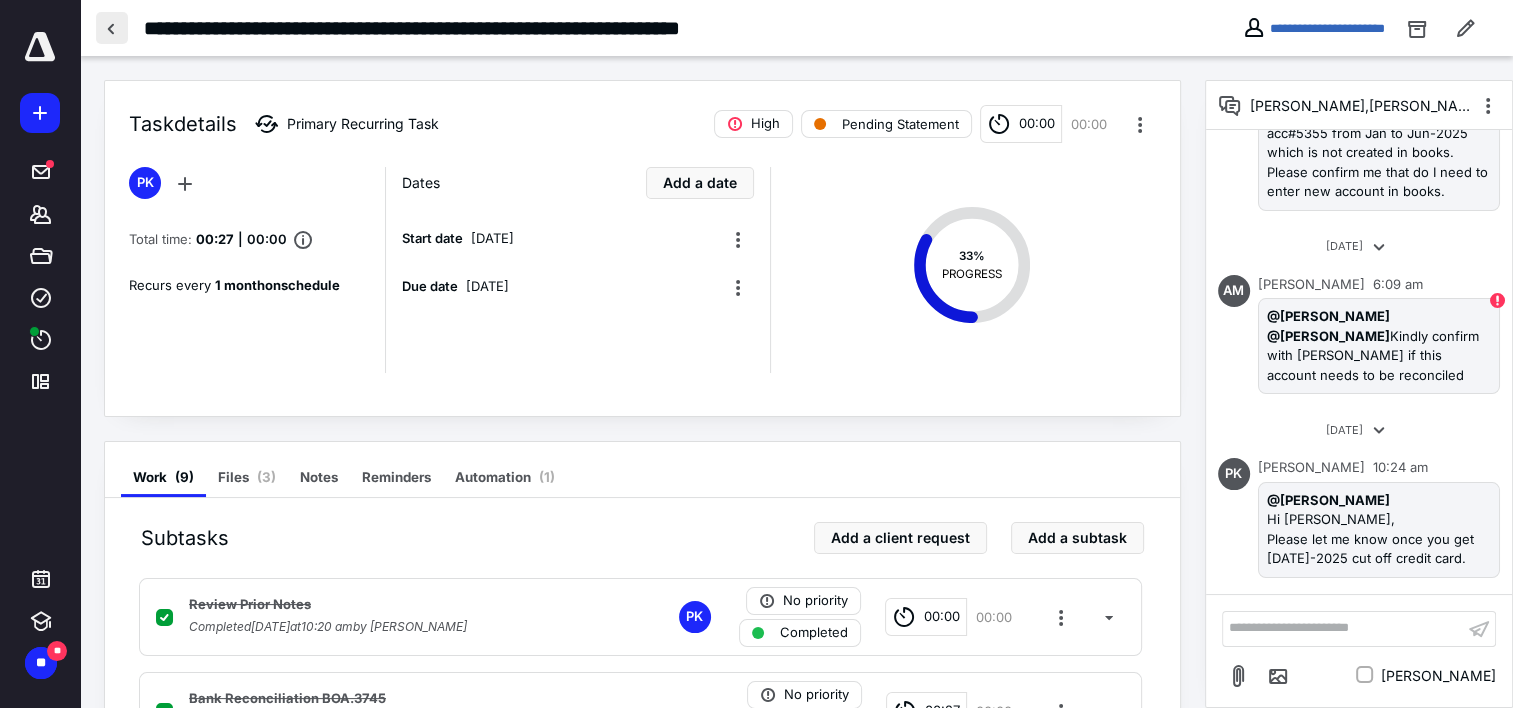 click at bounding box center (112, 28) 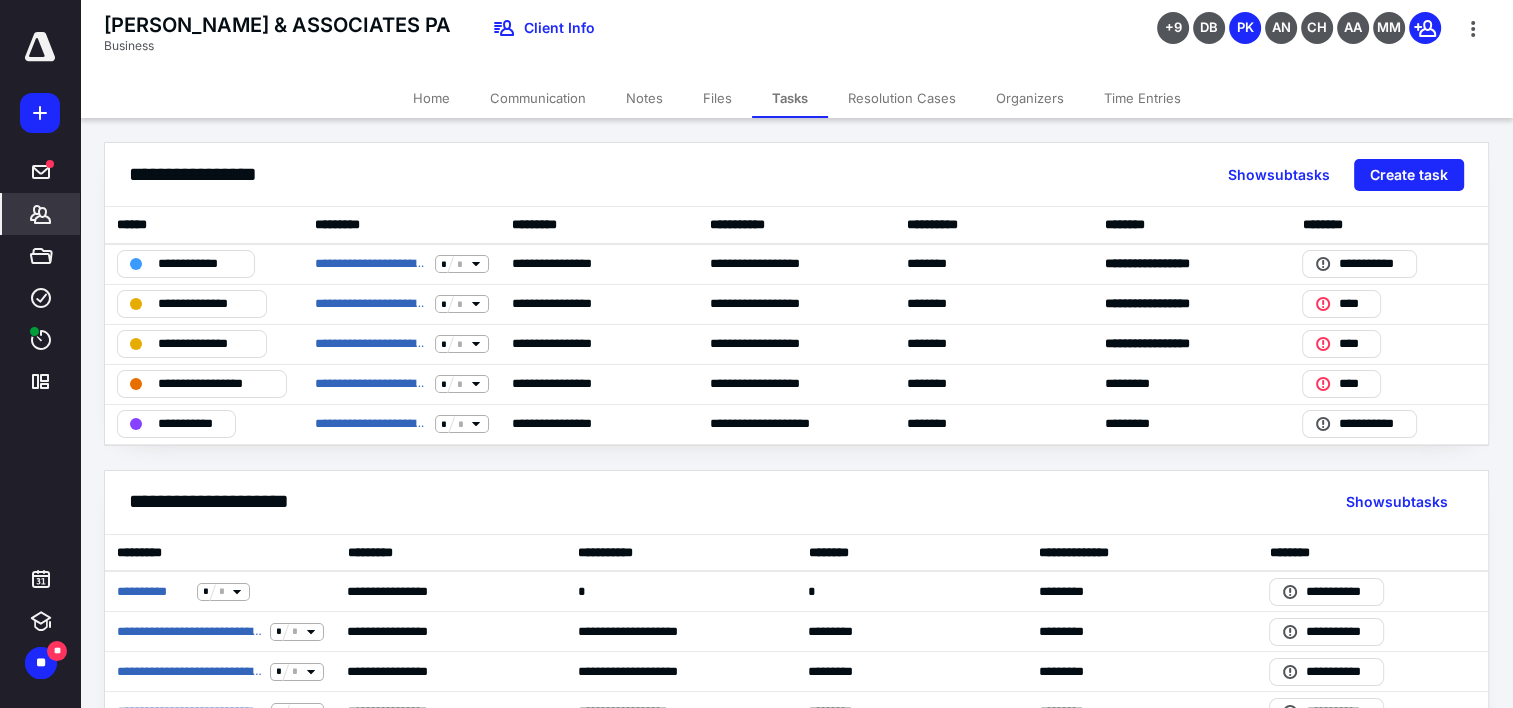 click 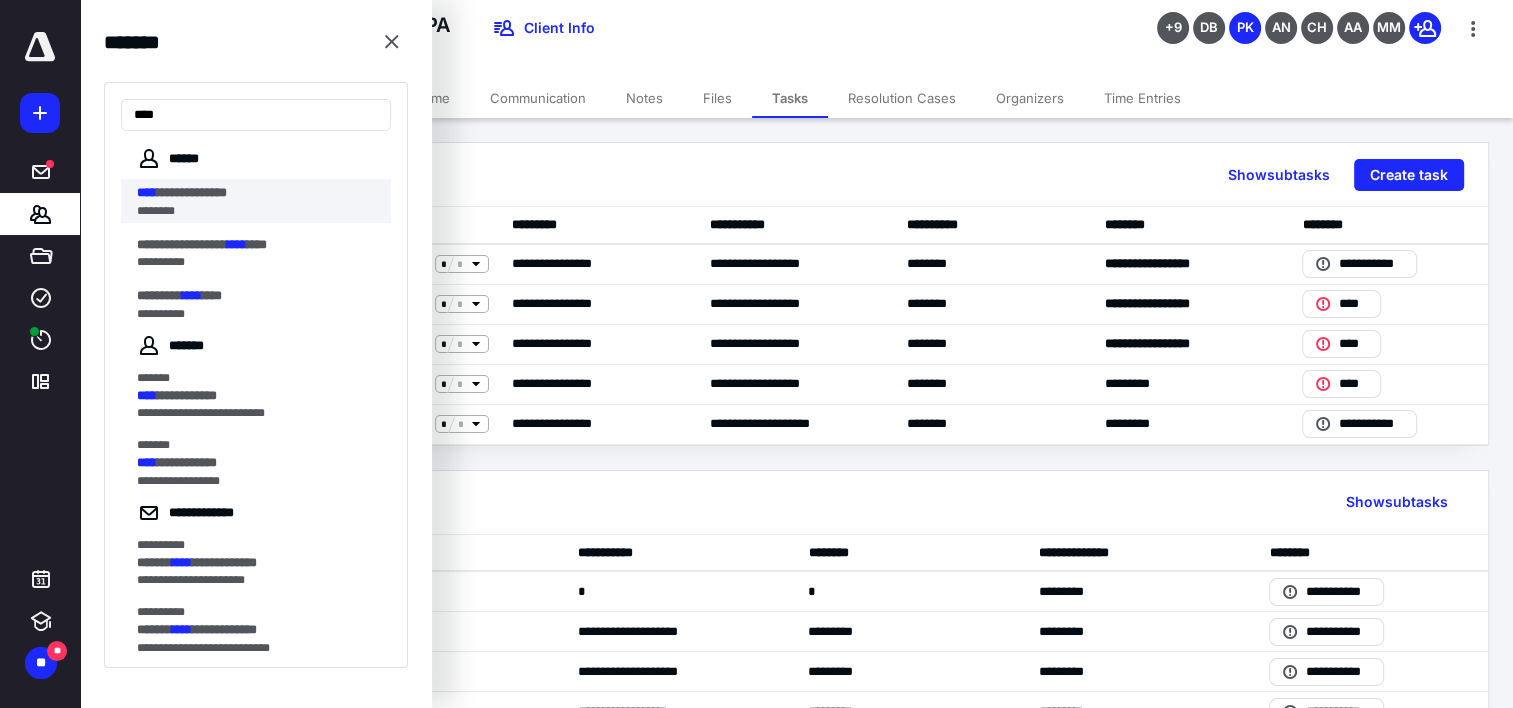 type on "****" 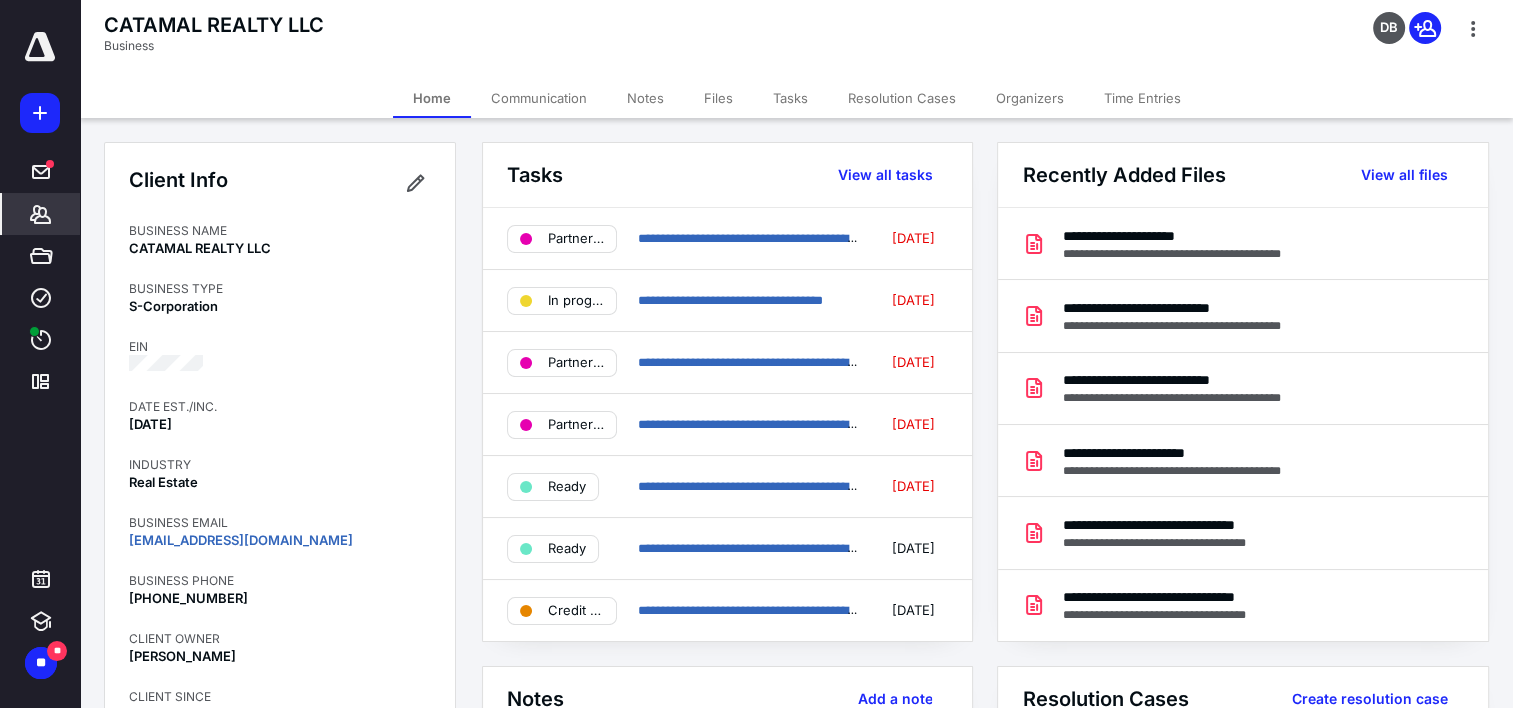 click on "Time Entries" at bounding box center (1142, 98) 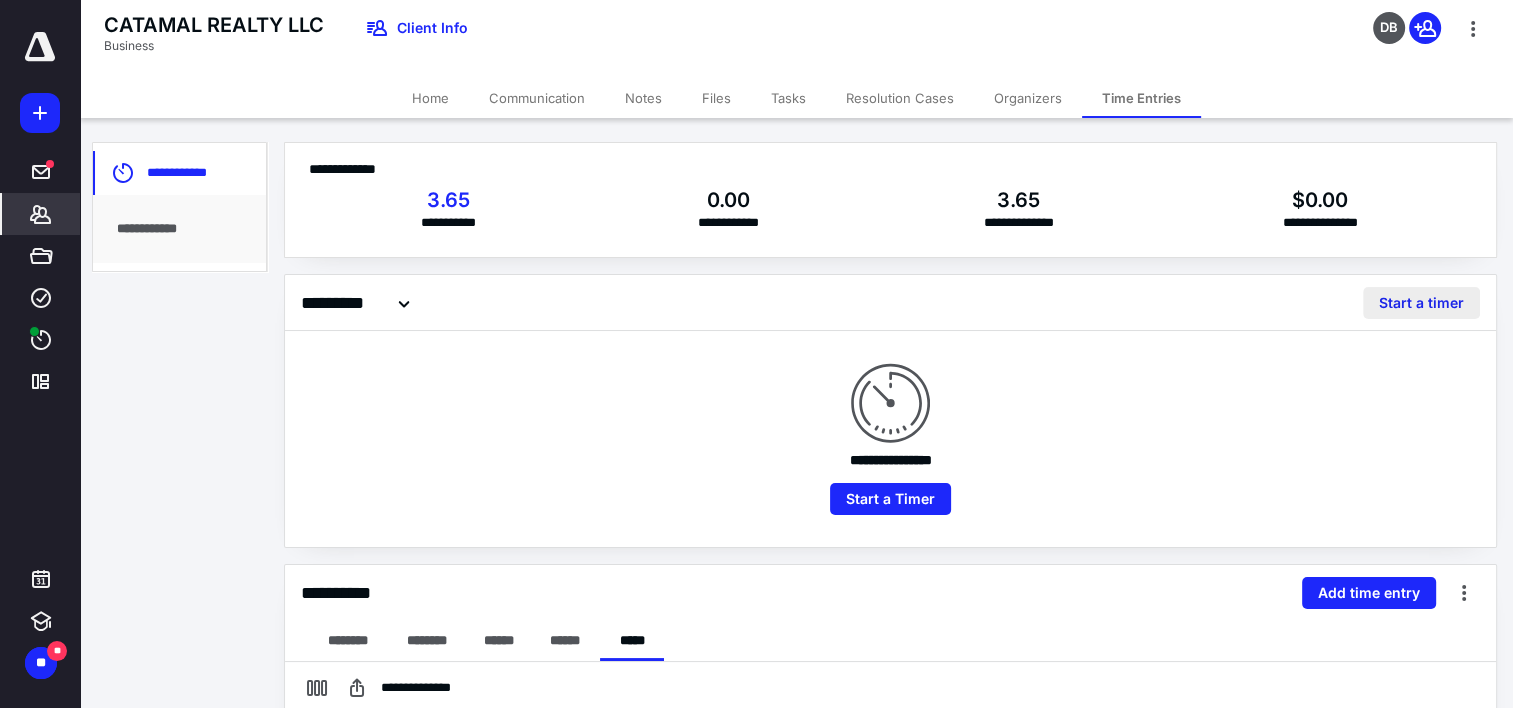 click on "Start a timer" at bounding box center [1421, 303] 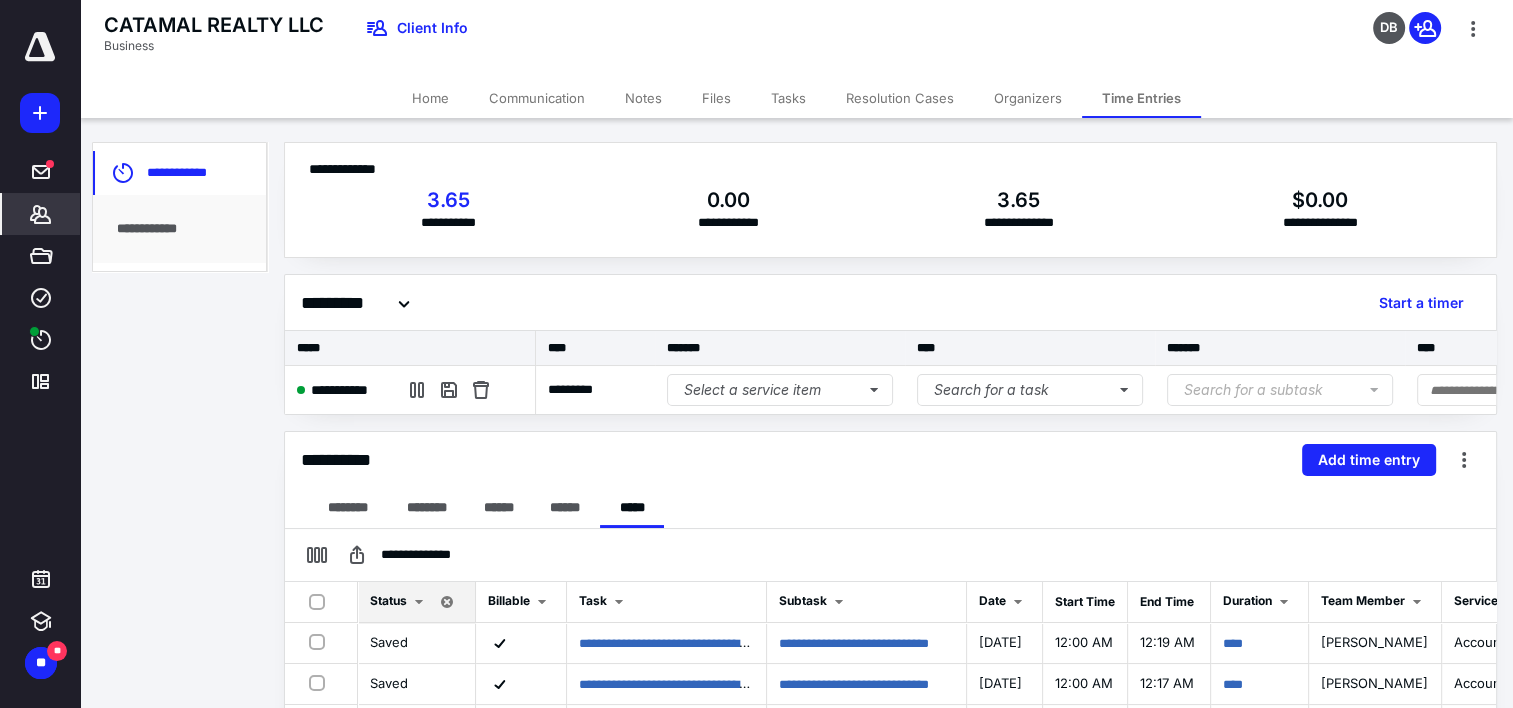 click on "Tasks" at bounding box center [788, 98] 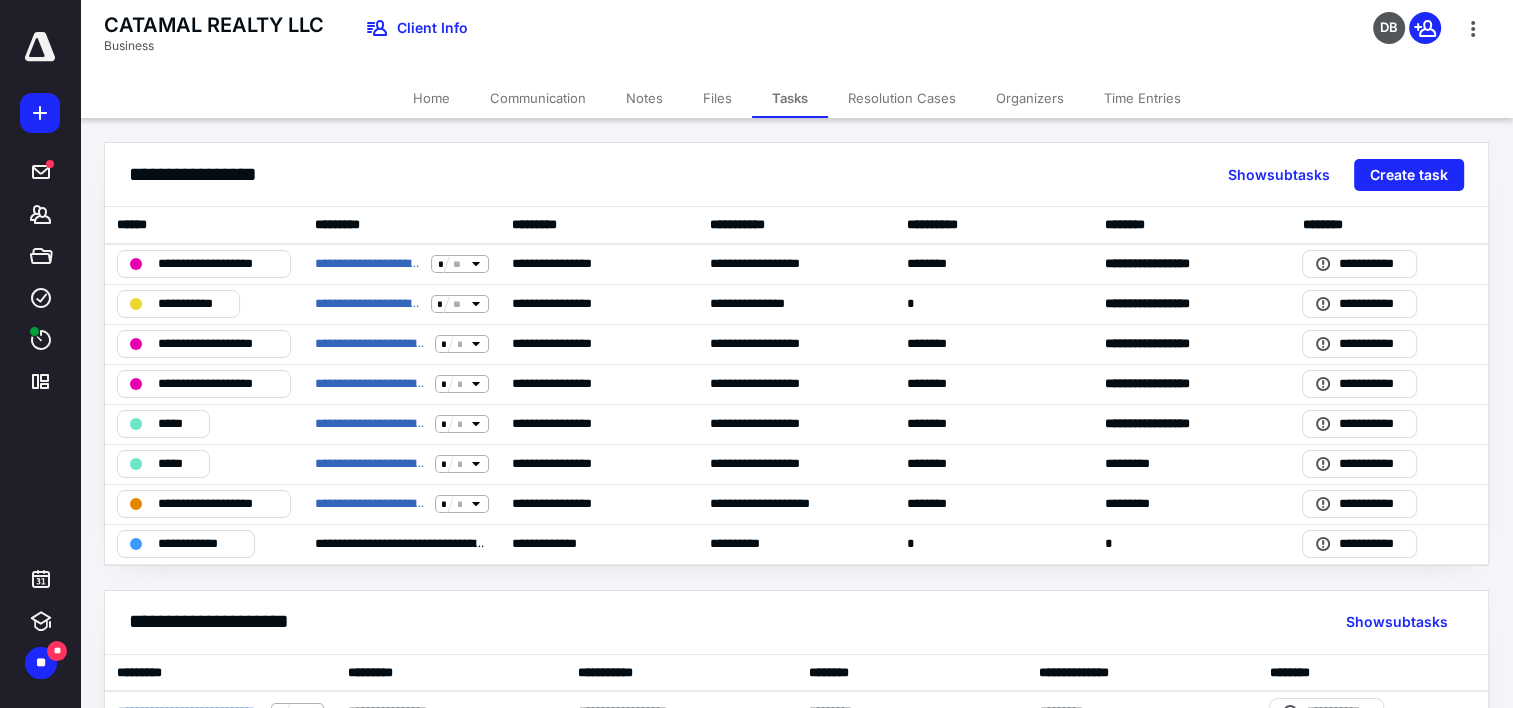 click on "Files" at bounding box center [717, 98] 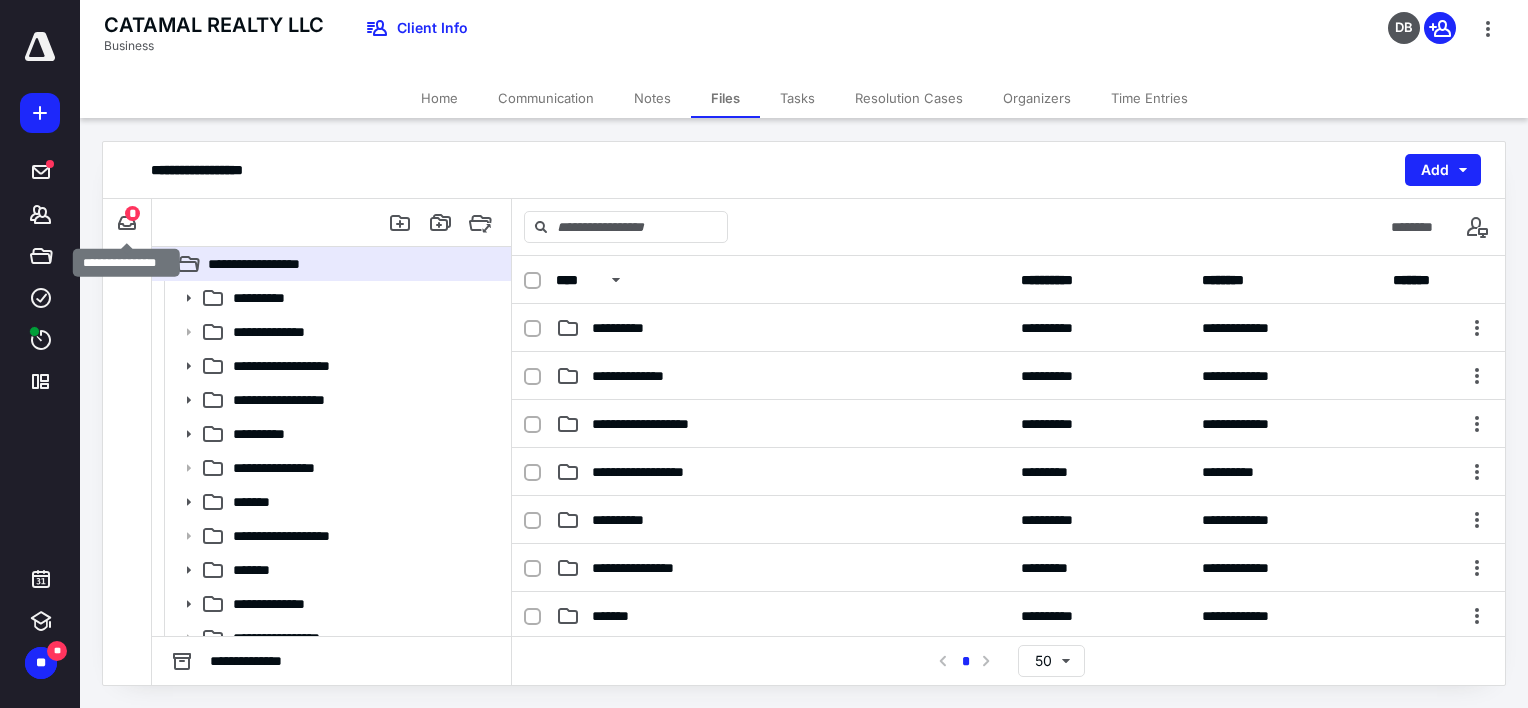 click on "*" at bounding box center (132, 213) 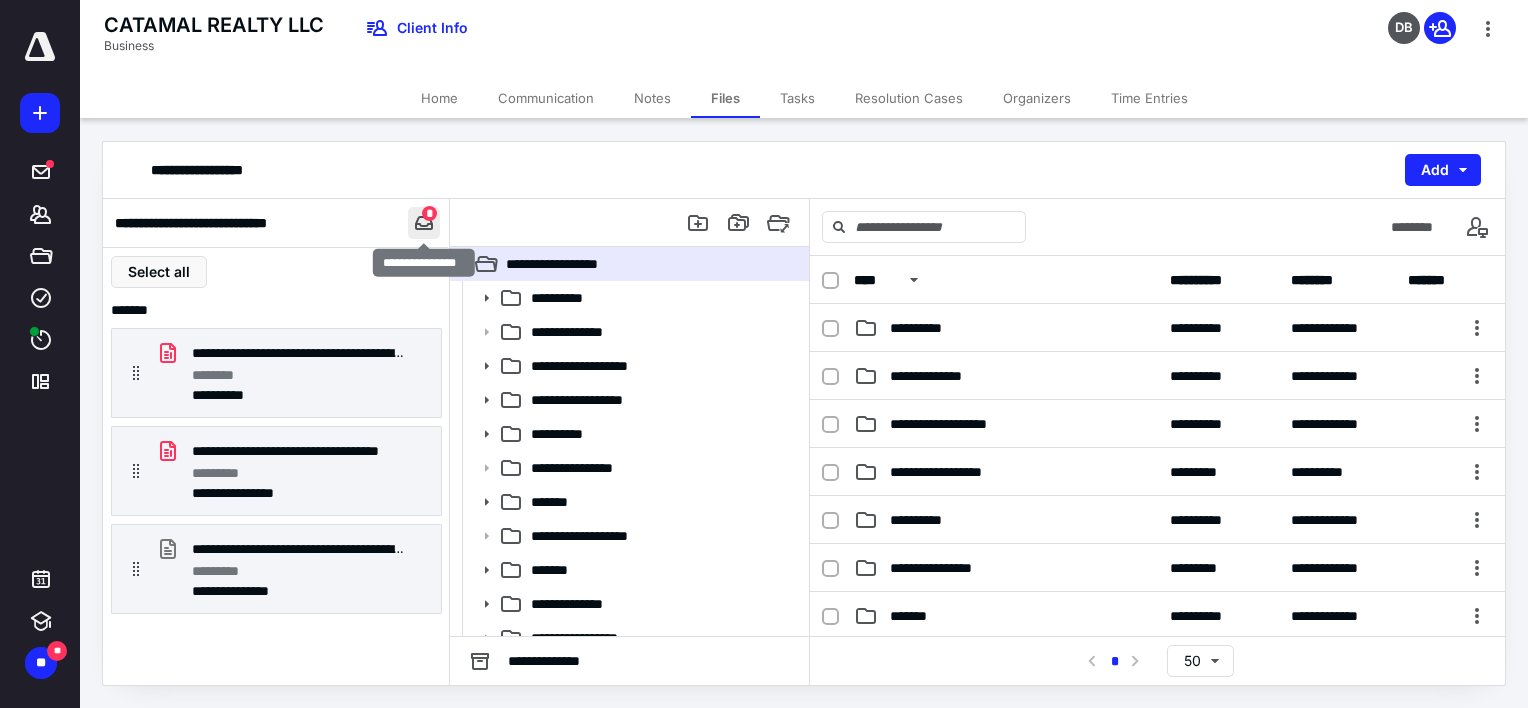 click at bounding box center (424, 223) 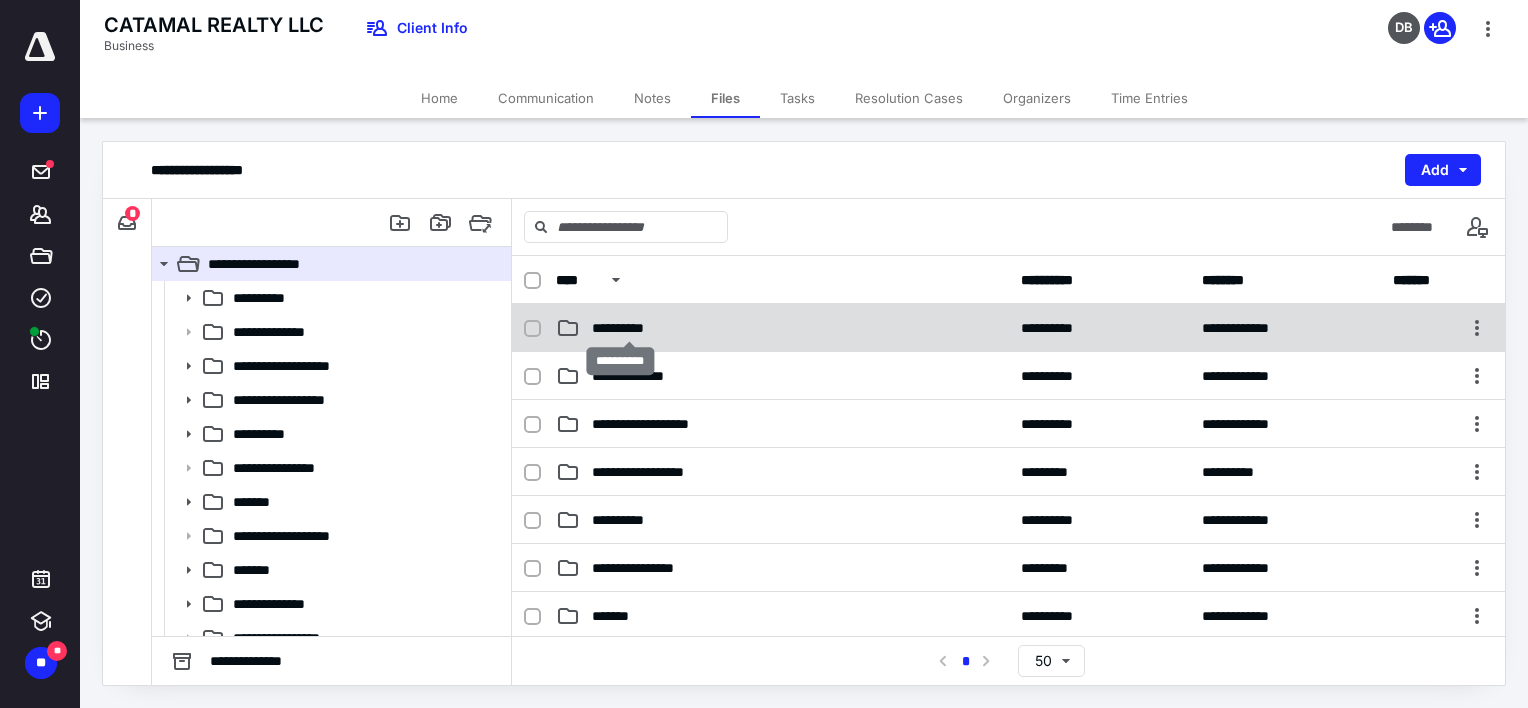 click on "**********" at bounding box center (629, 328) 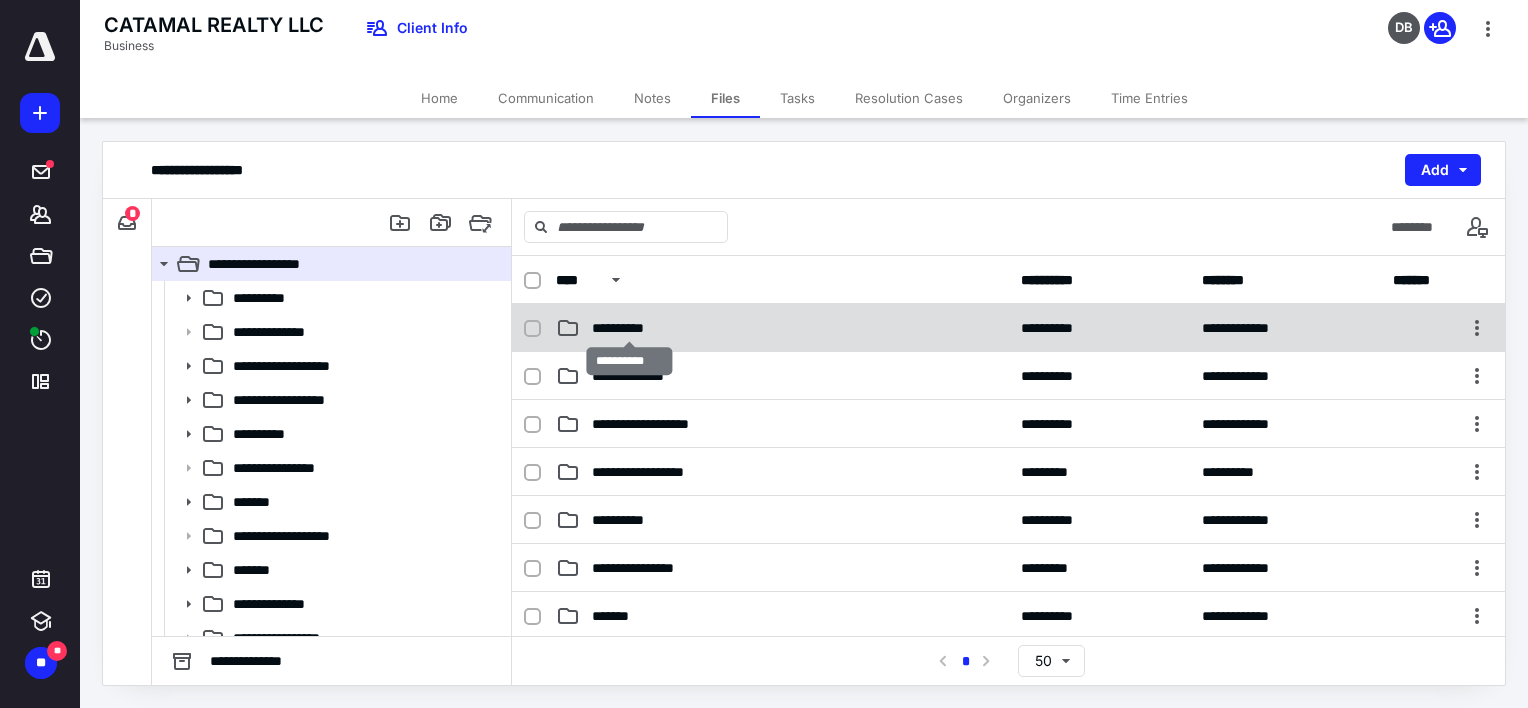 click on "**********" at bounding box center [629, 328] 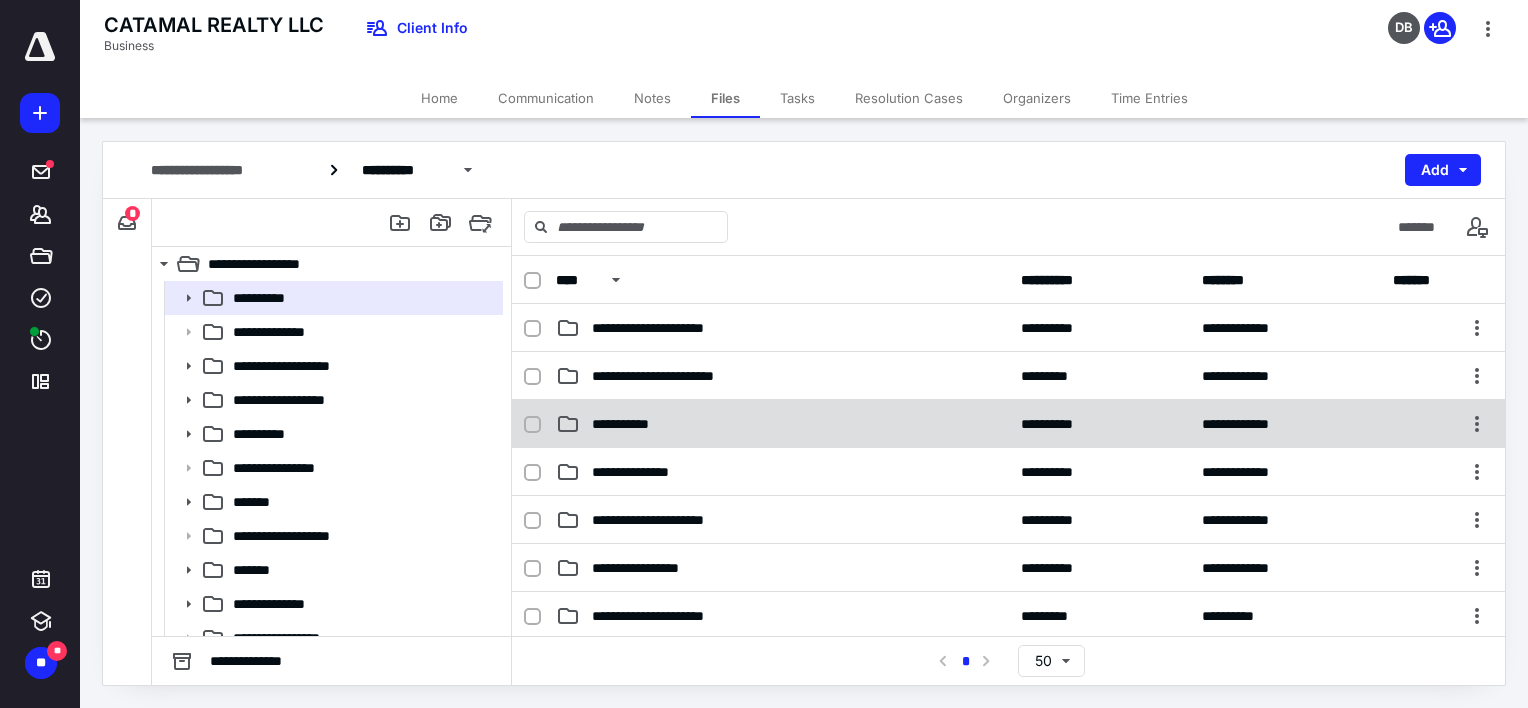 click at bounding box center (532, 425) 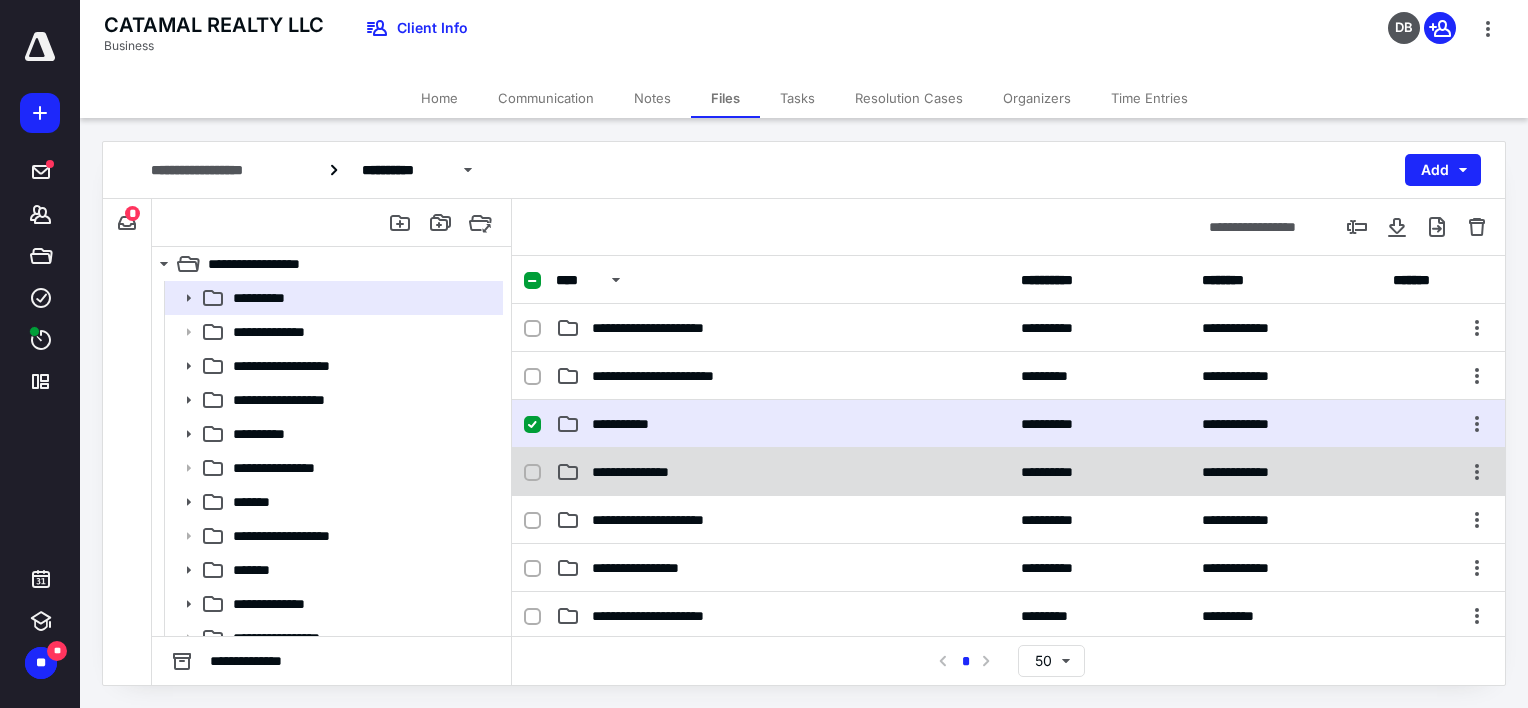 click on "**********" at bounding box center [1008, 472] 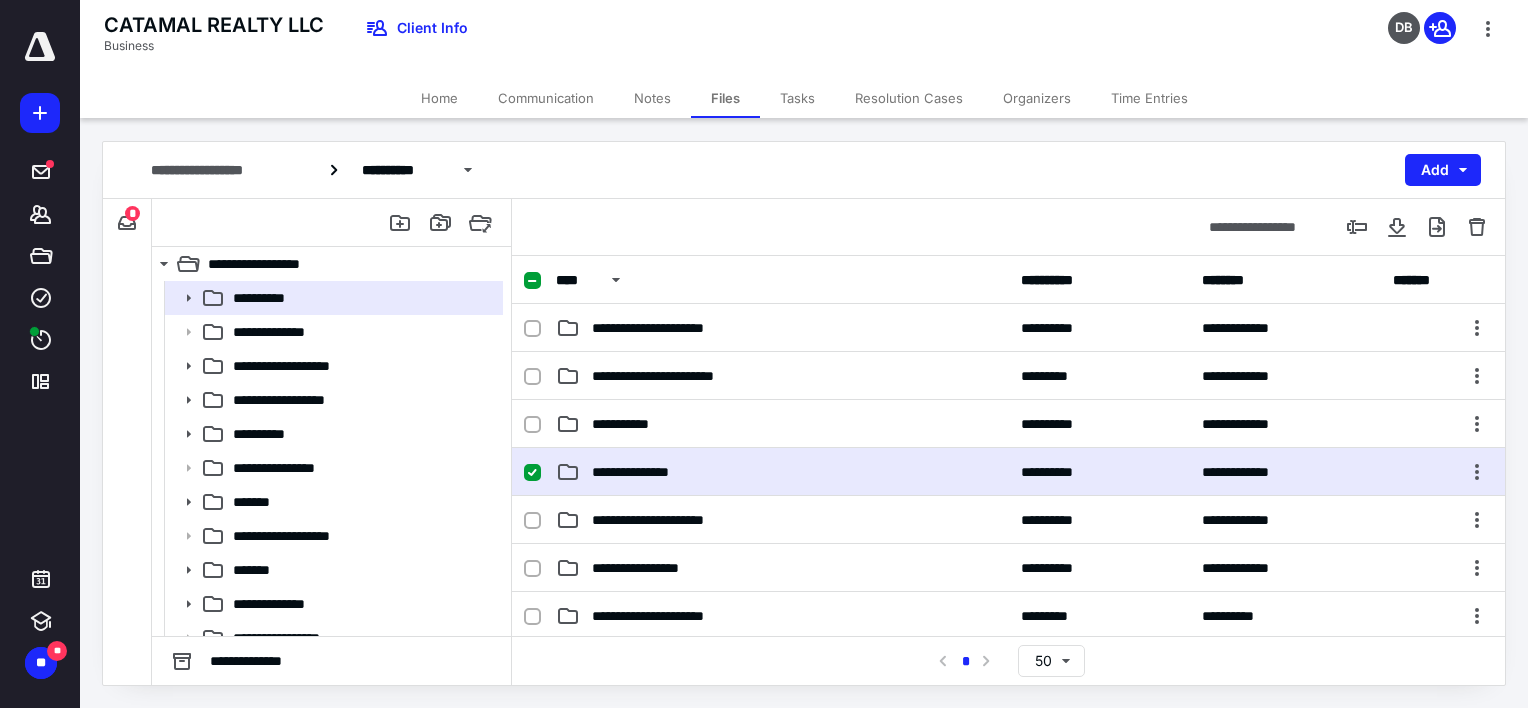 checkbox on "true" 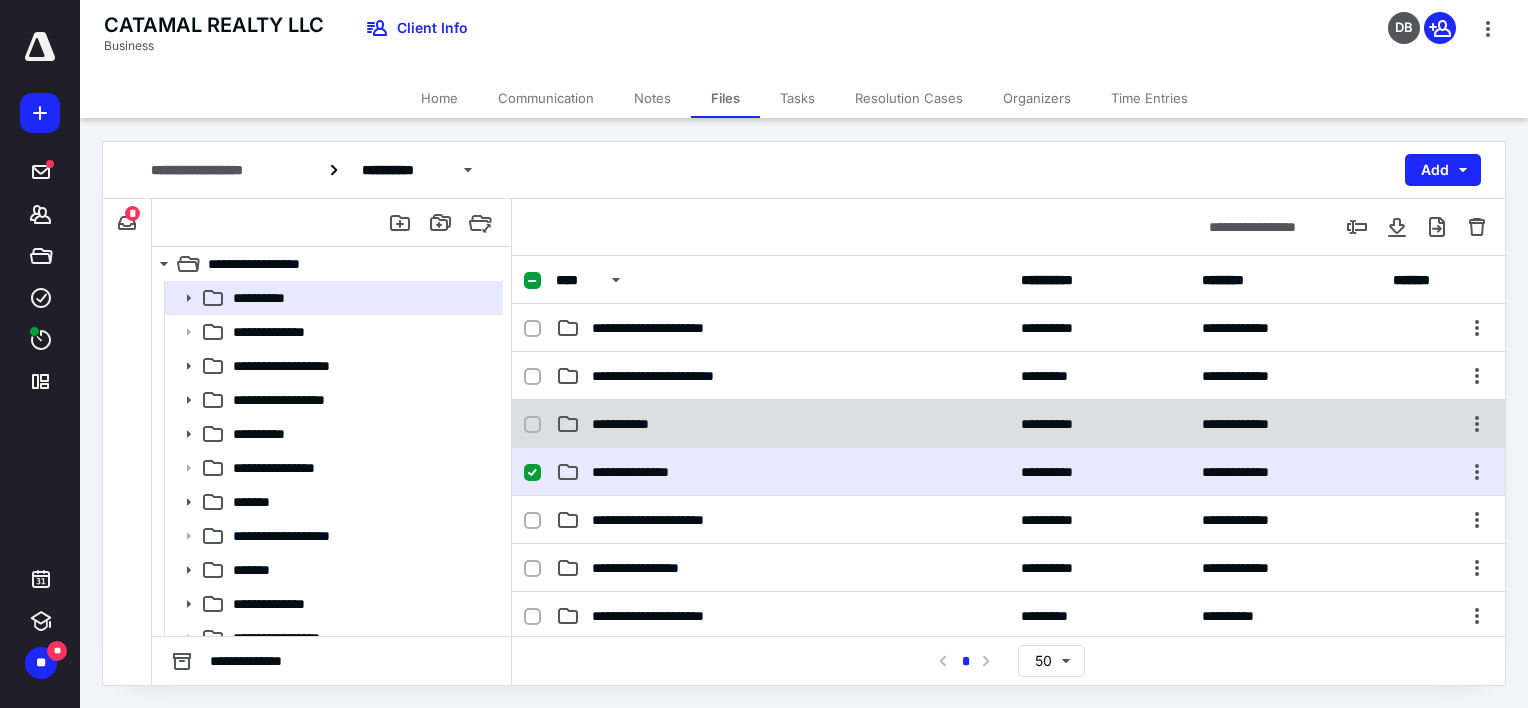 click at bounding box center [532, 425] 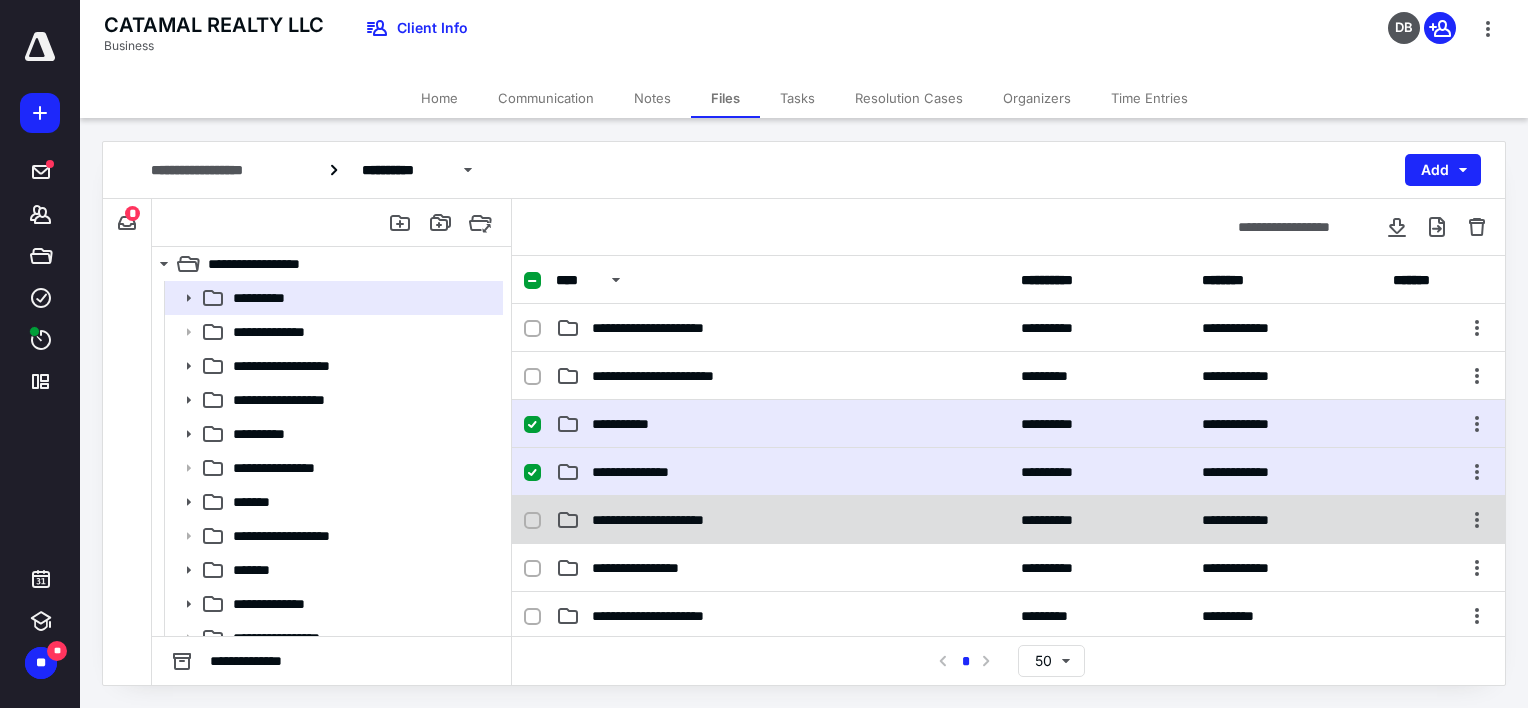 click 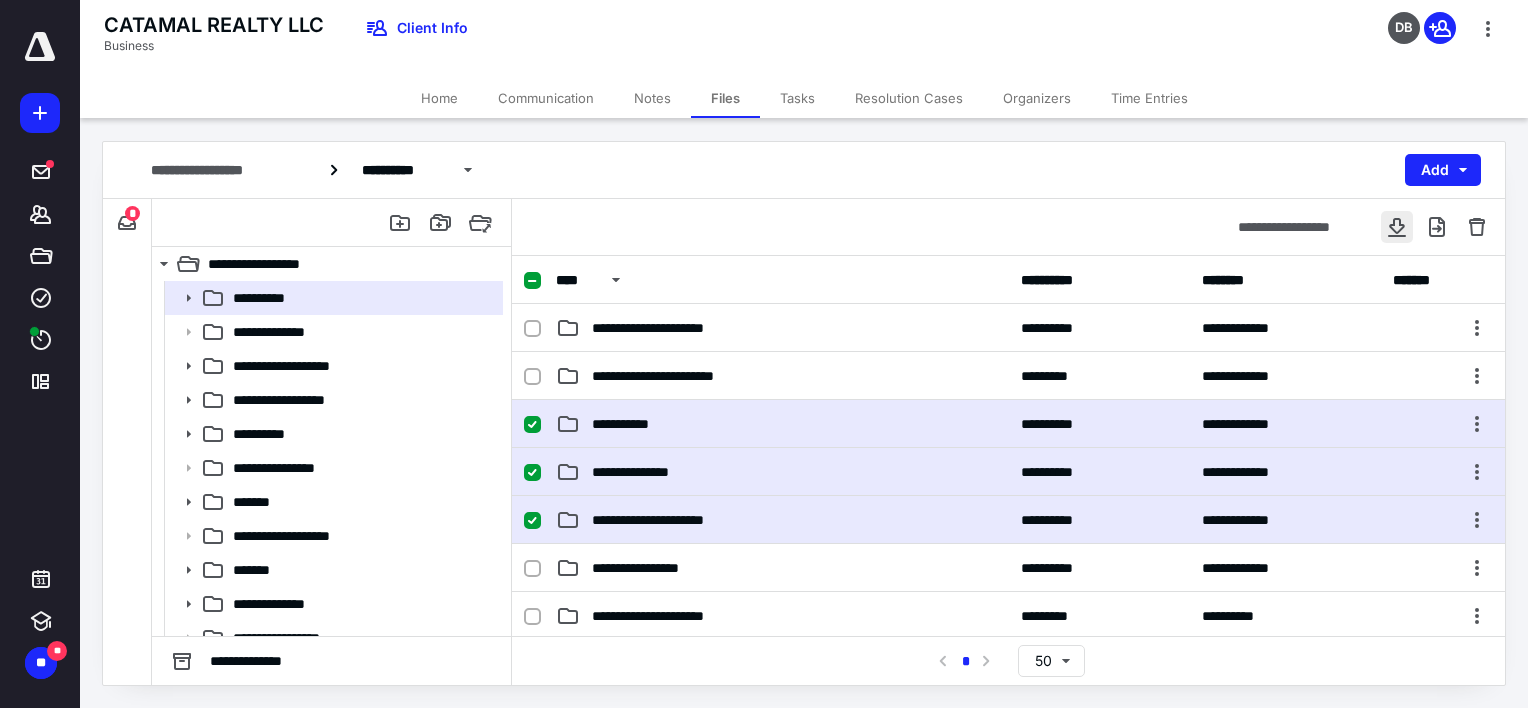 click at bounding box center [1397, 227] 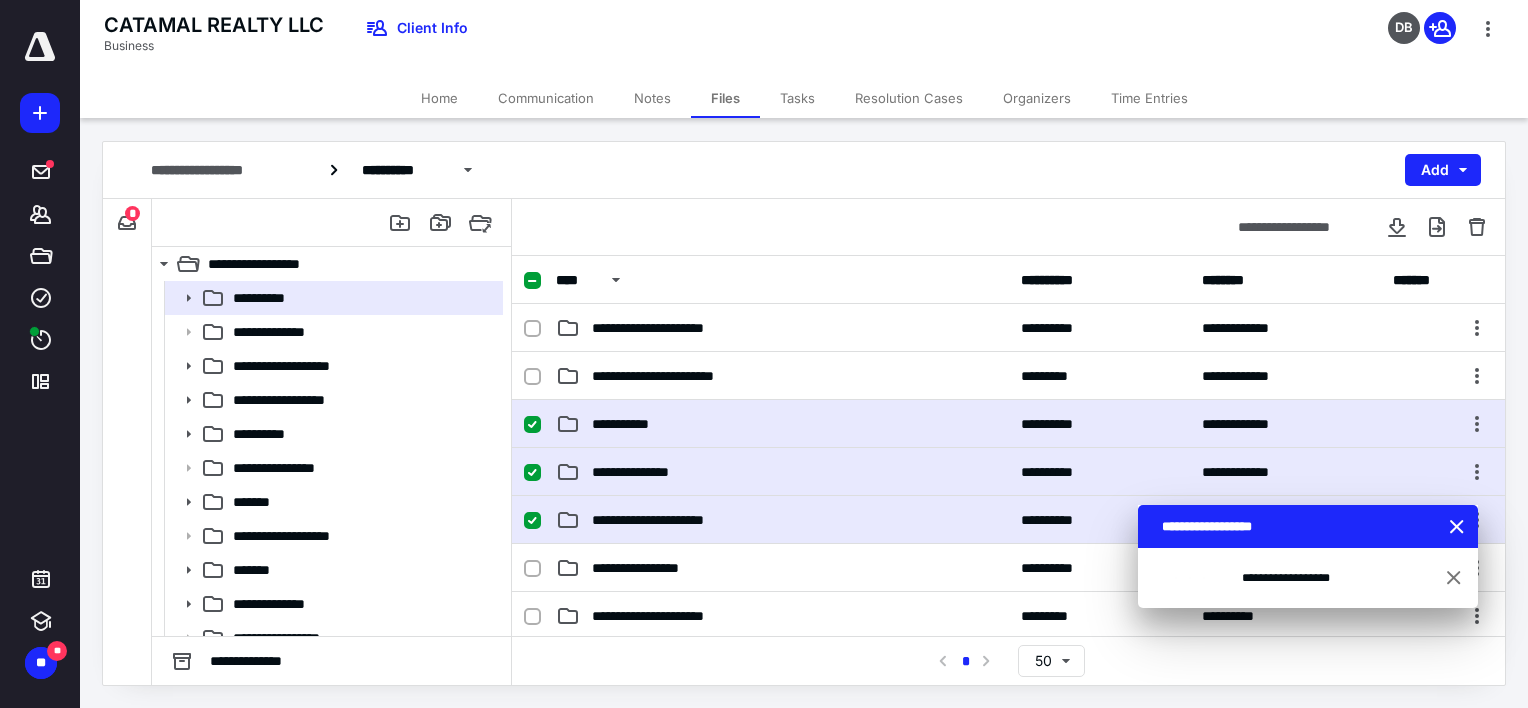 click on "CATAMAL REALTY LLC Business Client Info DB" at bounding box center [804, 39] 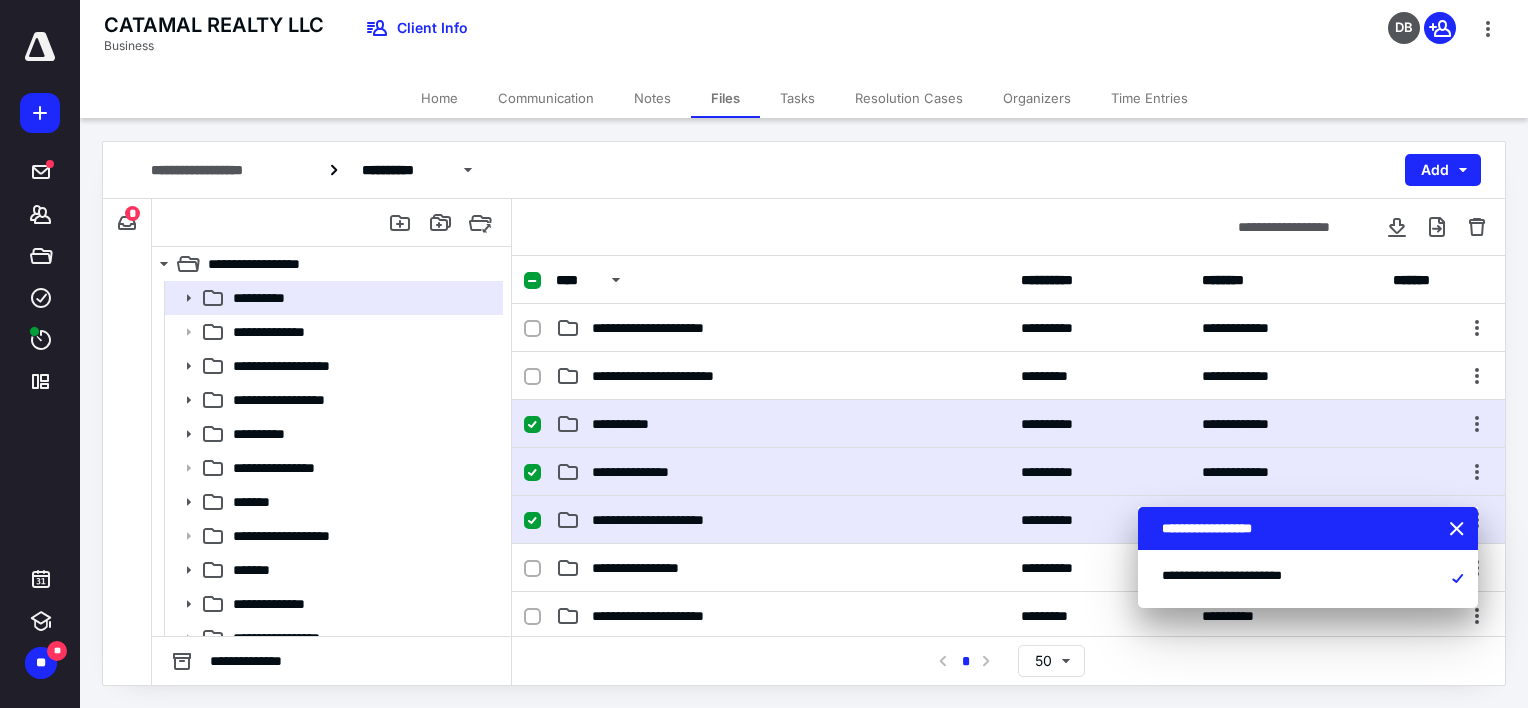 click on "CATAMAL REALTY LLC Business Client Info DB" at bounding box center [804, 39] 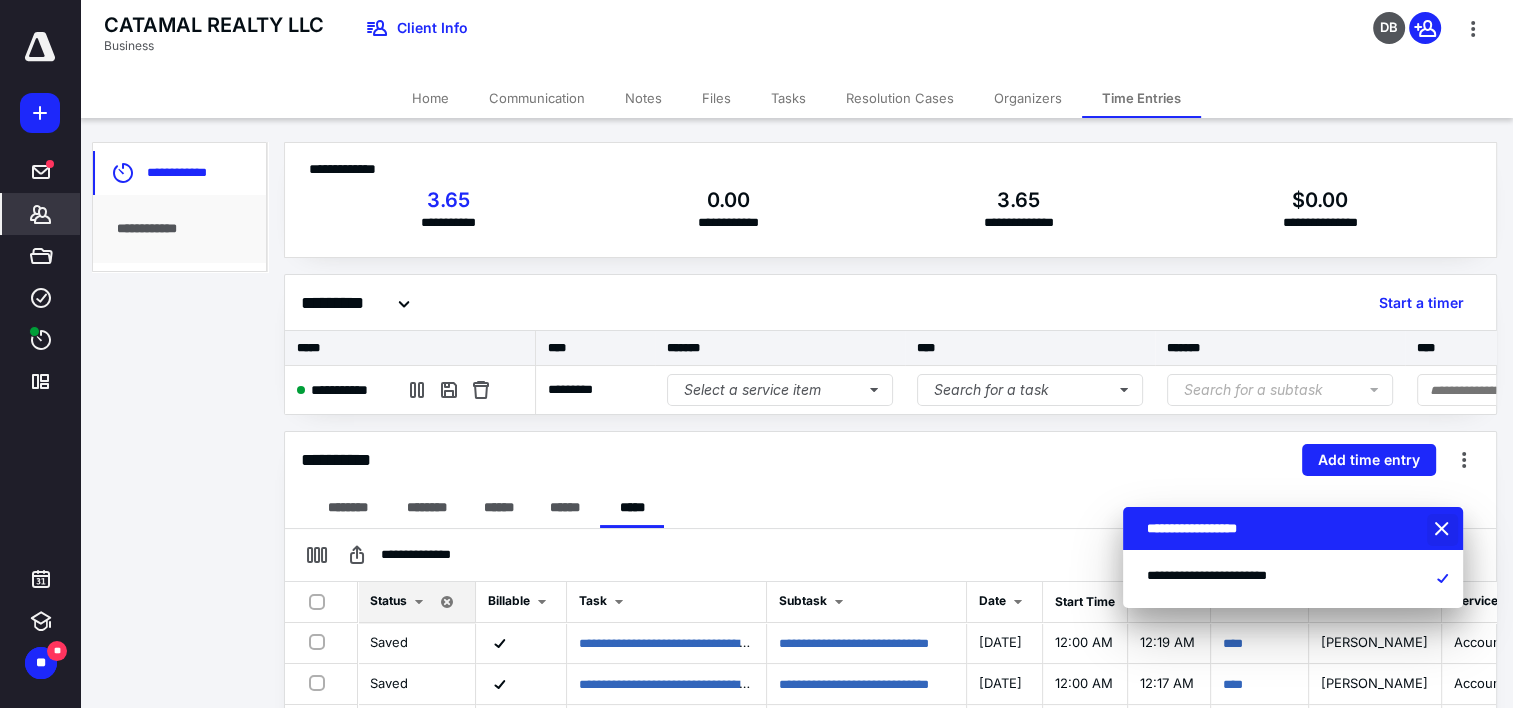 click at bounding box center [1444, 530] 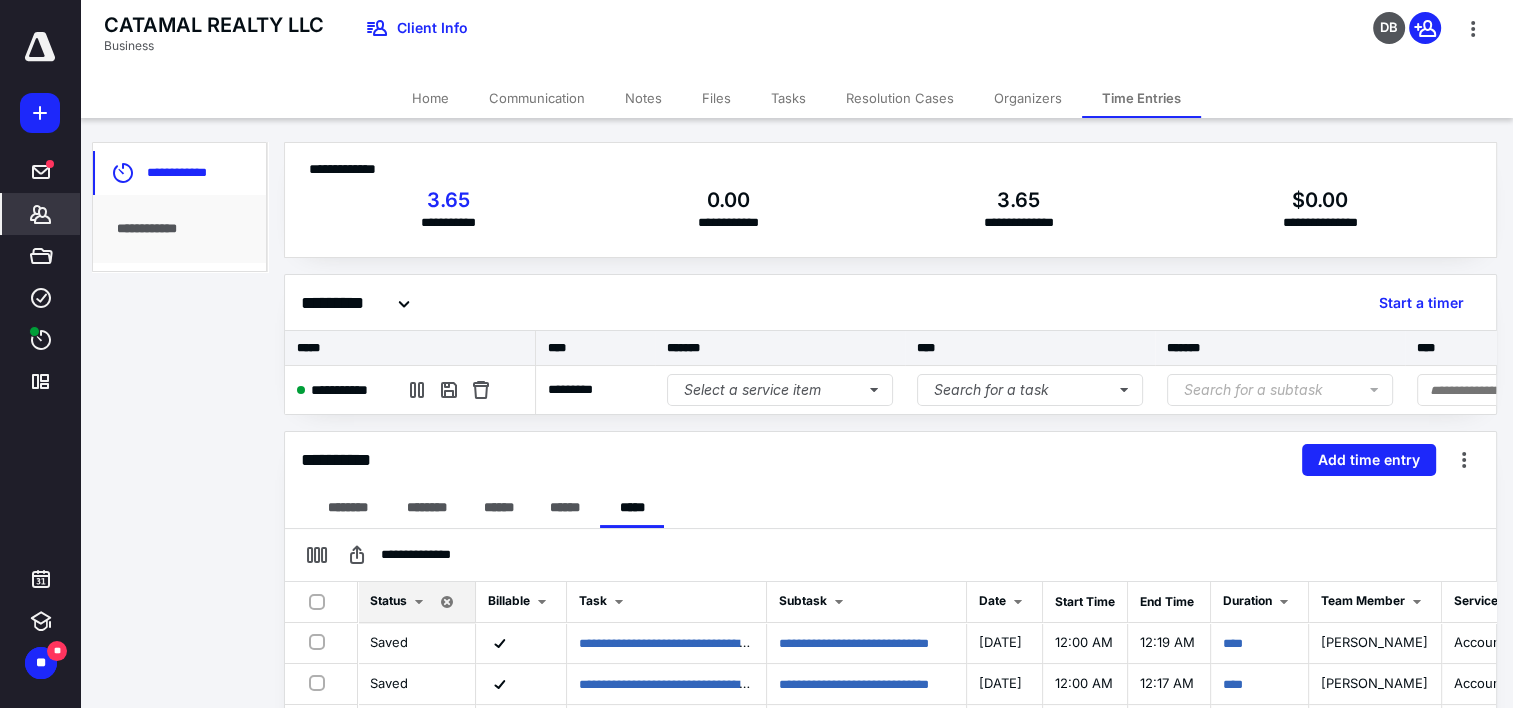 click on "CATAMAL REALTY LLC Business Client Info DB" at bounding box center [796, 39] 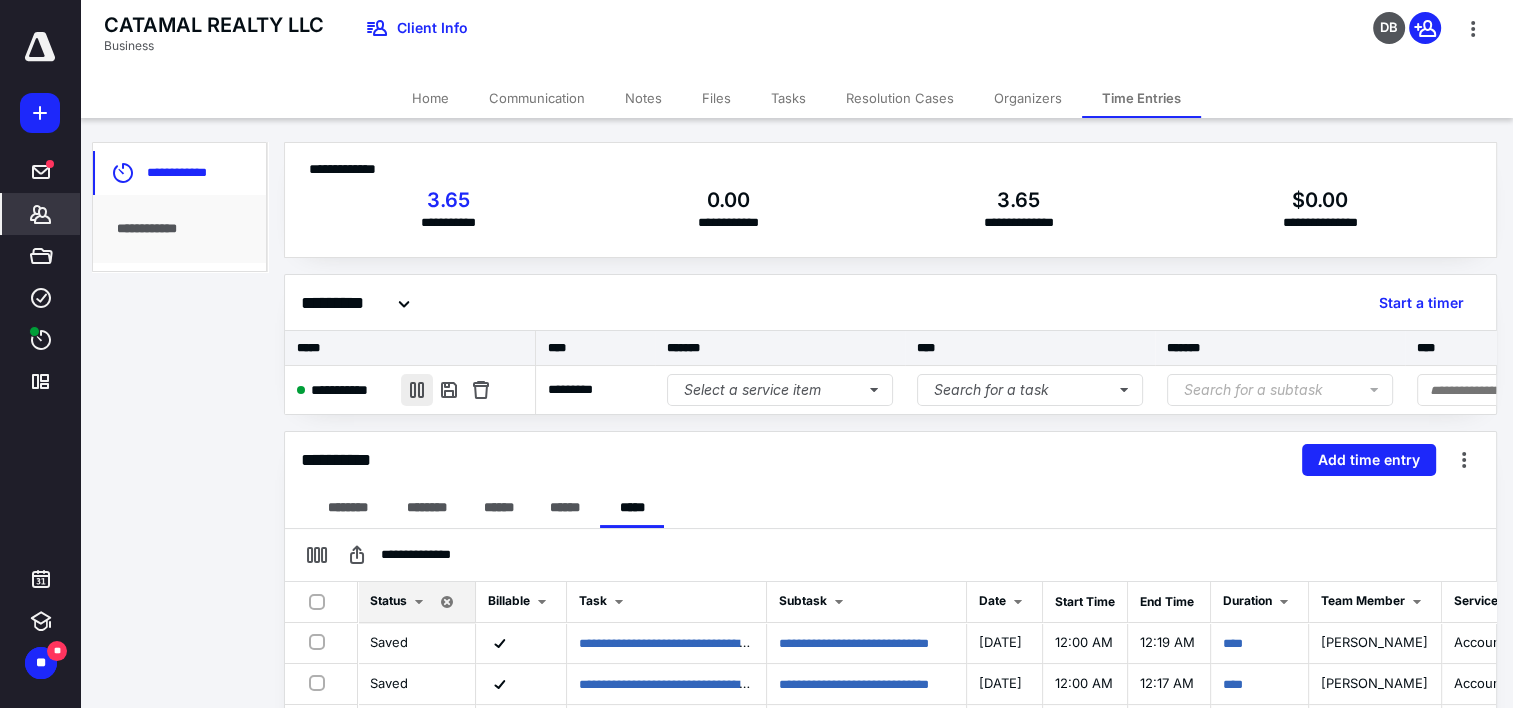 click at bounding box center [417, 390] 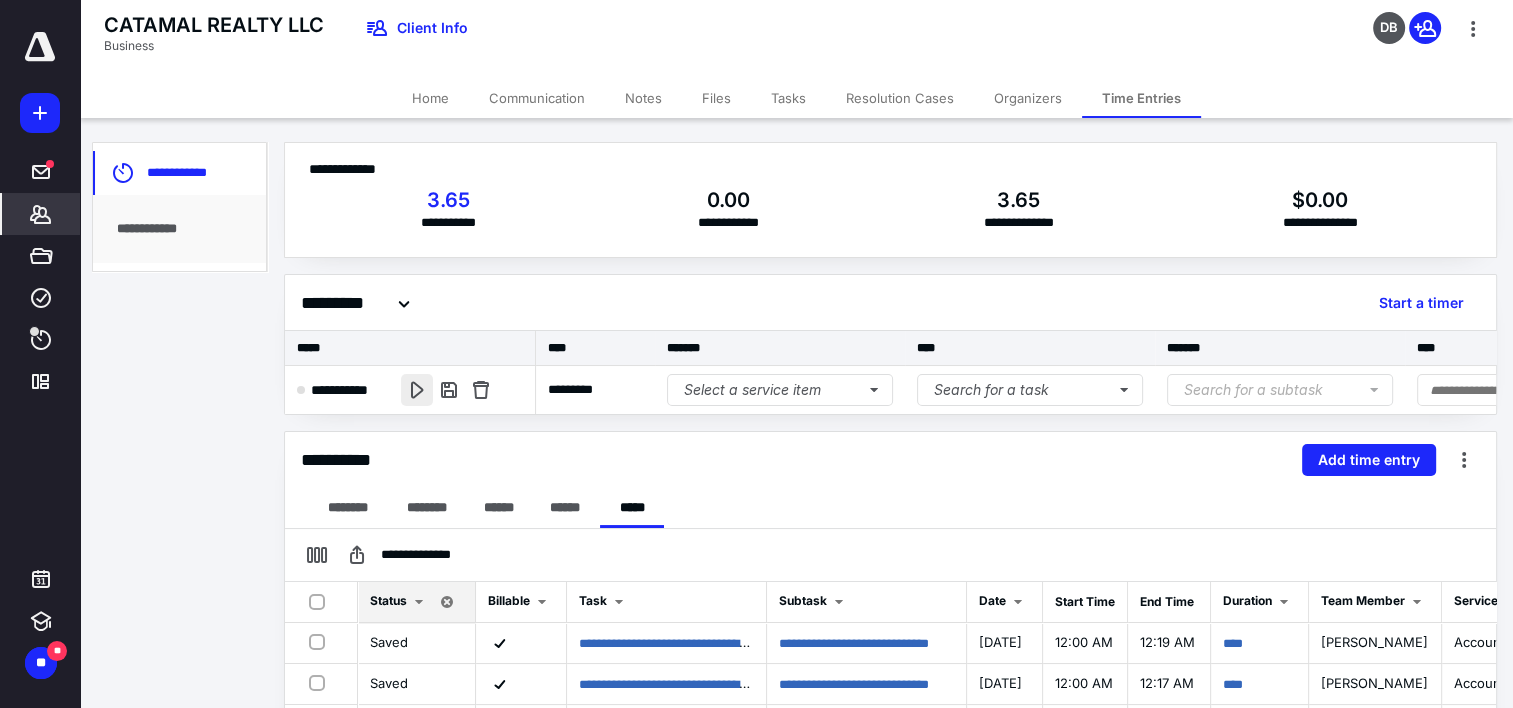 click at bounding box center [417, 390] 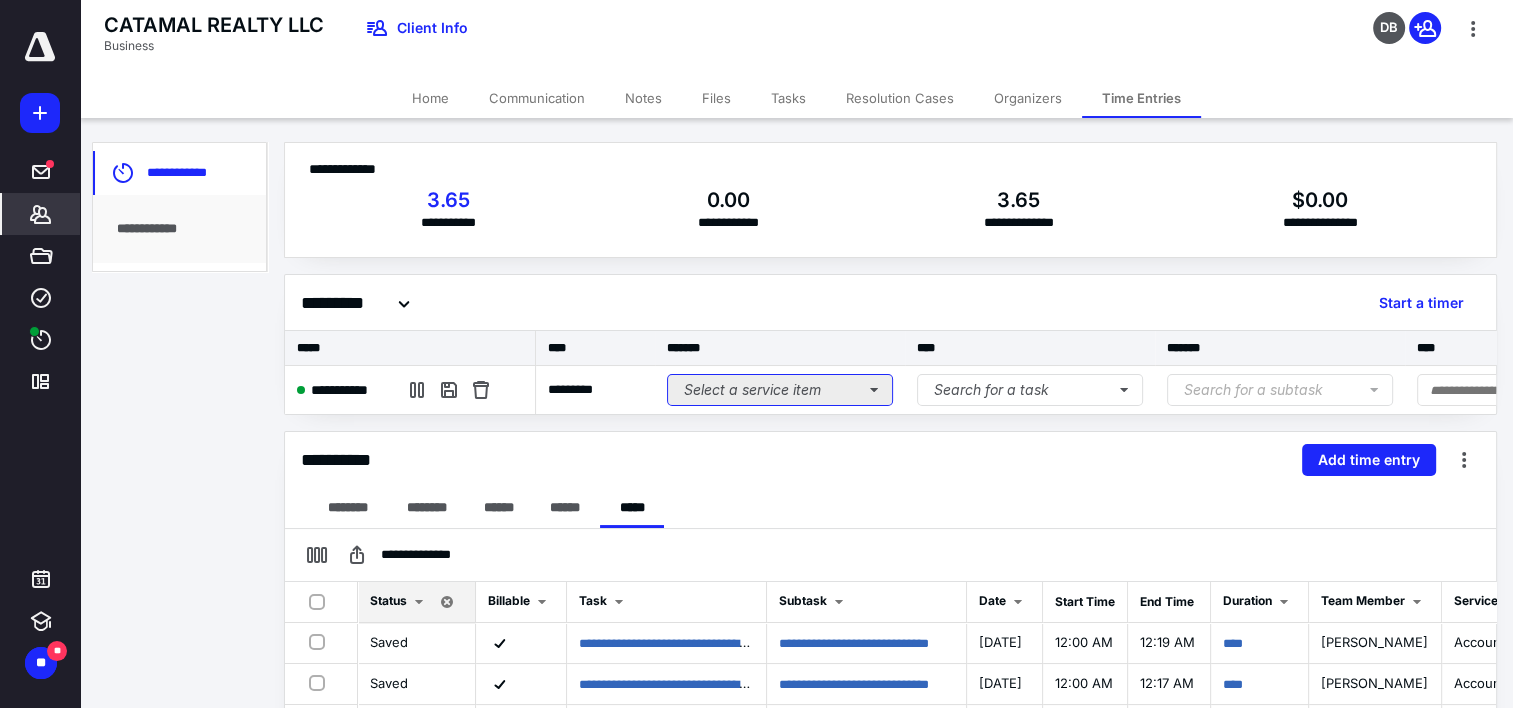 click on "Select a service item" at bounding box center [780, 390] 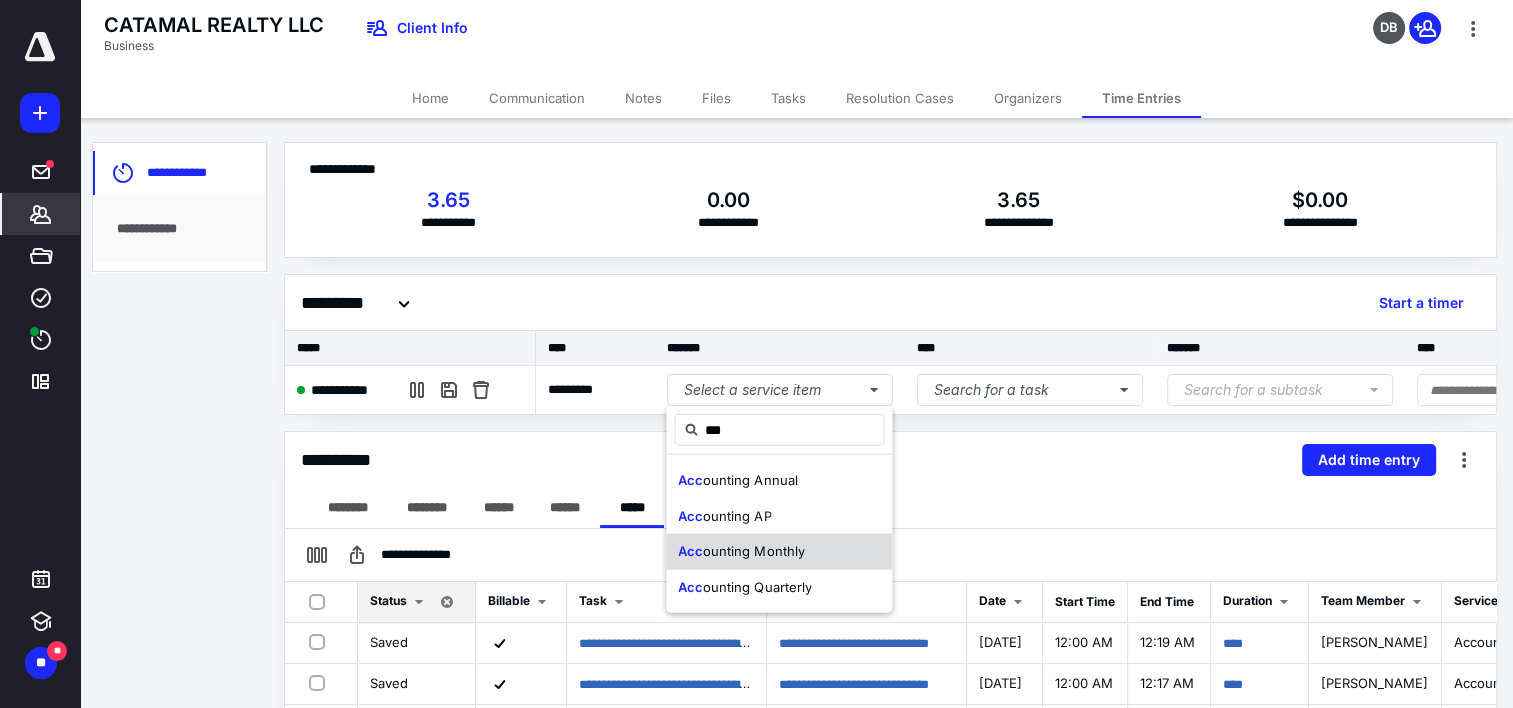 click on "ounting Monthly" at bounding box center (753, 551) 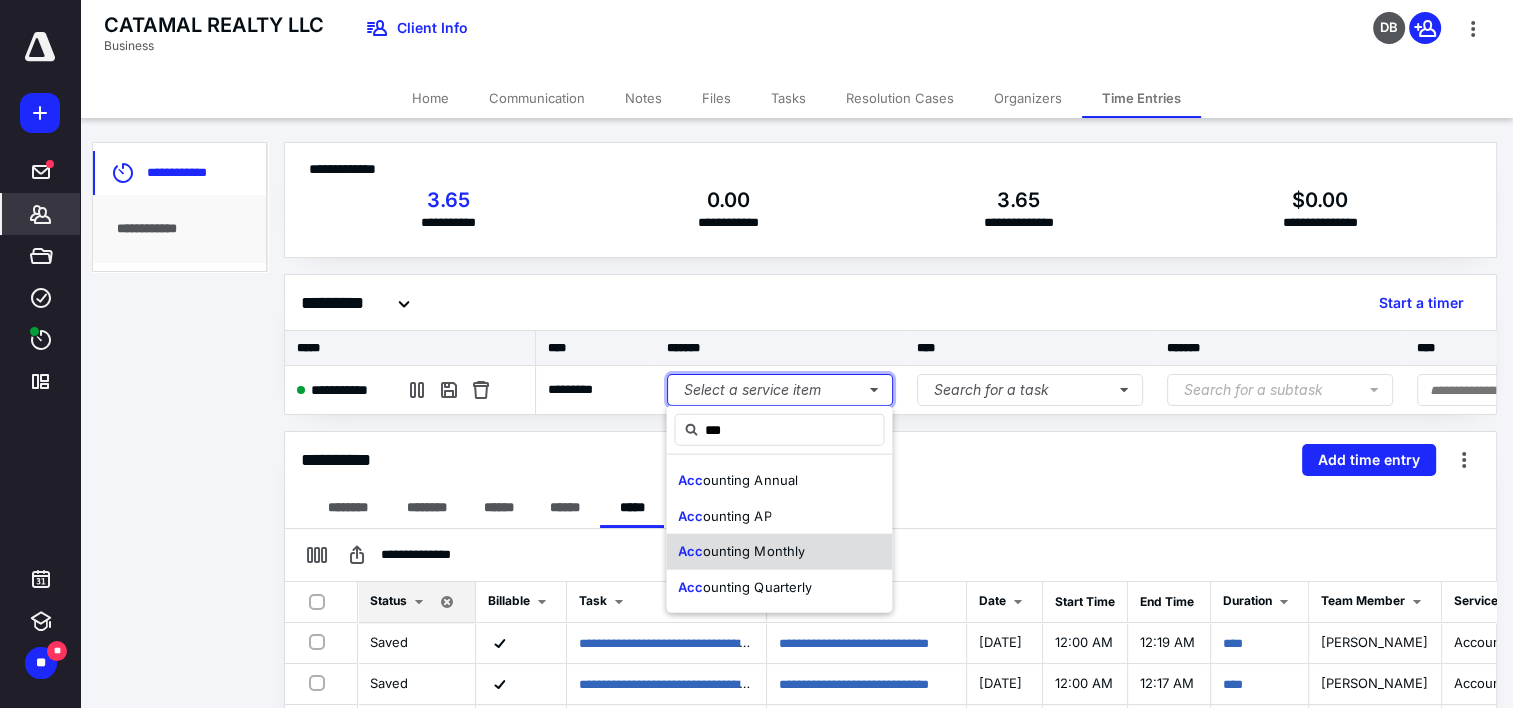 type 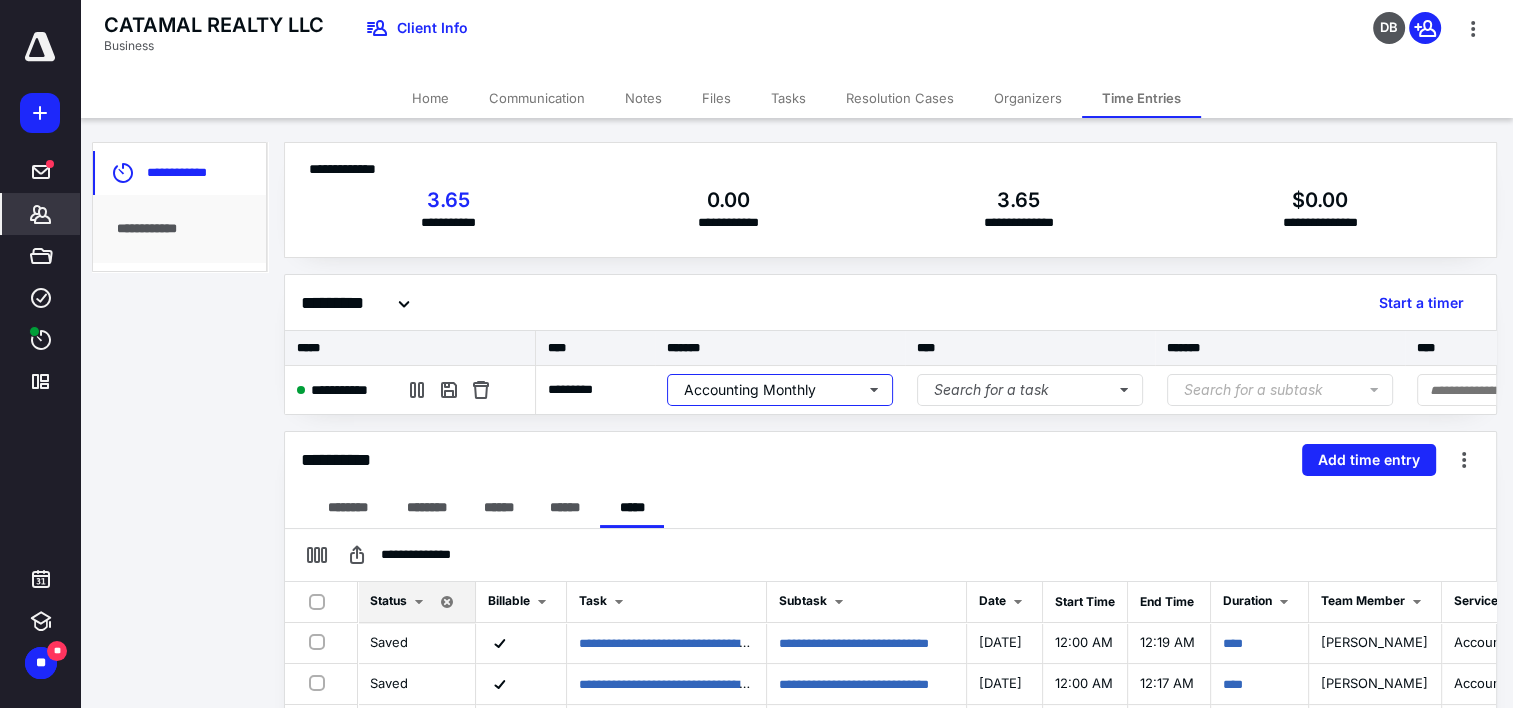 scroll, scrollTop: 0, scrollLeft: 292, axis: horizontal 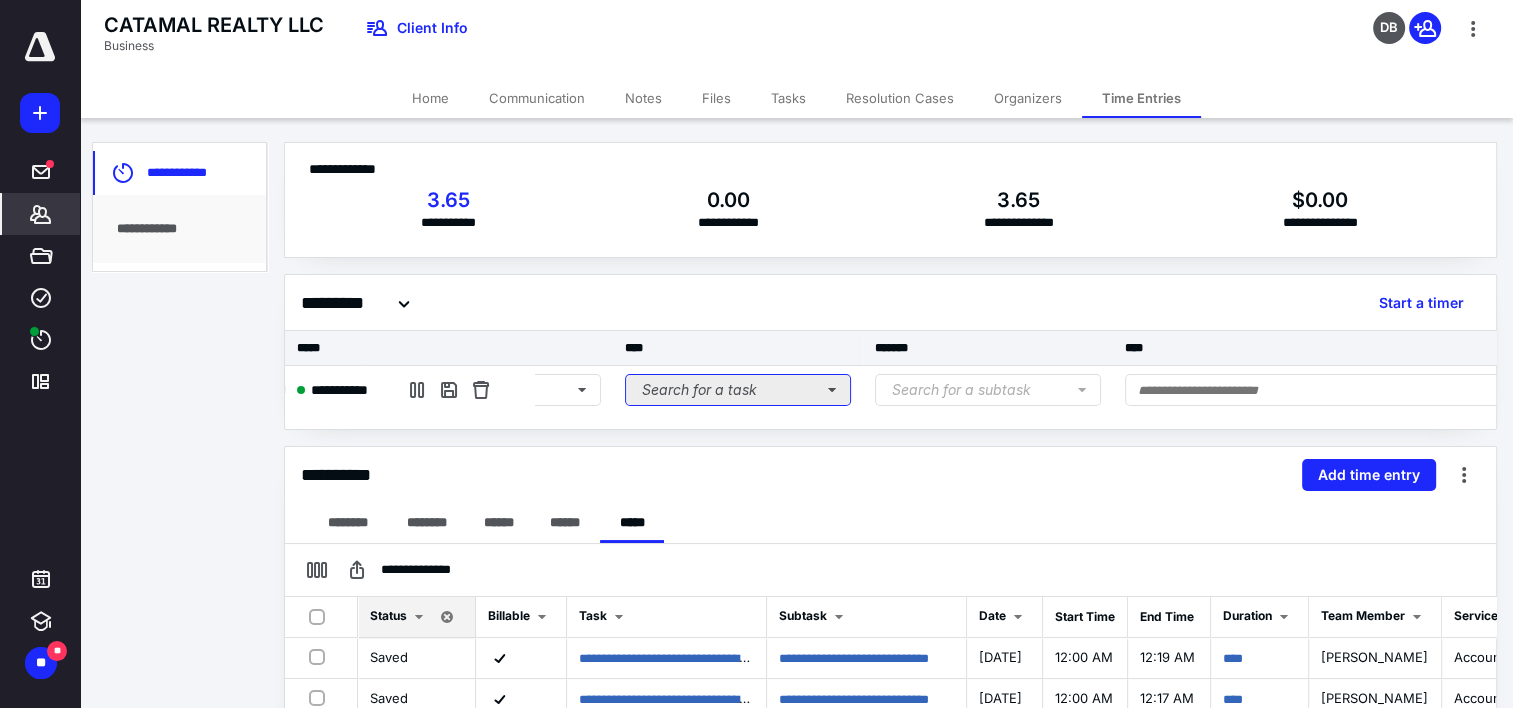 click on "Search for a task" at bounding box center [738, 390] 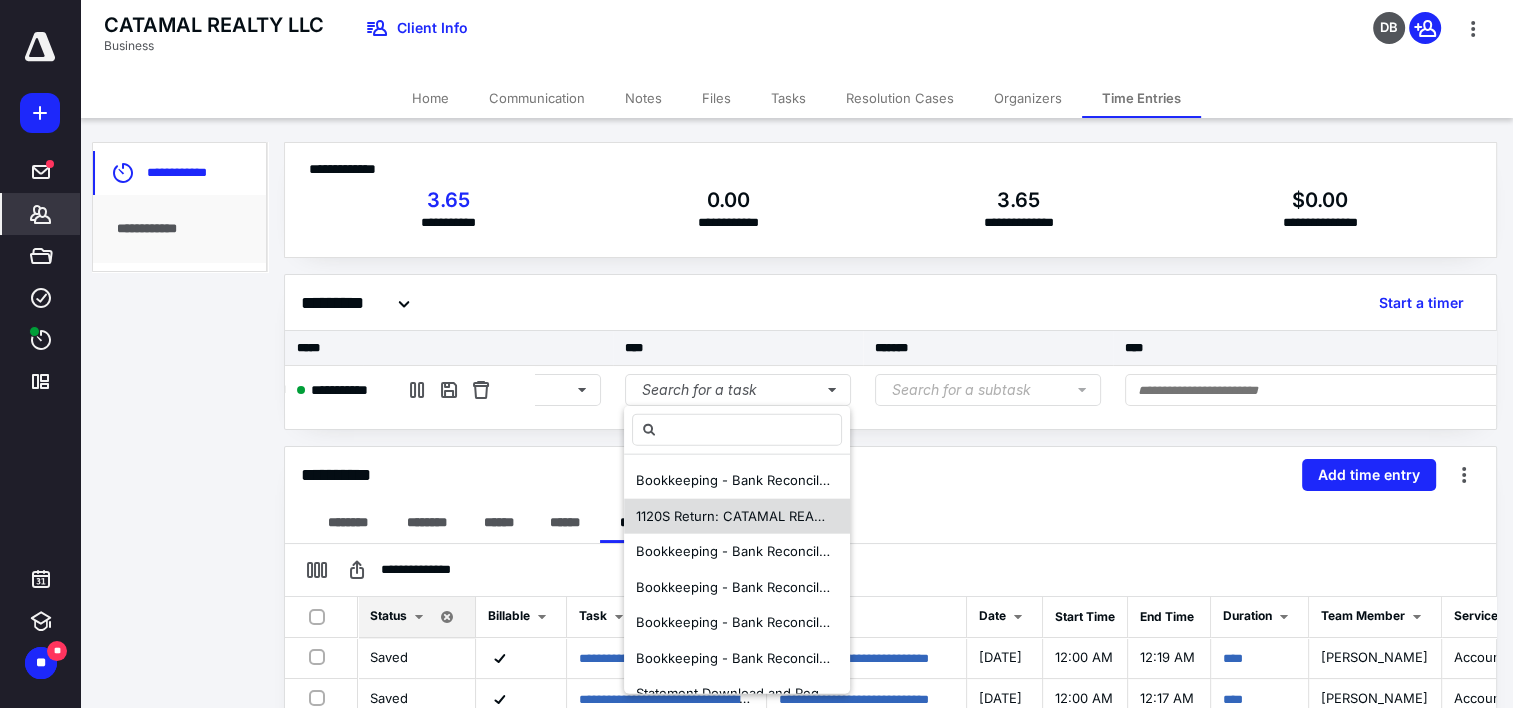 scroll, scrollTop: 25, scrollLeft: 0, axis: vertical 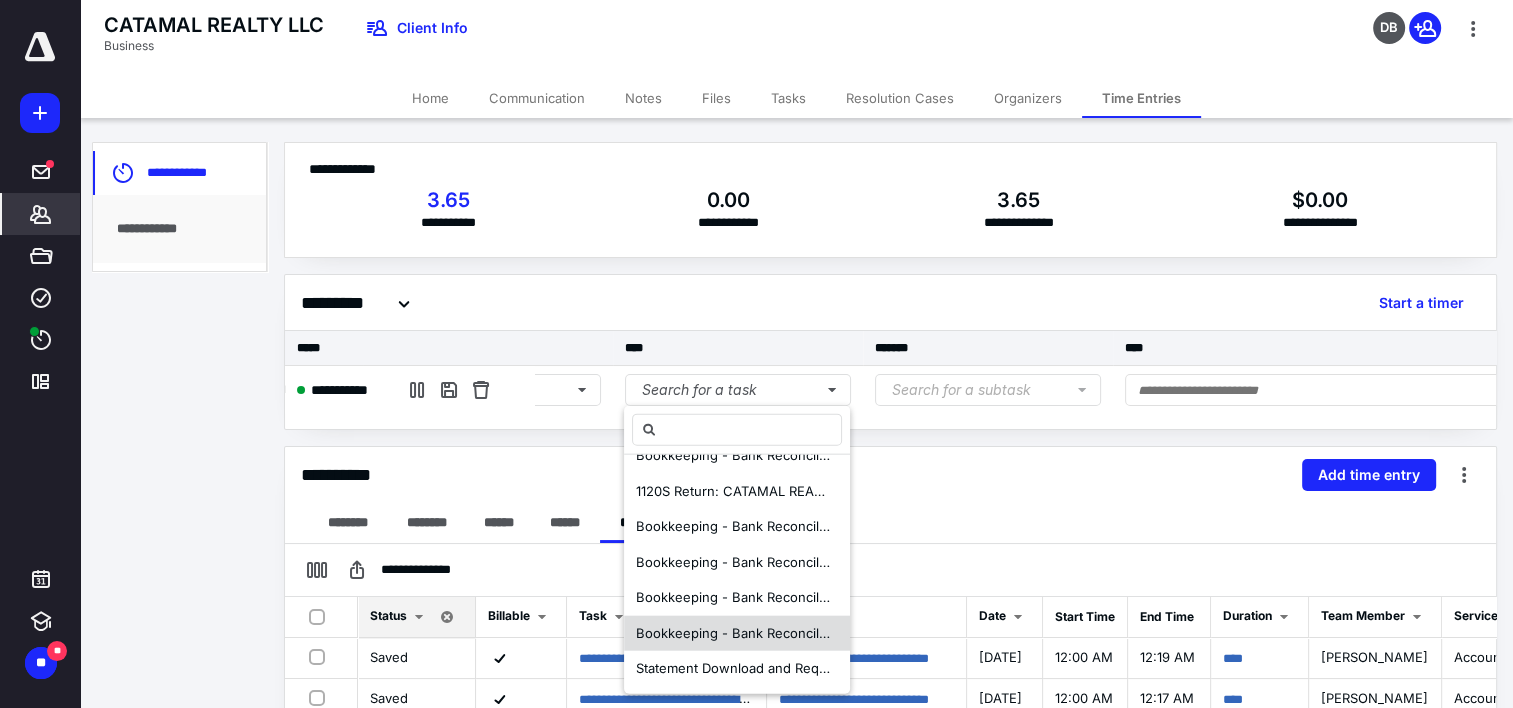 click on "Bookkeeping - Bank Reconciliation Praveen - CATAMAL REALTY LLC" at bounding box center (849, 632) 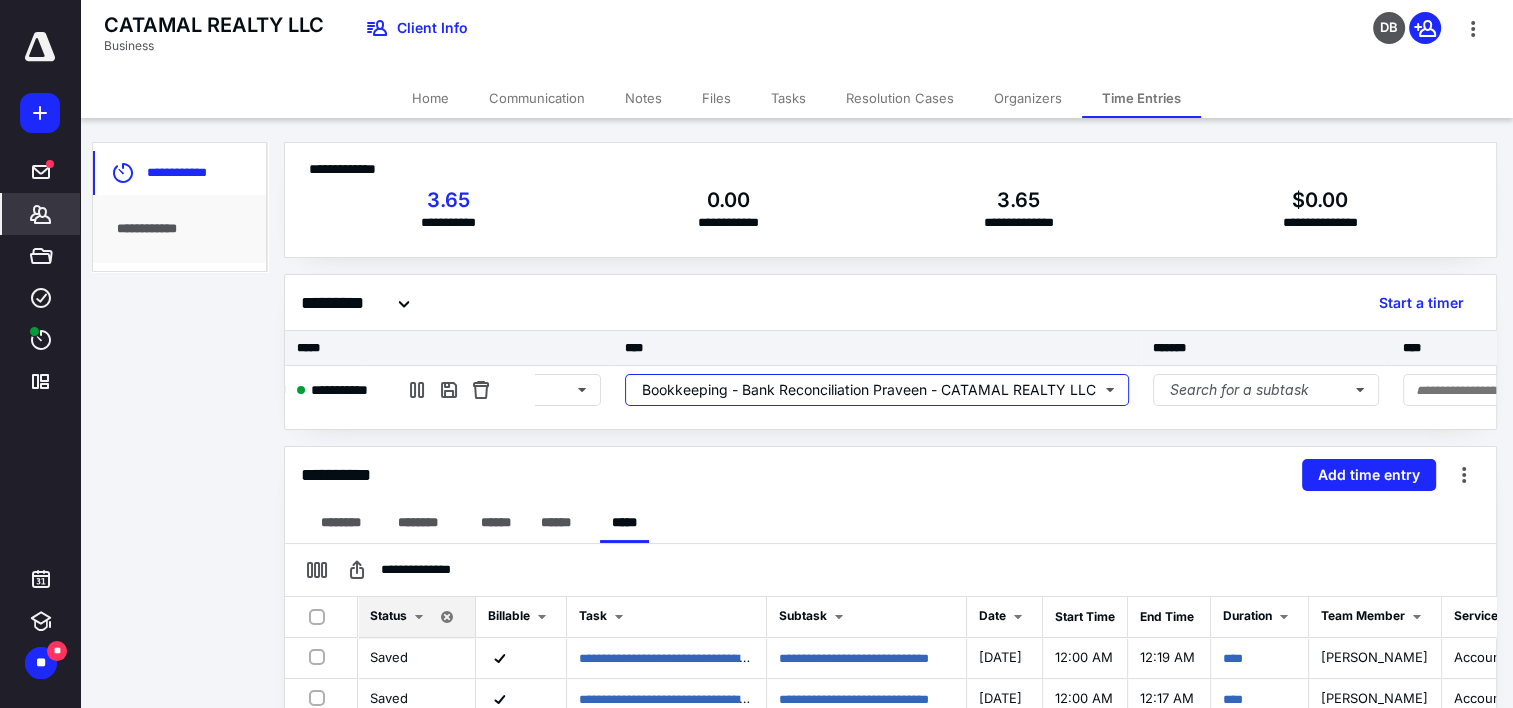 scroll, scrollTop: 0, scrollLeft: 0, axis: both 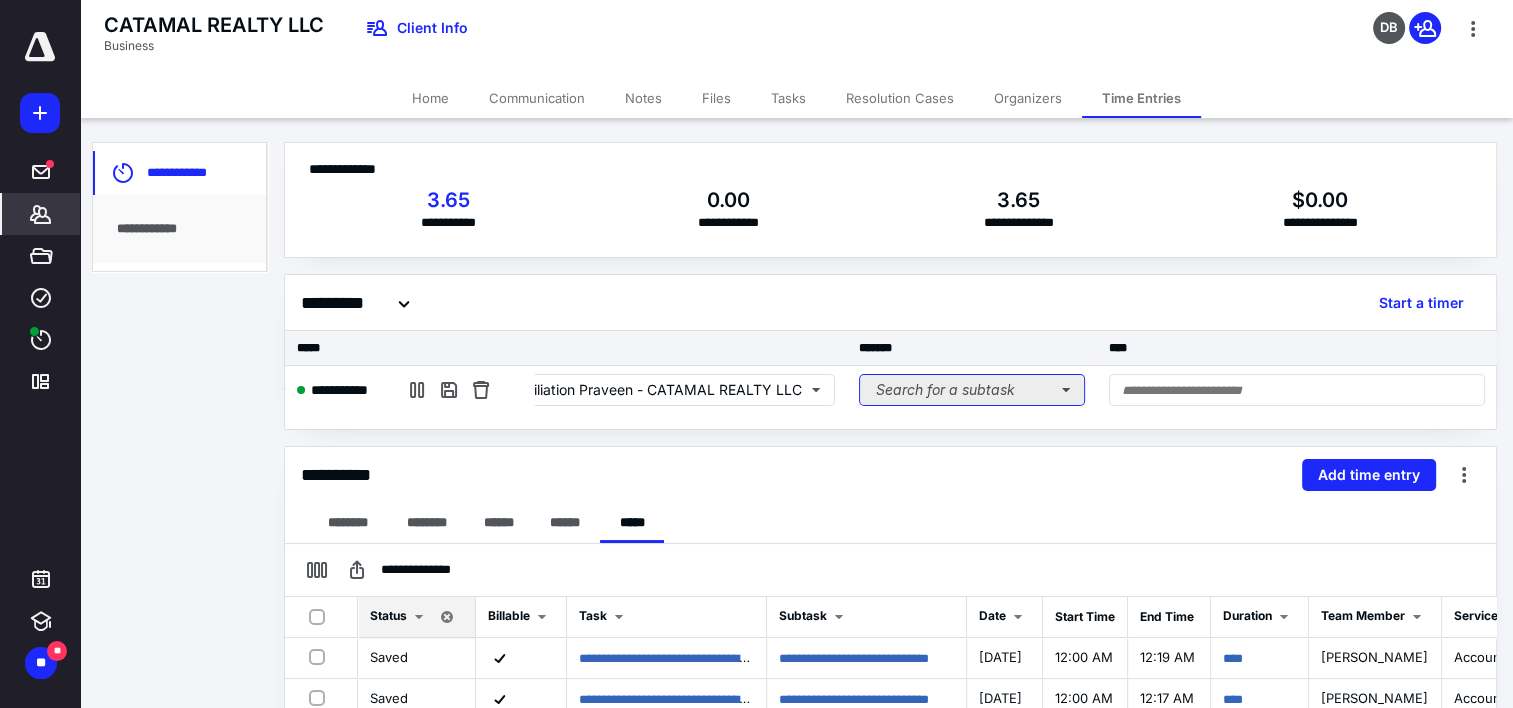 click on "Search for a subtask" at bounding box center [972, 390] 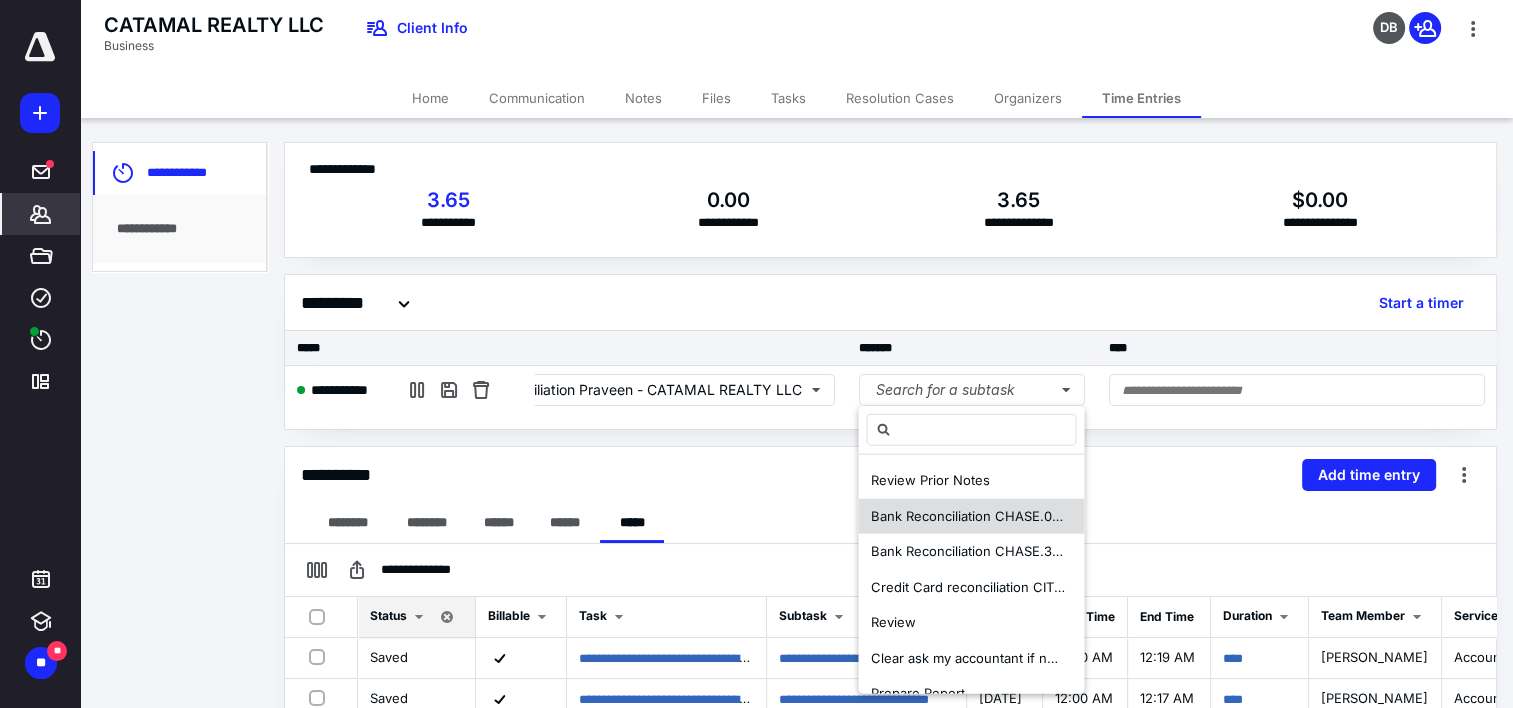 click on "Bank Reconciliation CHASE.0662" at bounding box center [972, 515] 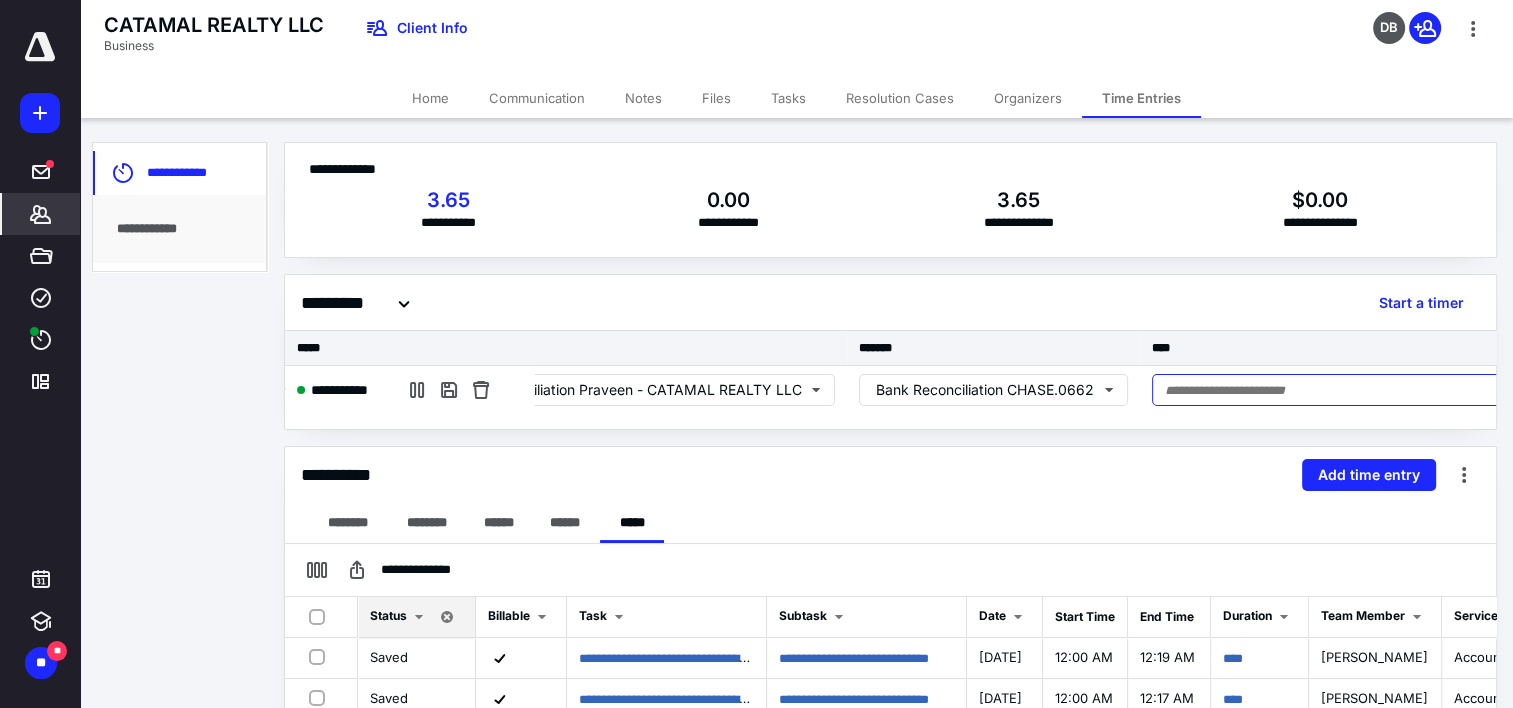 click at bounding box center (1340, 390) 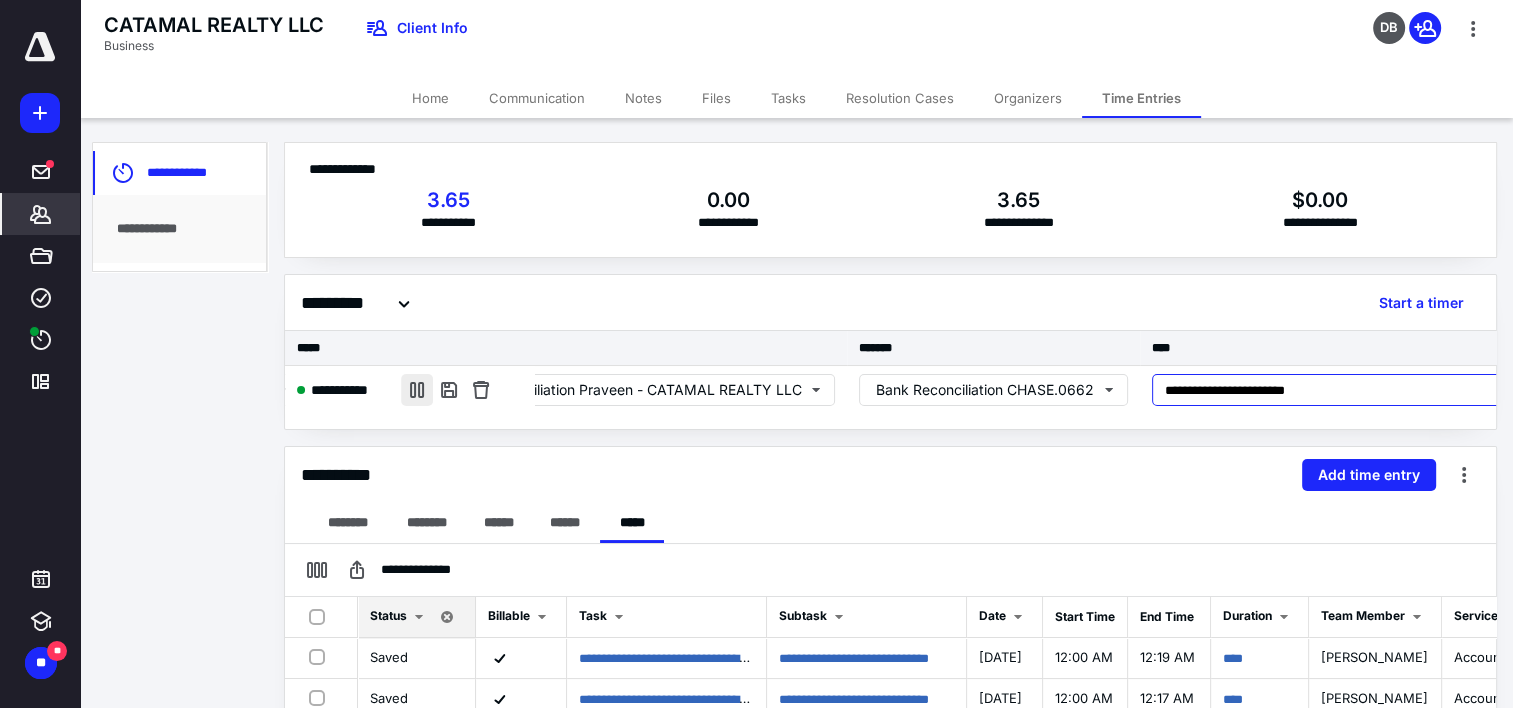 type on "**********" 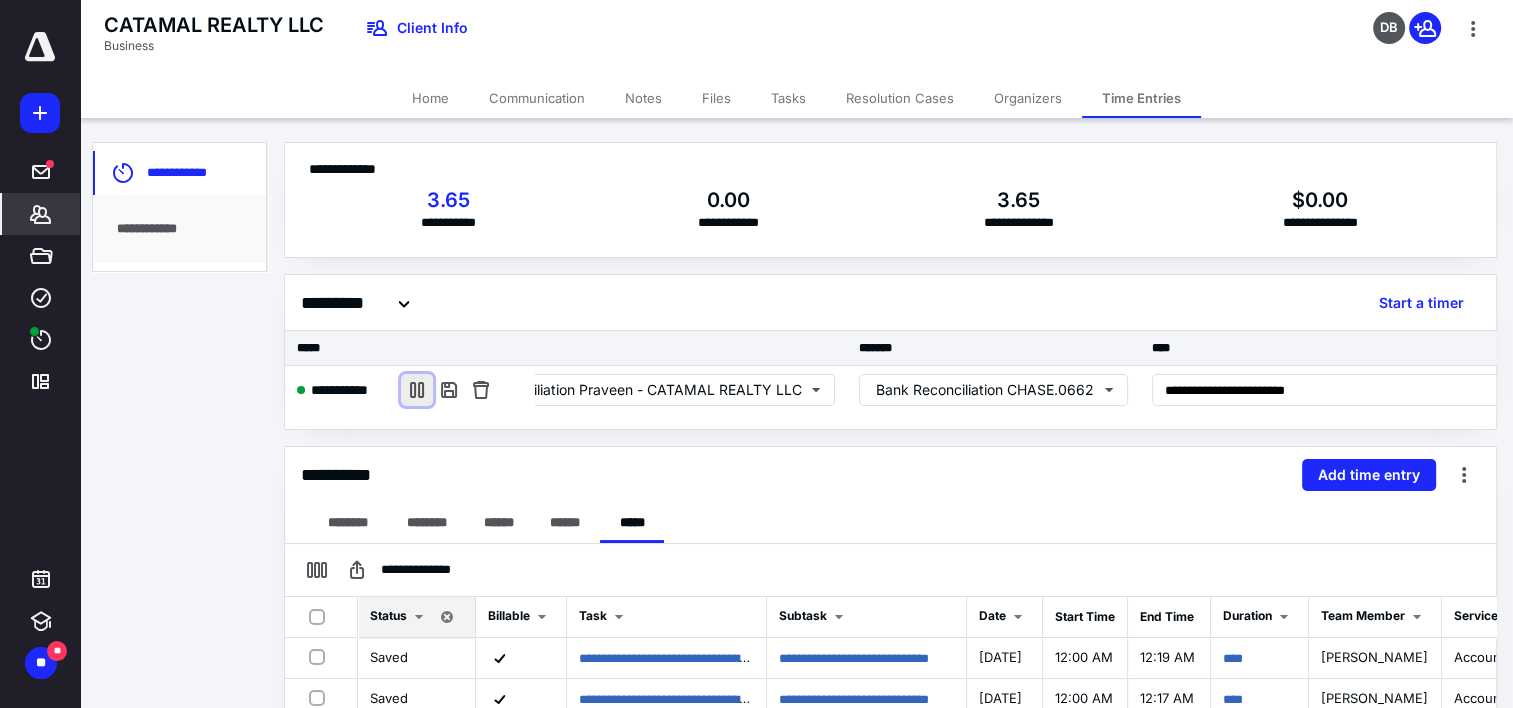 click at bounding box center [417, 390] 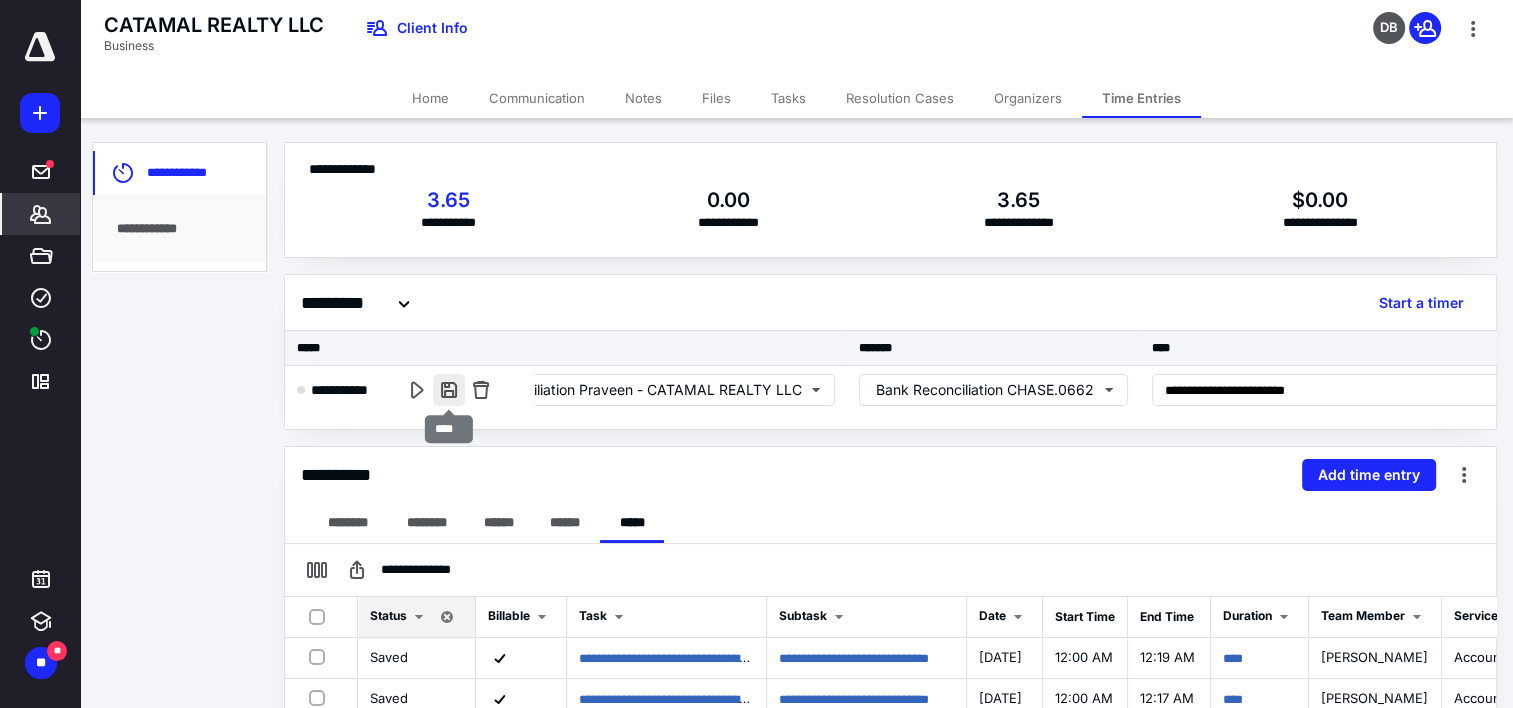 click at bounding box center (449, 390) 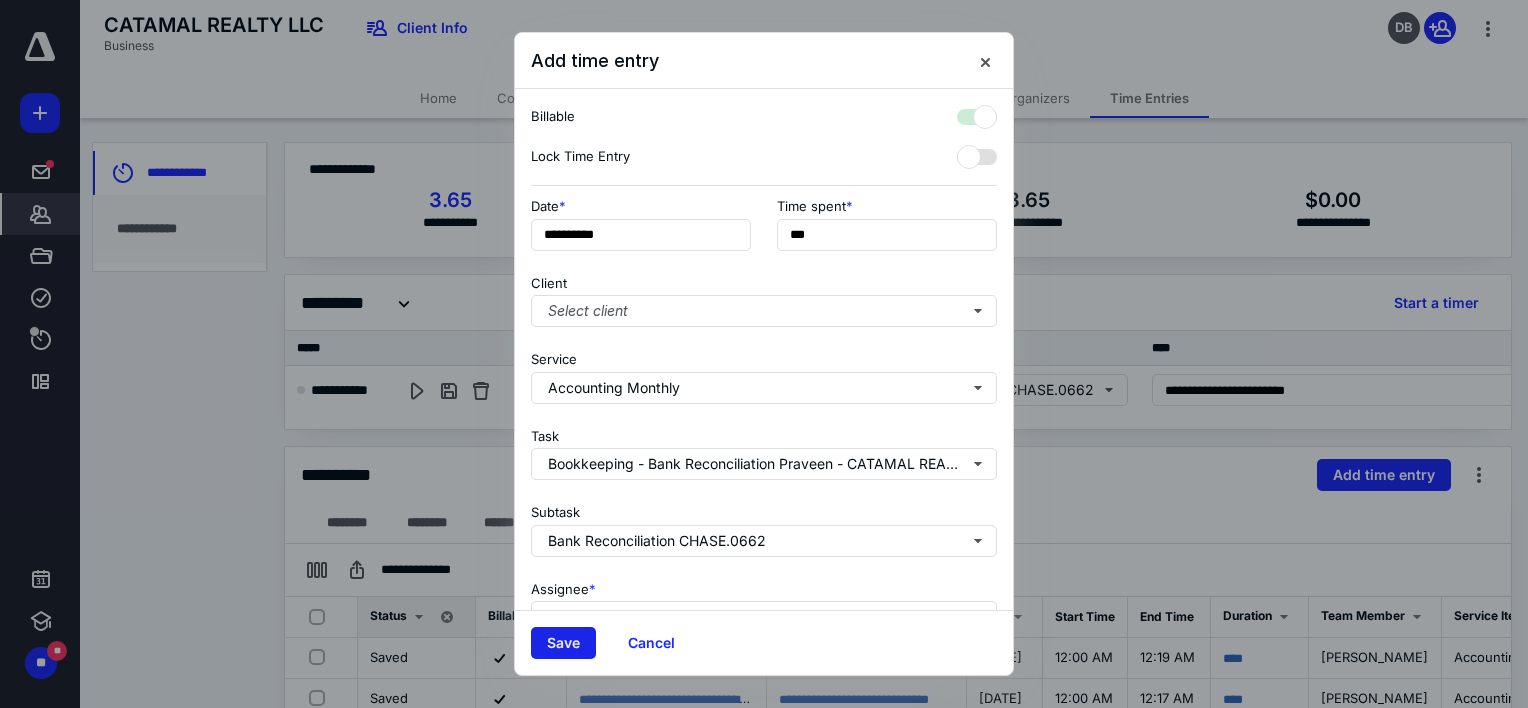 click on "Save" at bounding box center [563, 643] 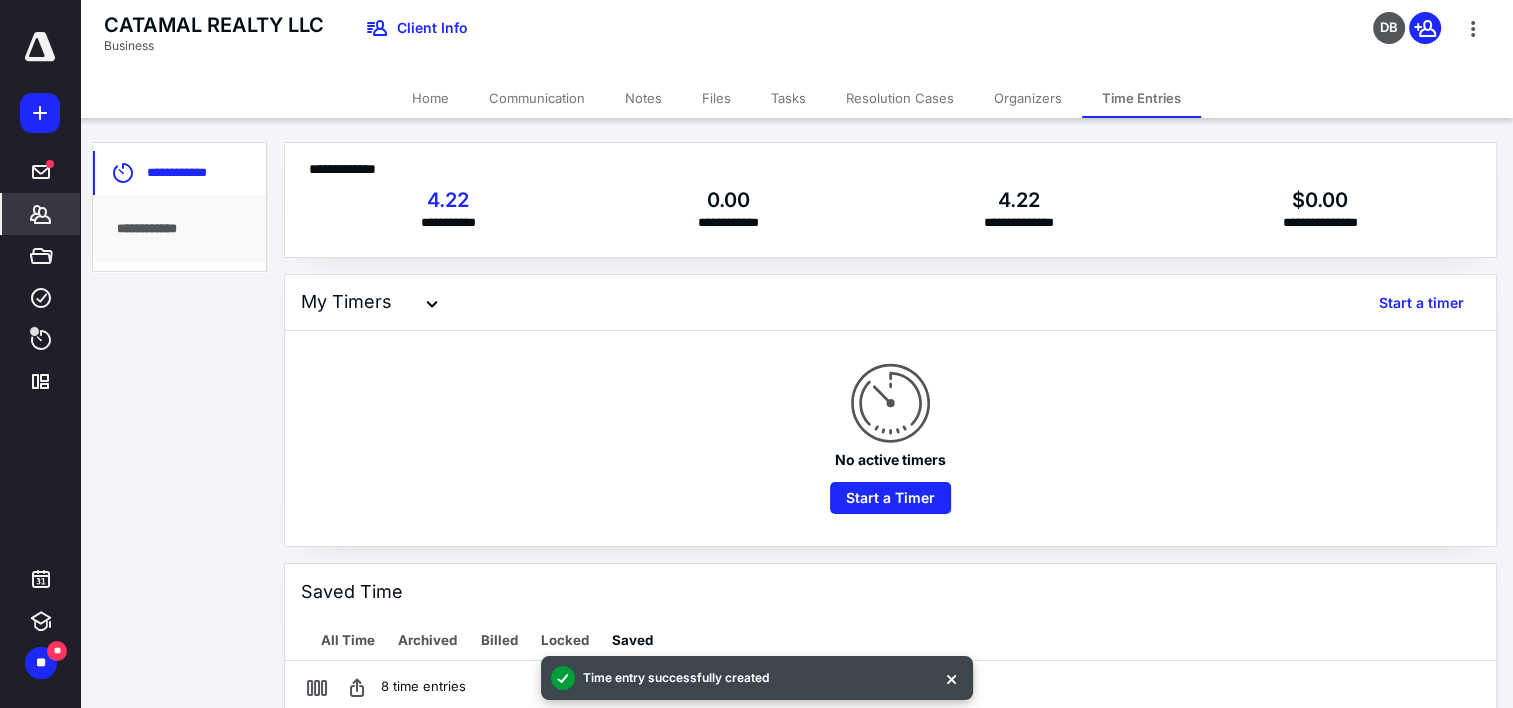 scroll, scrollTop: 0, scrollLeft: 0, axis: both 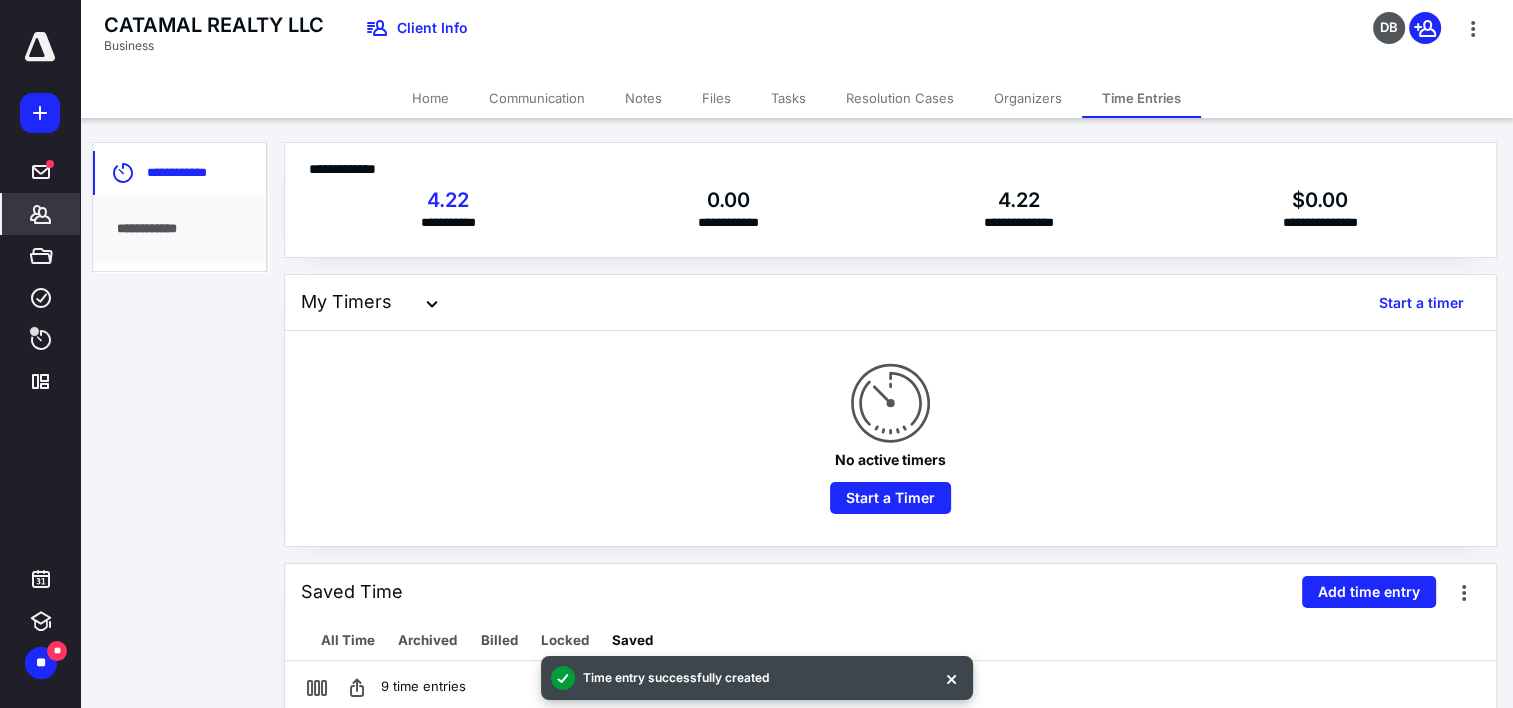 click on "Files" at bounding box center (716, 98) 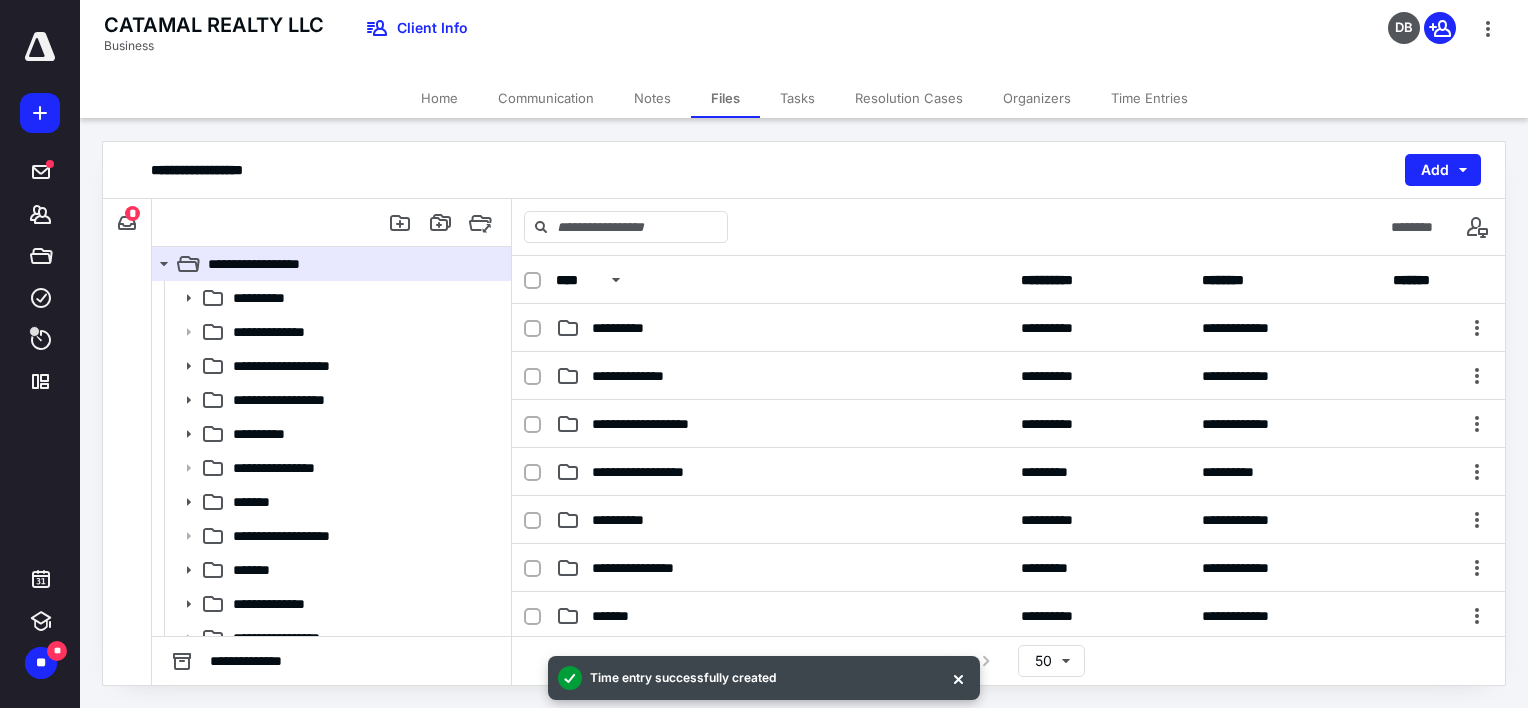 click on "Tasks" at bounding box center [797, 98] 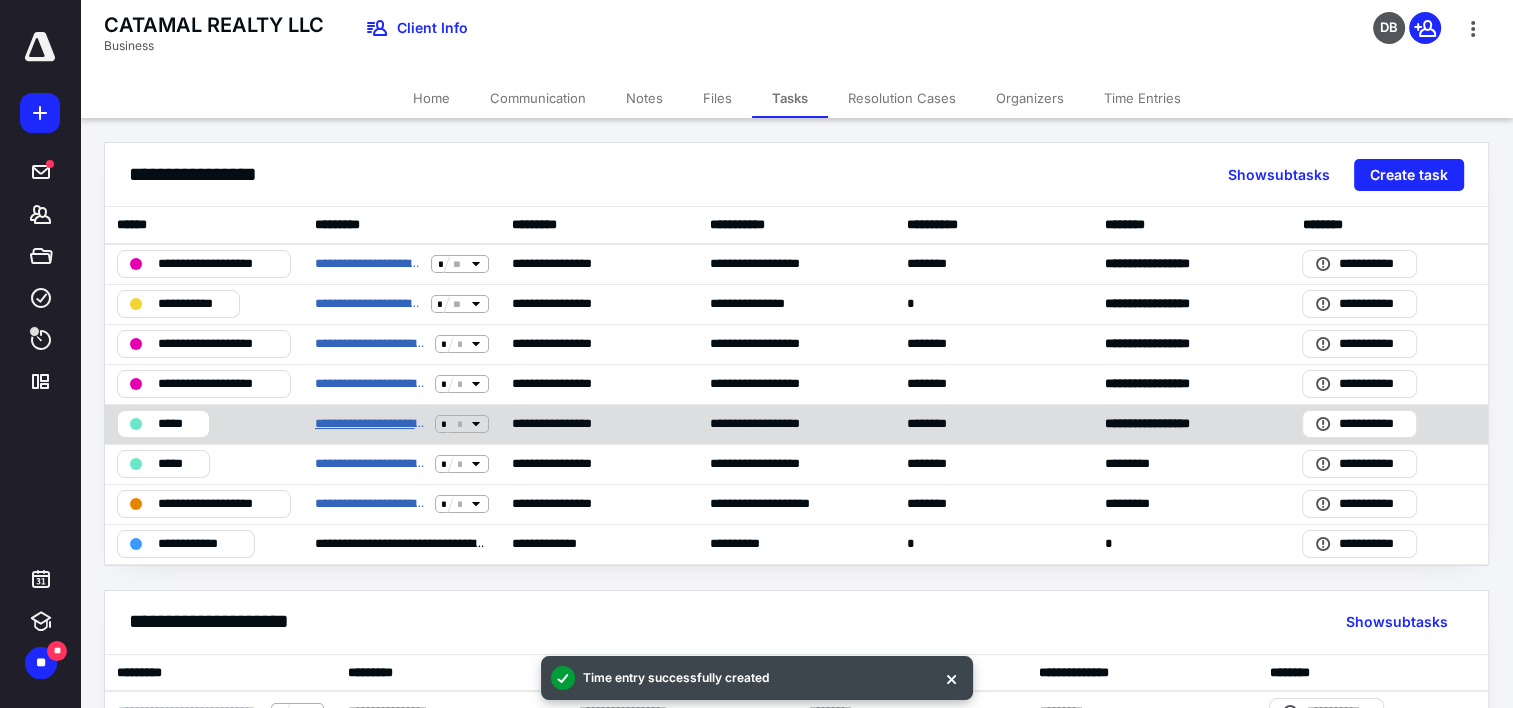 click on "**********" at bounding box center [371, 424] 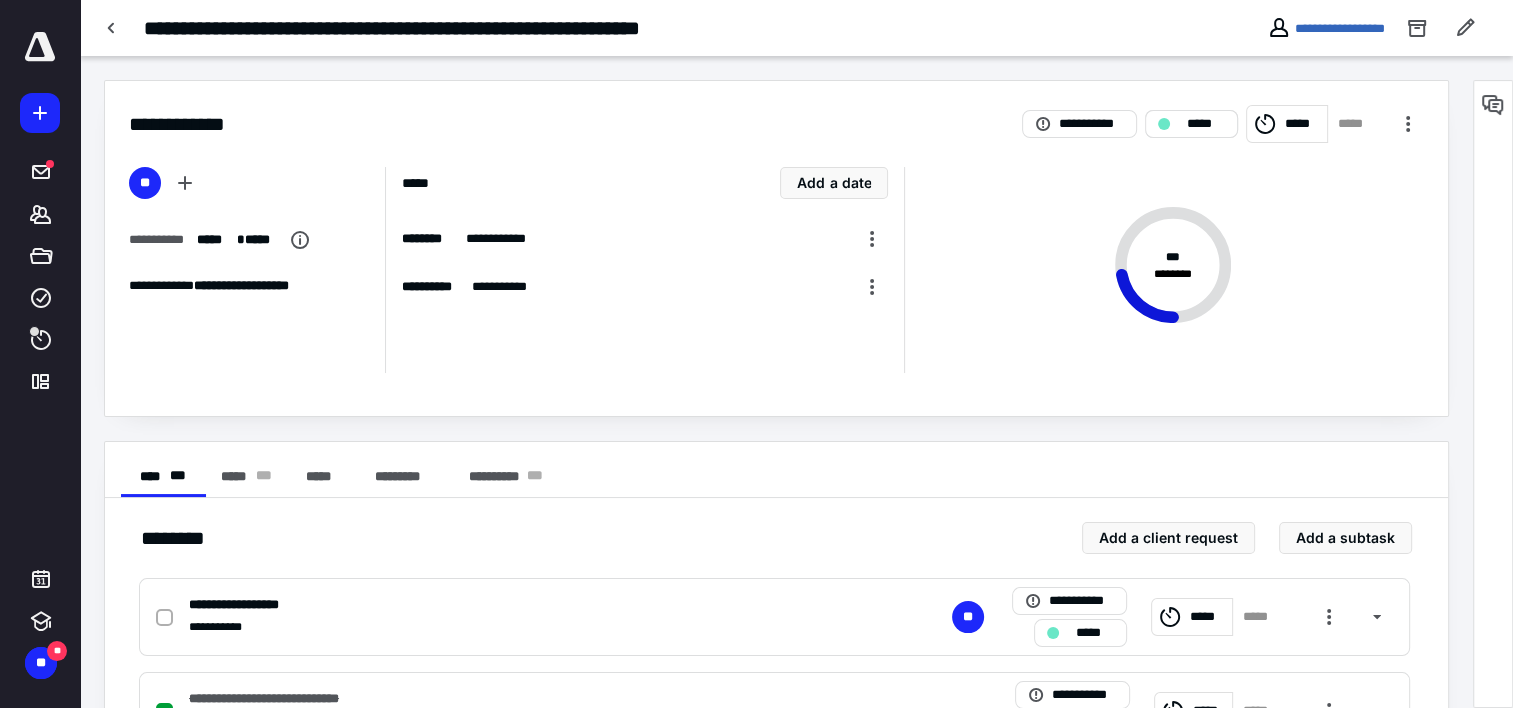 click on "*****" at bounding box center (1191, 124) 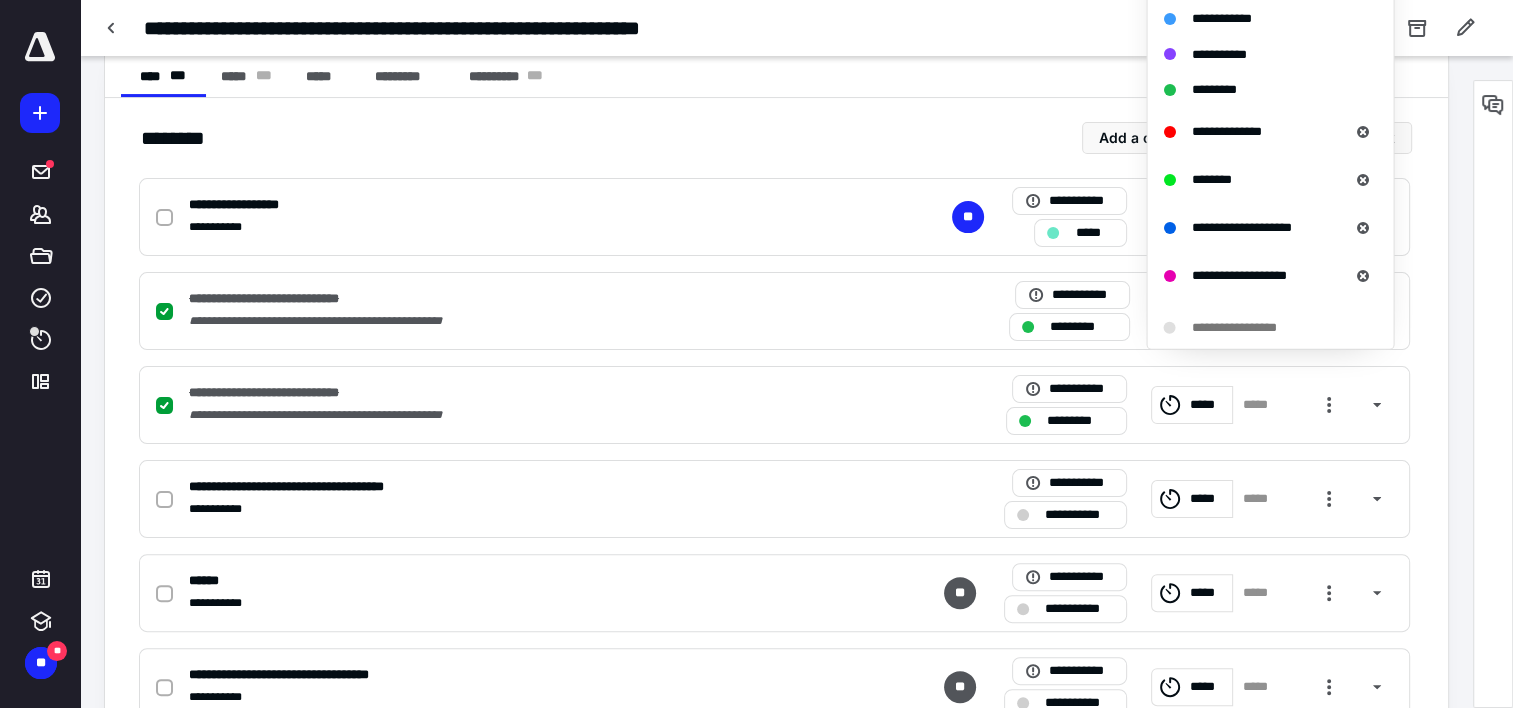 scroll, scrollTop: 0, scrollLeft: 0, axis: both 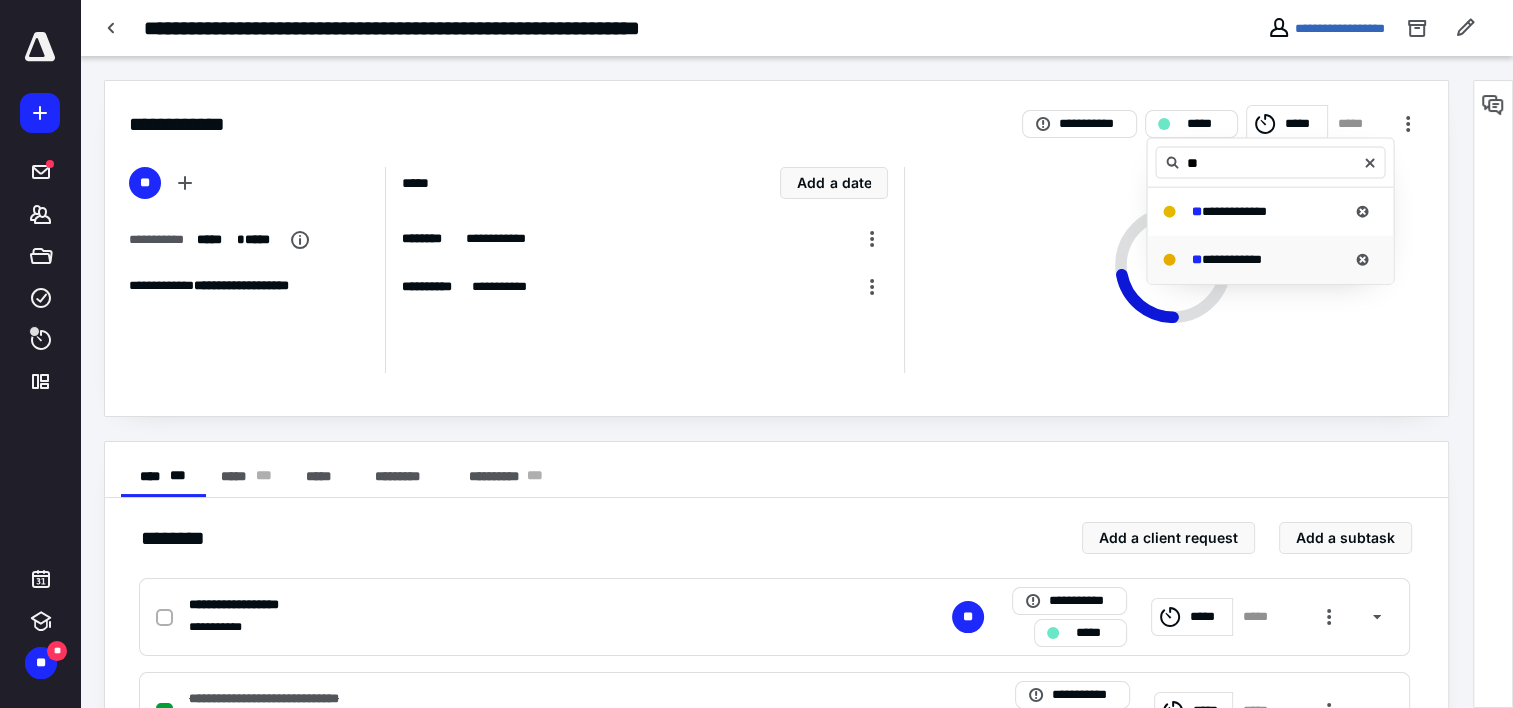 type on "**" 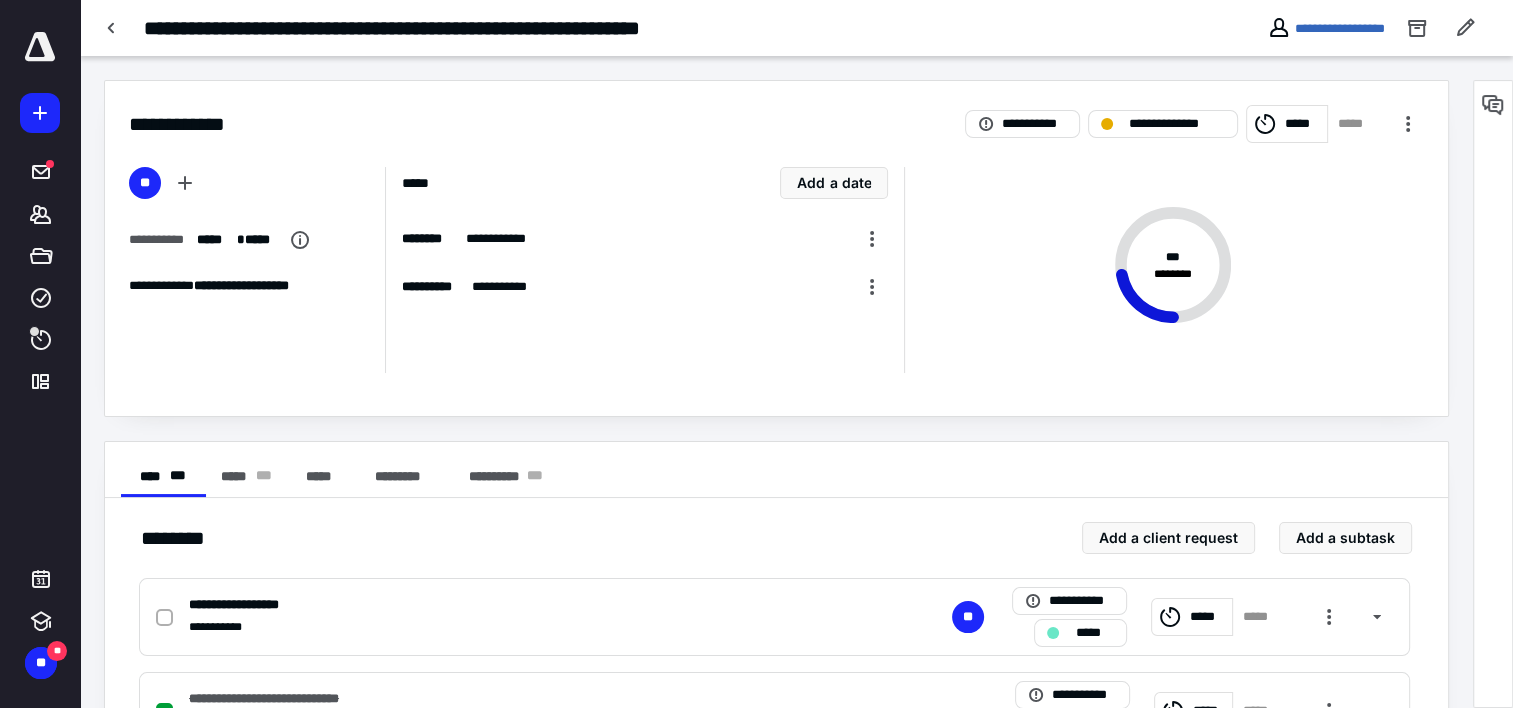 scroll, scrollTop: 300, scrollLeft: 0, axis: vertical 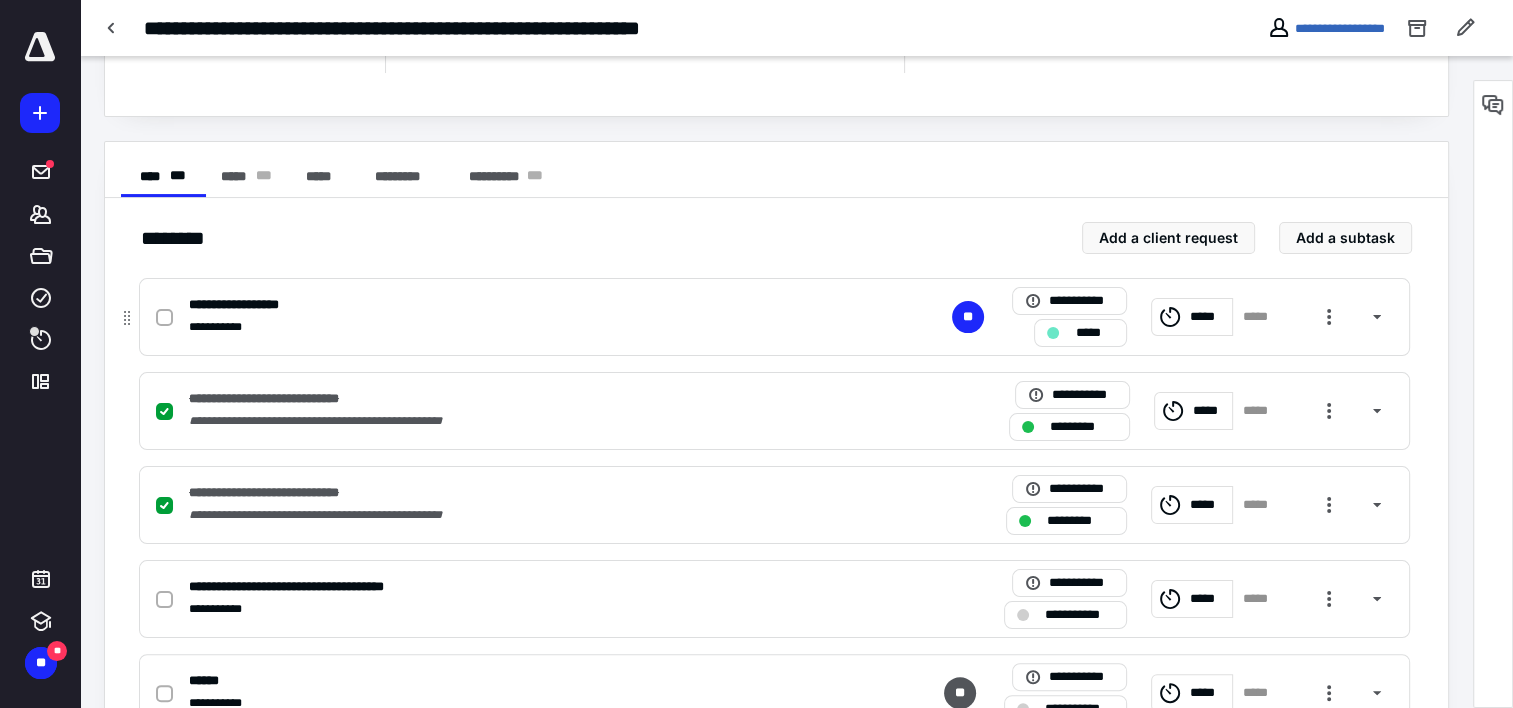 click 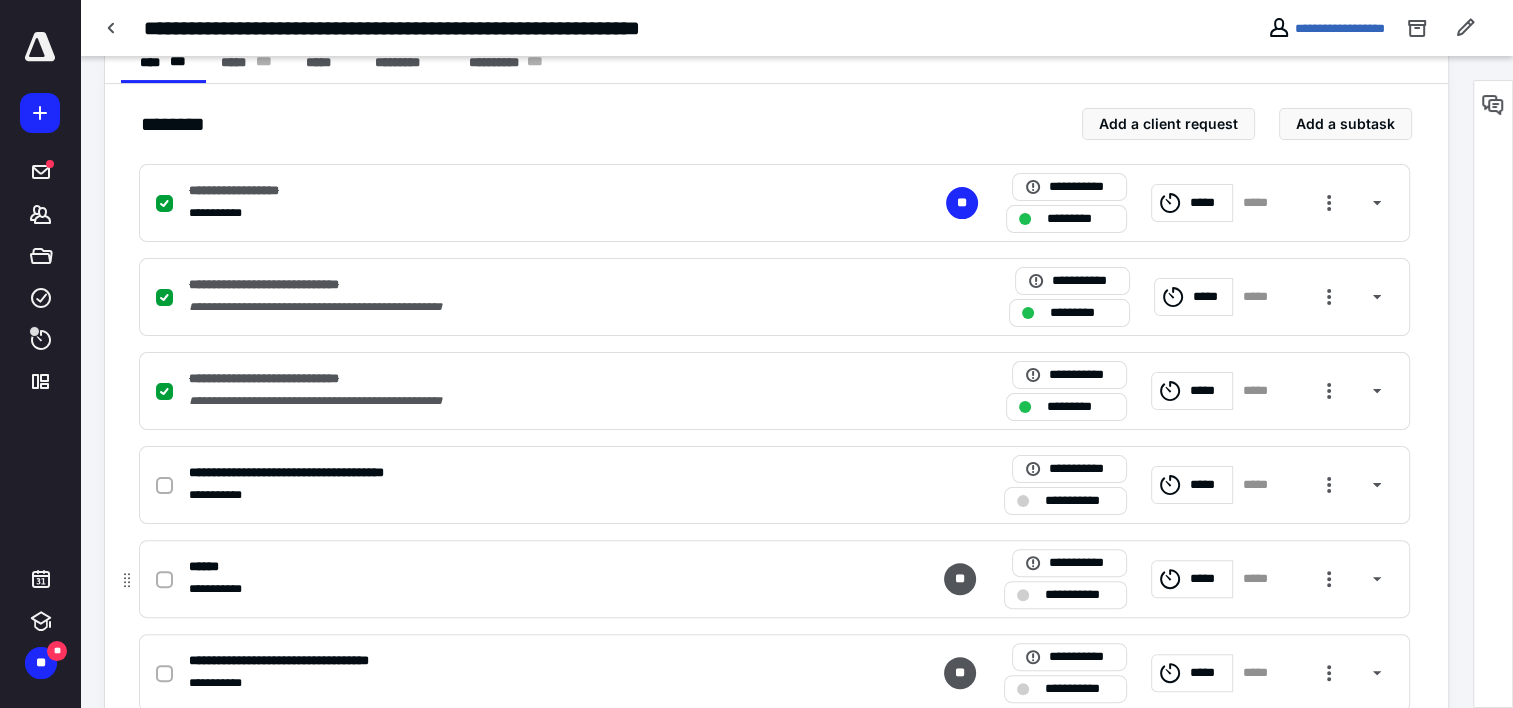 scroll, scrollTop: 500, scrollLeft: 0, axis: vertical 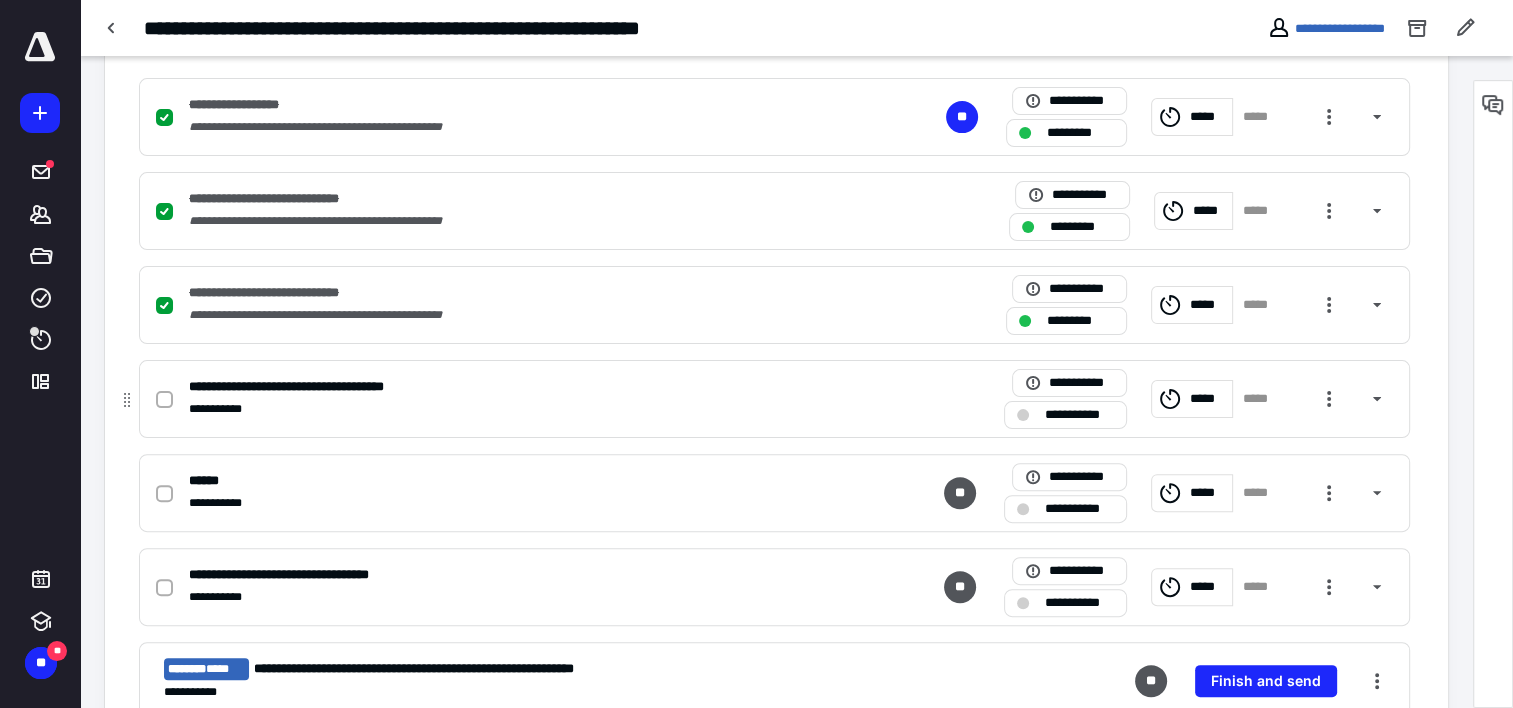 click on "**********" at bounding box center [774, 399] 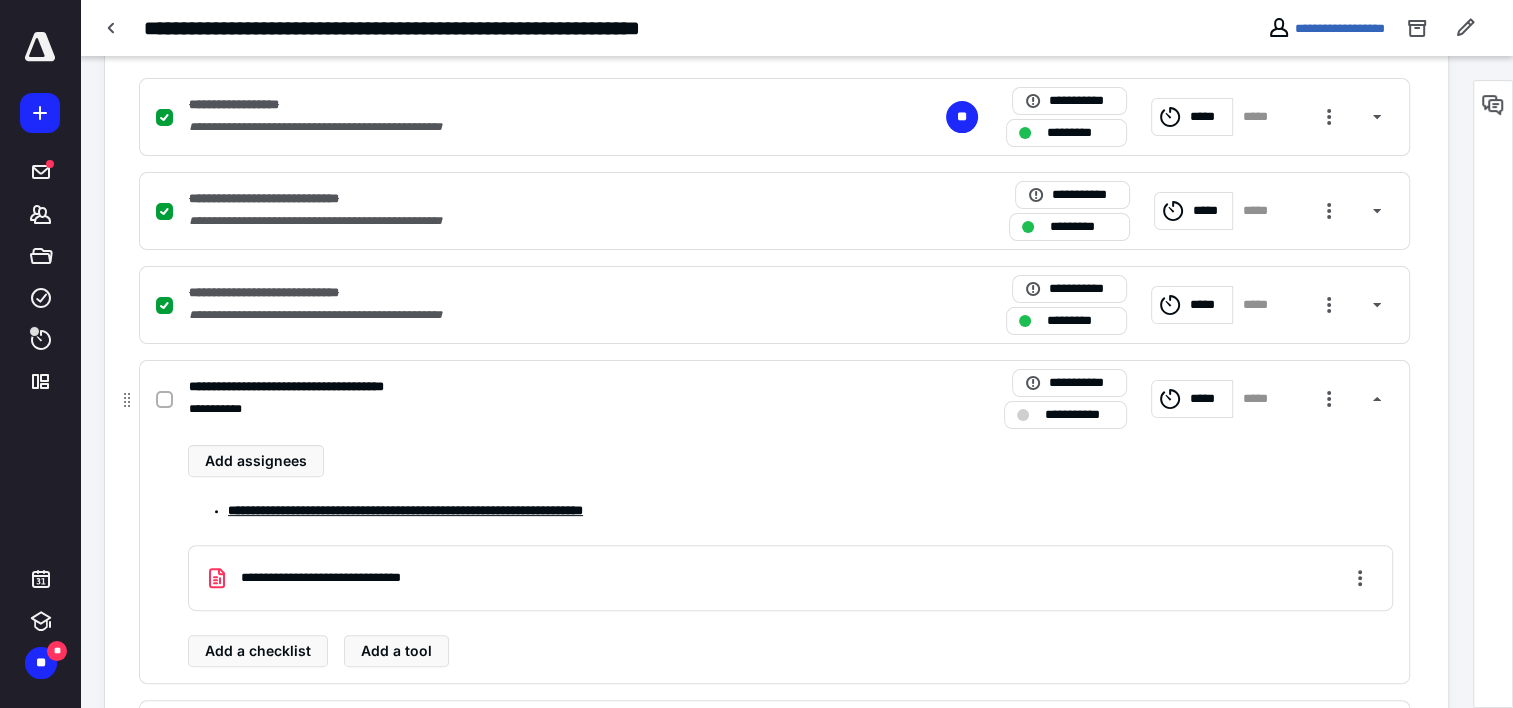 click 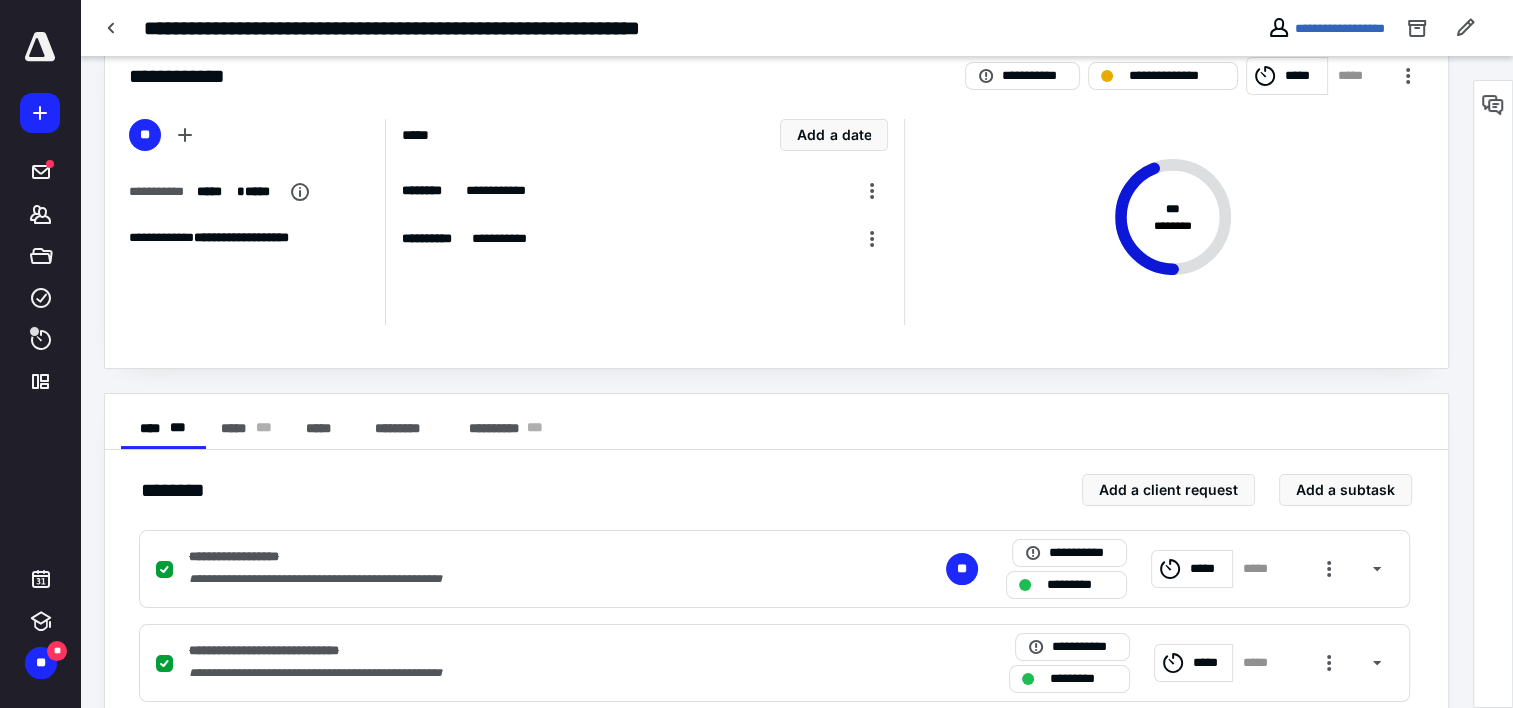 scroll, scrollTop: 0, scrollLeft: 0, axis: both 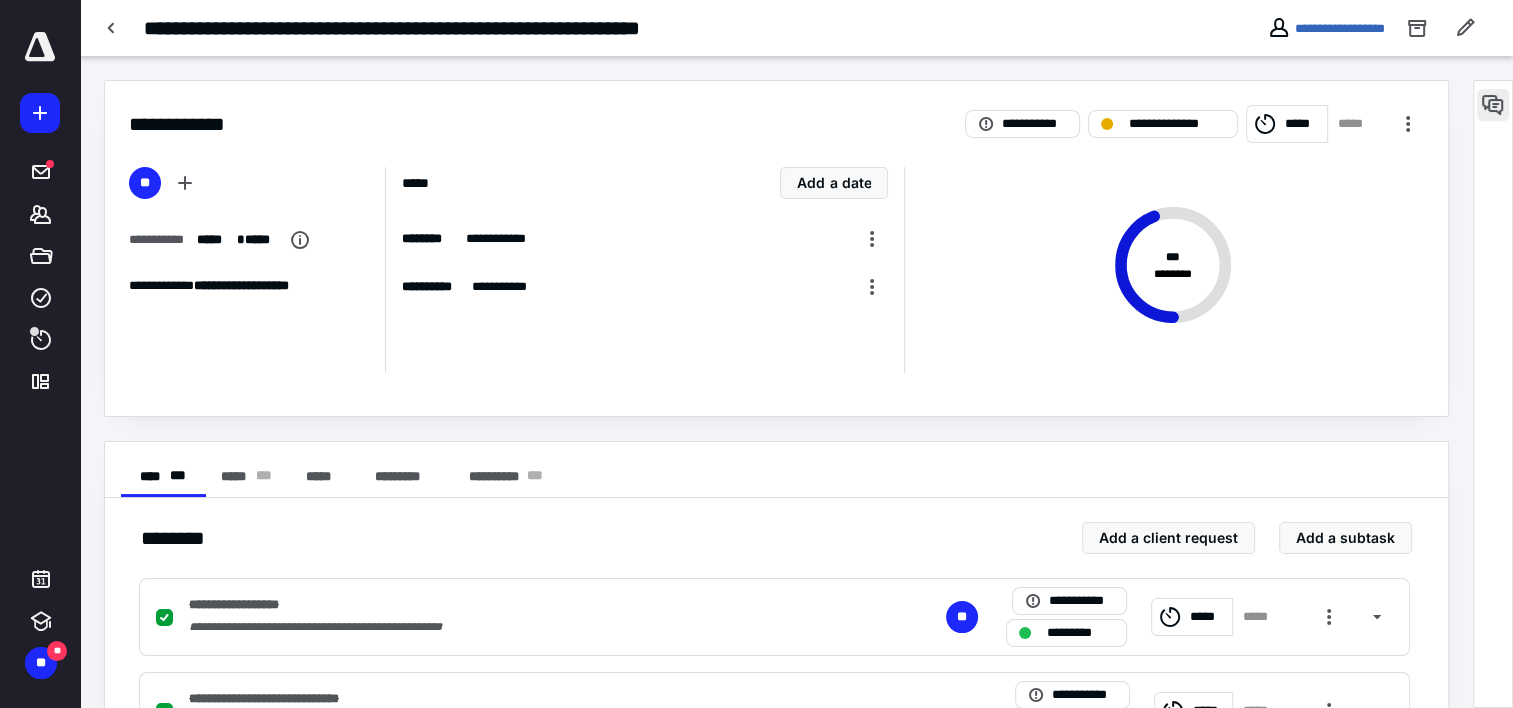click at bounding box center (1493, 105) 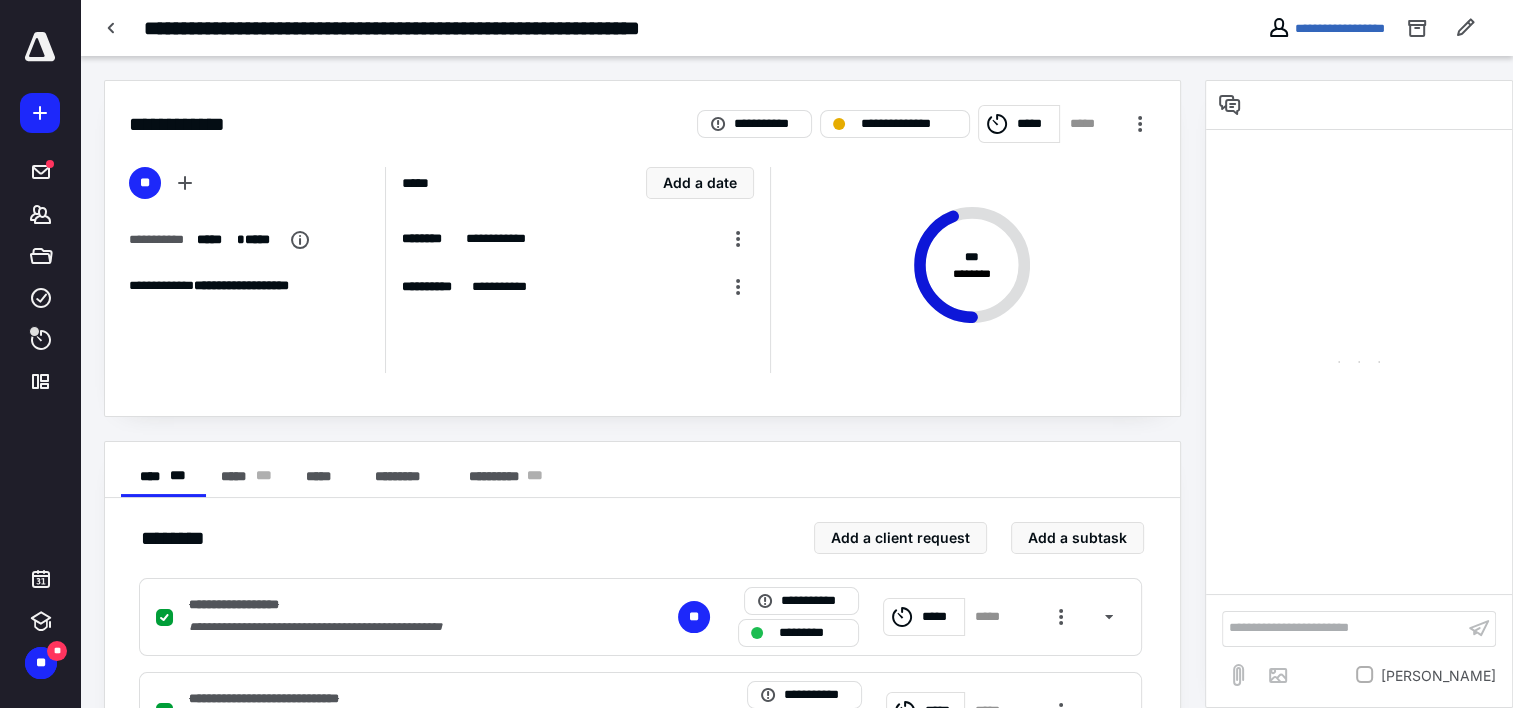 click on "**********" at bounding box center (1343, 628) 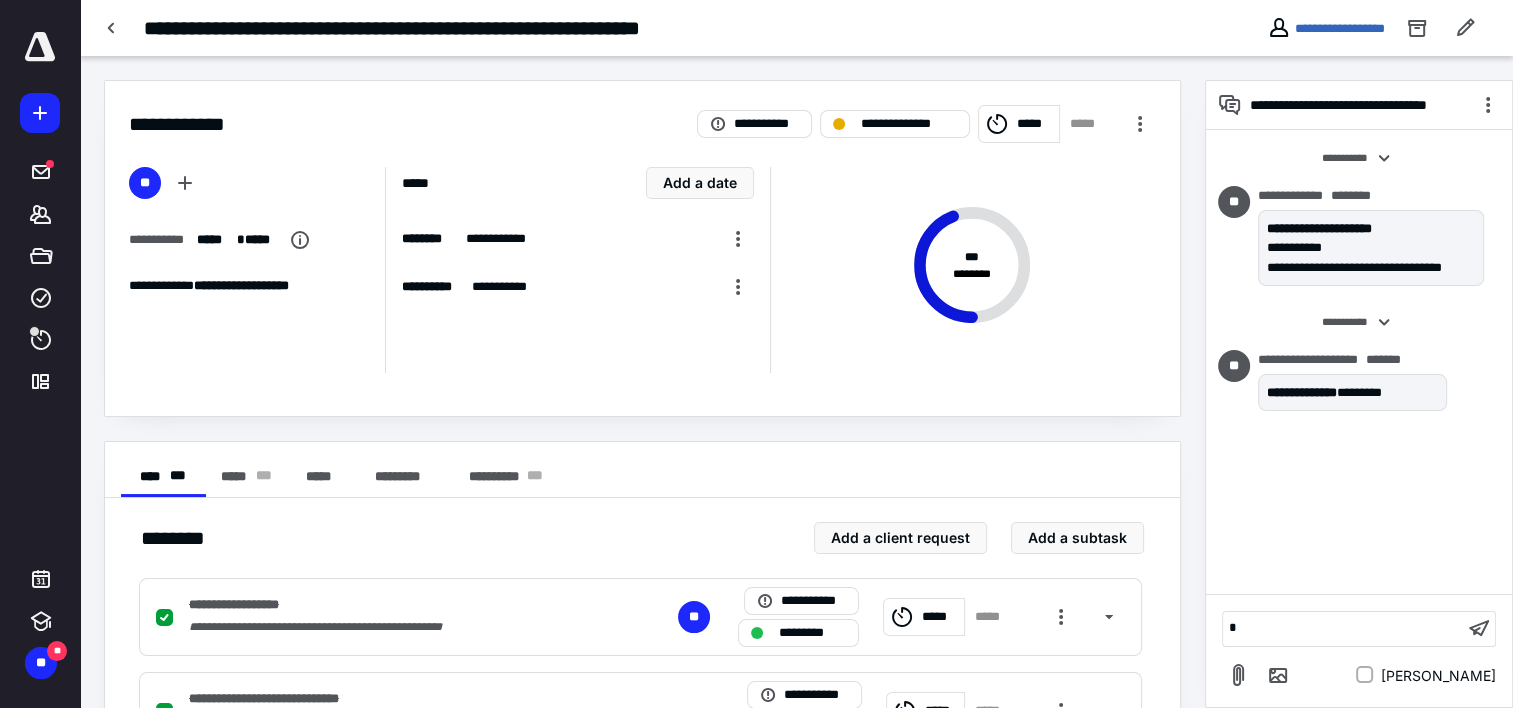 type 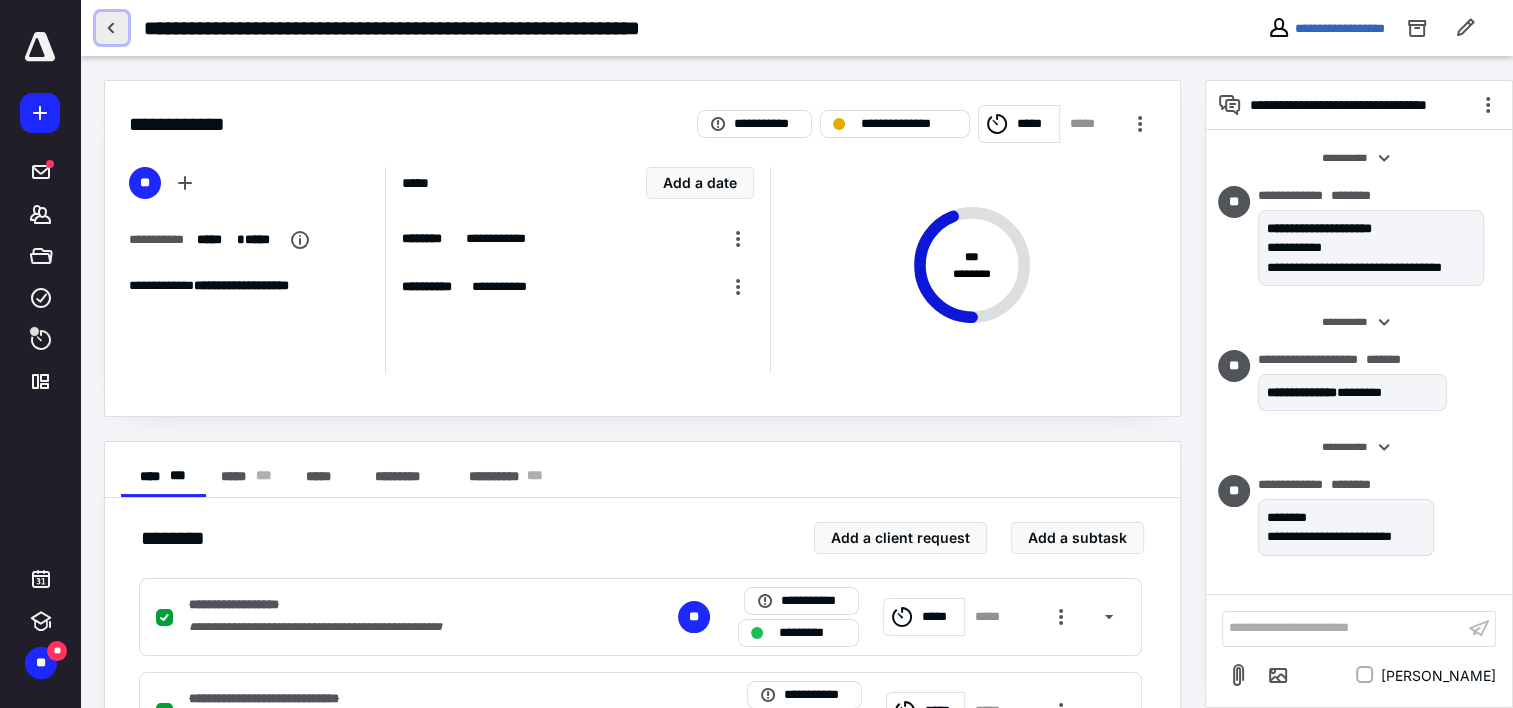 click at bounding box center (112, 28) 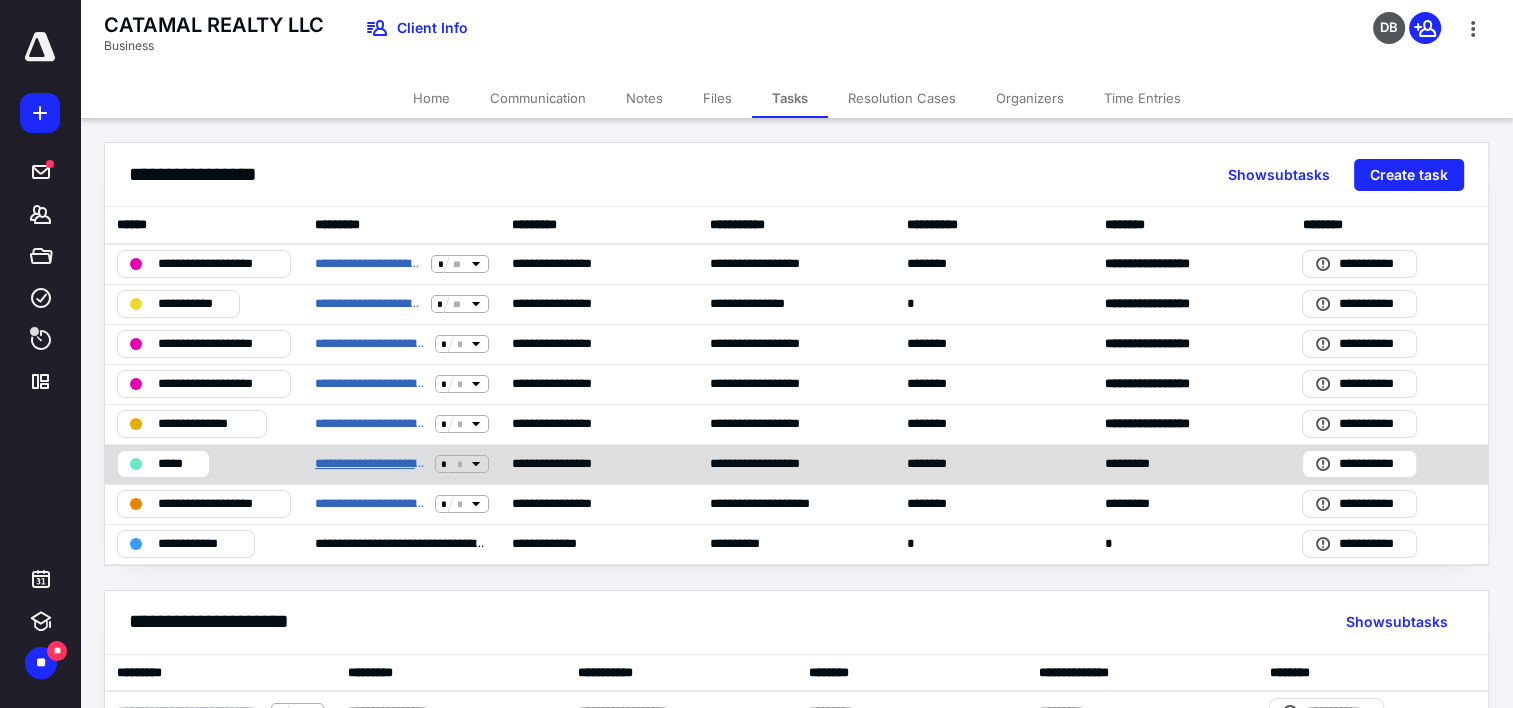 click on "**********" at bounding box center (371, 464) 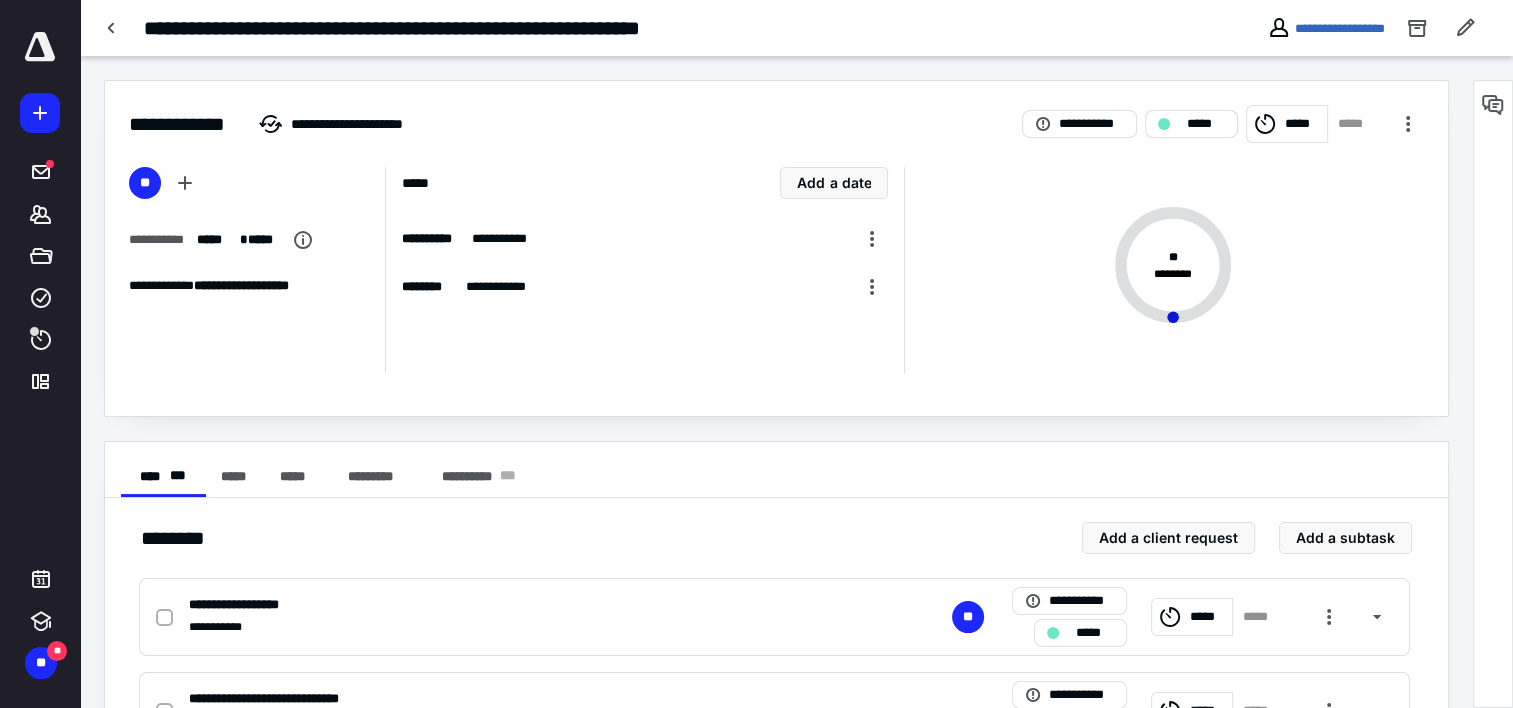click on "*****" at bounding box center (1191, 124) 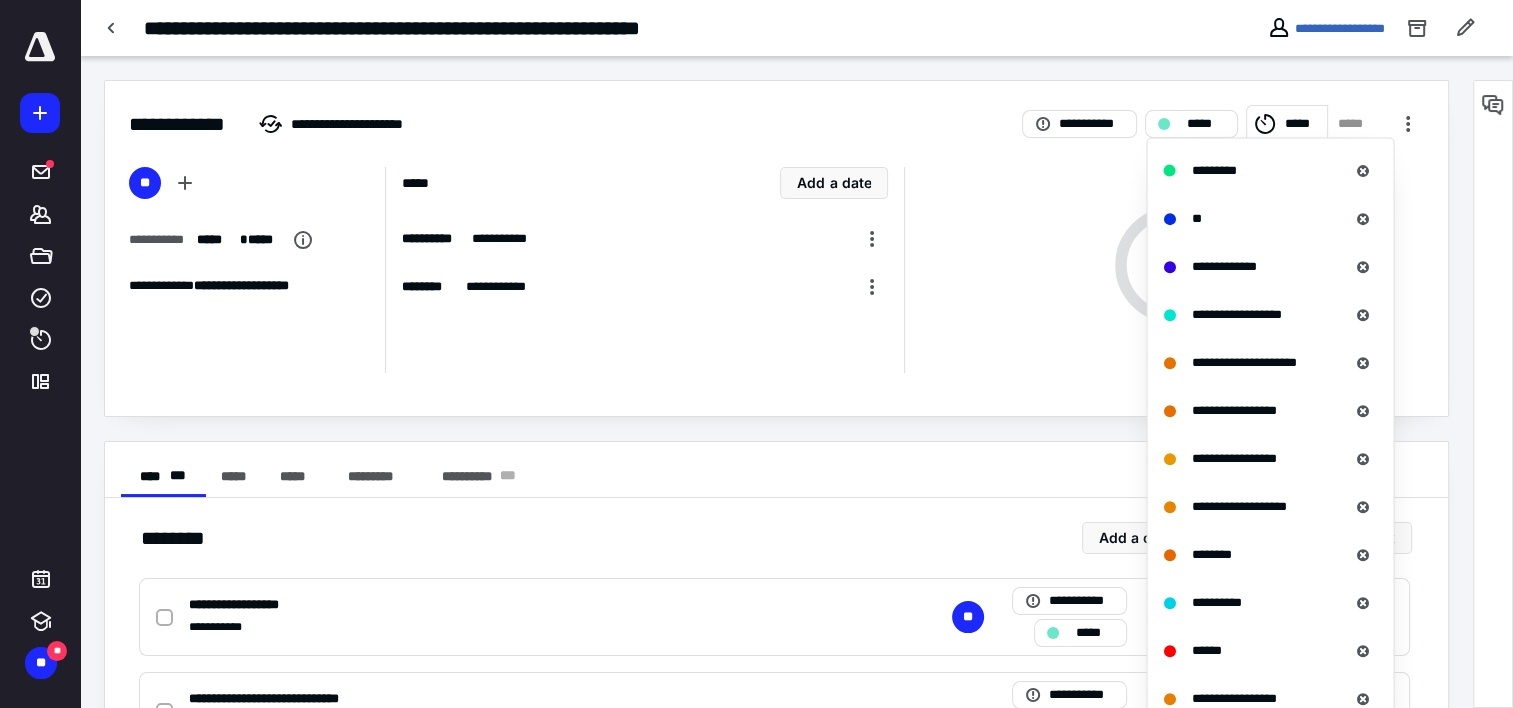scroll, scrollTop: 900, scrollLeft: 0, axis: vertical 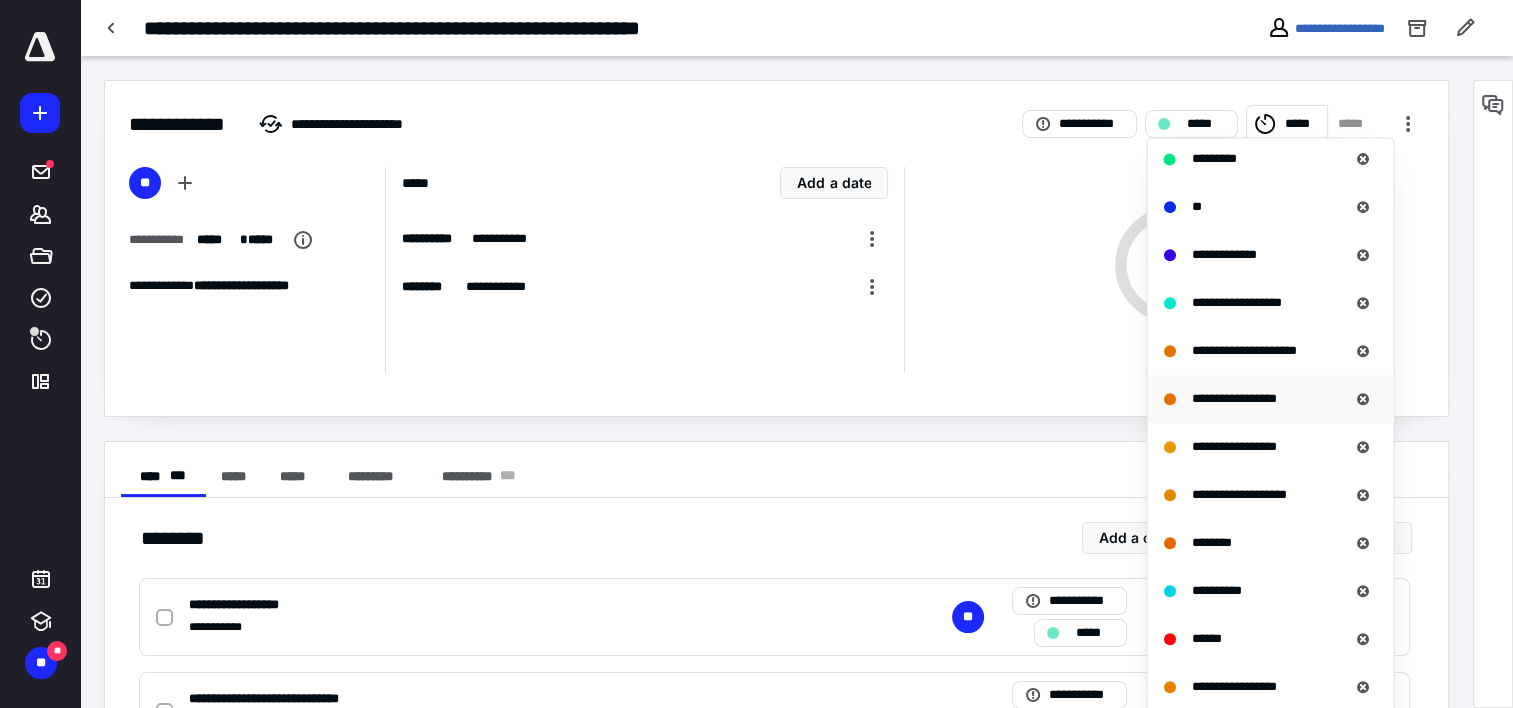 click on "**********" at bounding box center [1233, 398] 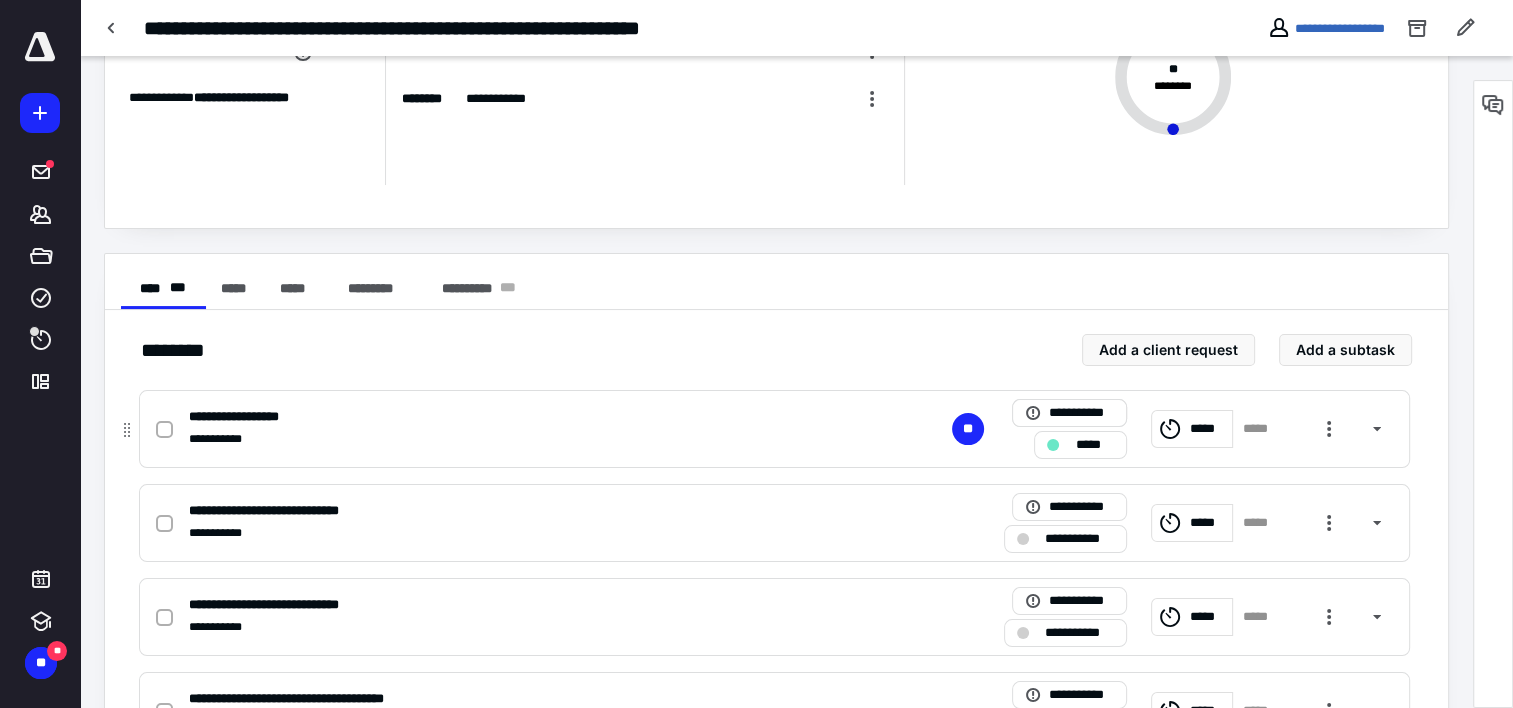scroll, scrollTop: 200, scrollLeft: 0, axis: vertical 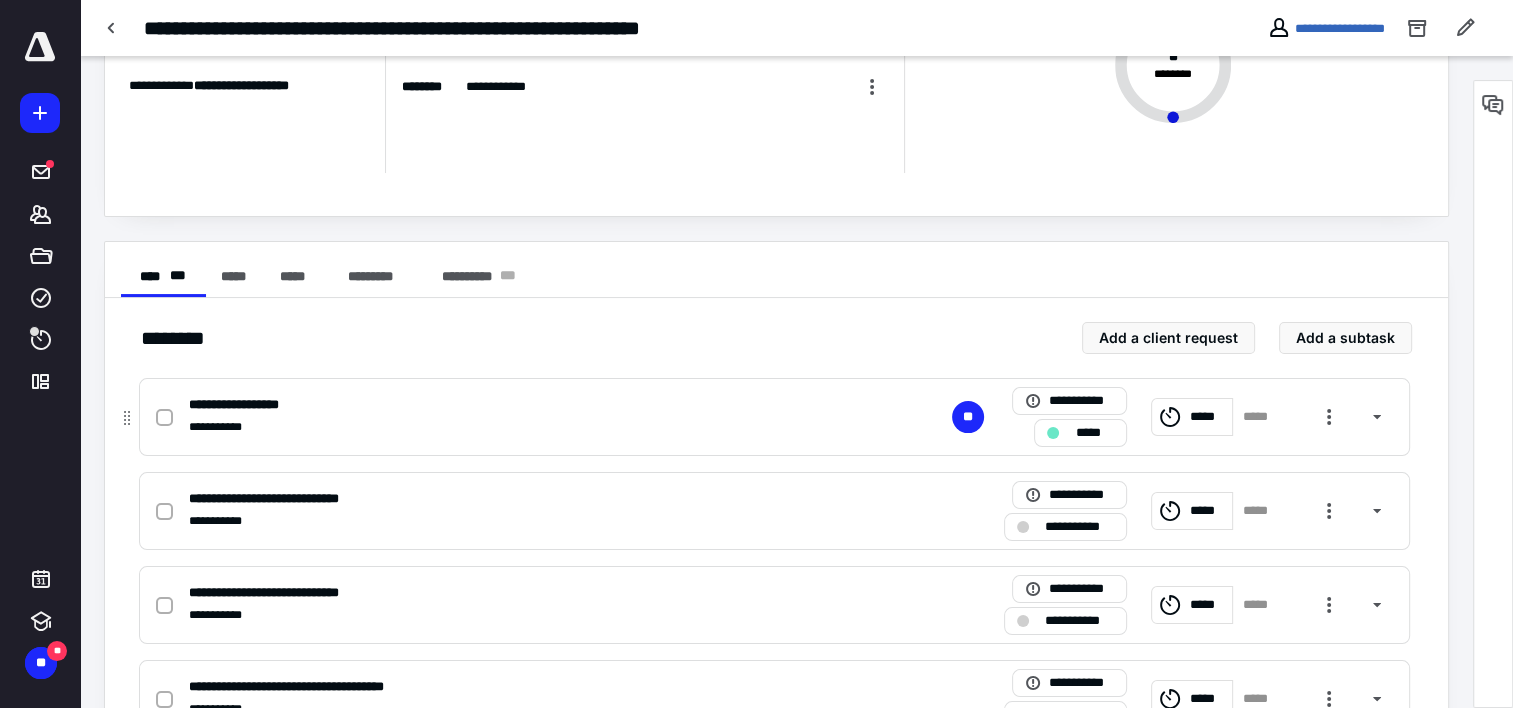 click 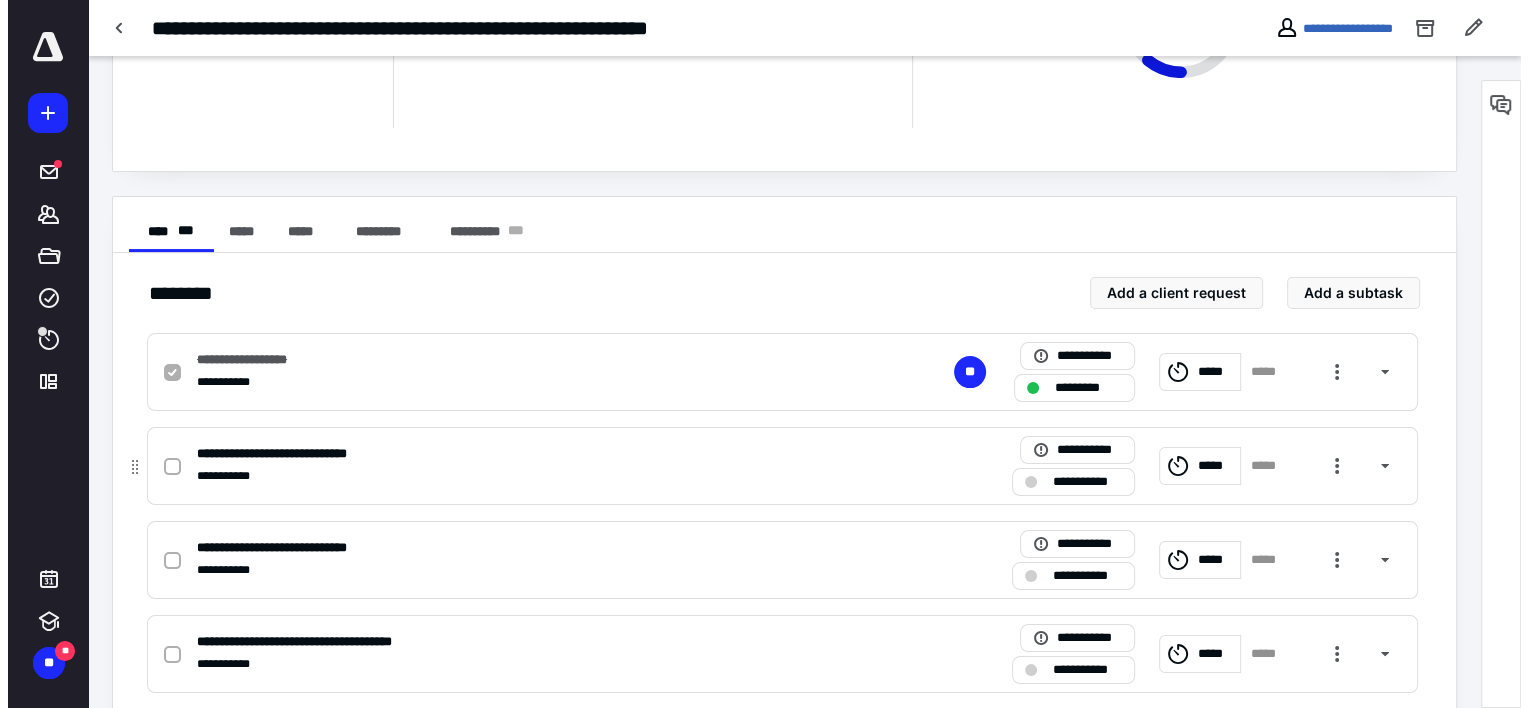 scroll, scrollTop: 400, scrollLeft: 0, axis: vertical 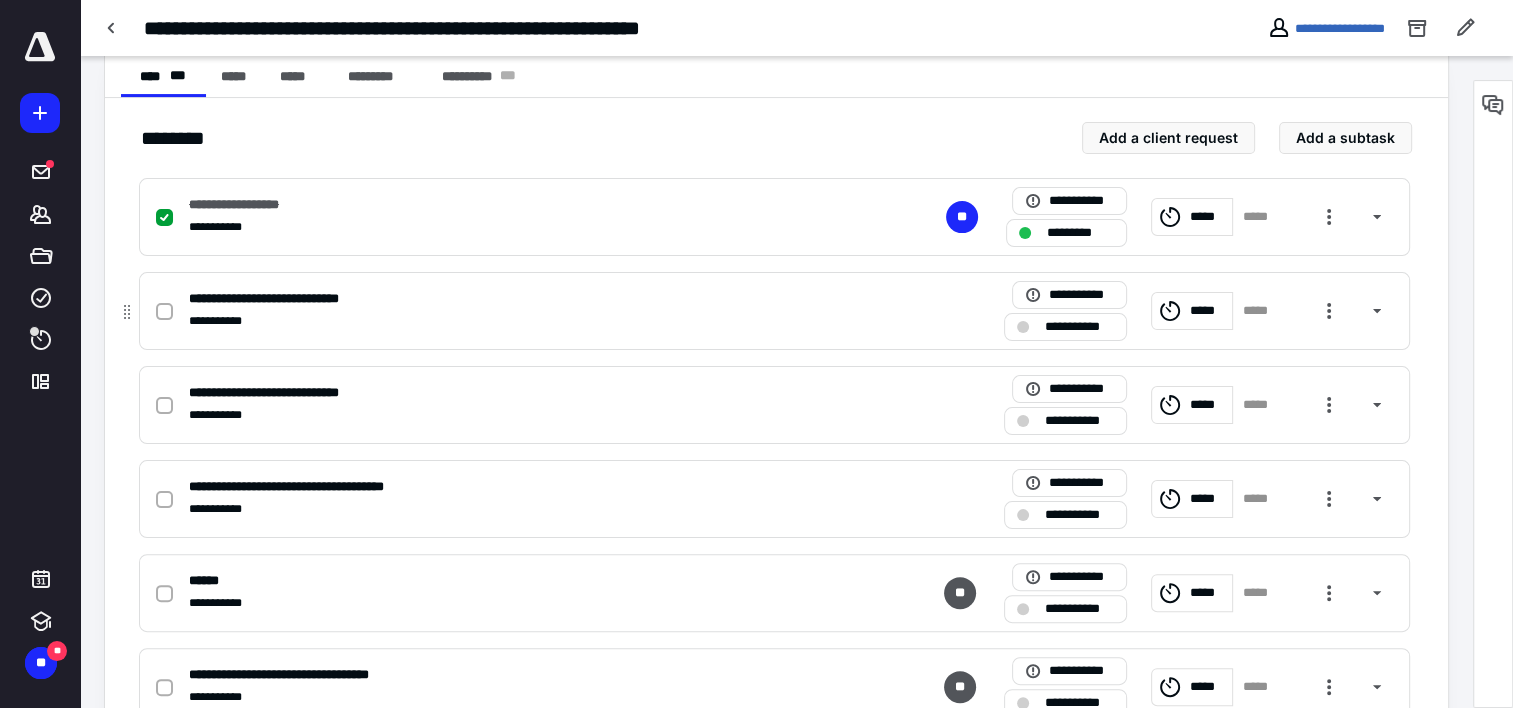 click on "**********" at bounding box center [512, 321] 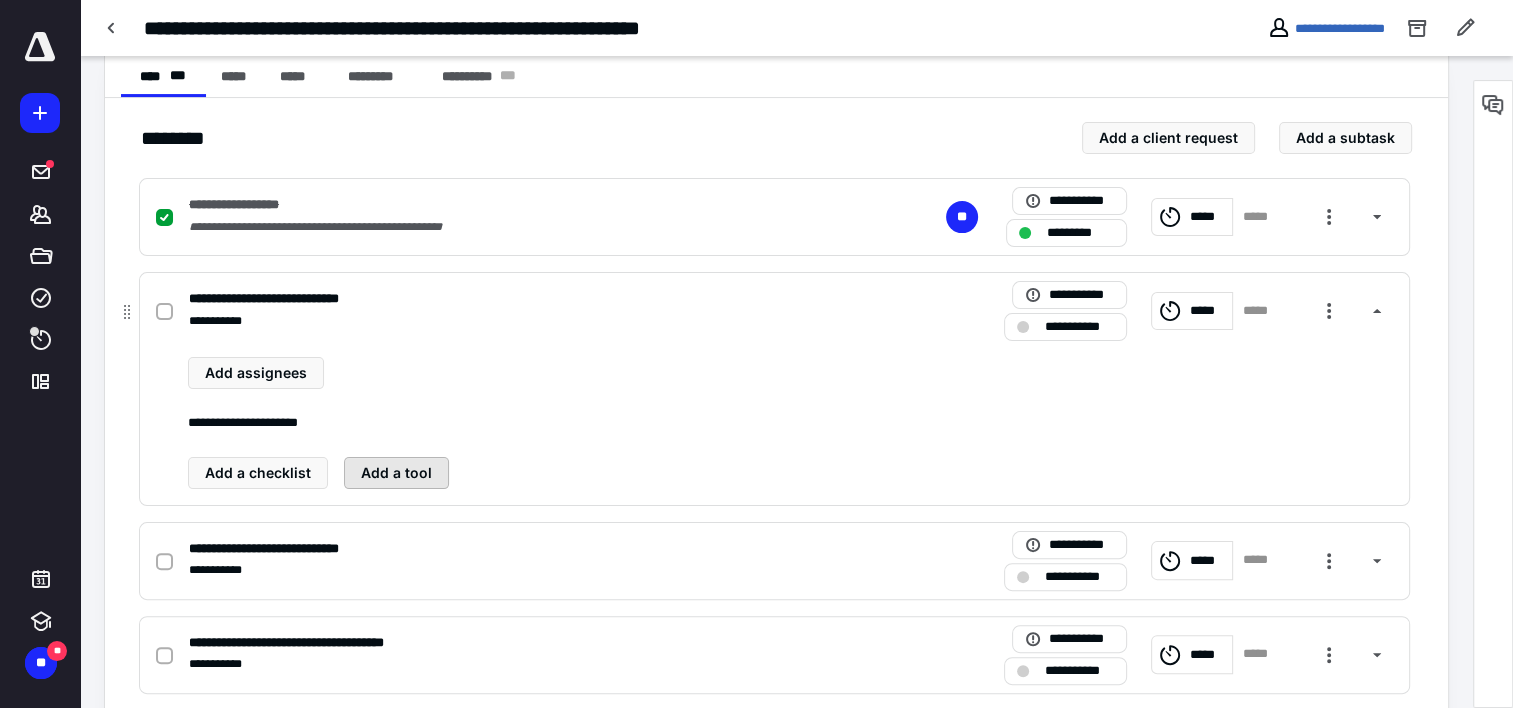 click on "Add a tool" at bounding box center (396, 473) 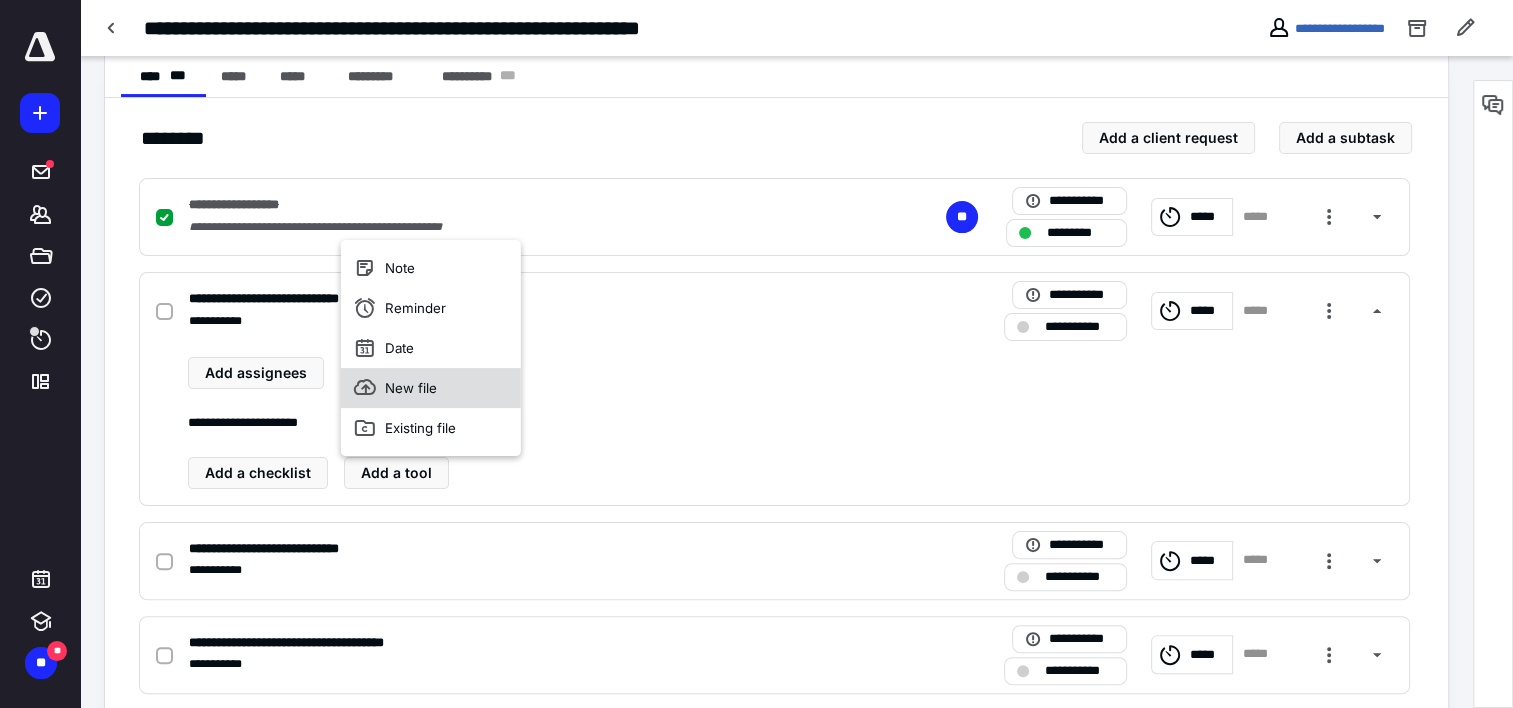 click on "New file" at bounding box center [431, 388] 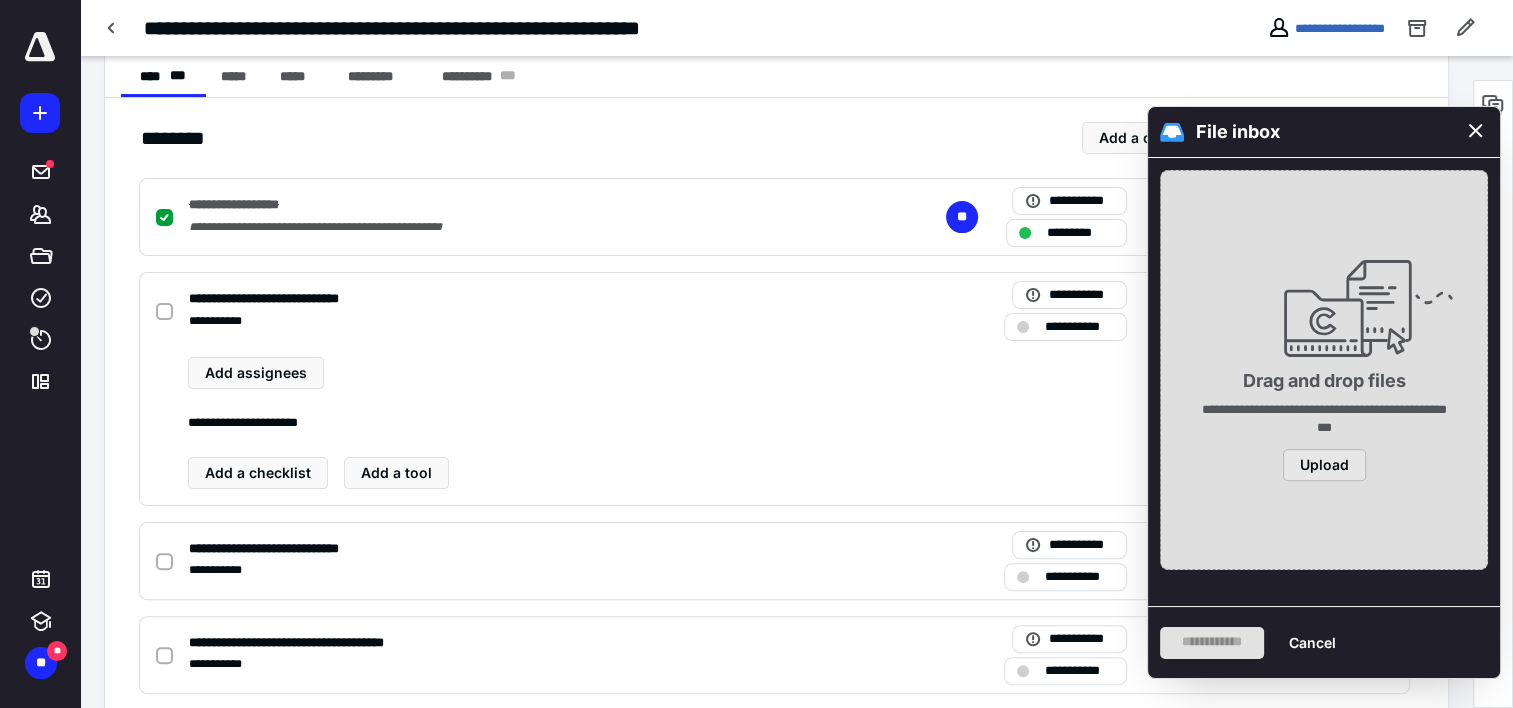 click on "Upload" at bounding box center [1324, 465] 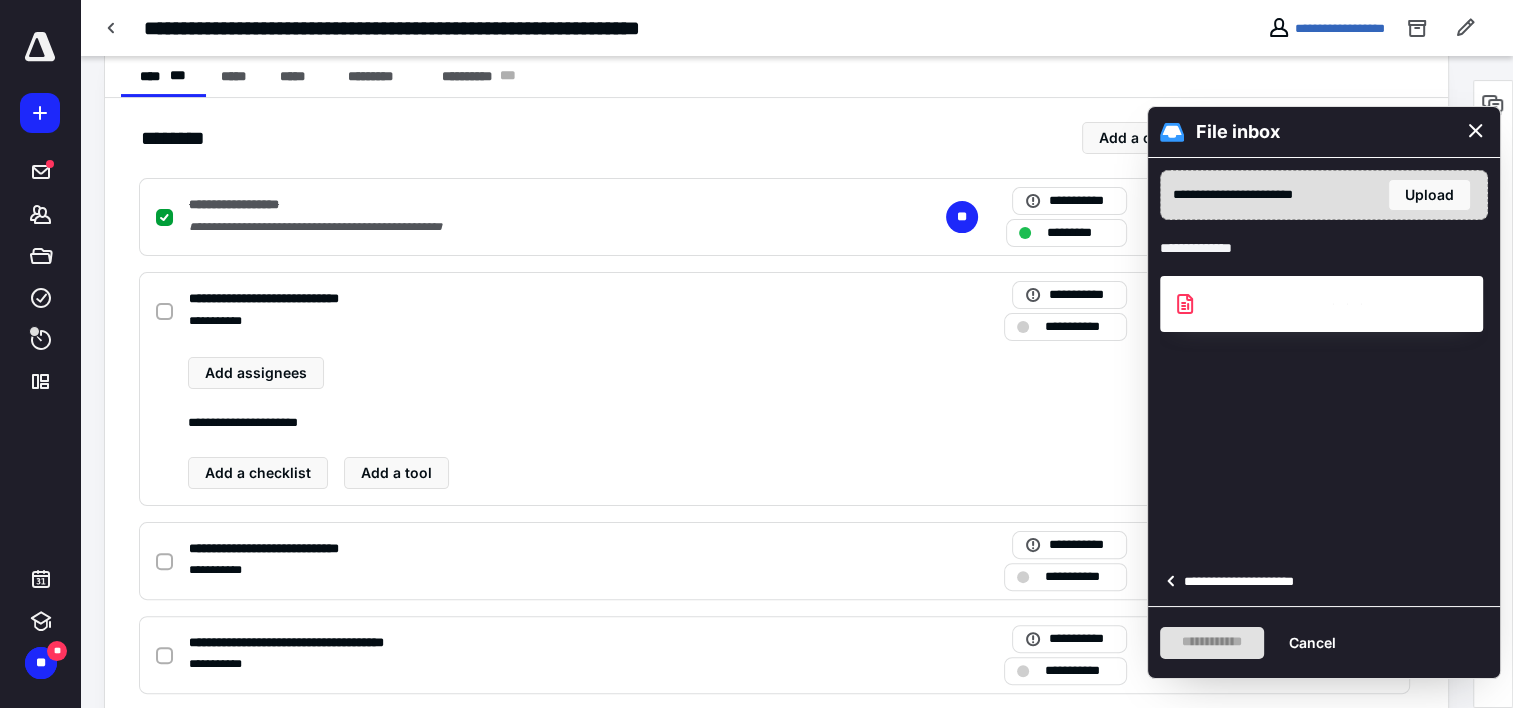 click on "**********" at bounding box center [1245, 582] 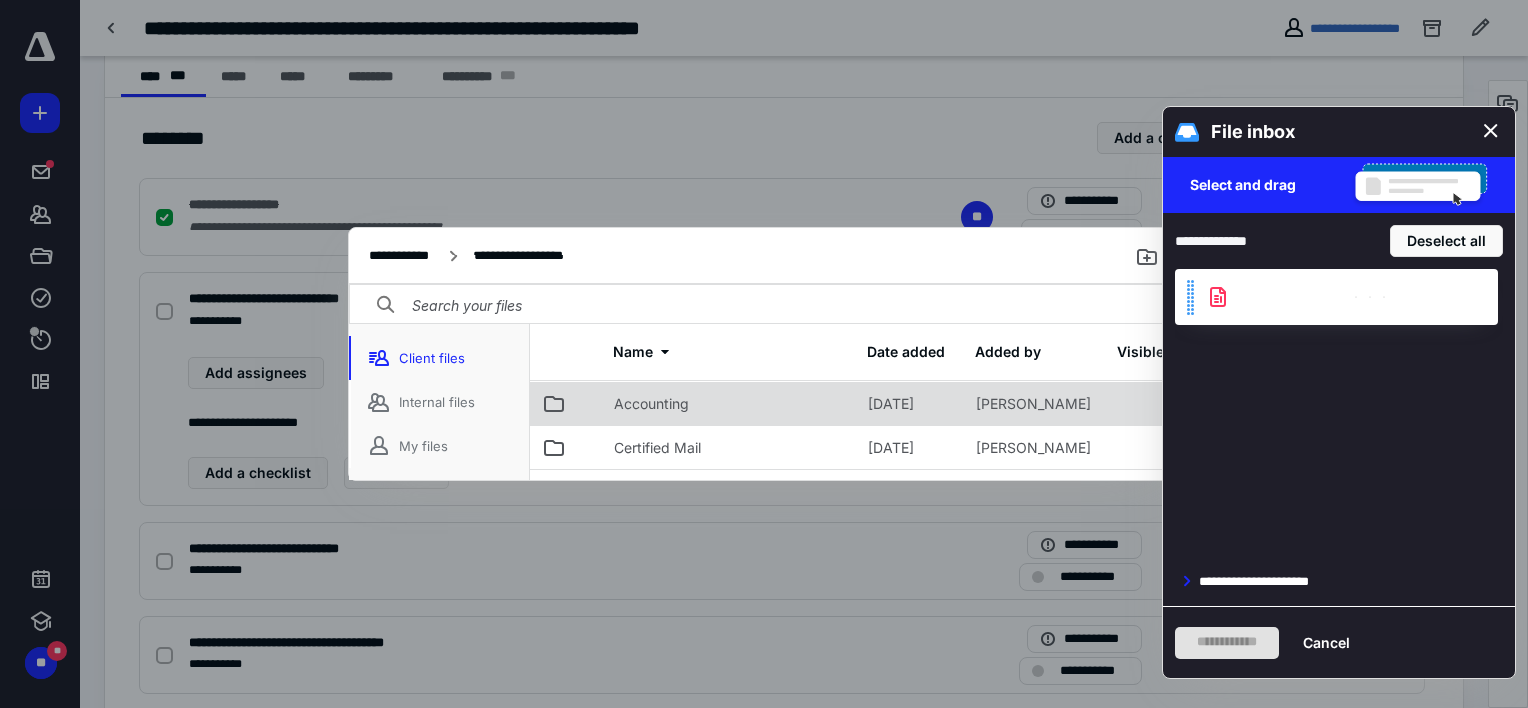 click on "Accounting" at bounding box center [651, 404] 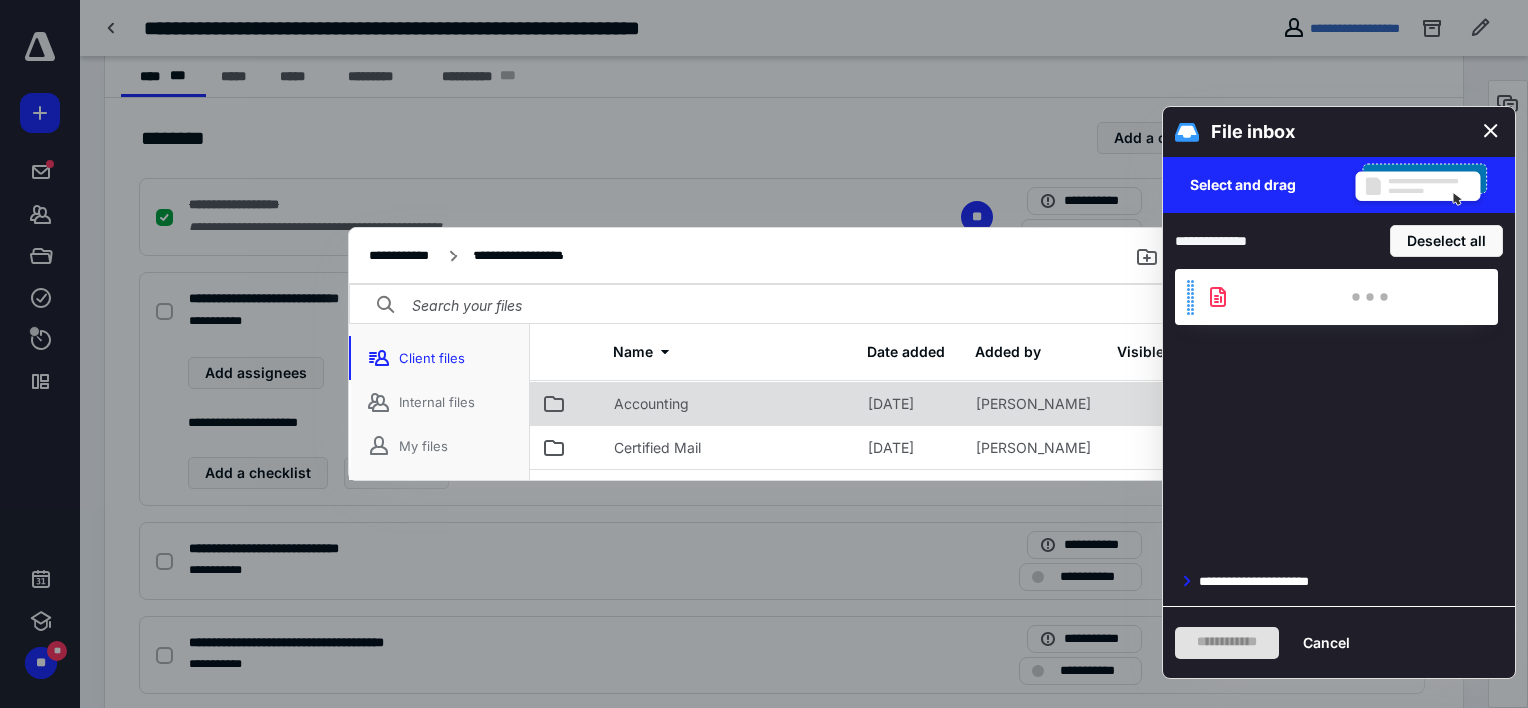 click on "Accounting" at bounding box center (651, 404) 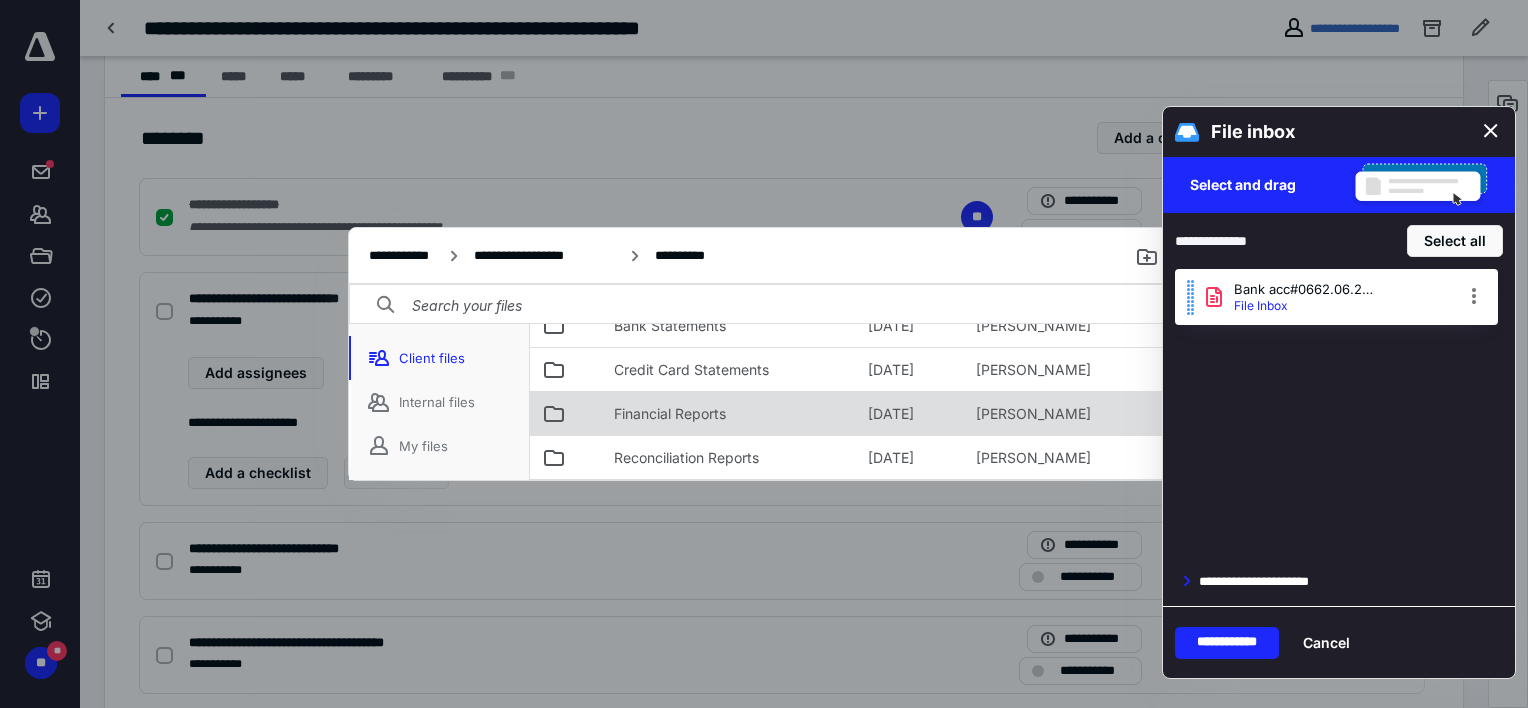 scroll, scrollTop: 224, scrollLeft: 0, axis: vertical 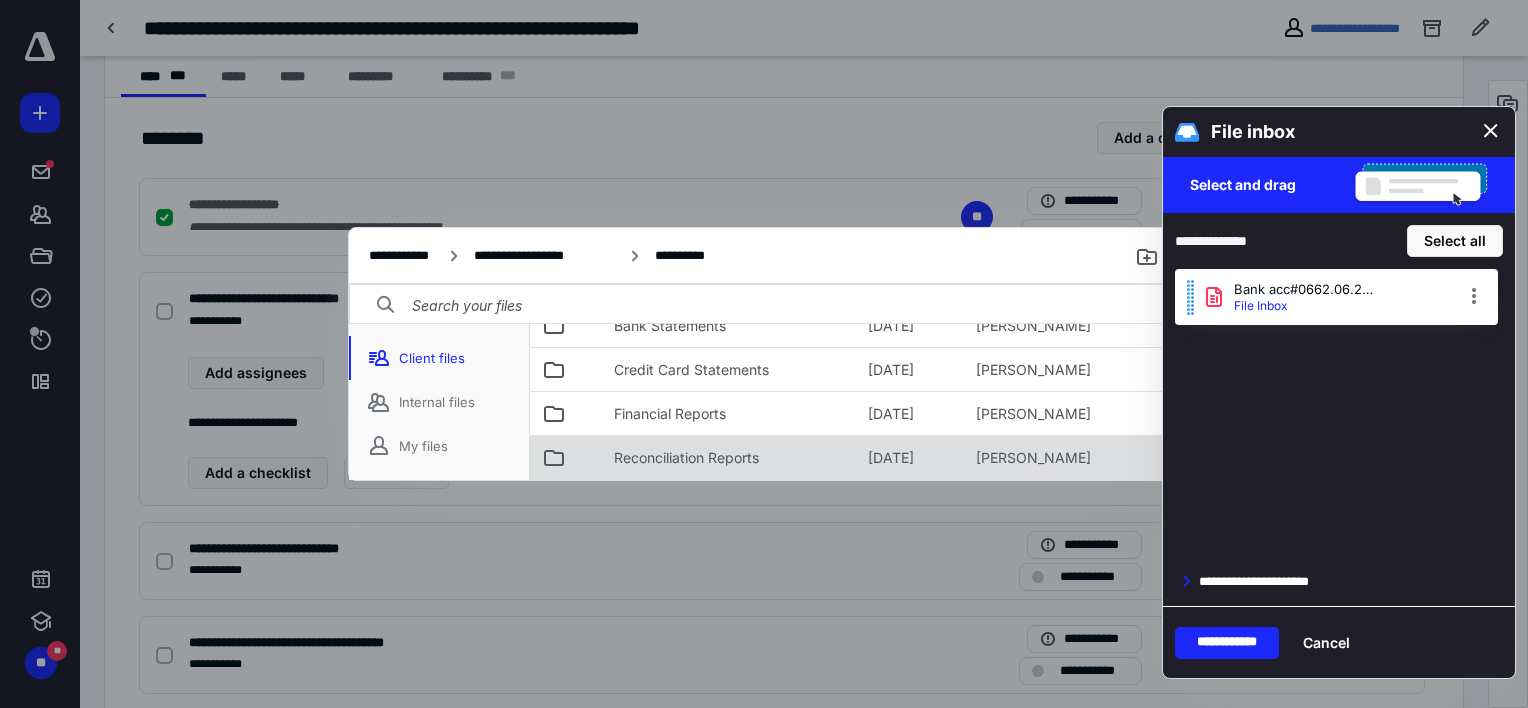 click on "Reconciliation Reports" at bounding box center (686, 458) 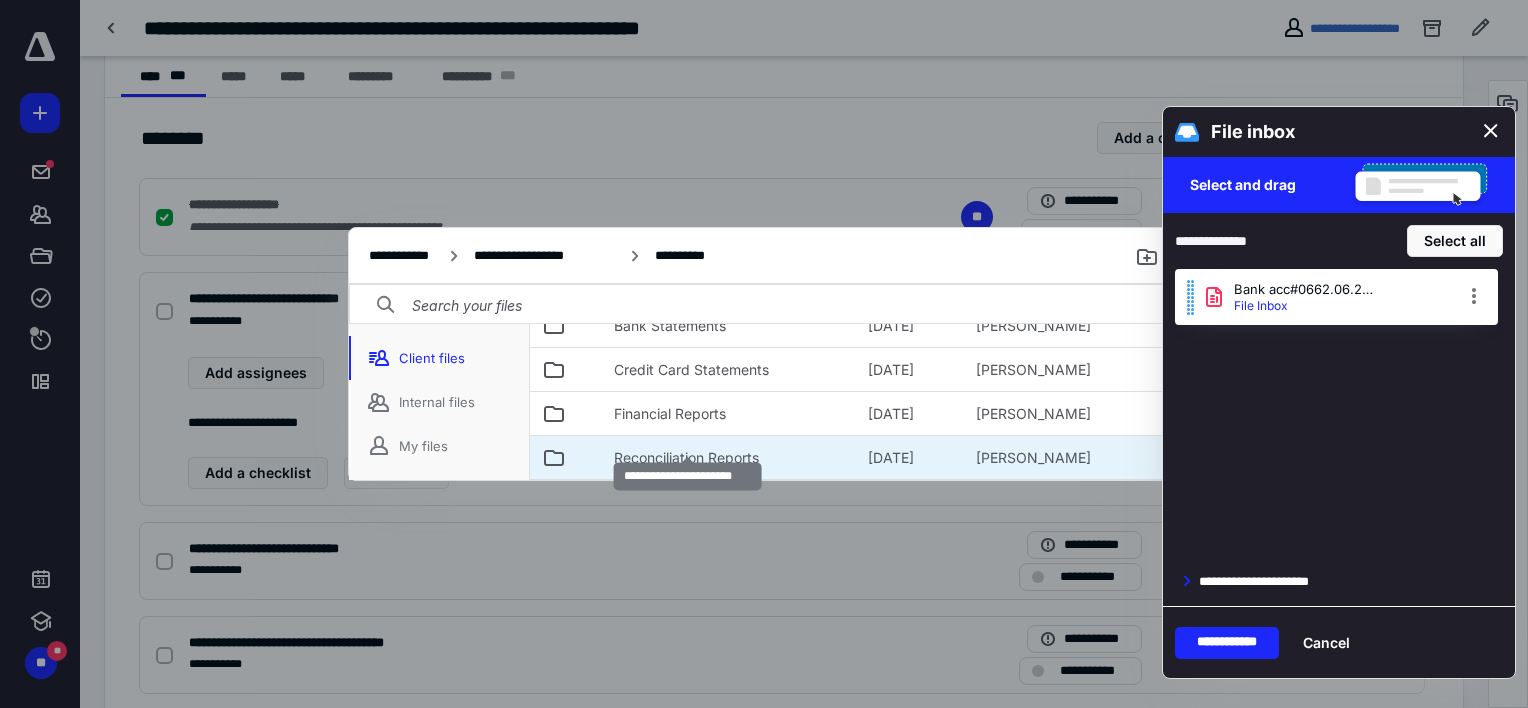 click on "Reconciliation Reports" at bounding box center (686, 458) 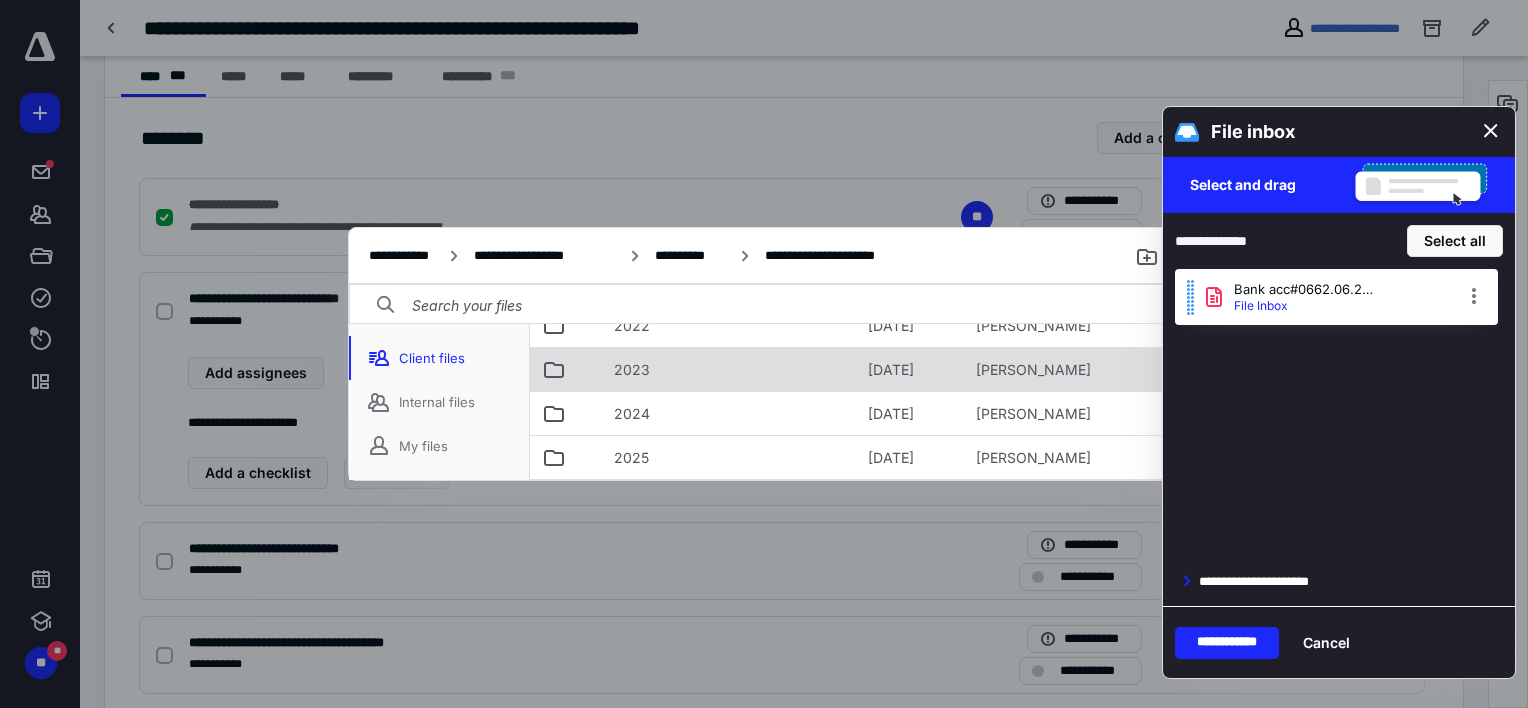 scroll, scrollTop: 180, scrollLeft: 0, axis: vertical 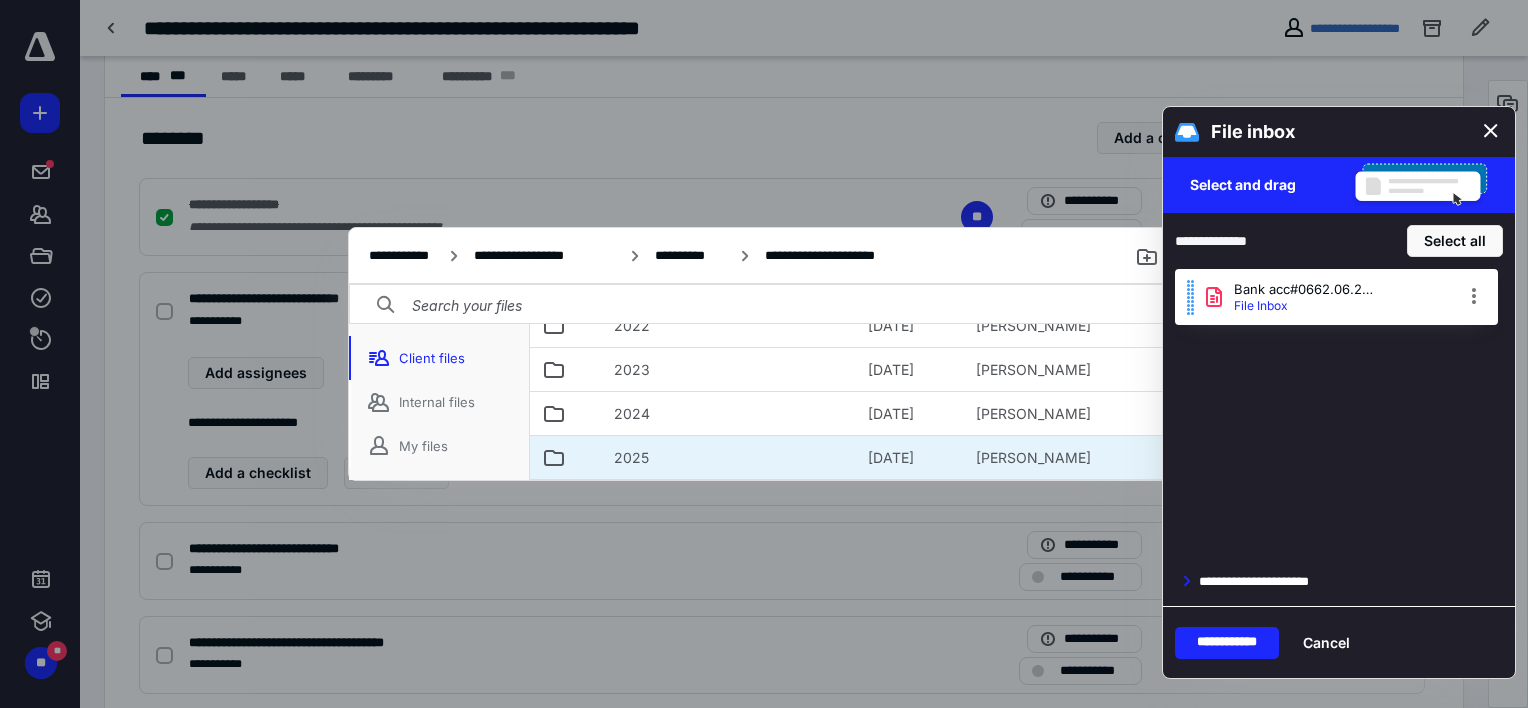 click on "2025" at bounding box center [631, 458] 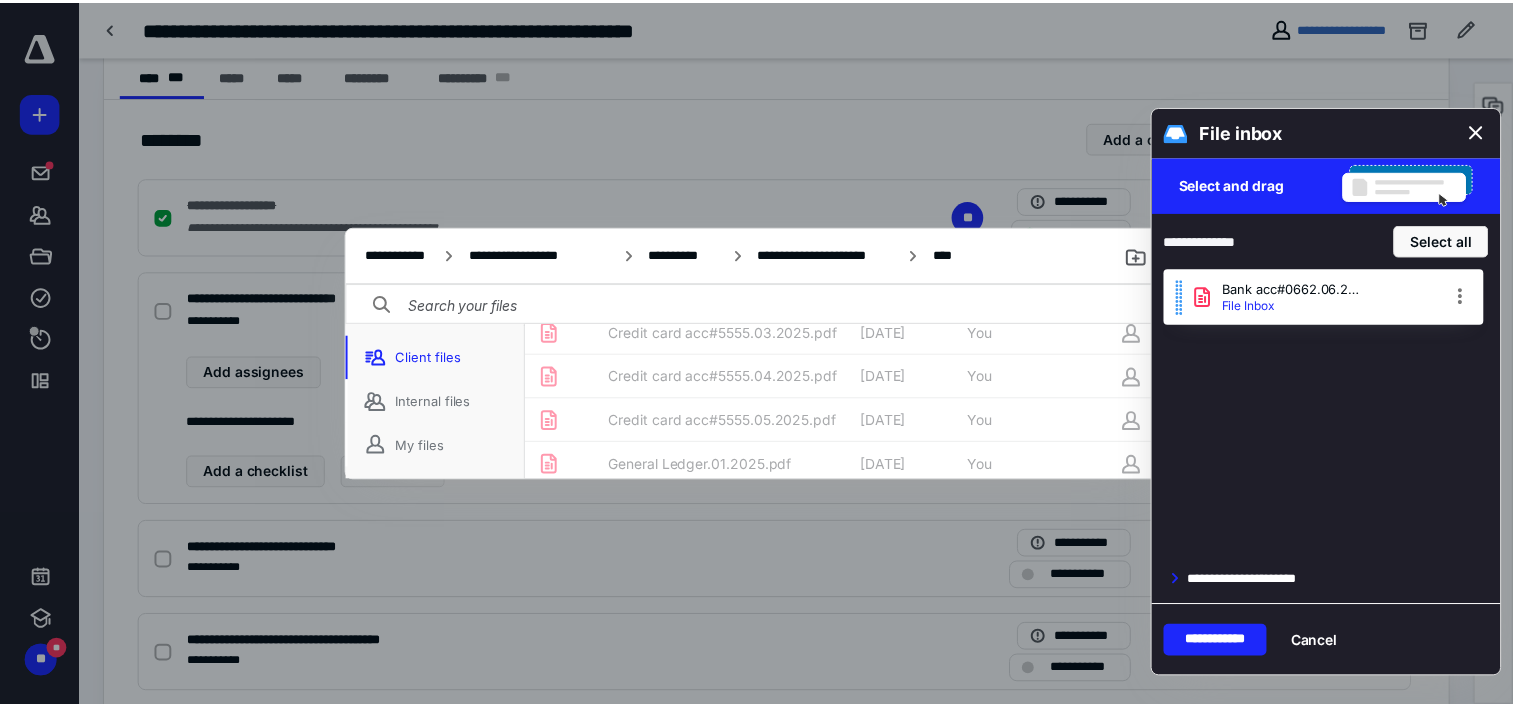 scroll, scrollTop: 620, scrollLeft: 0, axis: vertical 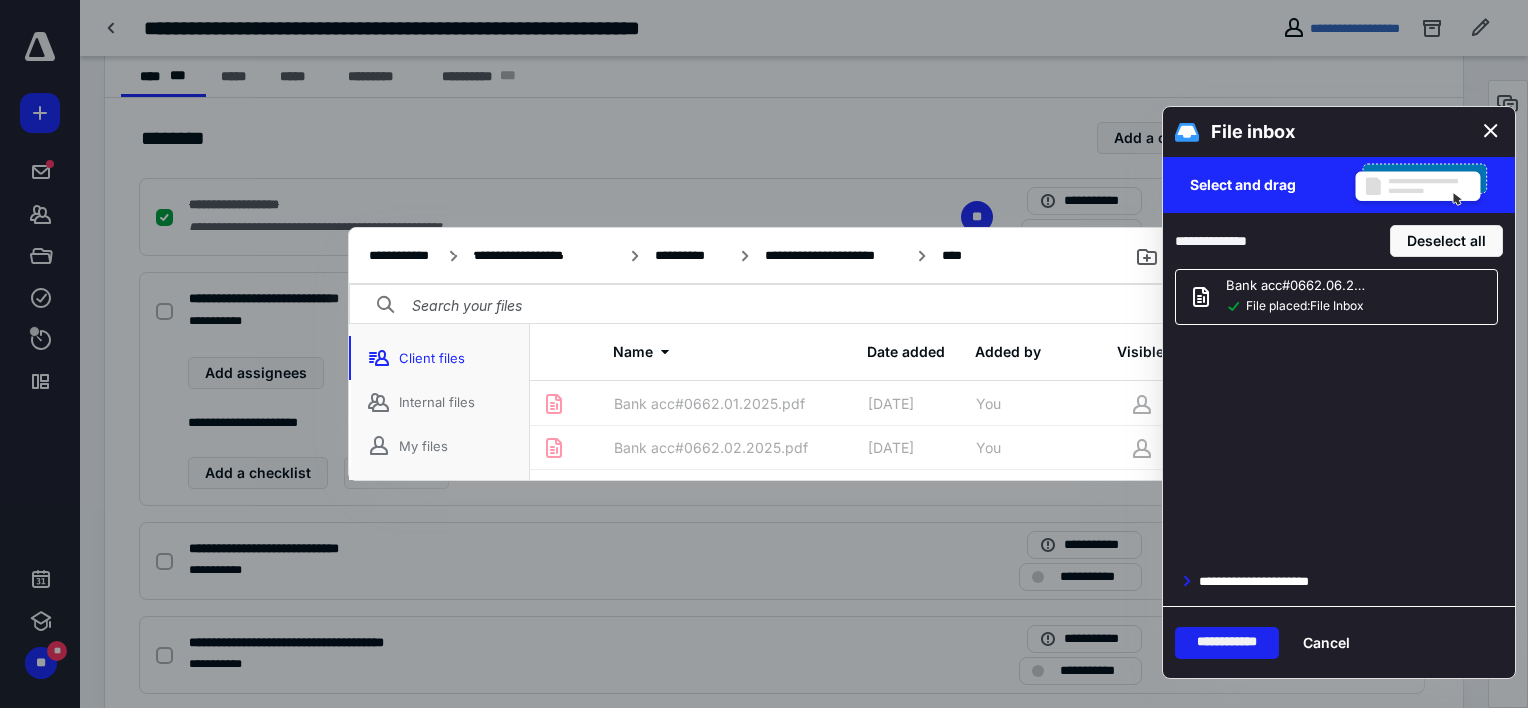 click on "**********" at bounding box center (1227, 643) 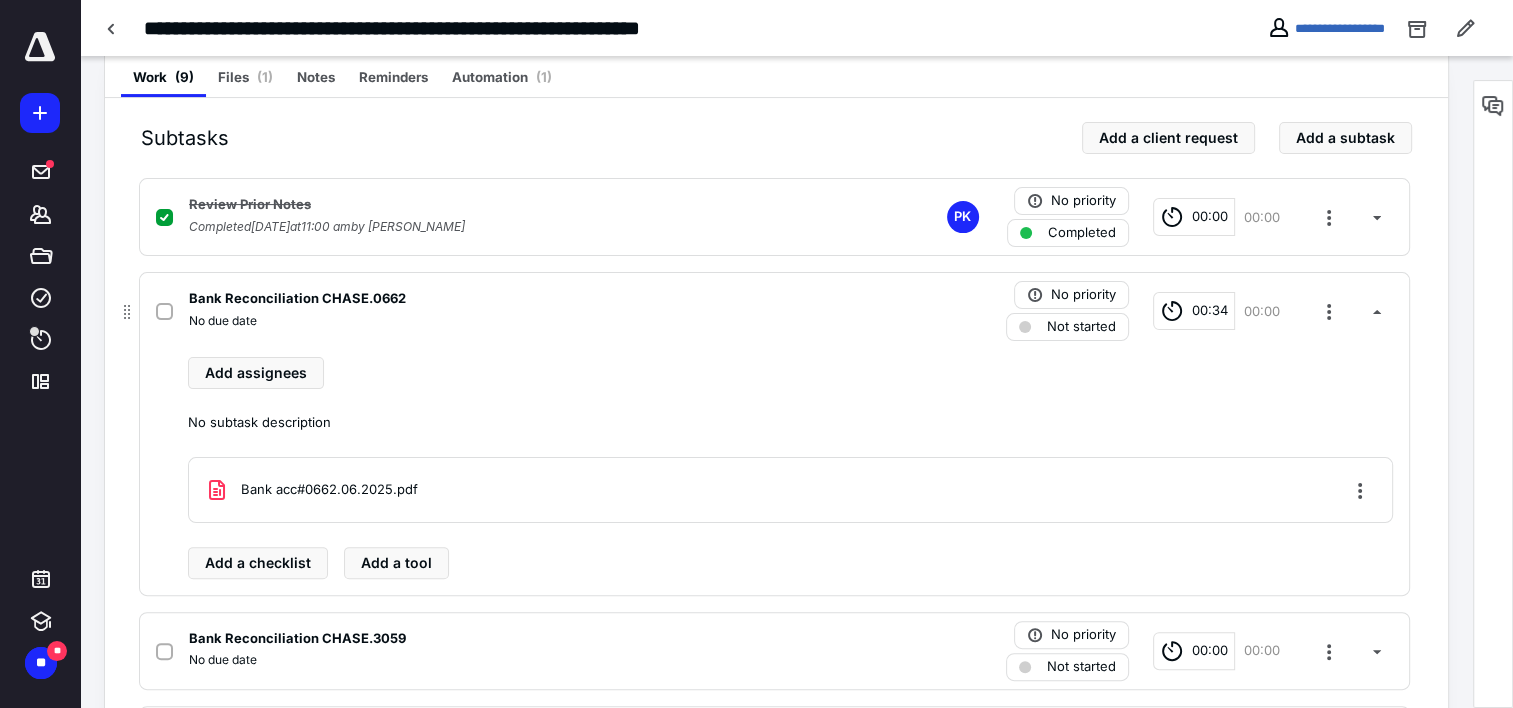 click at bounding box center (164, 312) 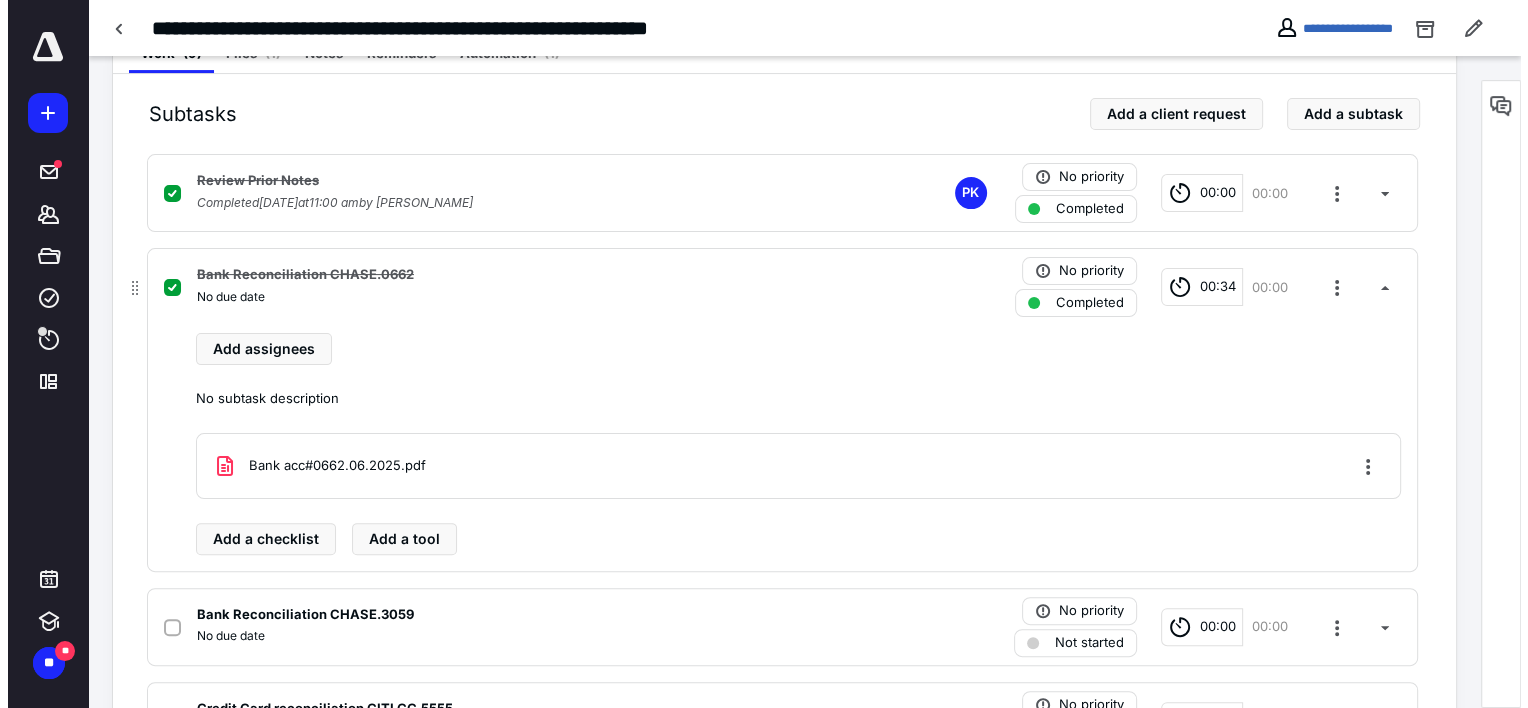 scroll, scrollTop: 600, scrollLeft: 0, axis: vertical 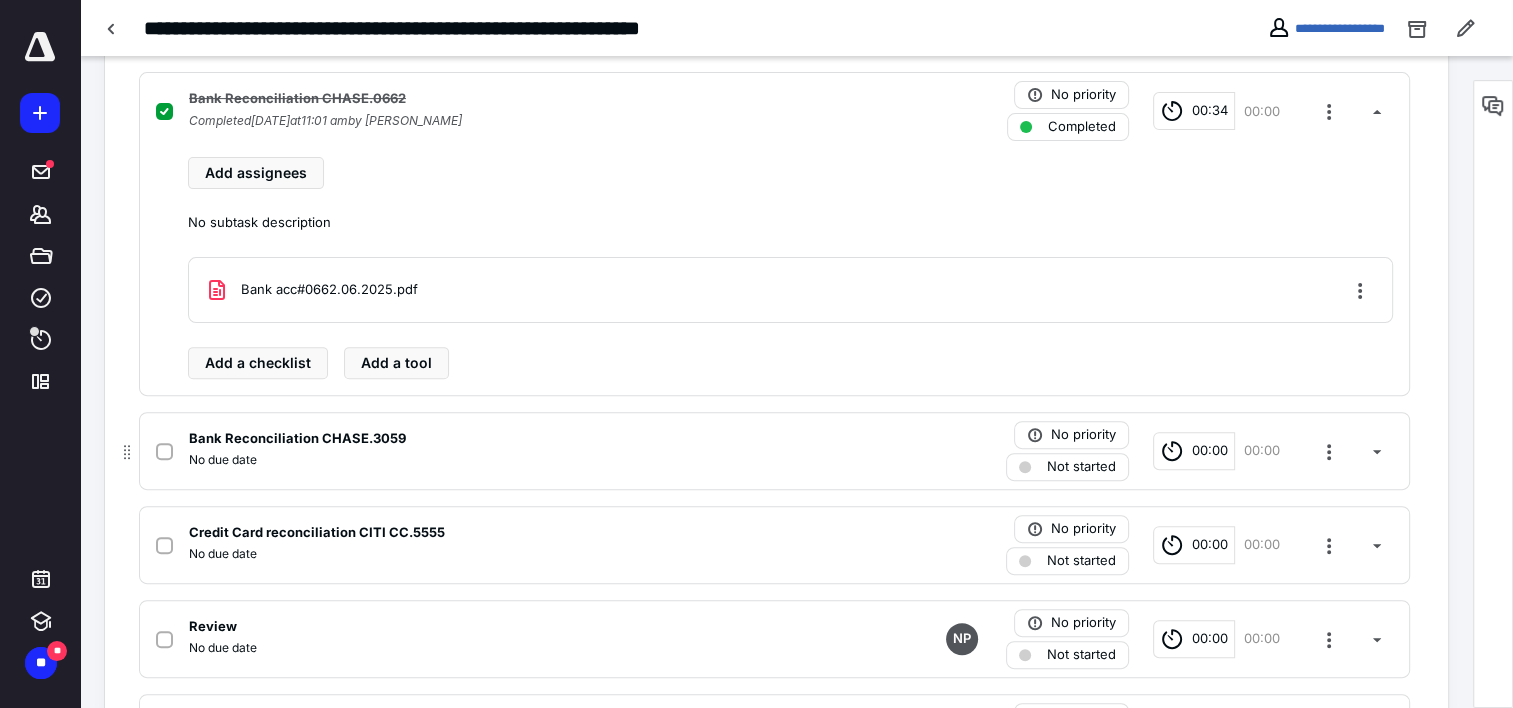 click on "No due date" at bounding box center (512, 460) 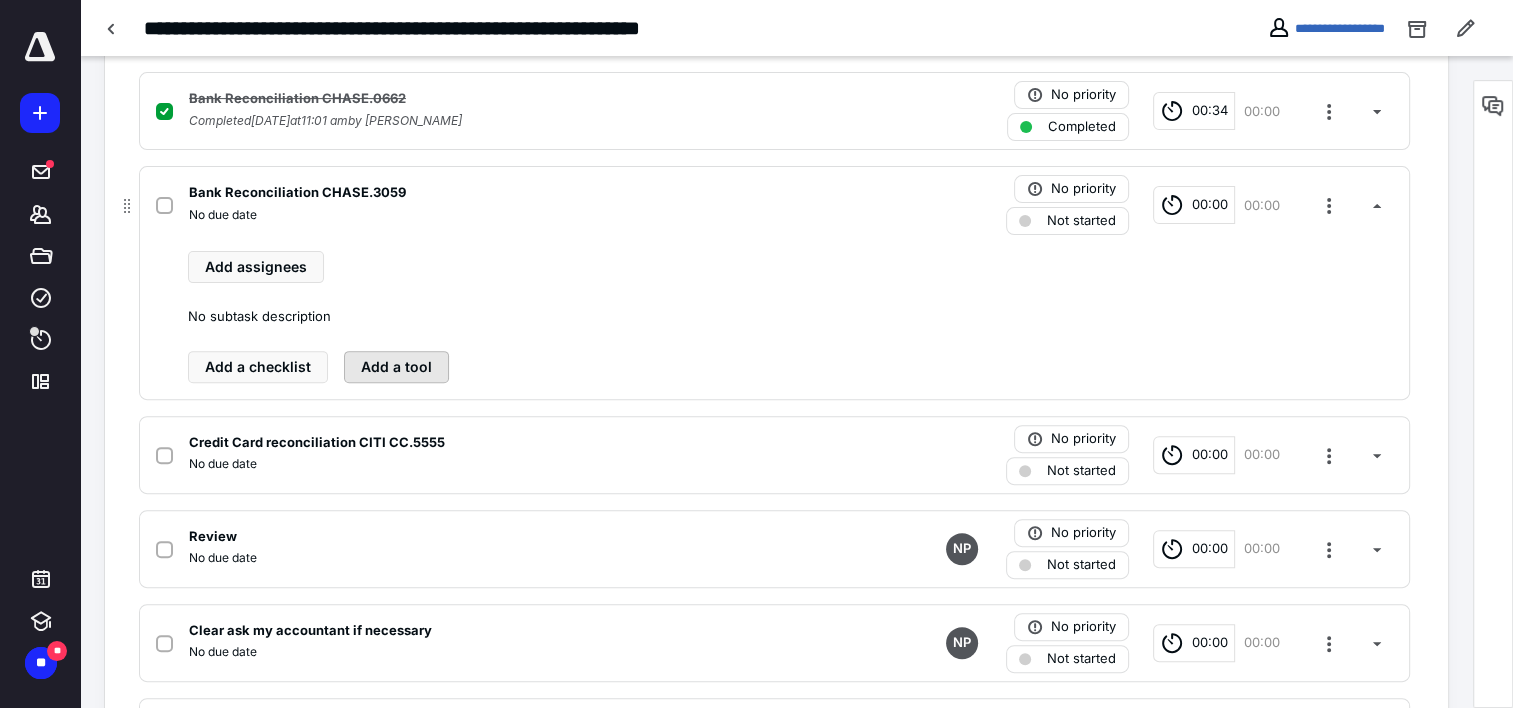 click on "Add a tool" at bounding box center [396, 367] 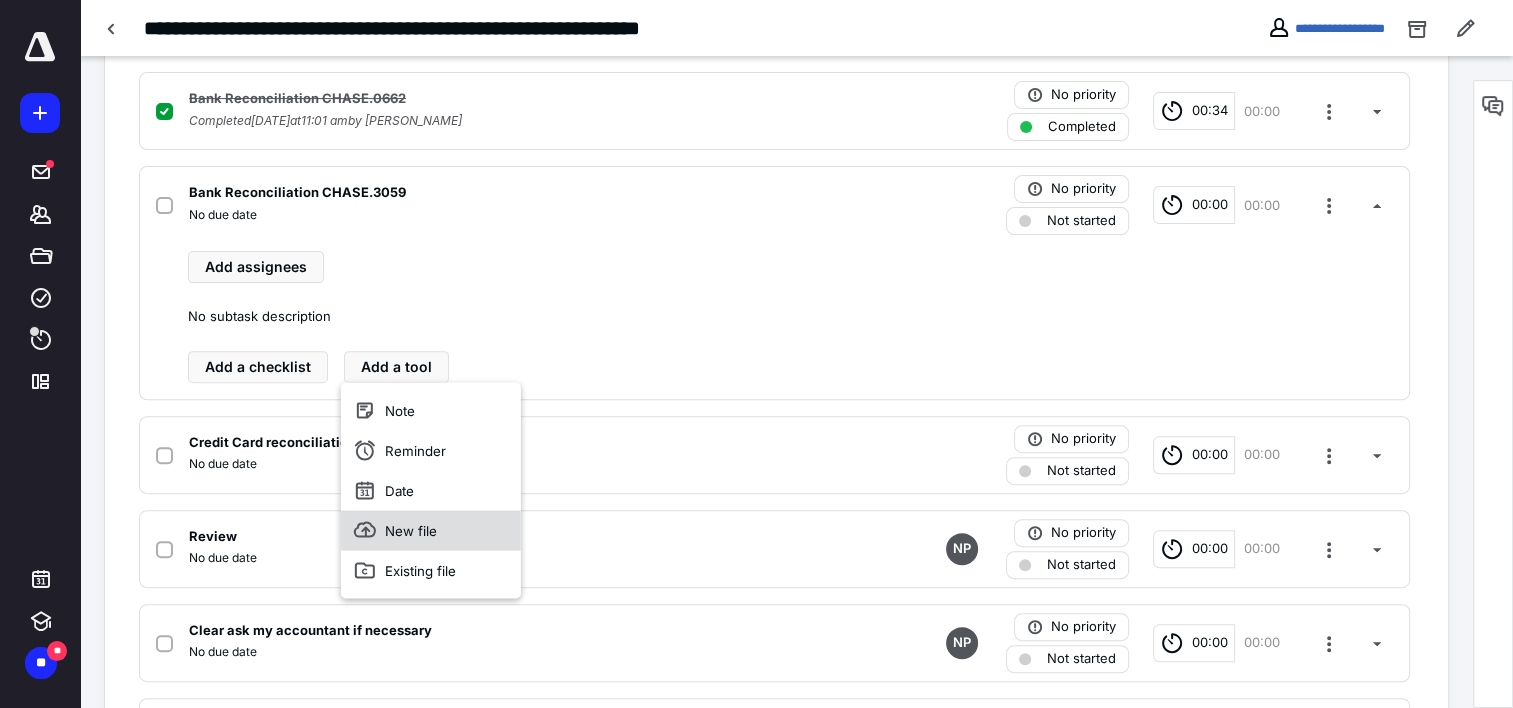 click on "New file" at bounding box center [431, 530] 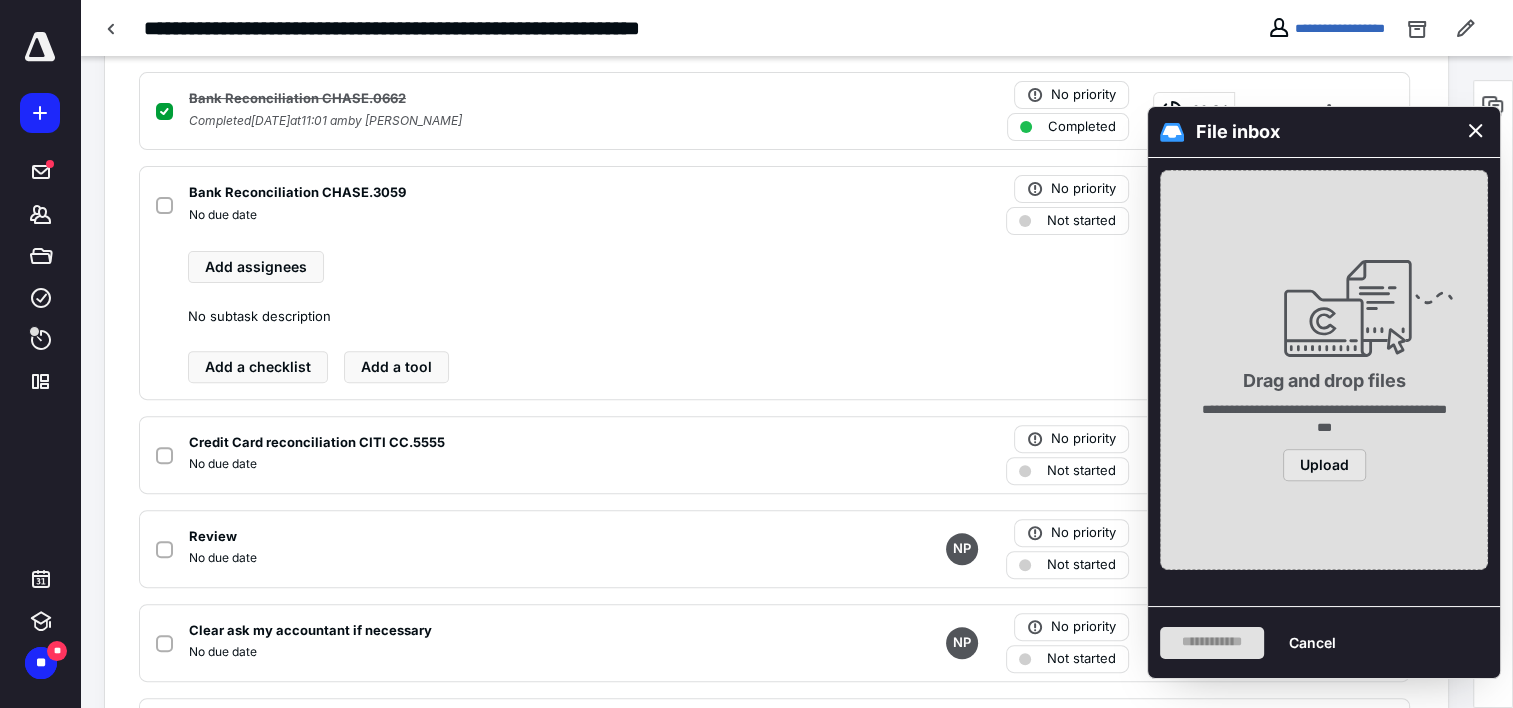 click on "Upload" at bounding box center [1324, 465] 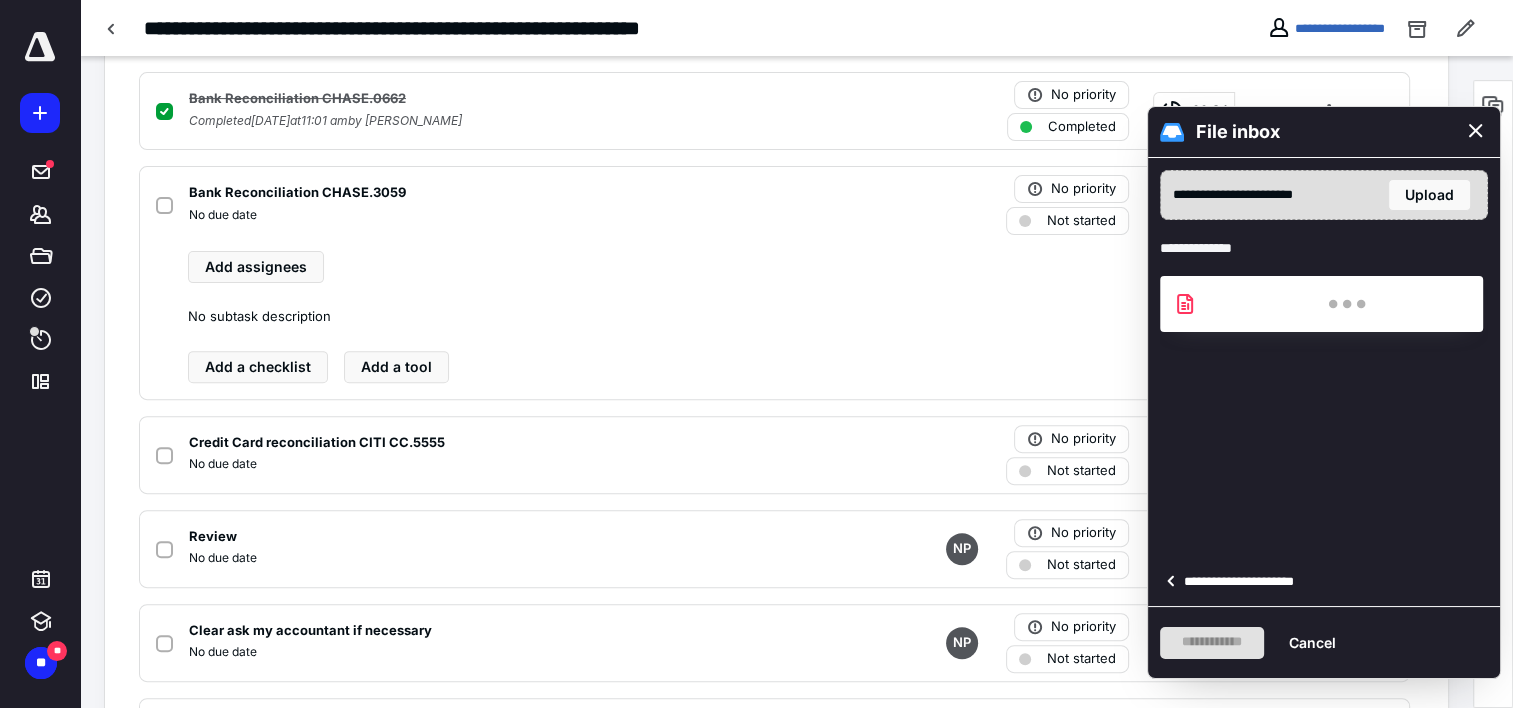click on "**********" at bounding box center (1245, 582) 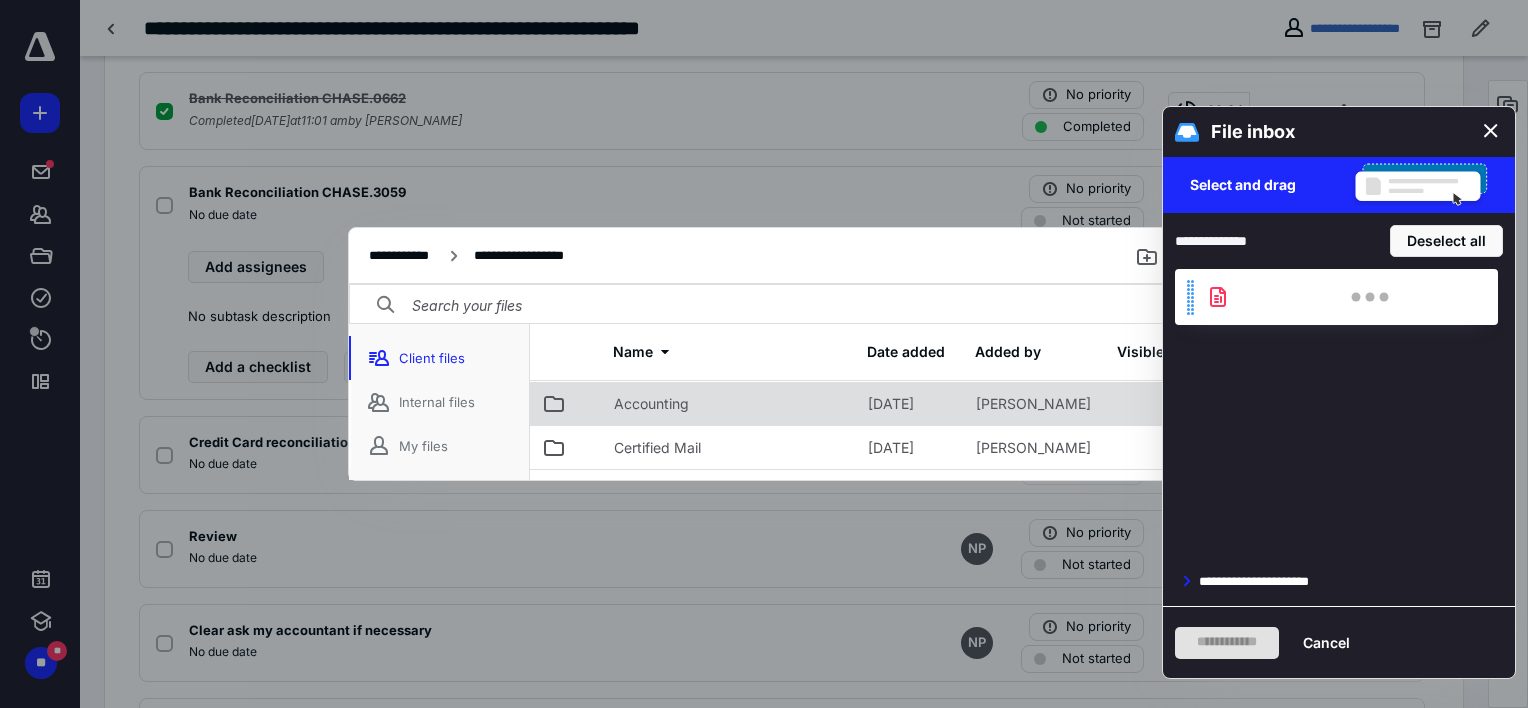 click on "Accounting" at bounding box center [651, 404] 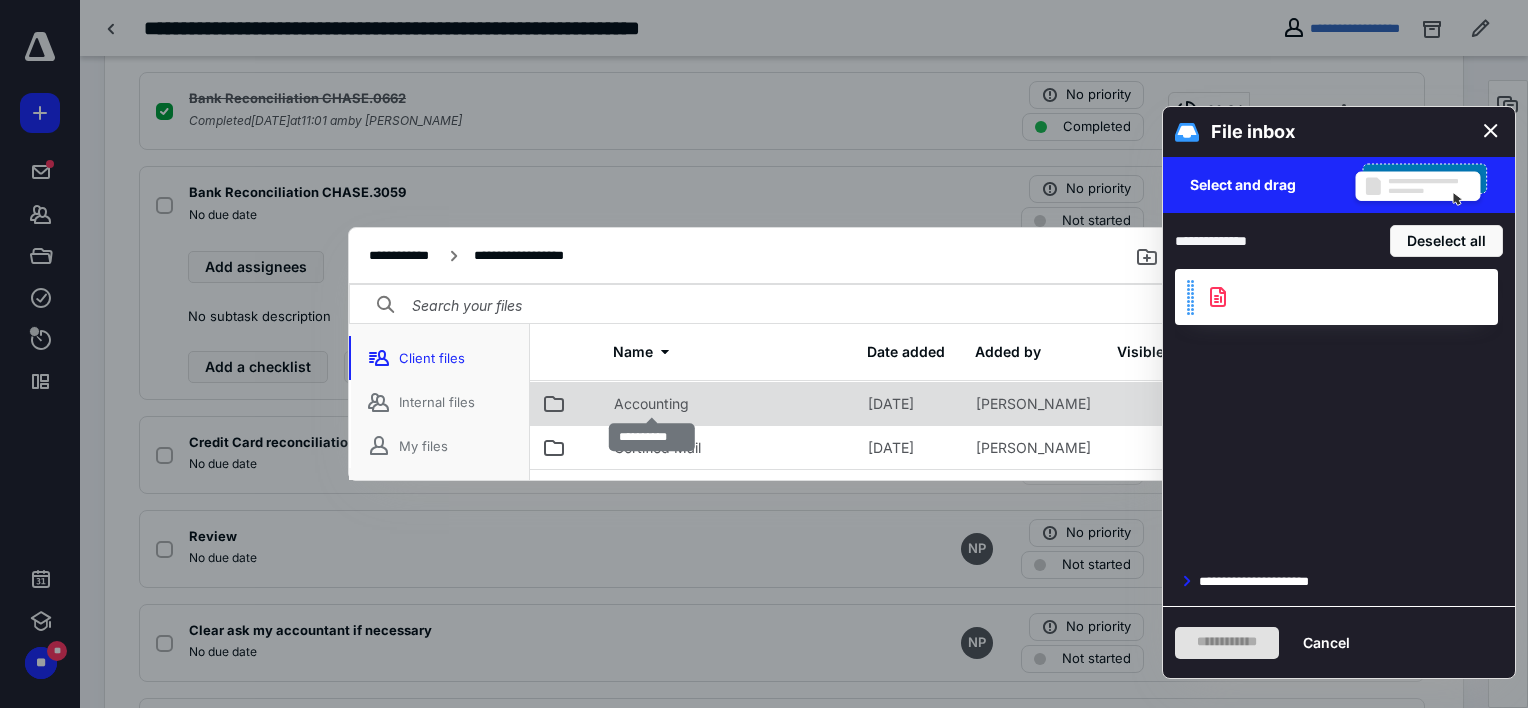 click on "Accounting" at bounding box center [651, 404] 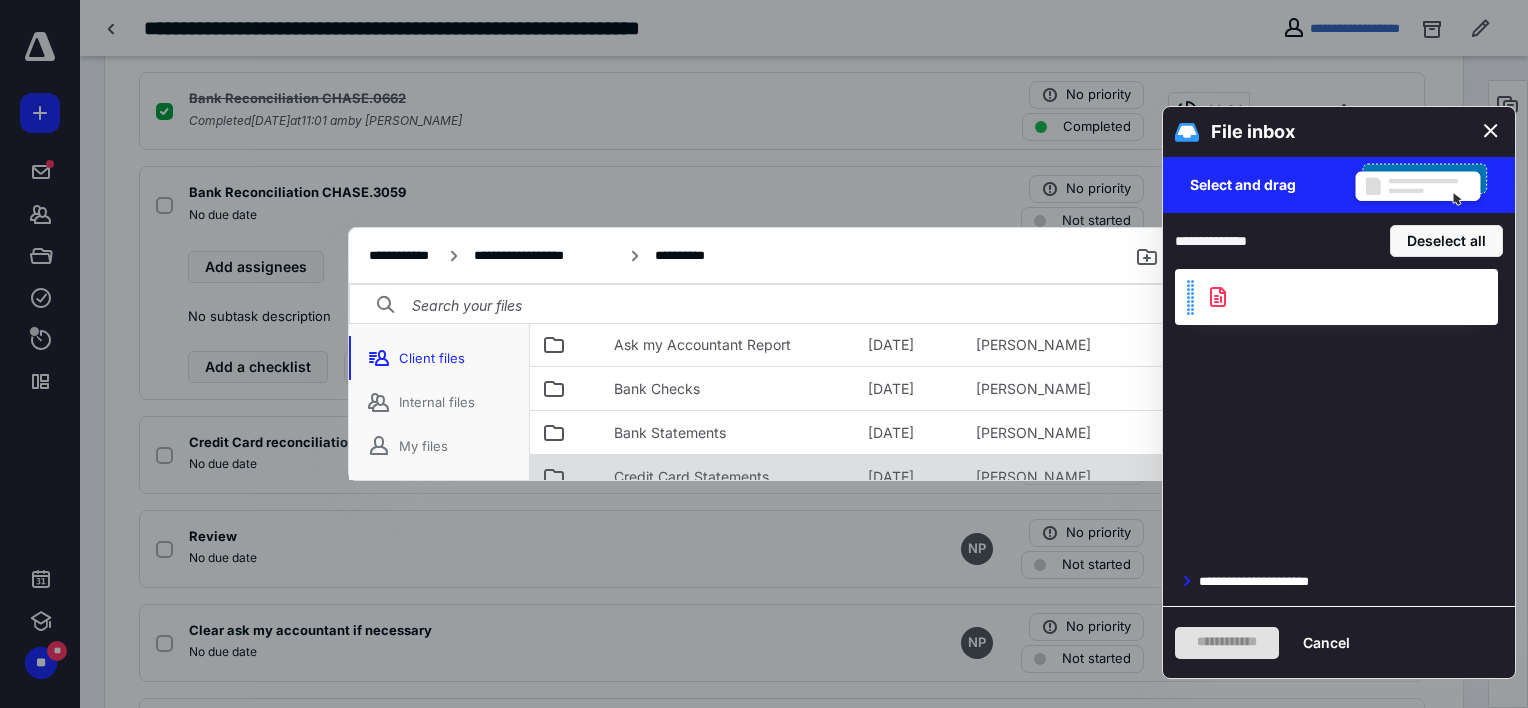 scroll, scrollTop: 224, scrollLeft: 0, axis: vertical 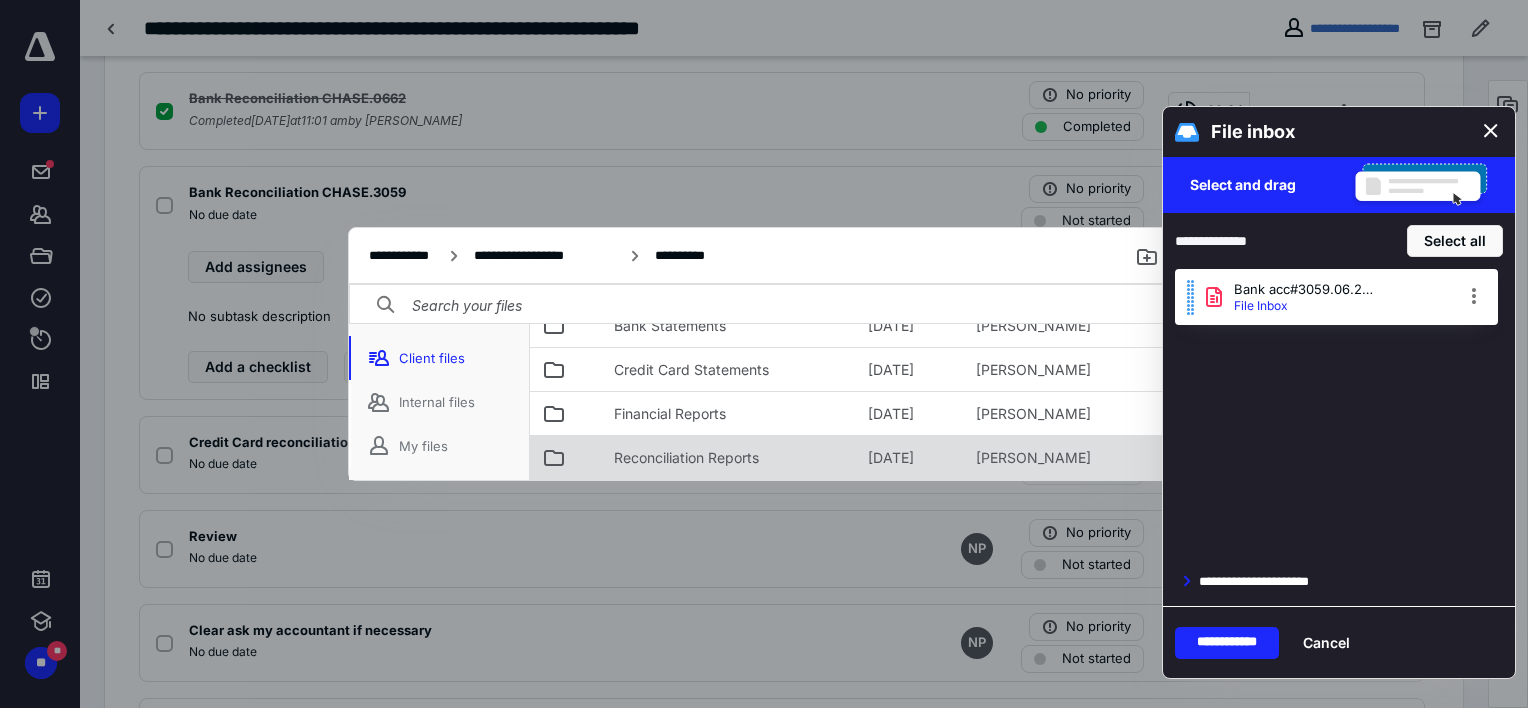 click on "Reconciliation Reports" at bounding box center (686, 458) 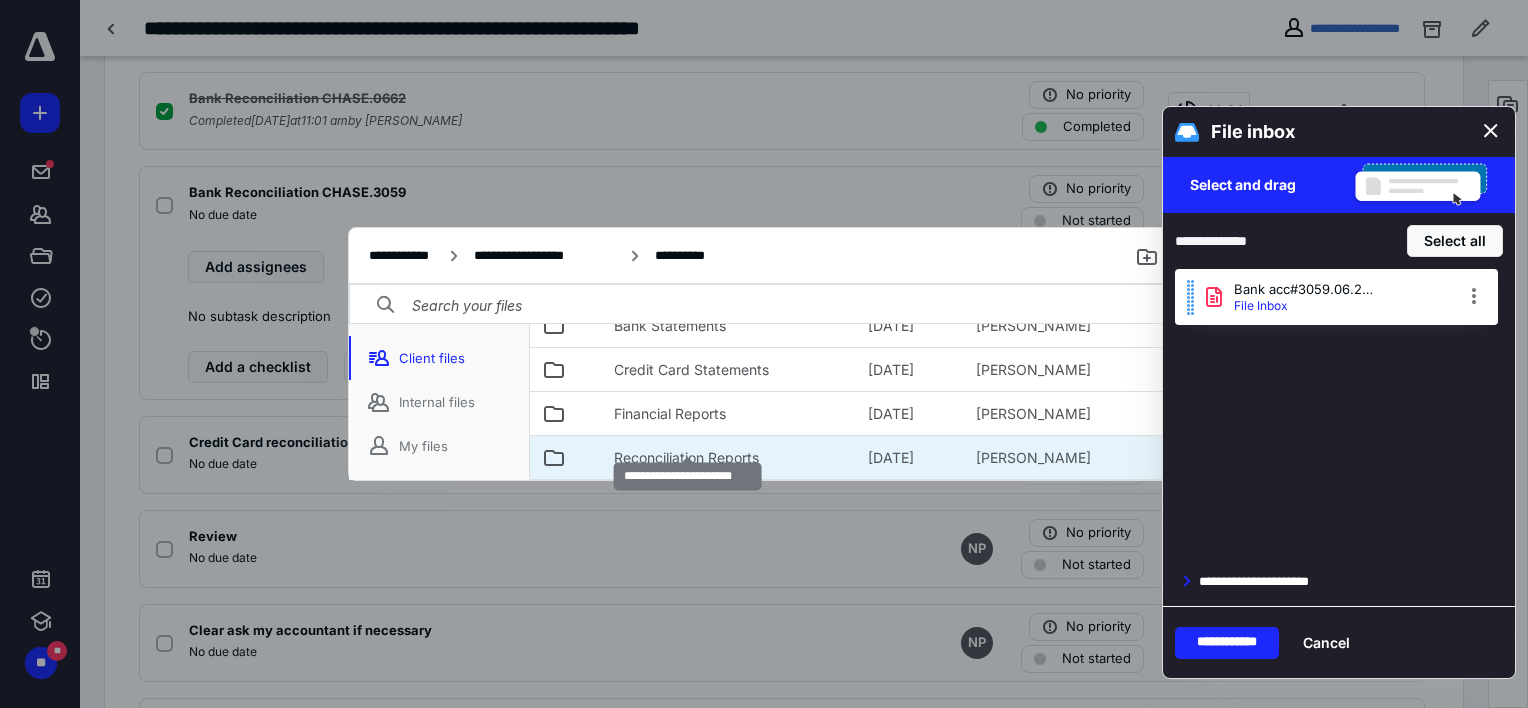 click on "Reconciliation Reports" at bounding box center (686, 458) 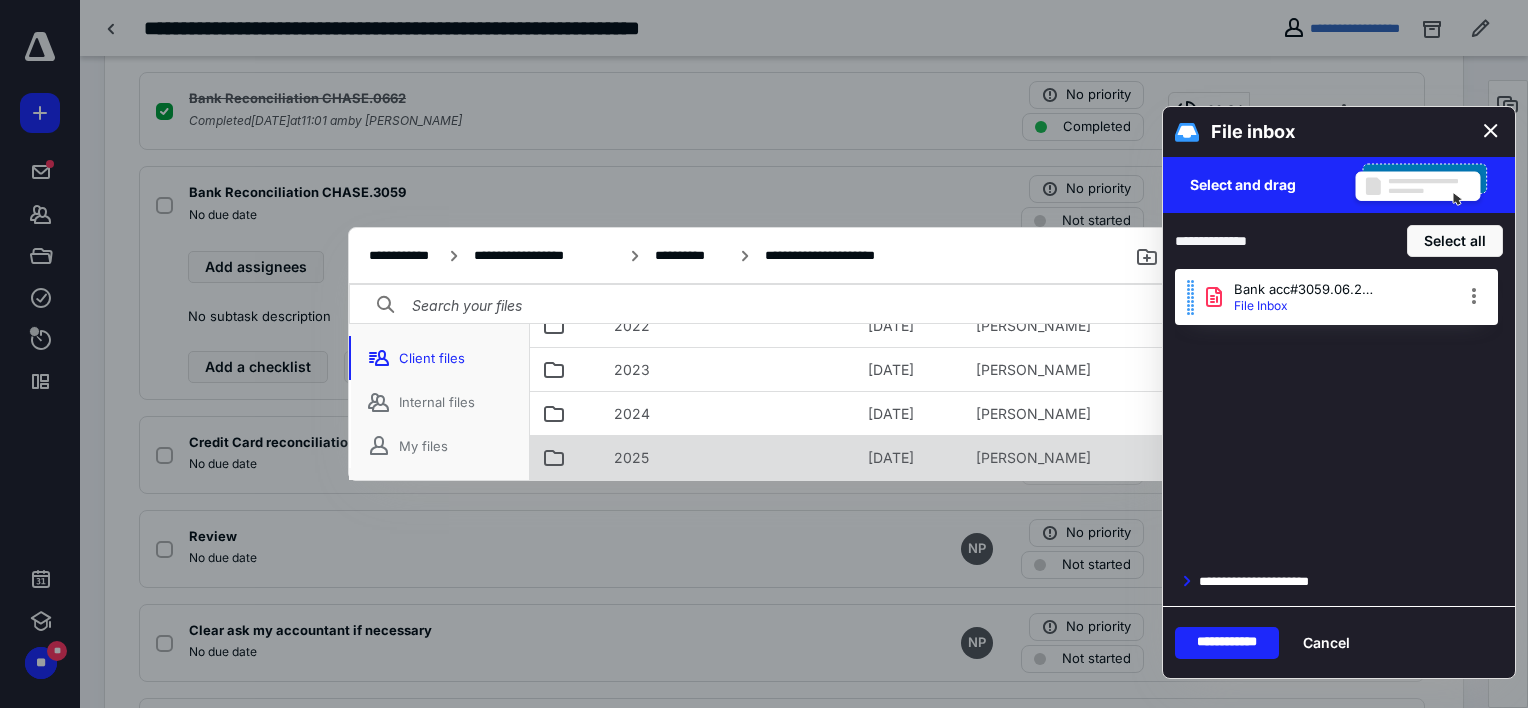 click on "2025" at bounding box center [631, 458] 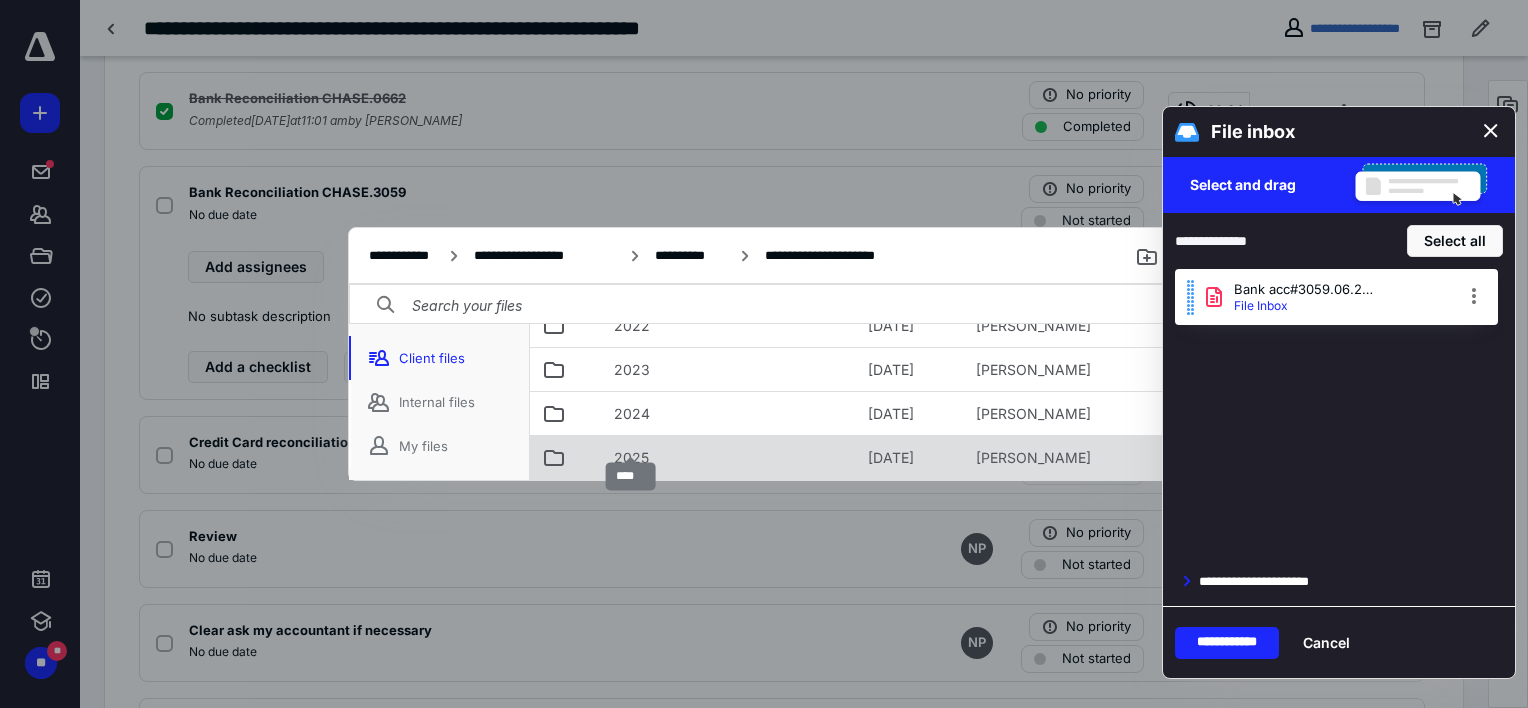 click on "2025" at bounding box center (631, 458) 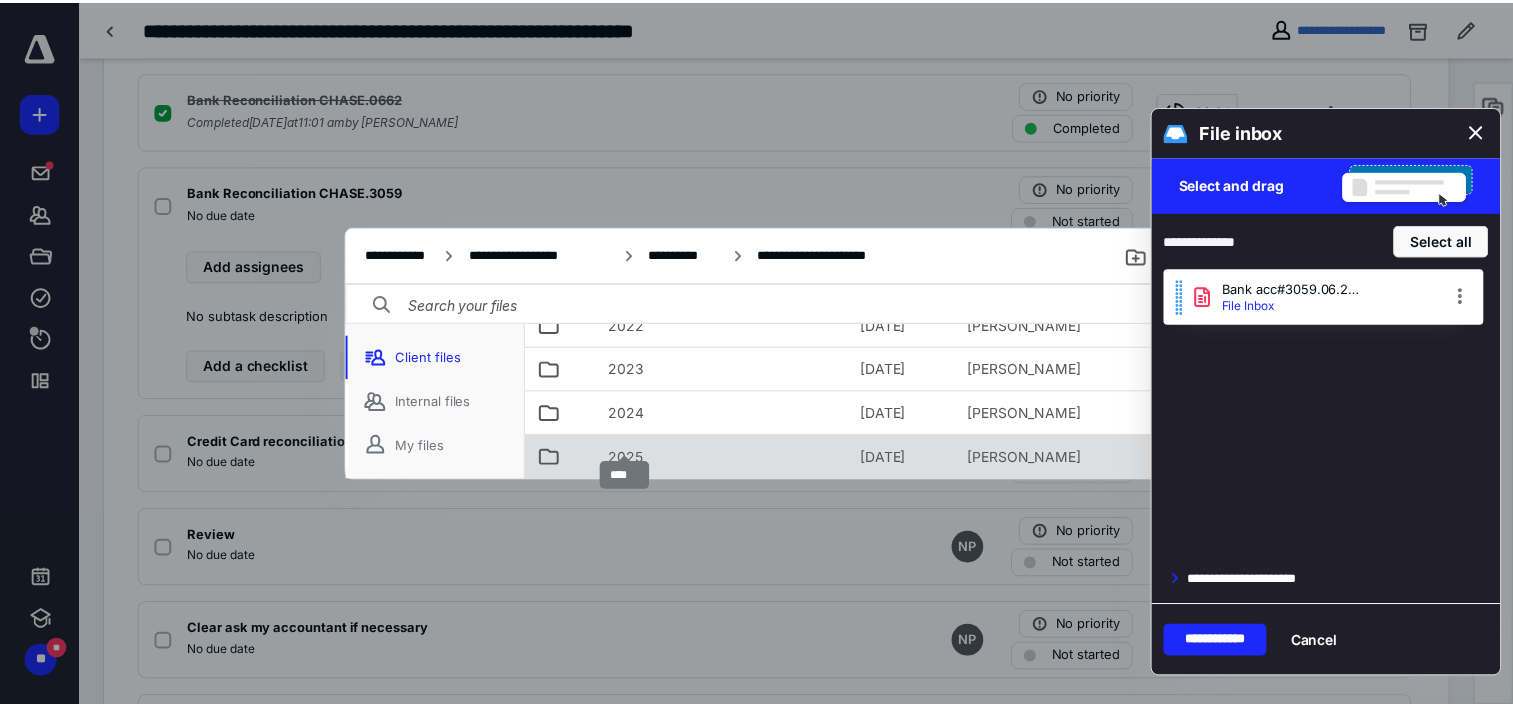 scroll, scrollTop: 159, scrollLeft: 0, axis: vertical 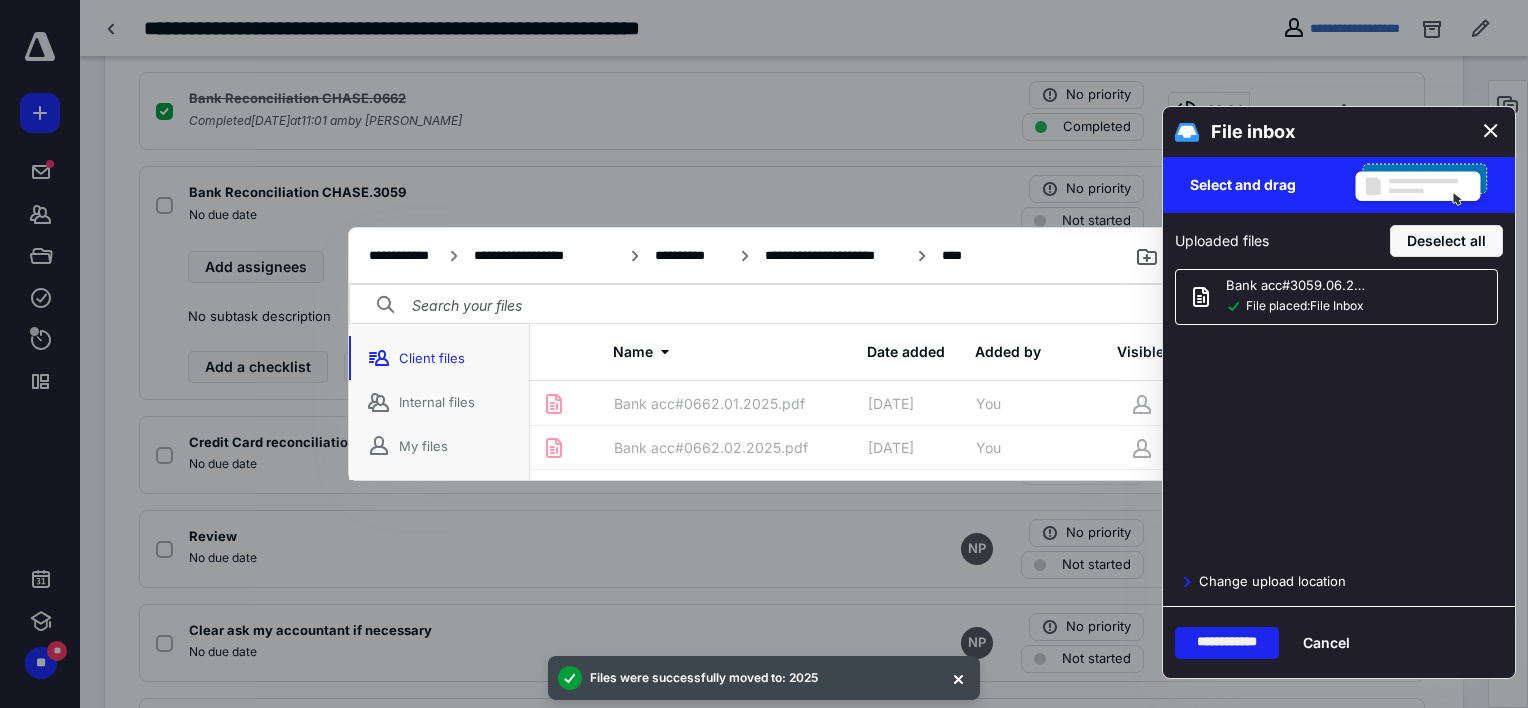 click on "**********" at bounding box center (1227, 643) 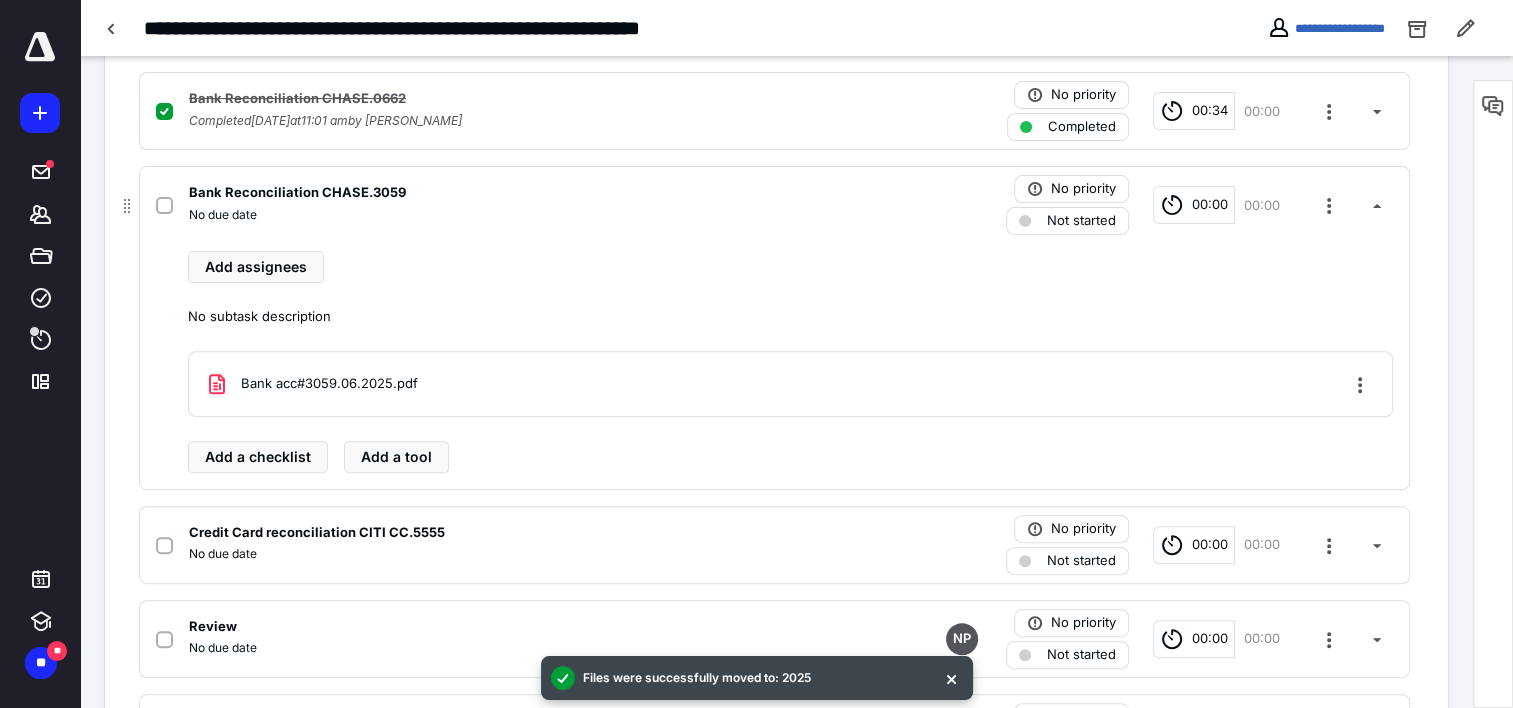 click 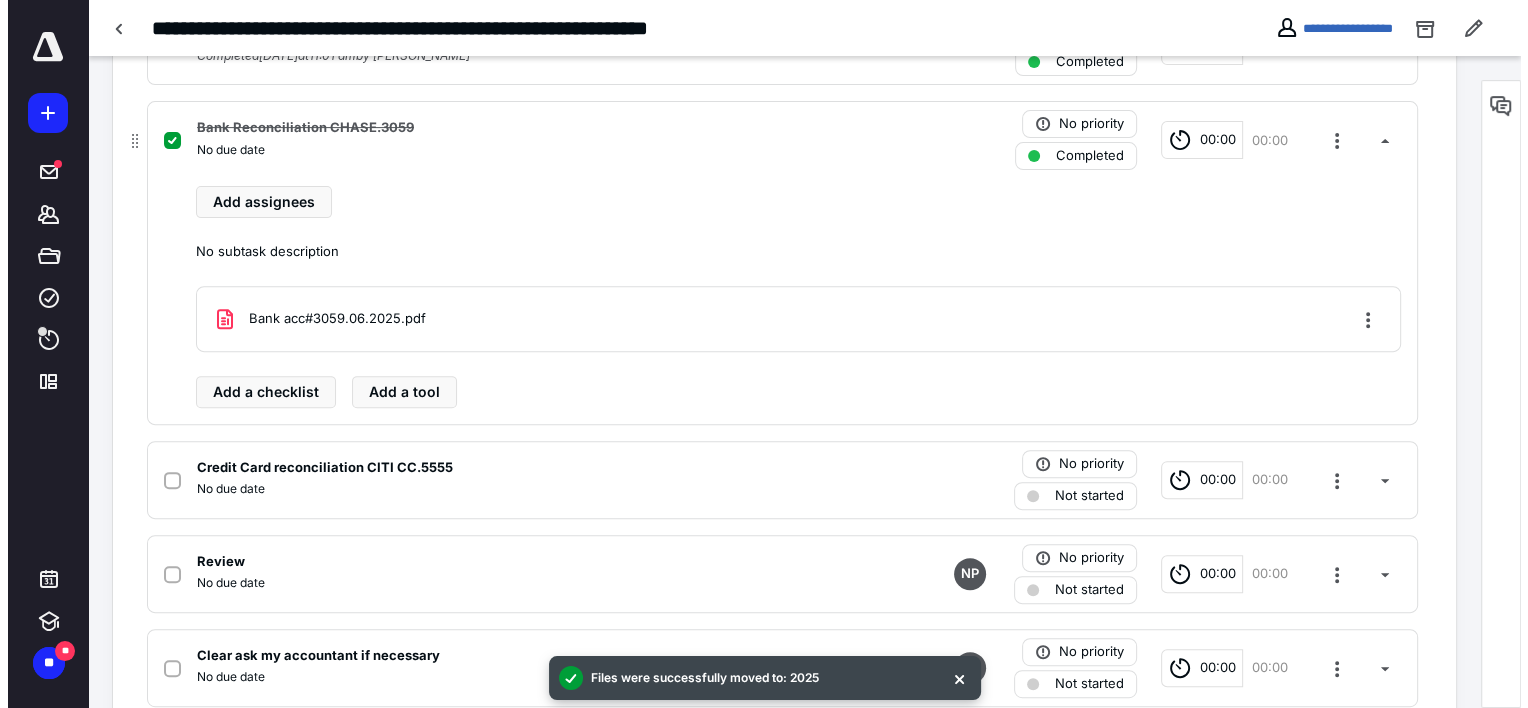scroll, scrollTop: 700, scrollLeft: 0, axis: vertical 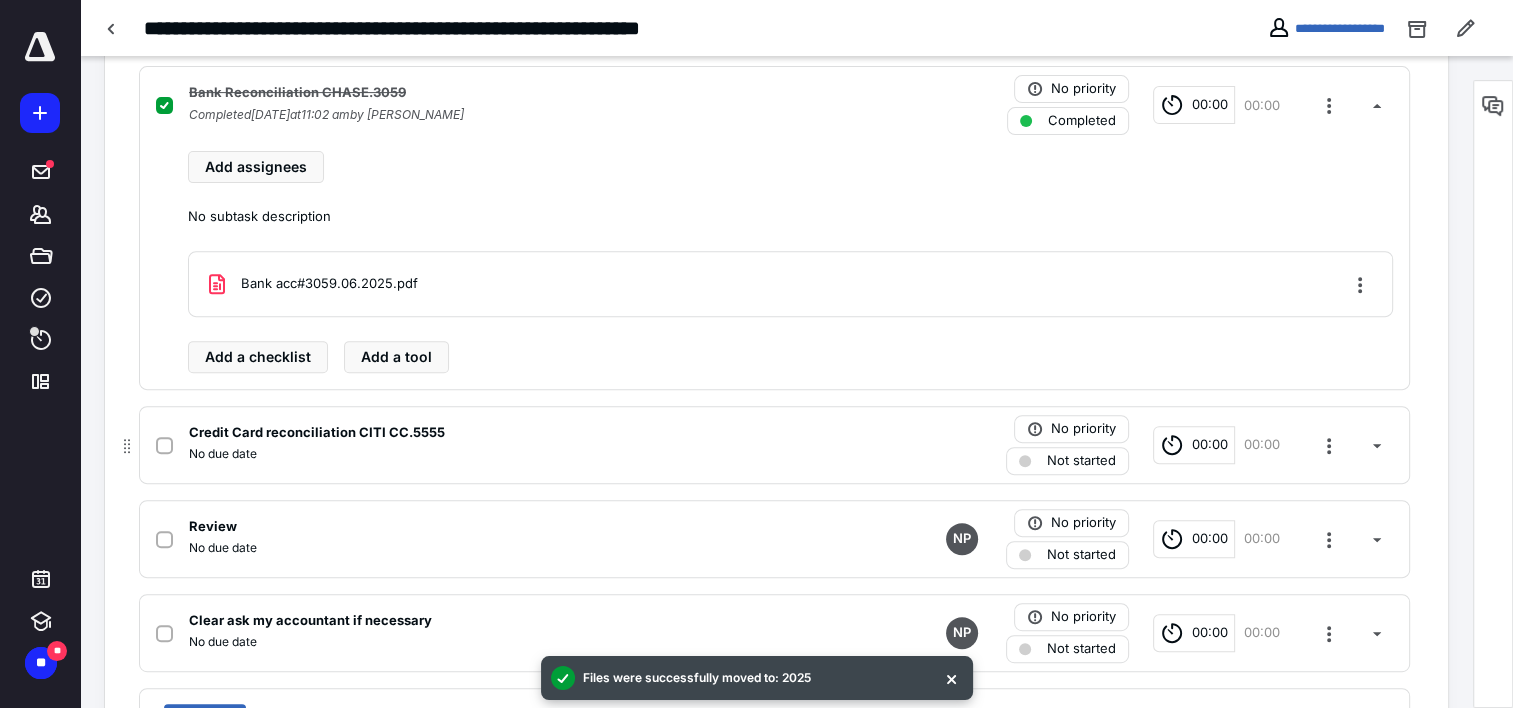 click on "No due date" at bounding box center (512, 454) 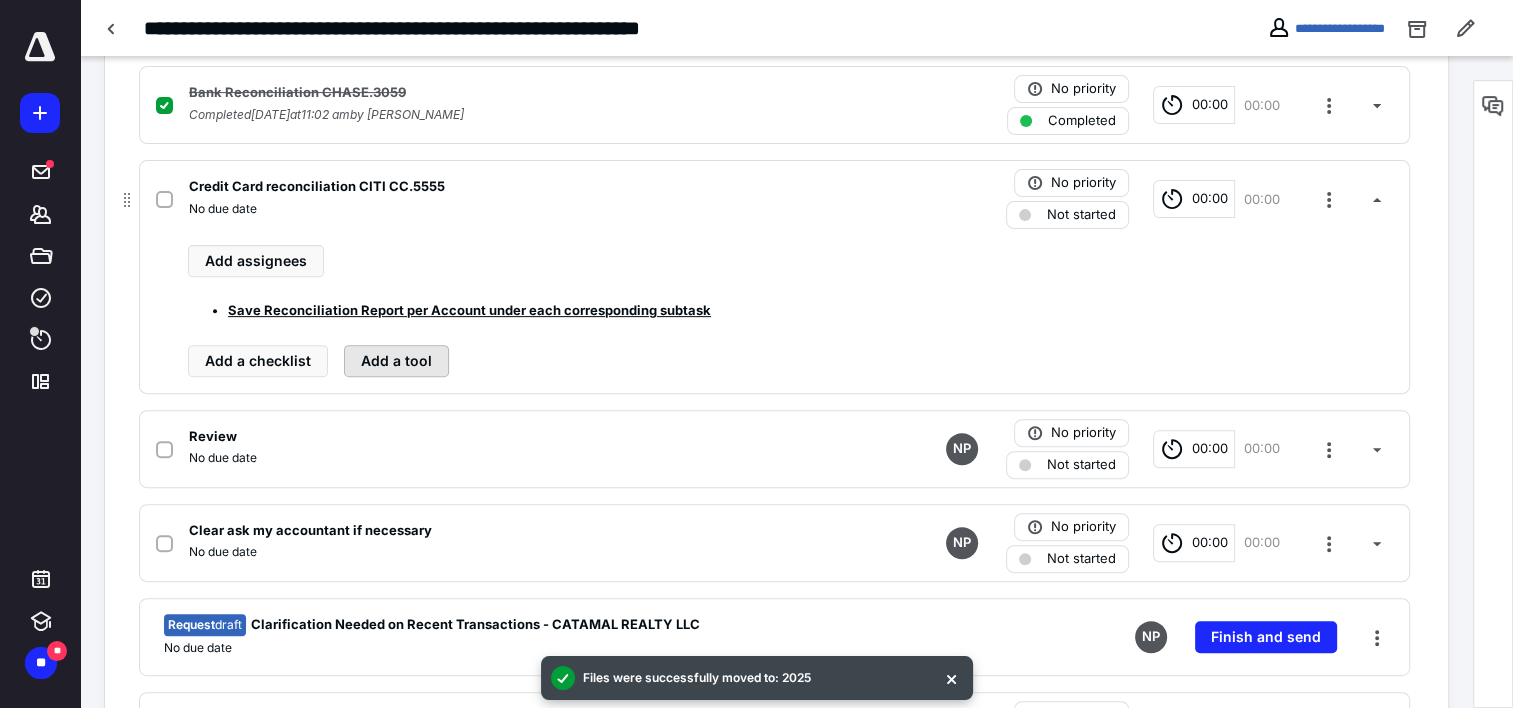 click on "Add a tool" at bounding box center [396, 361] 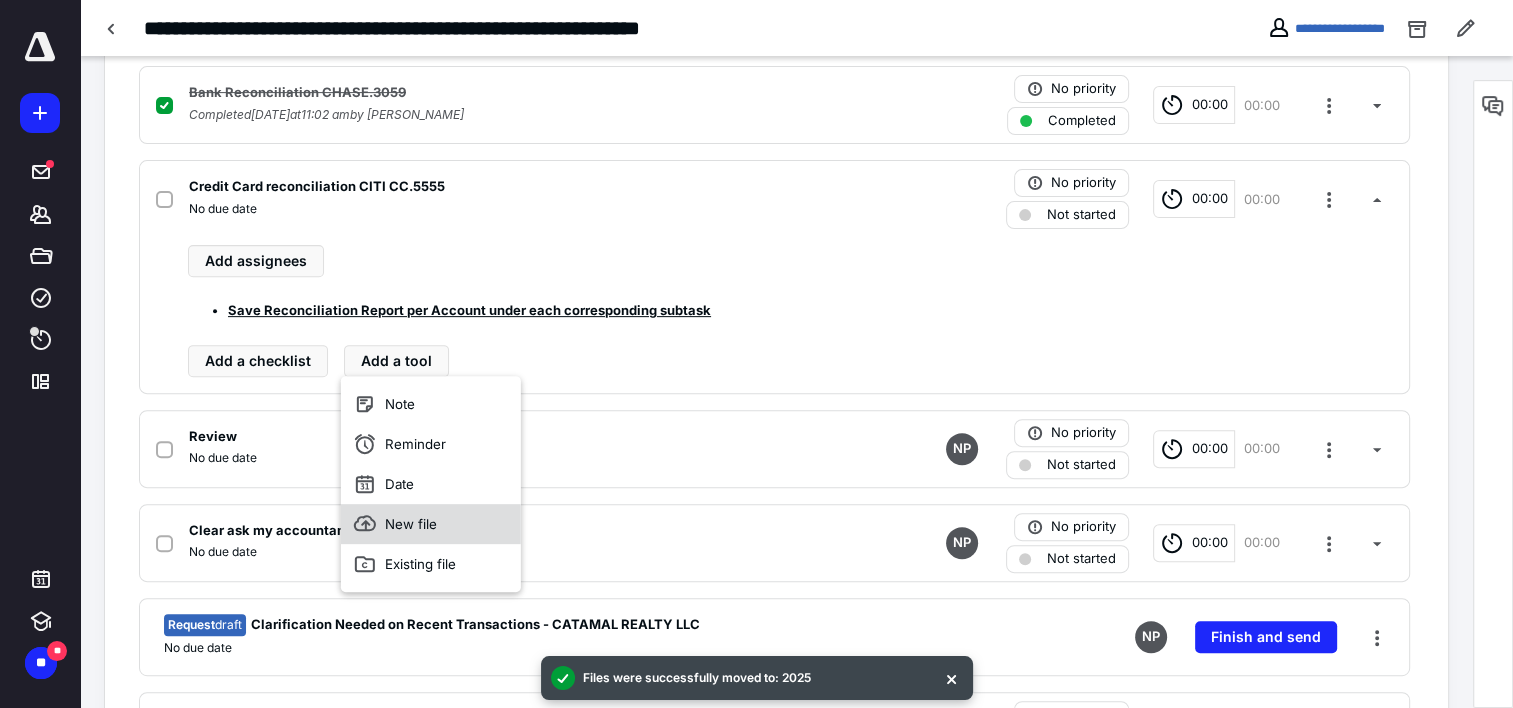 click on "New file" at bounding box center (431, 524) 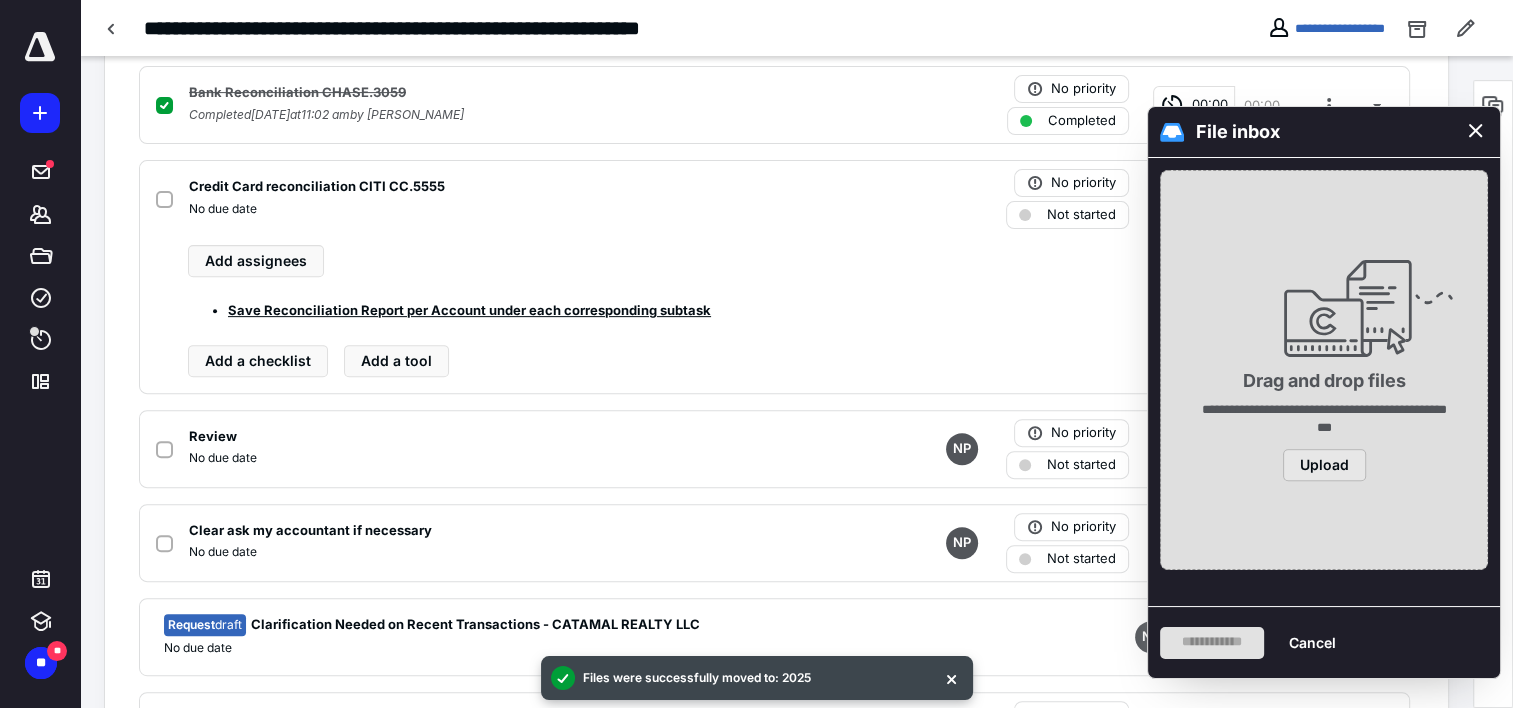 click on "Upload" at bounding box center [1324, 465] 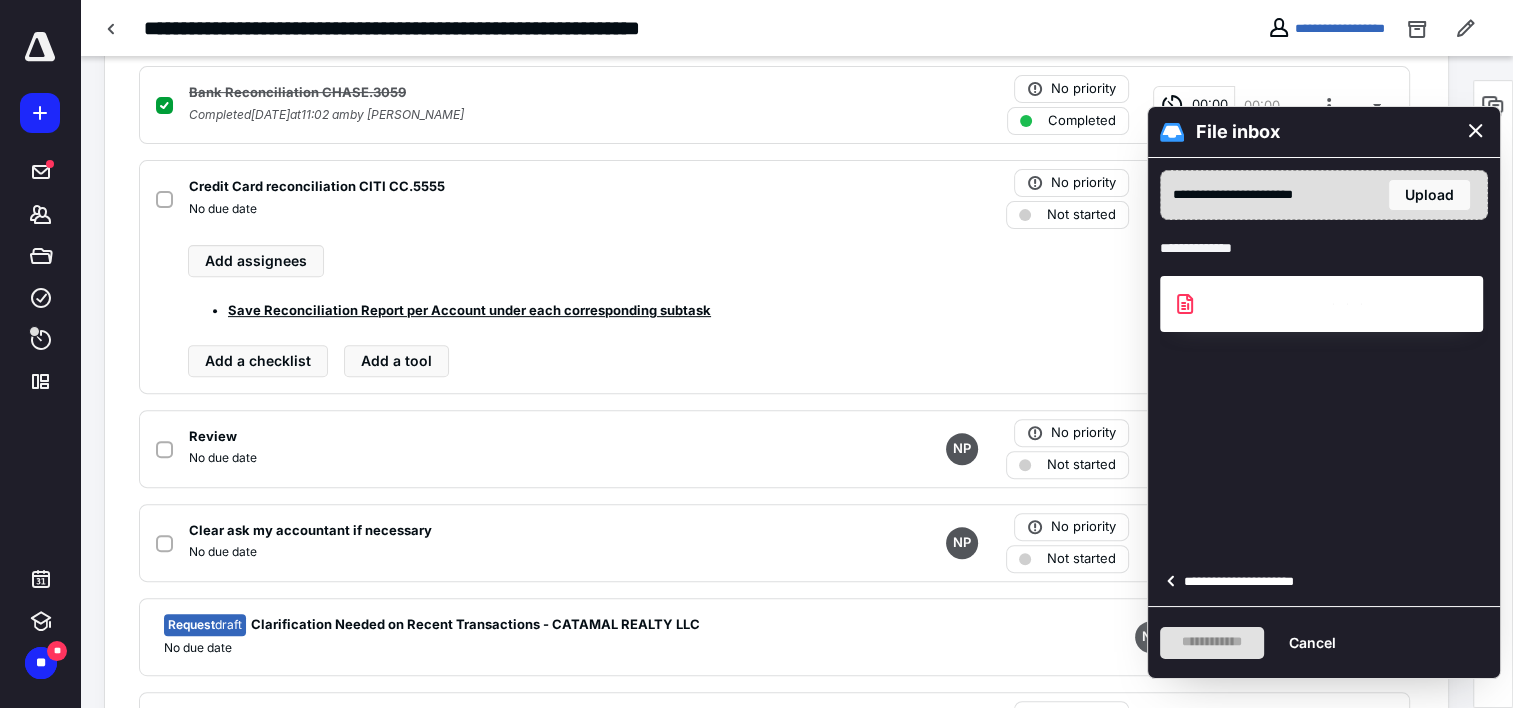 click on "**********" at bounding box center [1245, 582] 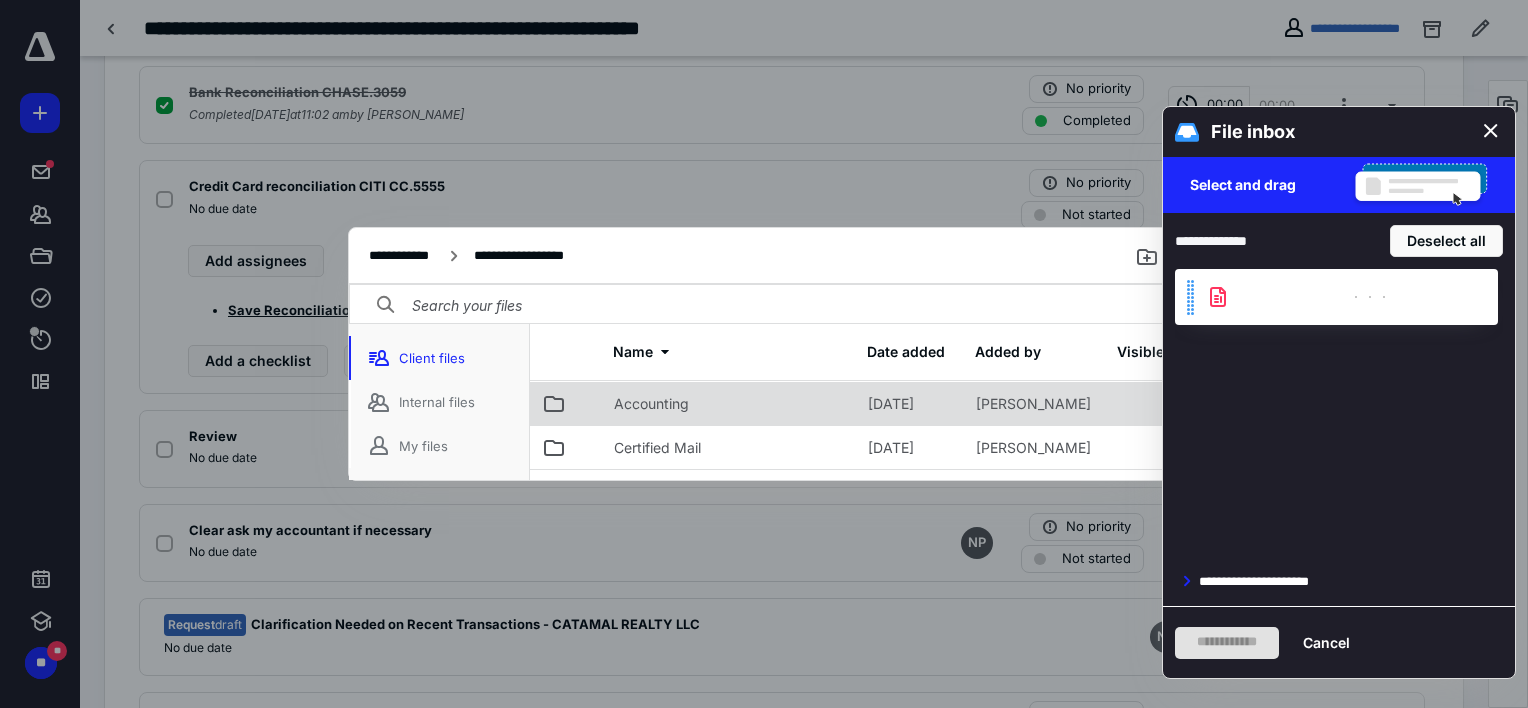 click on "Accounting" at bounding box center [651, 404] 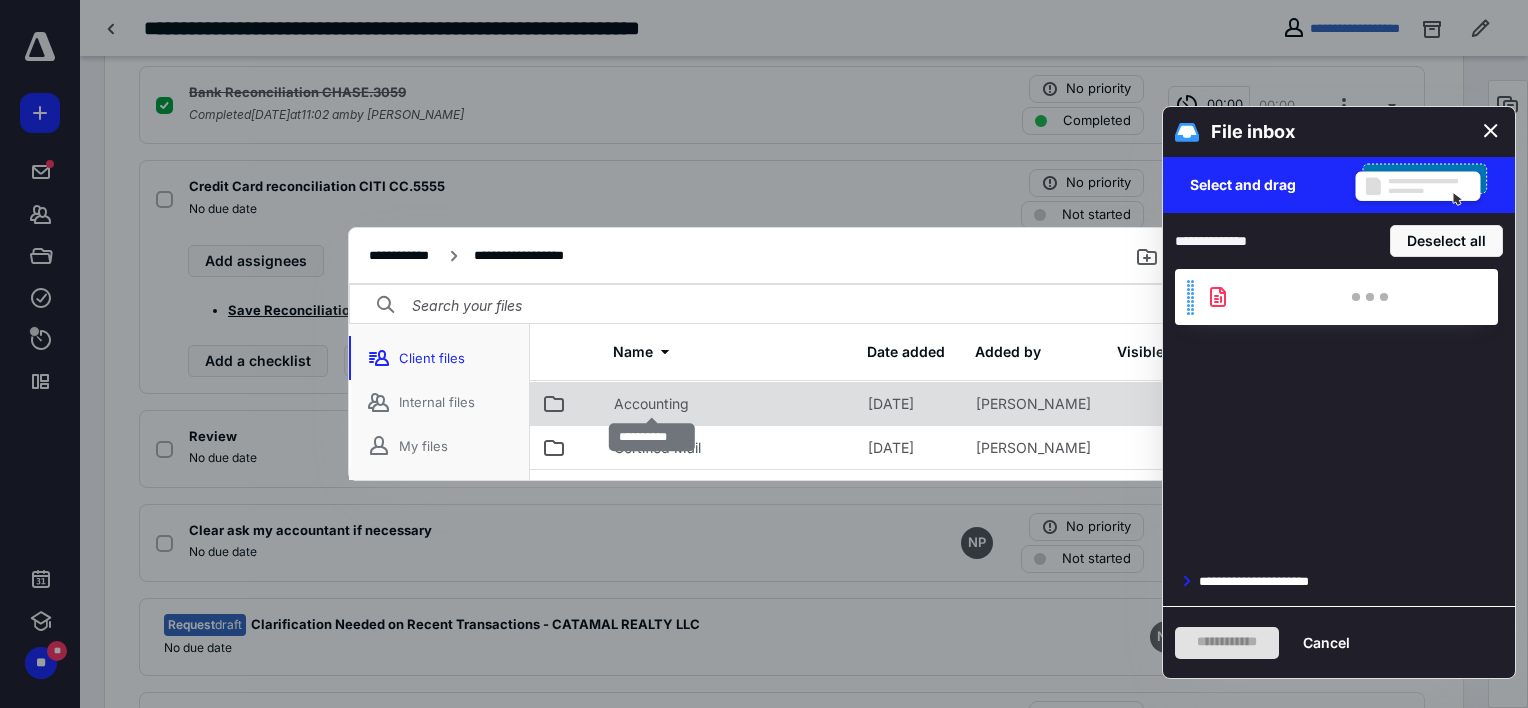 click on "Accounting" at bounding box center (651, 404) 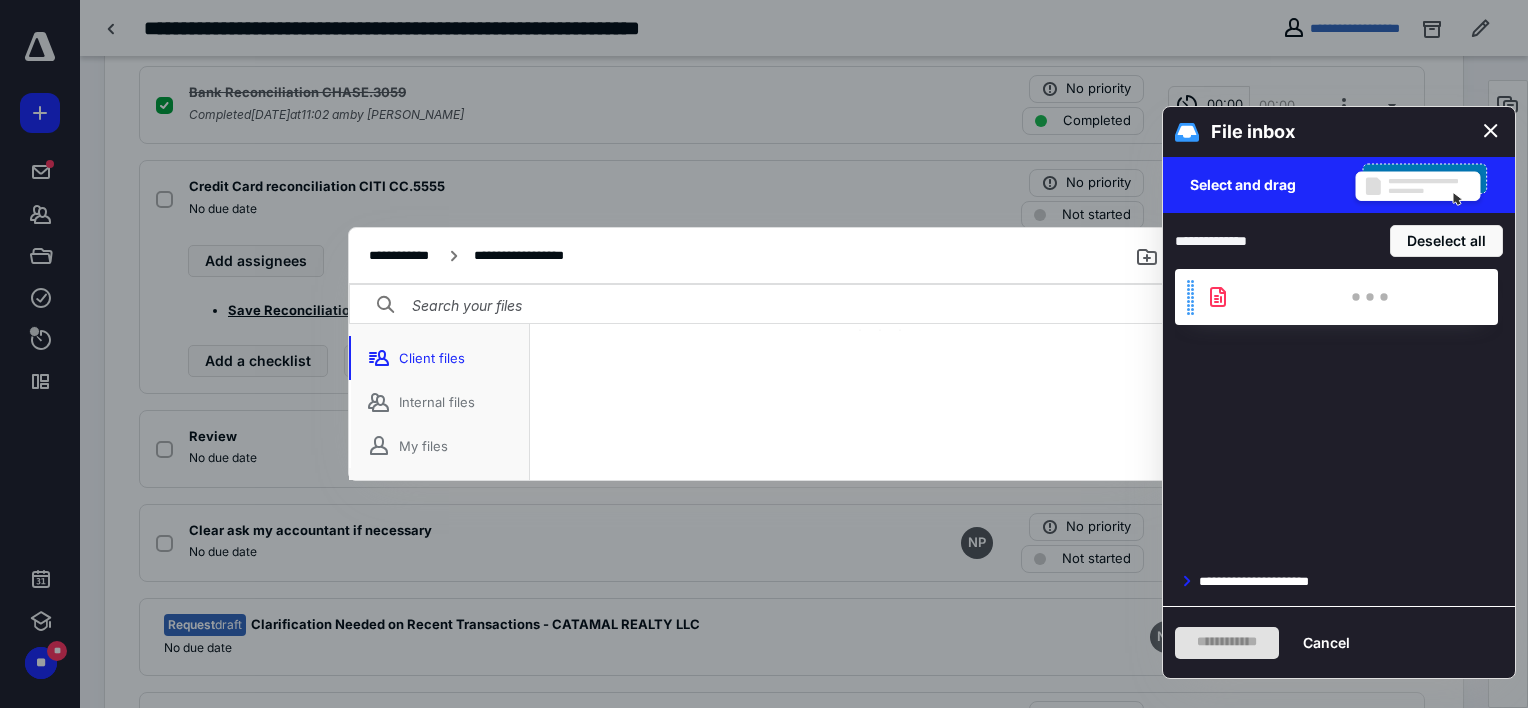 scroll, scrollTop: 159, scrollLeft: 0, axis: vertical 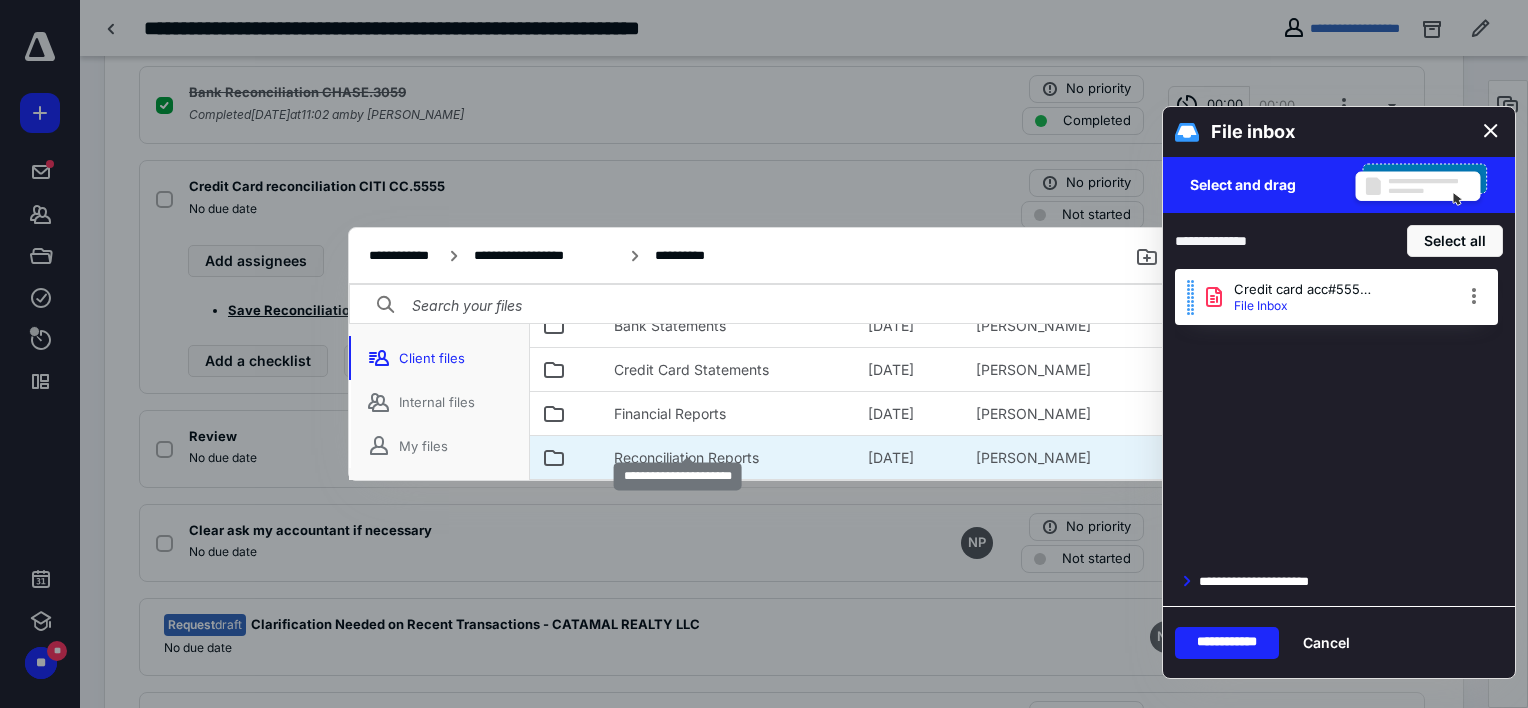 click on "Reconciliation Reports" at bounding box center [686, 458] 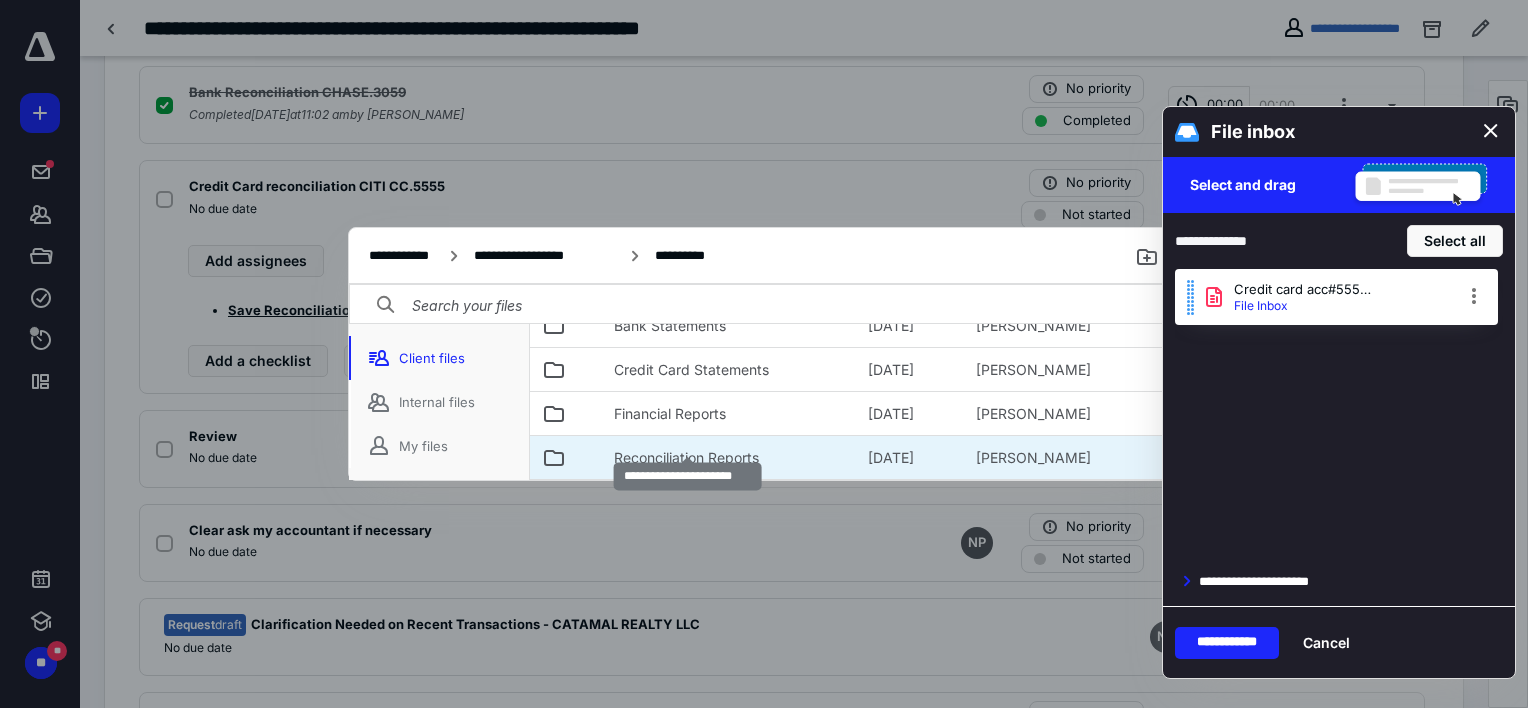 click on "Reconciliation Reports" at bounding box center [686, 458] 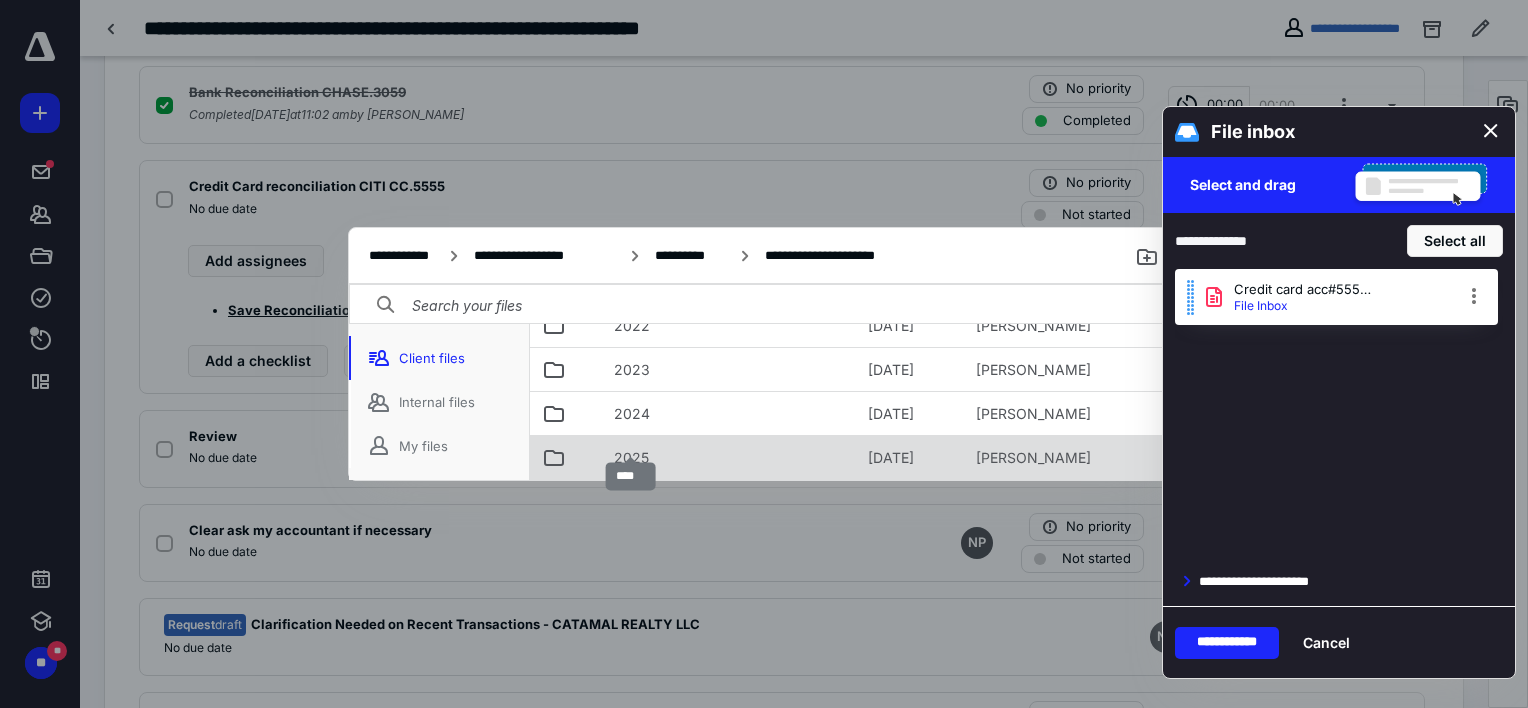 click on "2025" at bounding box center [631, 458] 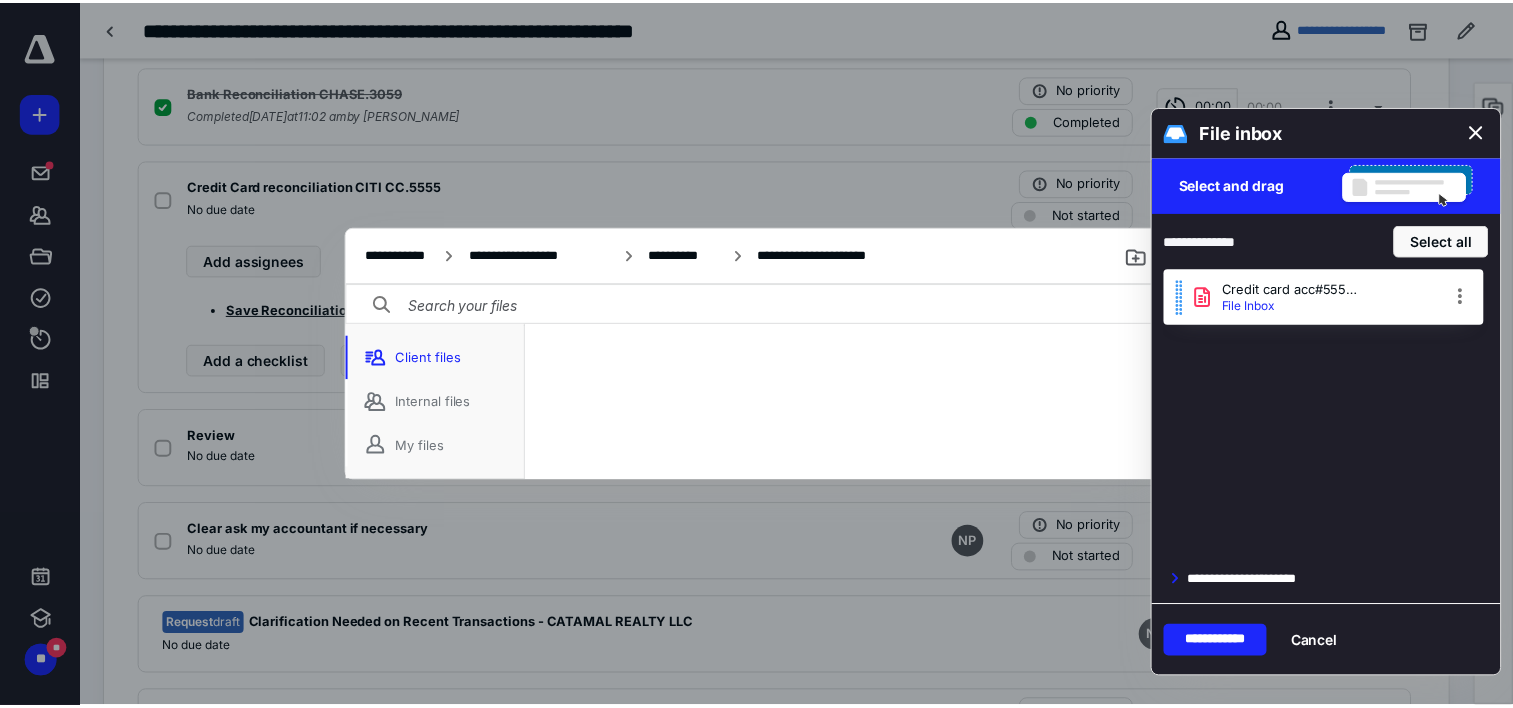 scroll, scrollTop: 159, scrollLeft: 0, axis: vertical 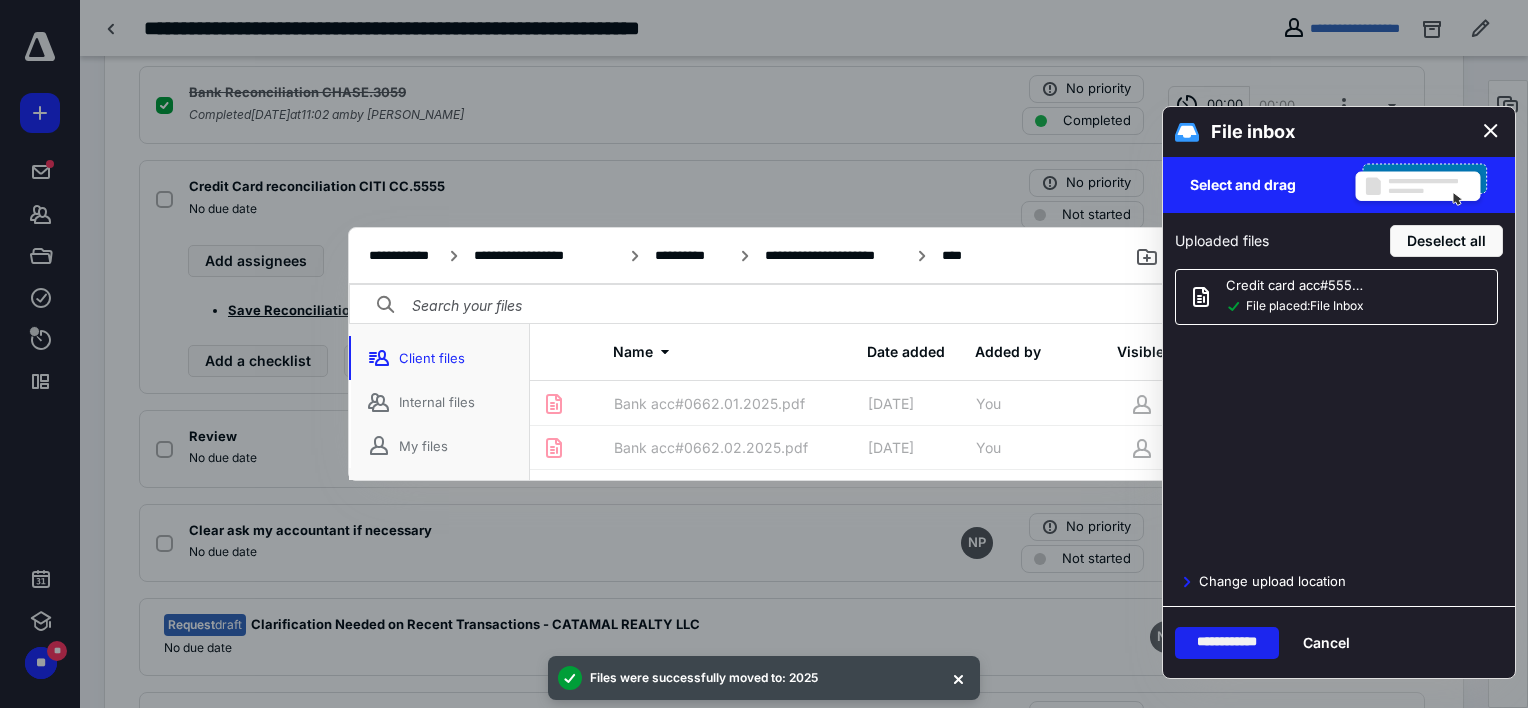 click on "**********" at bounding box center [1227, 643] 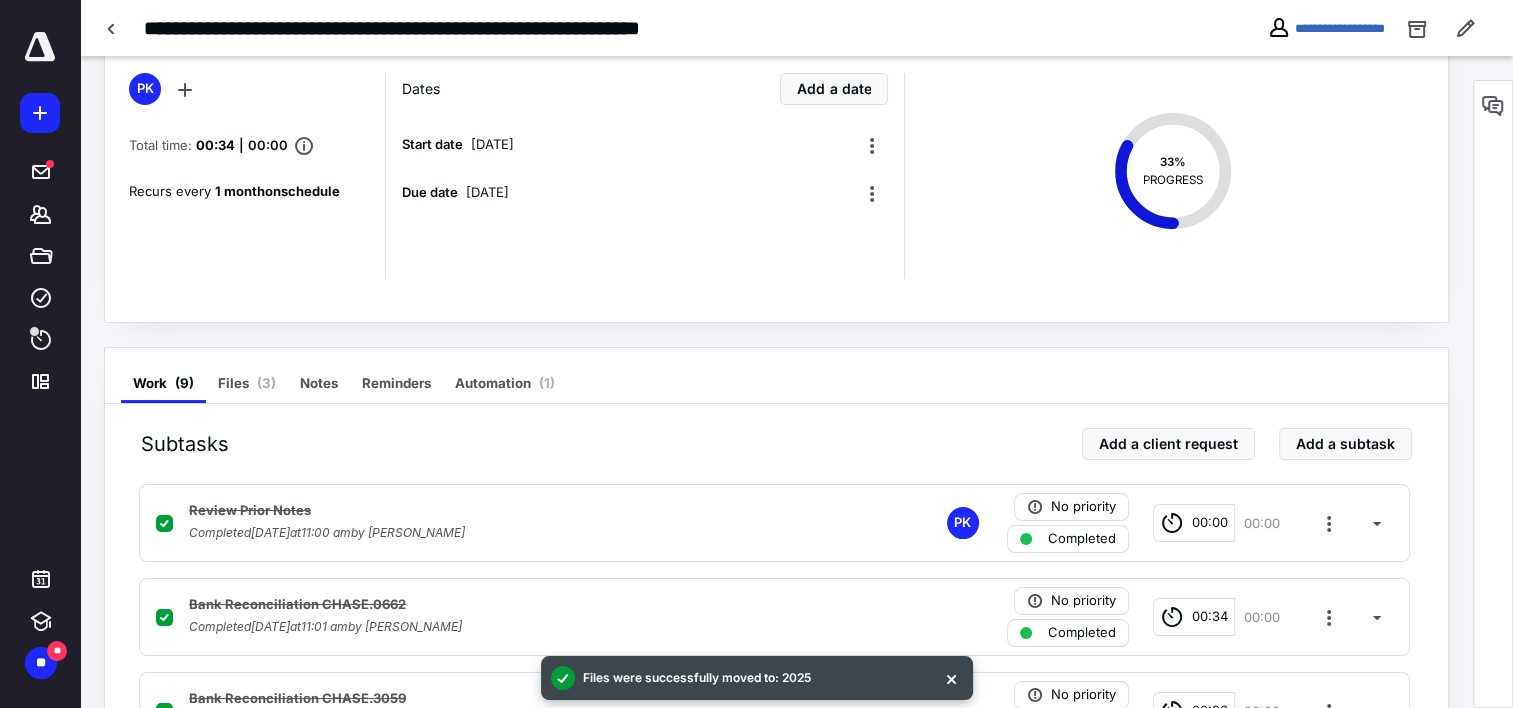 scroll, scrollTop: 0, scrollLeft: 0, axis: both 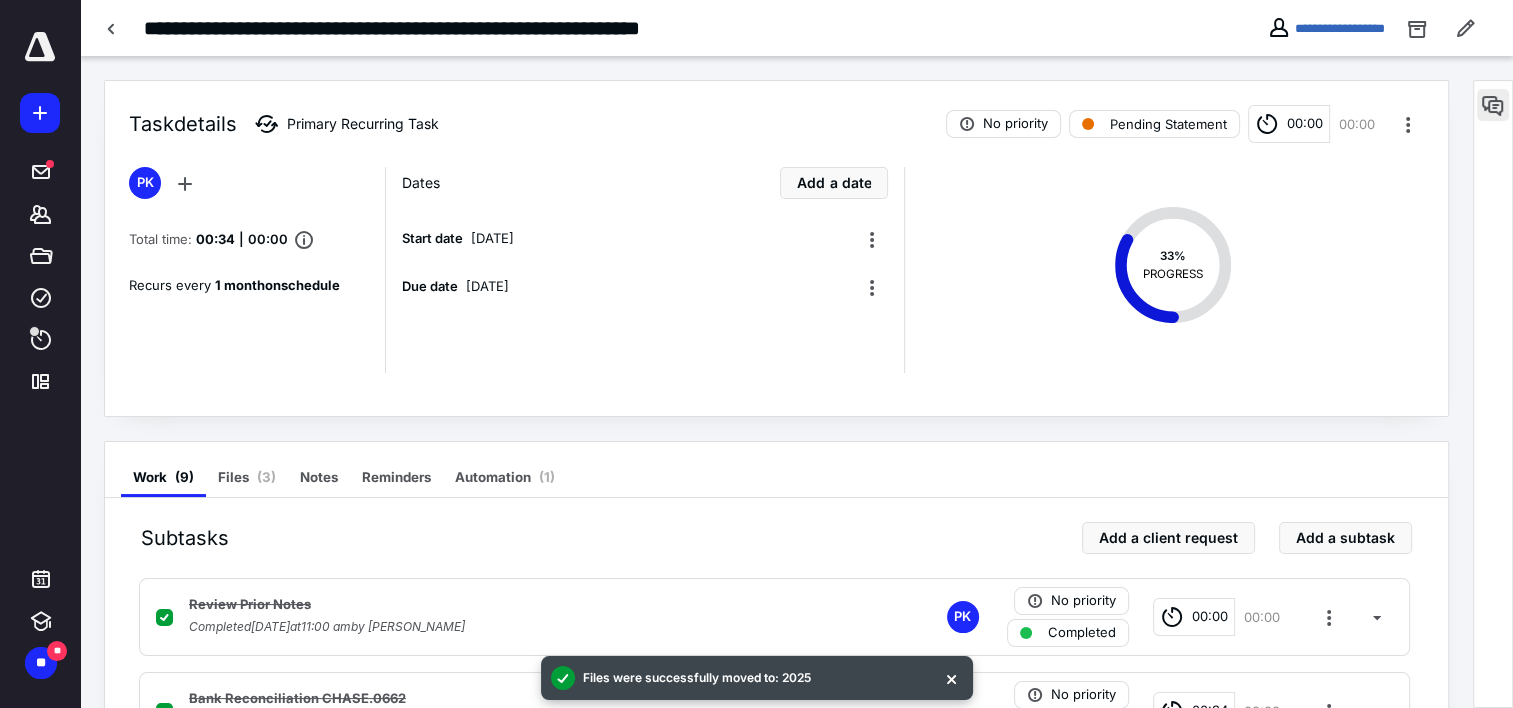 click at bounding box center (1493, 105) 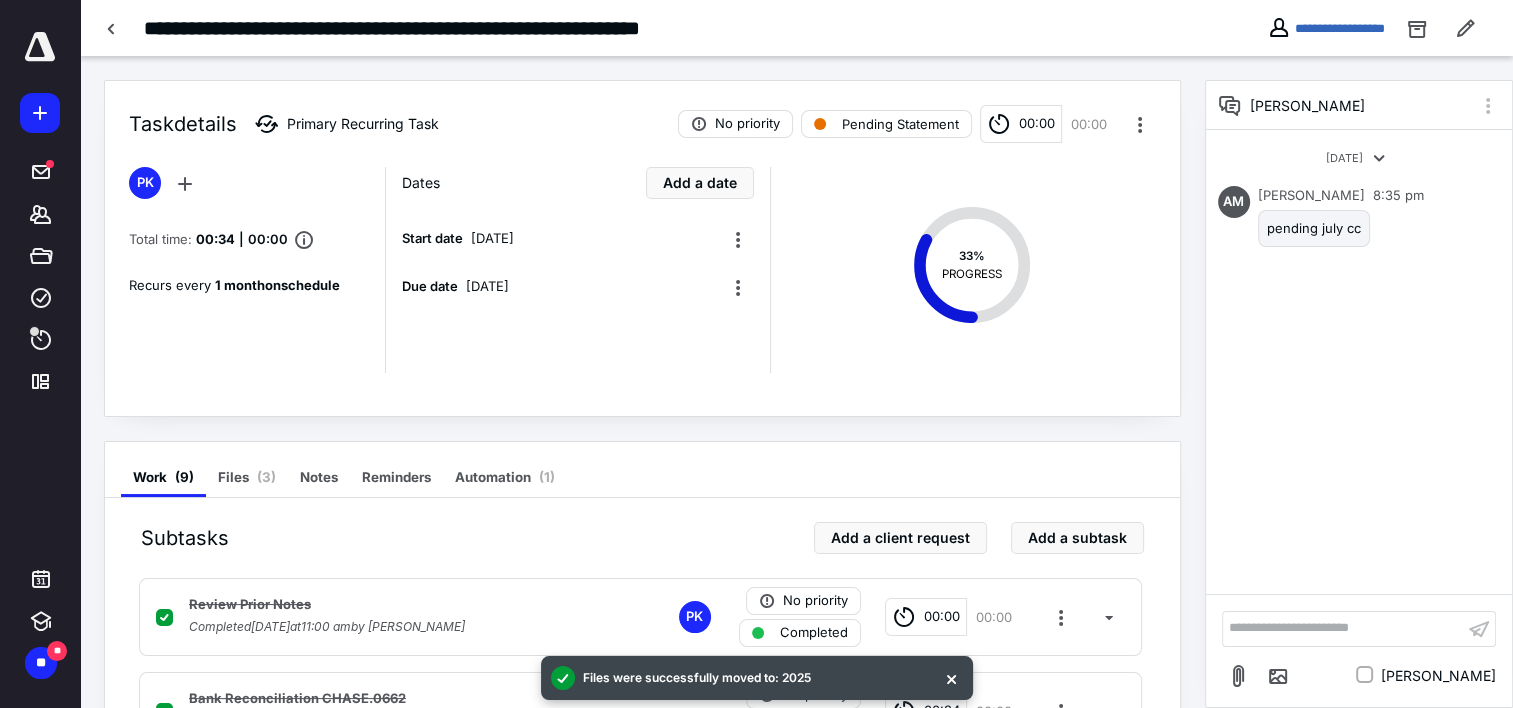 click on "**********" at bounding box center (1343, 628) 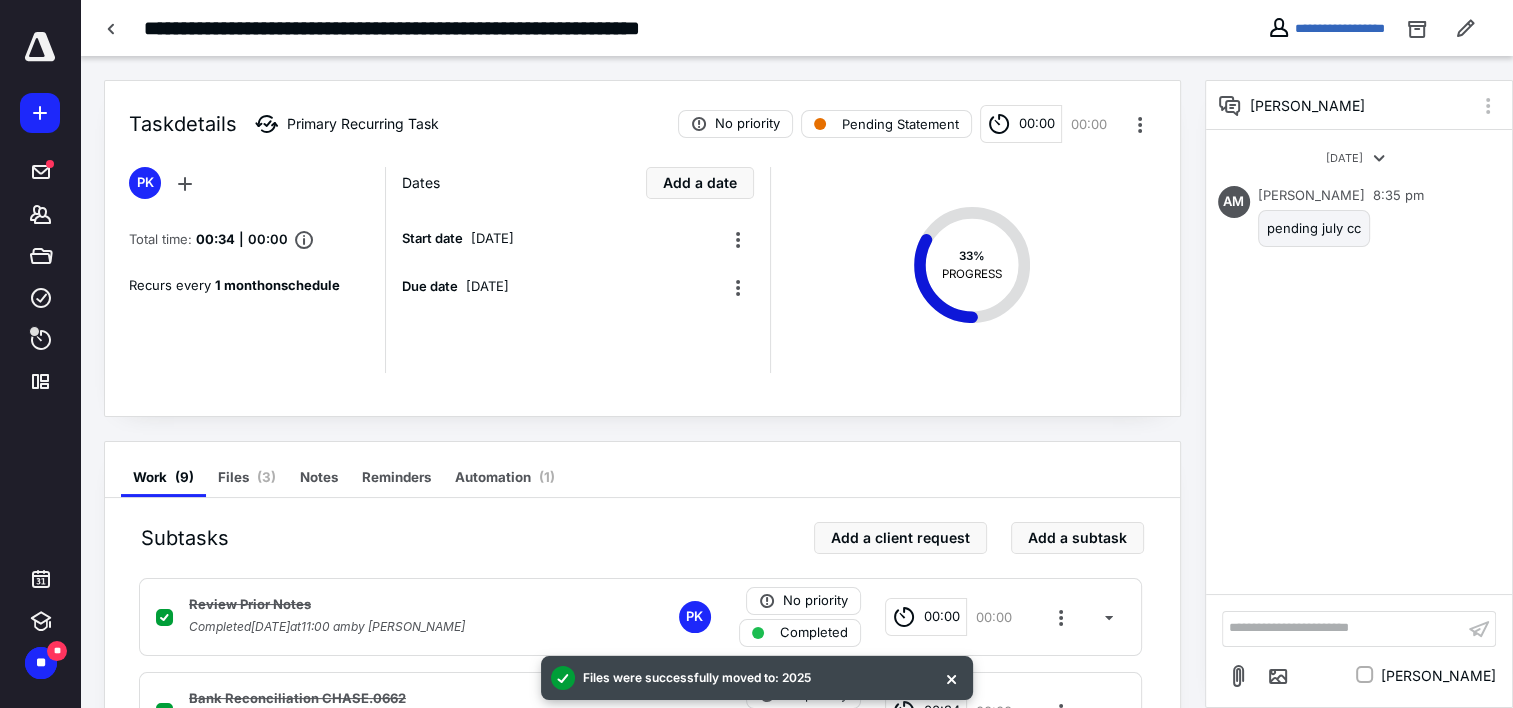 click on "**********" at bounding box center [1343, 628] 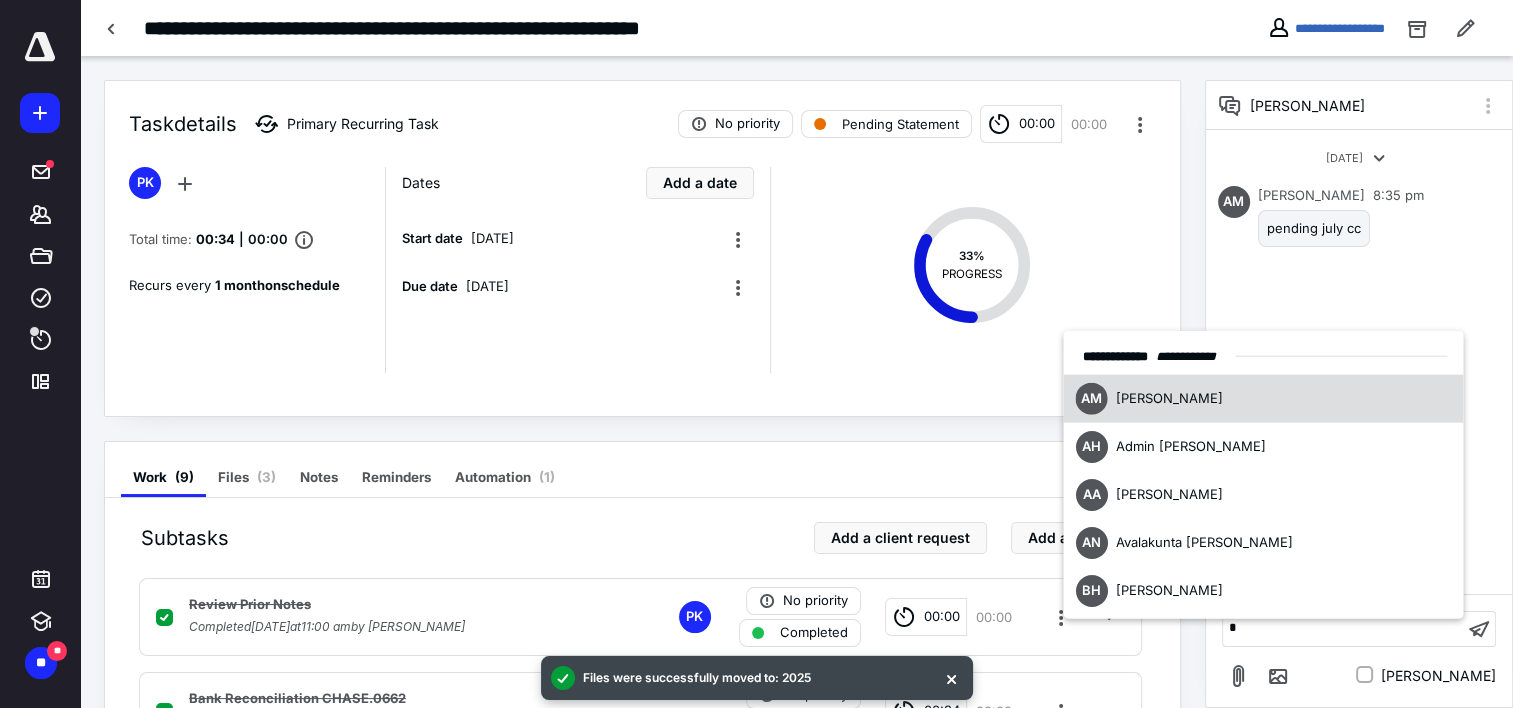 type 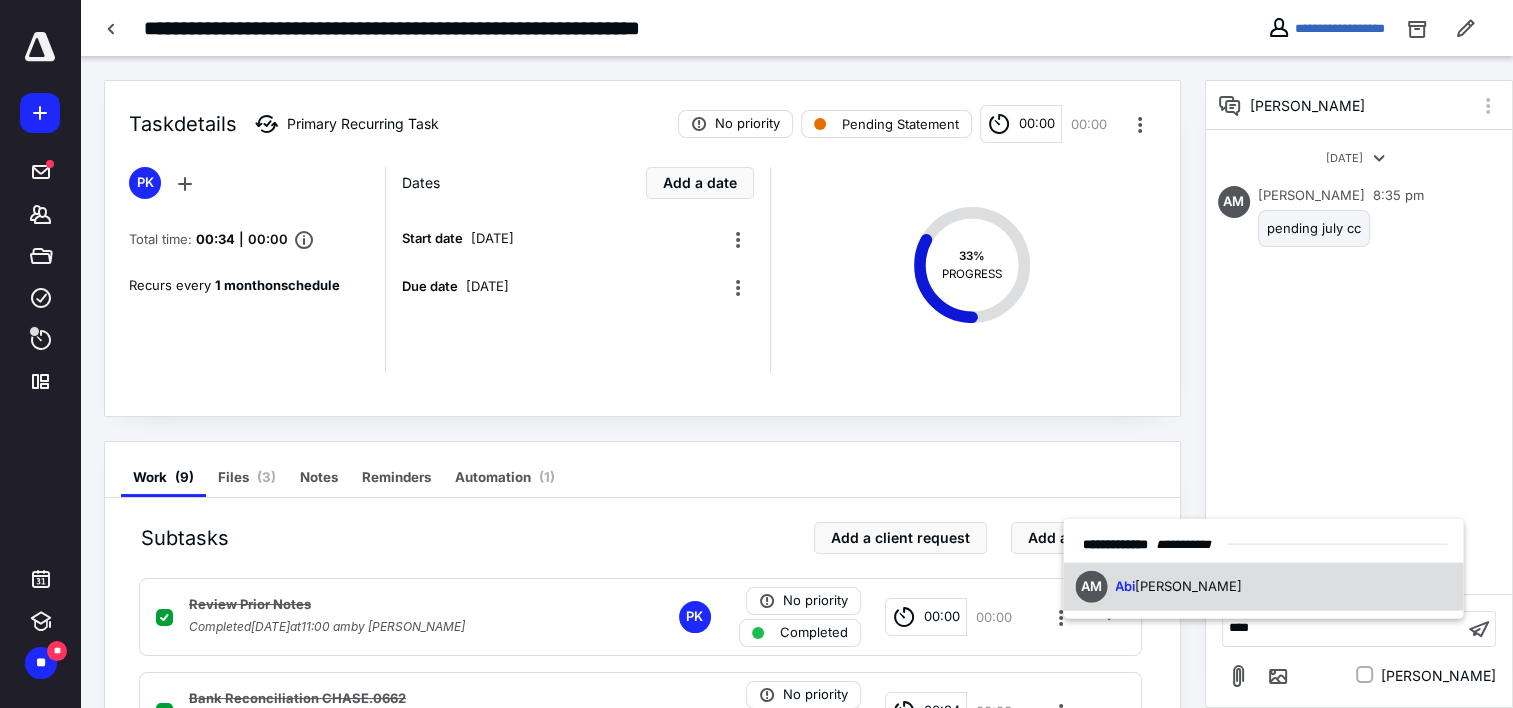click on "AM Abi gail Montesclaros" at bounding box center (1263, 586) 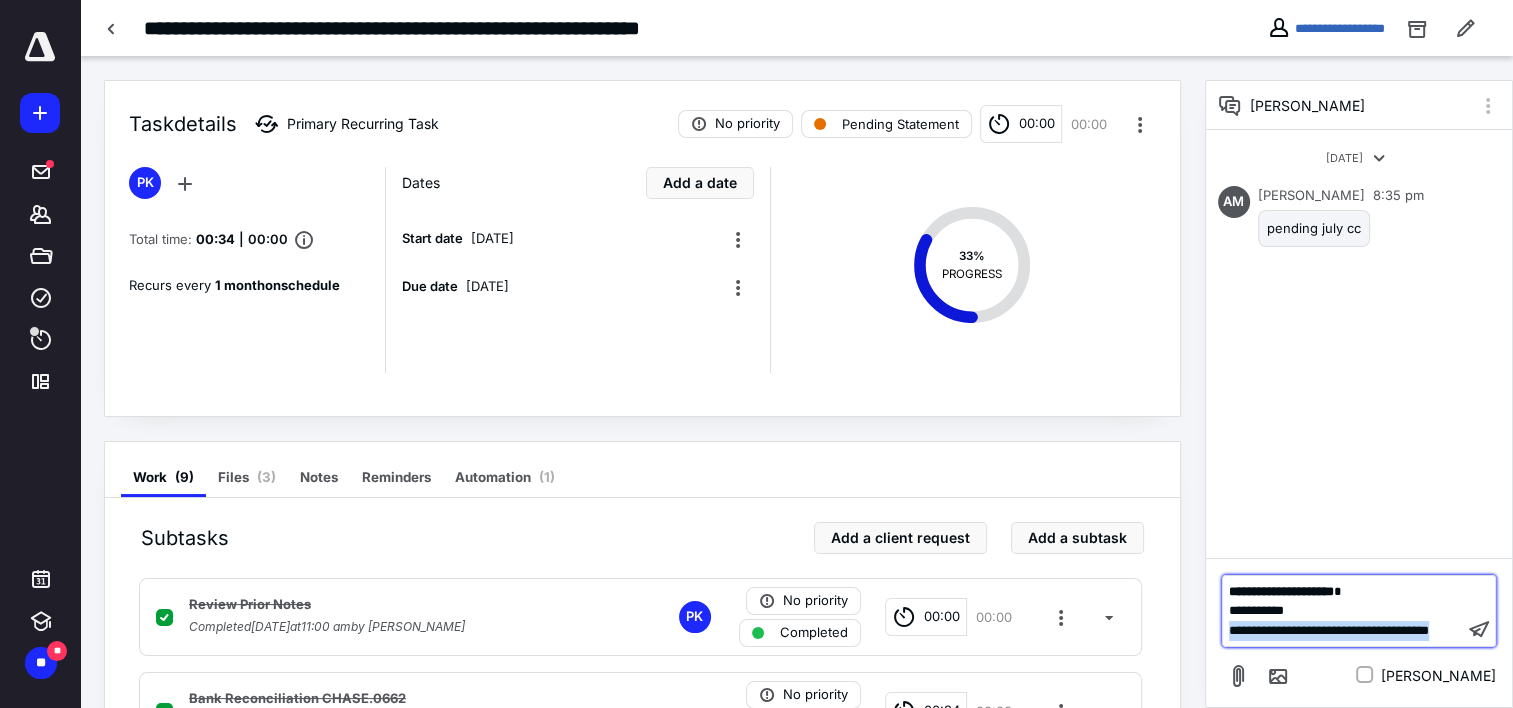 drag, startPoint x: 1267, startPoint y: 632, endPoint x: 1231, endPoint y: 613, distance: 40.706264 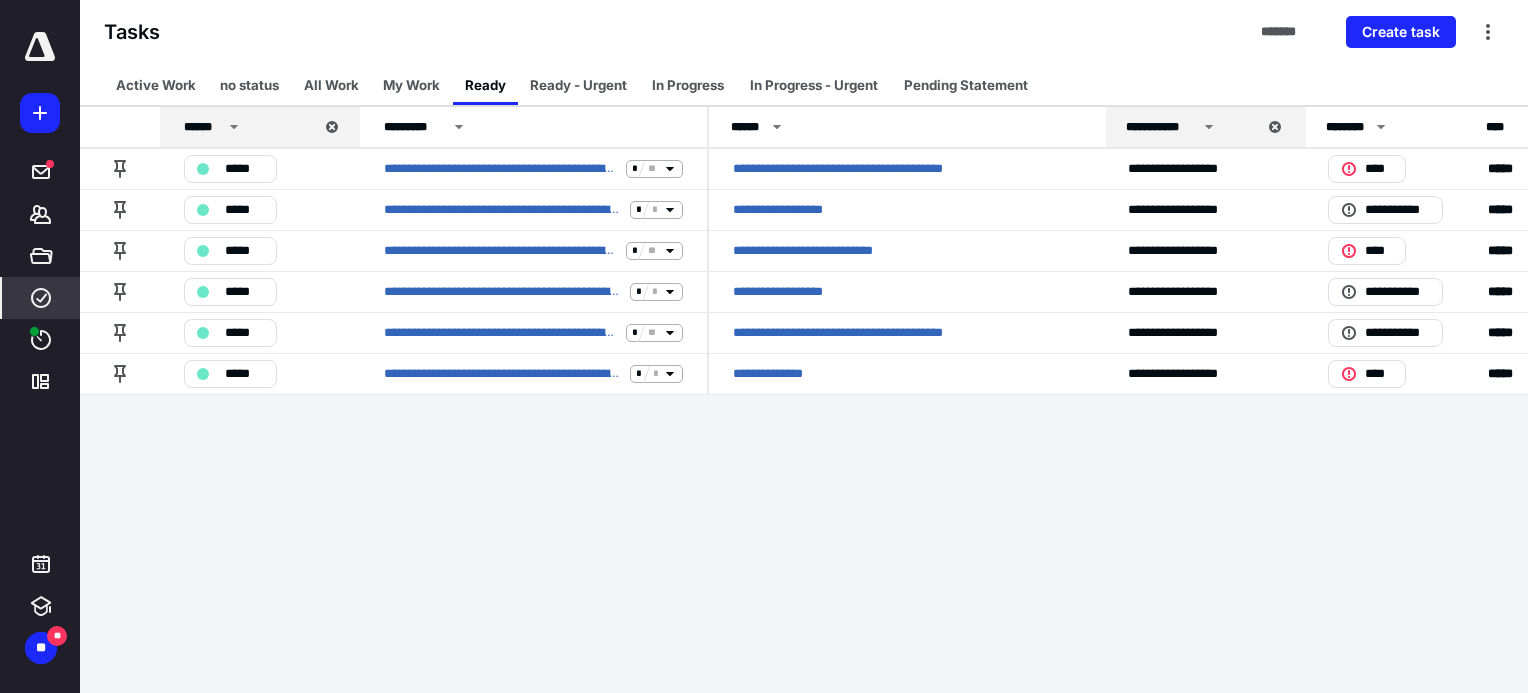 scroll, scrollTop: 0, scrollLeft: 0, axis: both 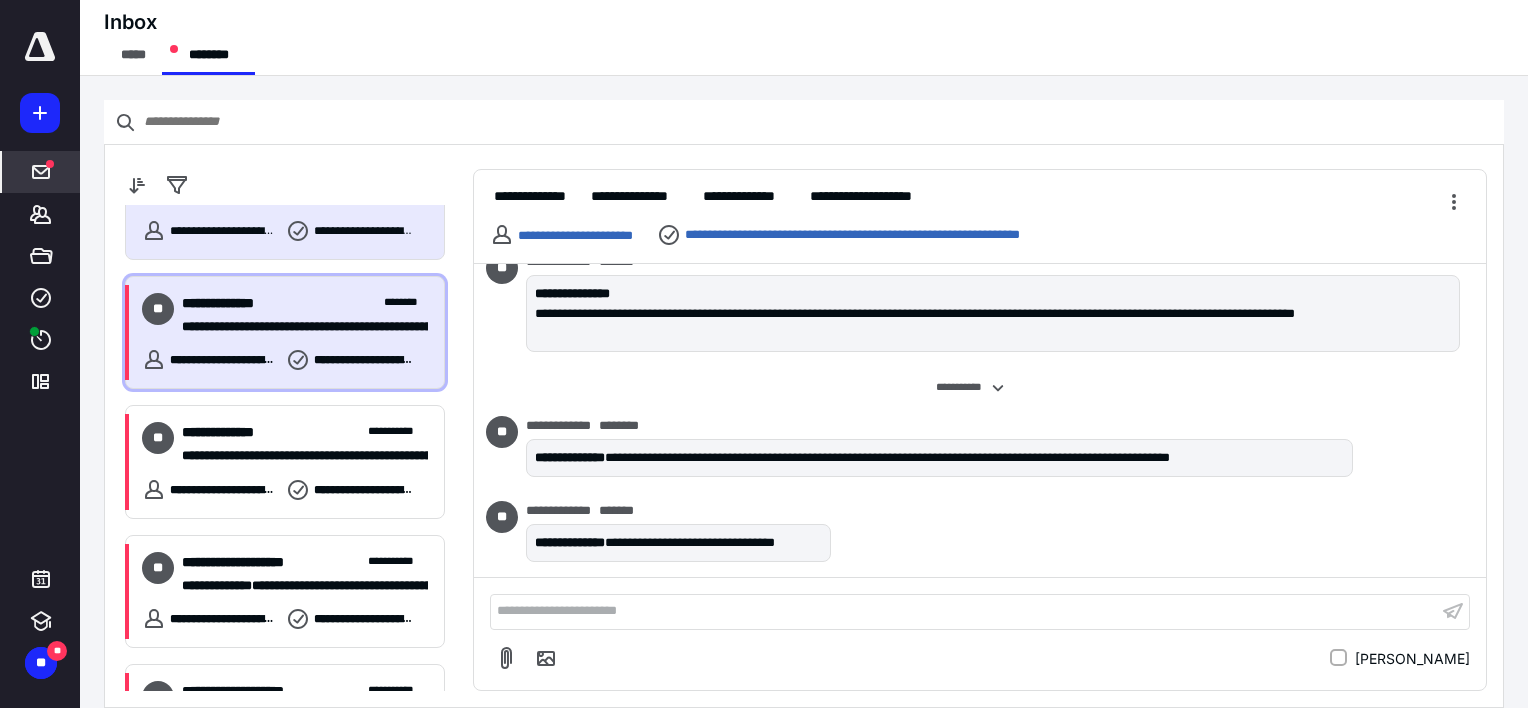 click on "**********" at bounding box center (297, 327) 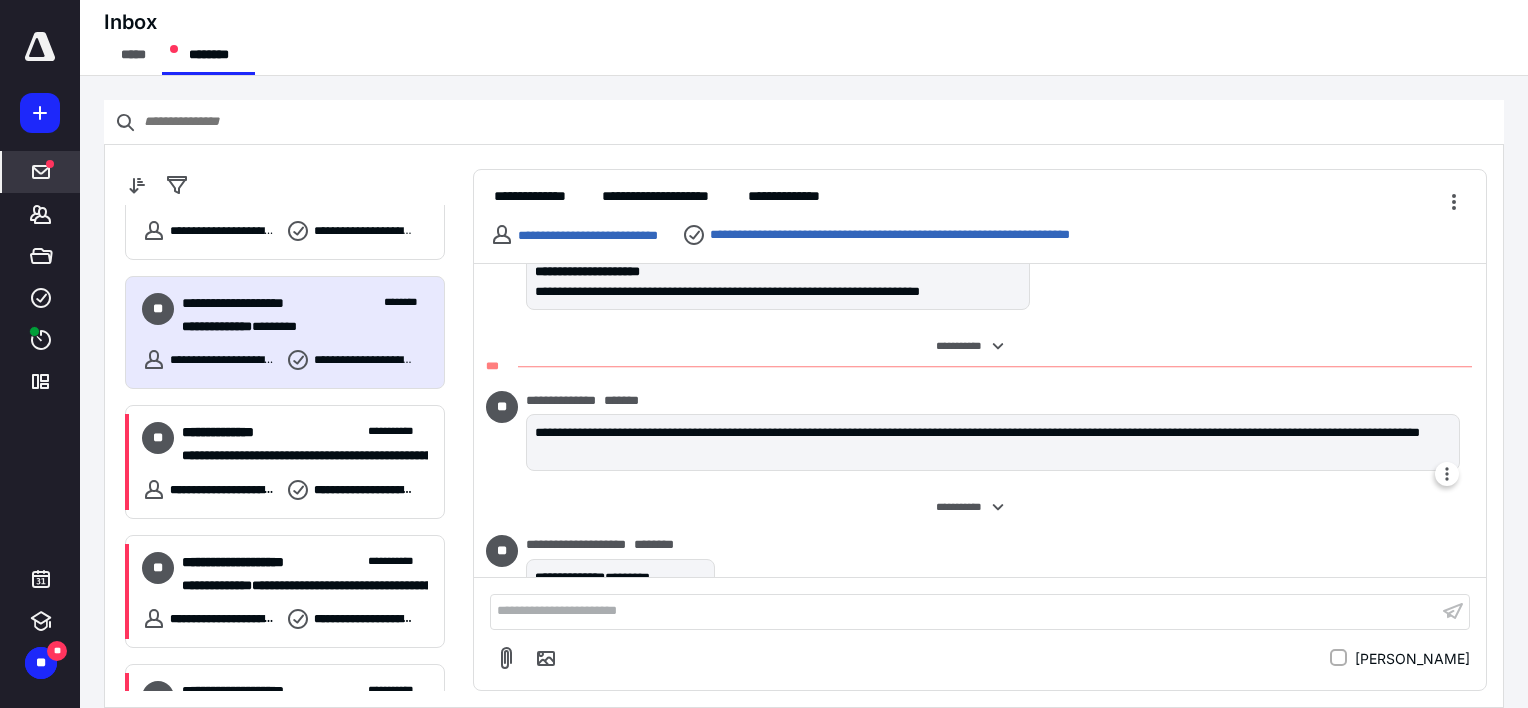 scroll, scrollTop: 379, scrollLeft: 0, axis: vertical 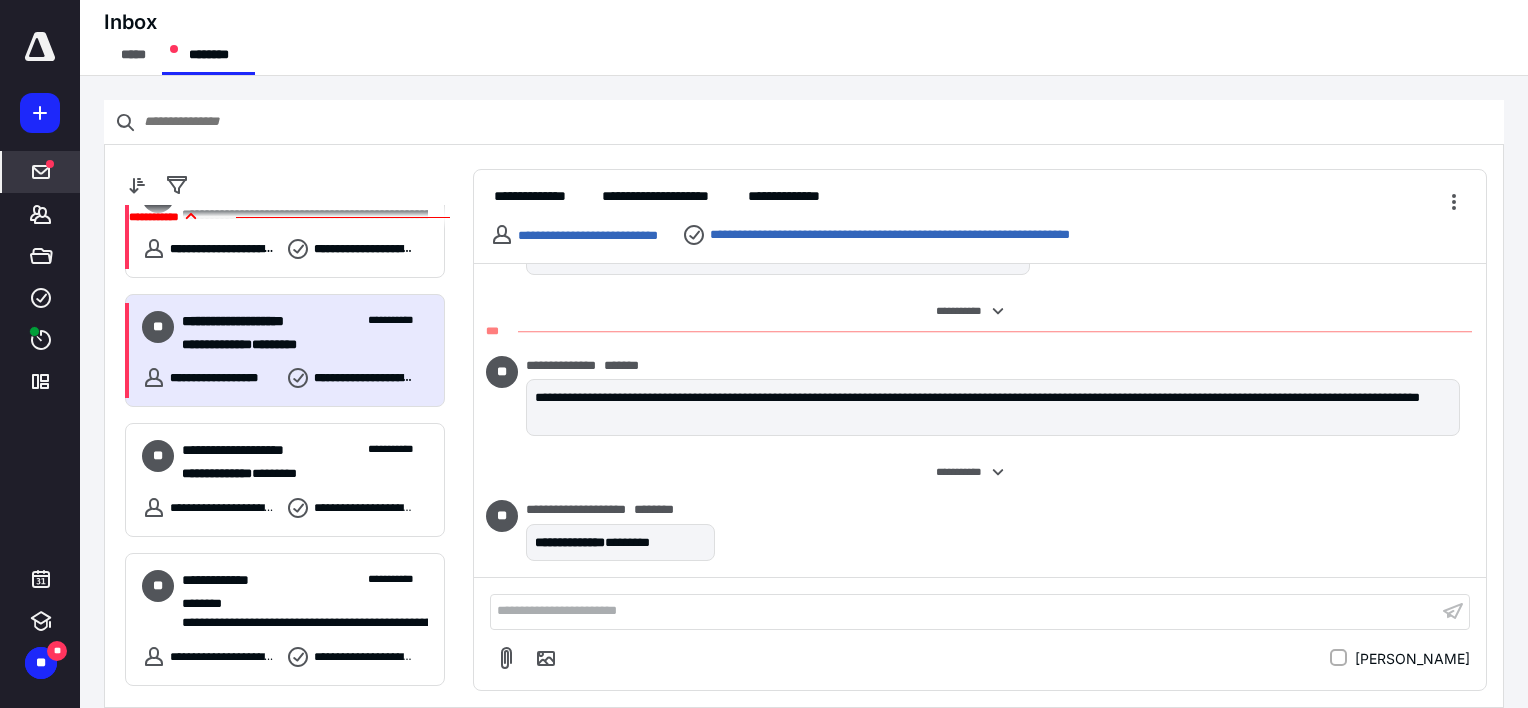 click on "**********" at bounding box center (297, 345) 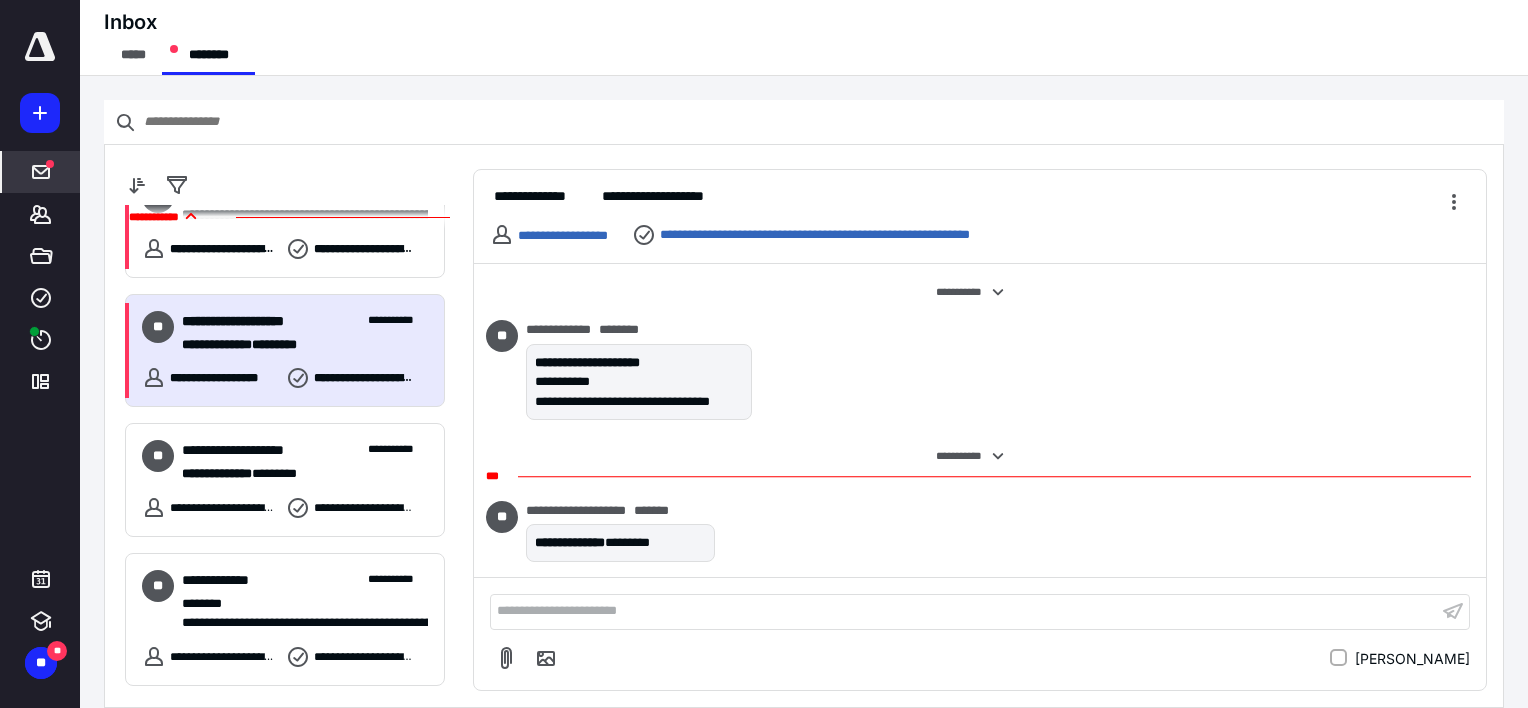 scroll, scrollTop: 2, scrollLeft: 0, axis: vertical 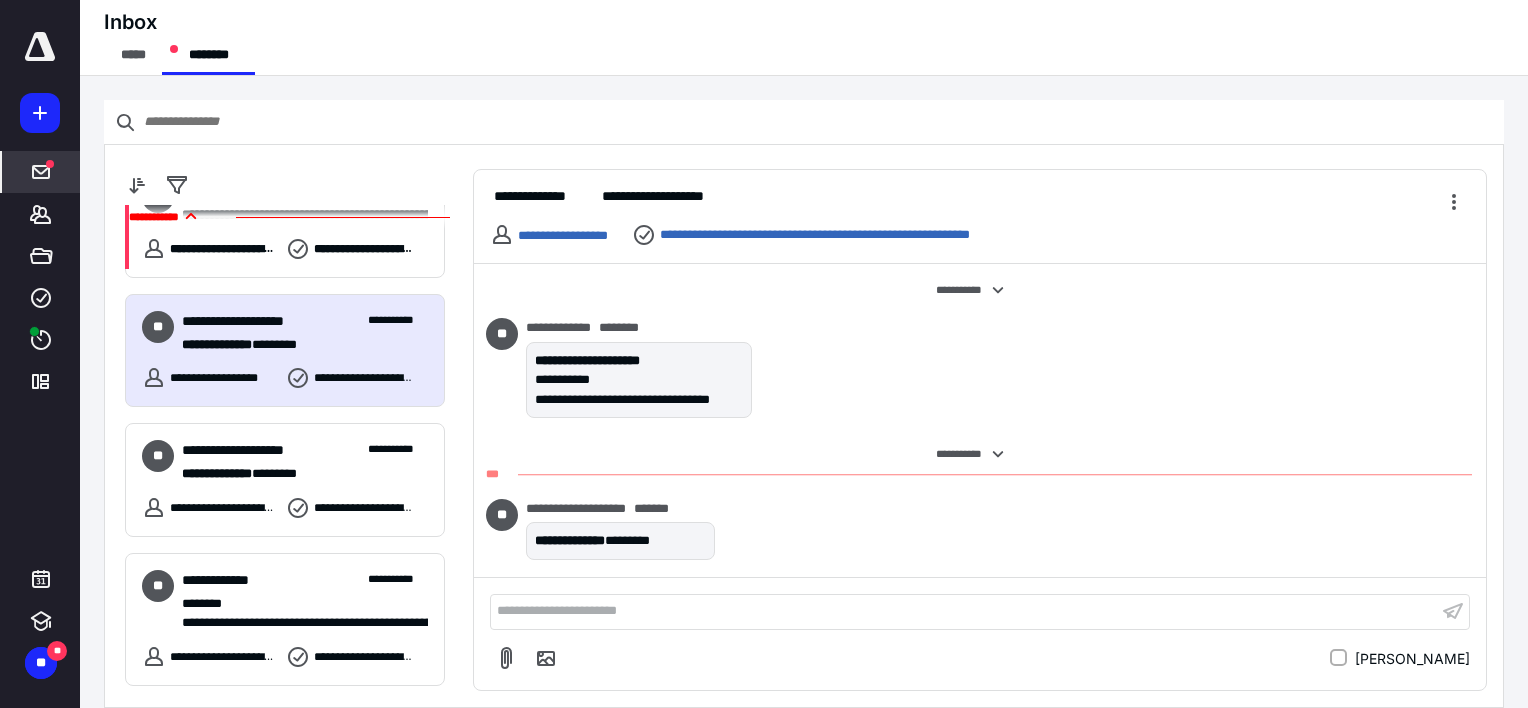click on "Inbox ***** ********" at bounding box center [804, 38] 